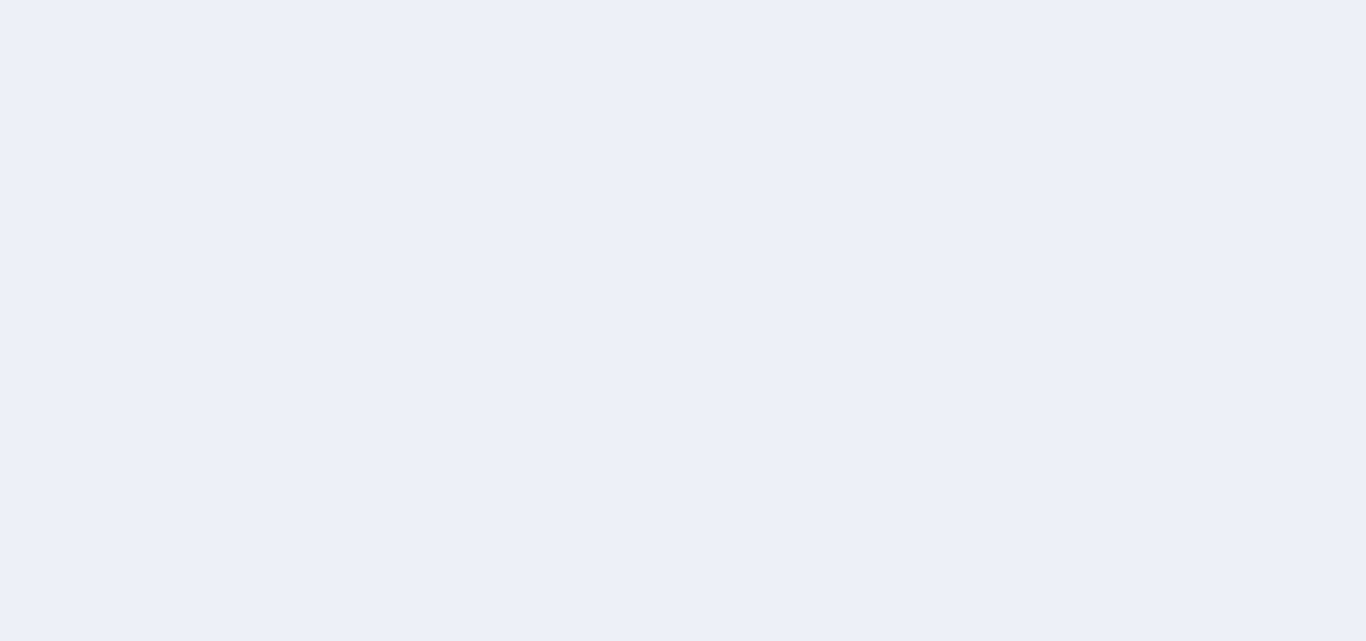 scroll, scrollTop: 0, scrollLeft: 0, axis: both 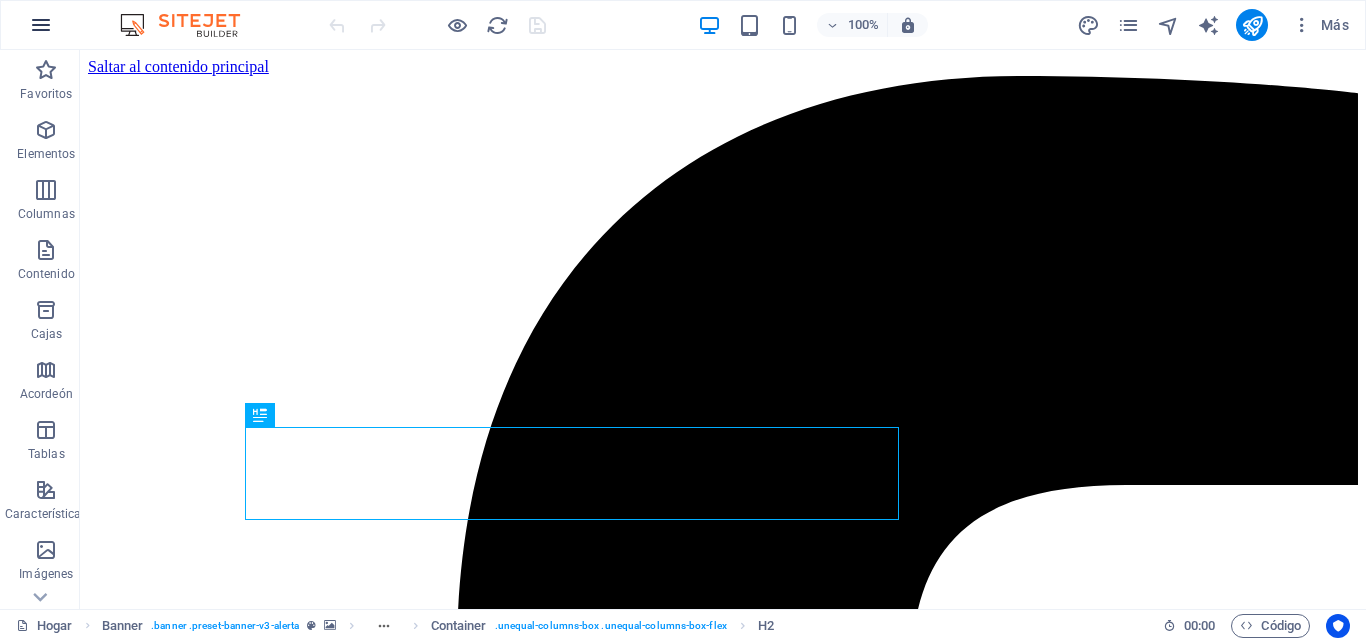 click at bounding box center (41, 25) 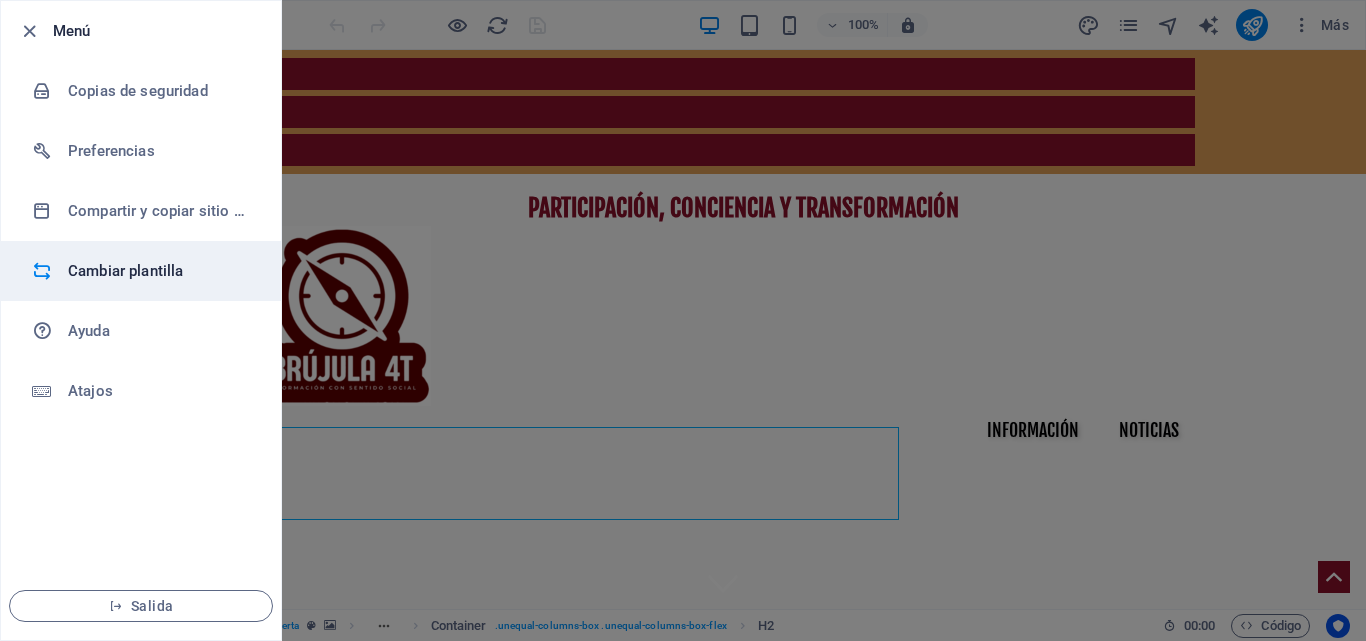 click on "Cambiar plantilla" at bounding box center [125, 271] 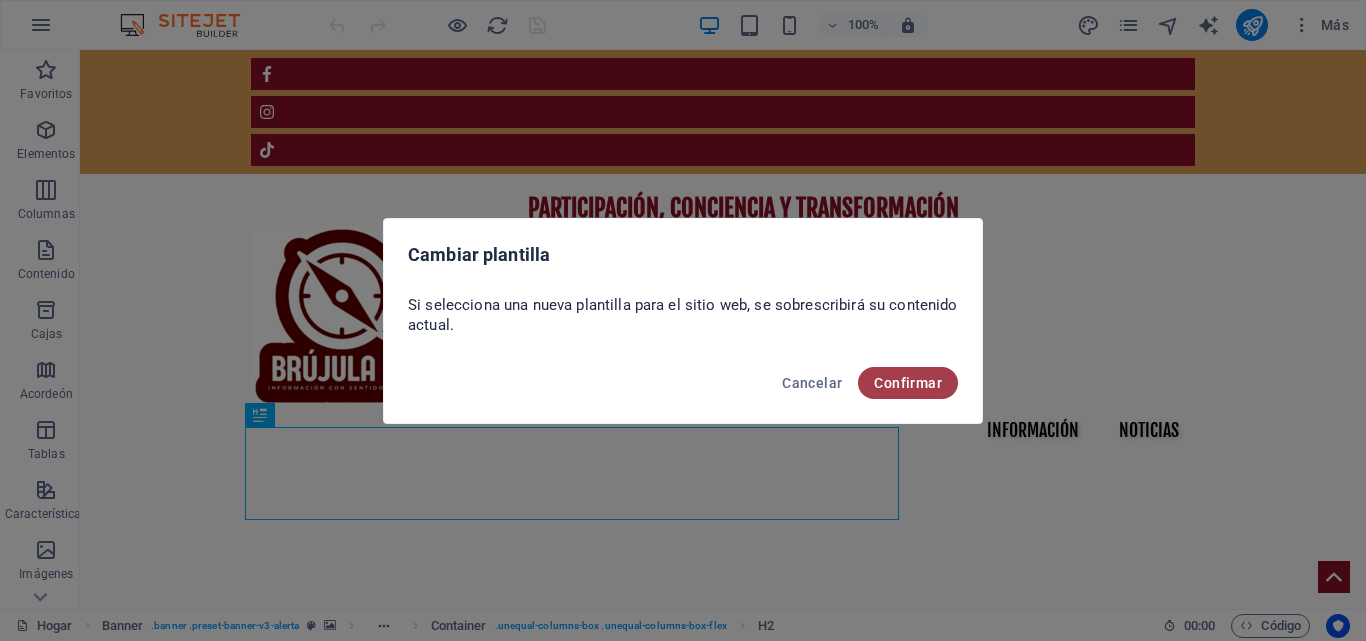 click on "Confirmar" at bounding box center [908, 383] 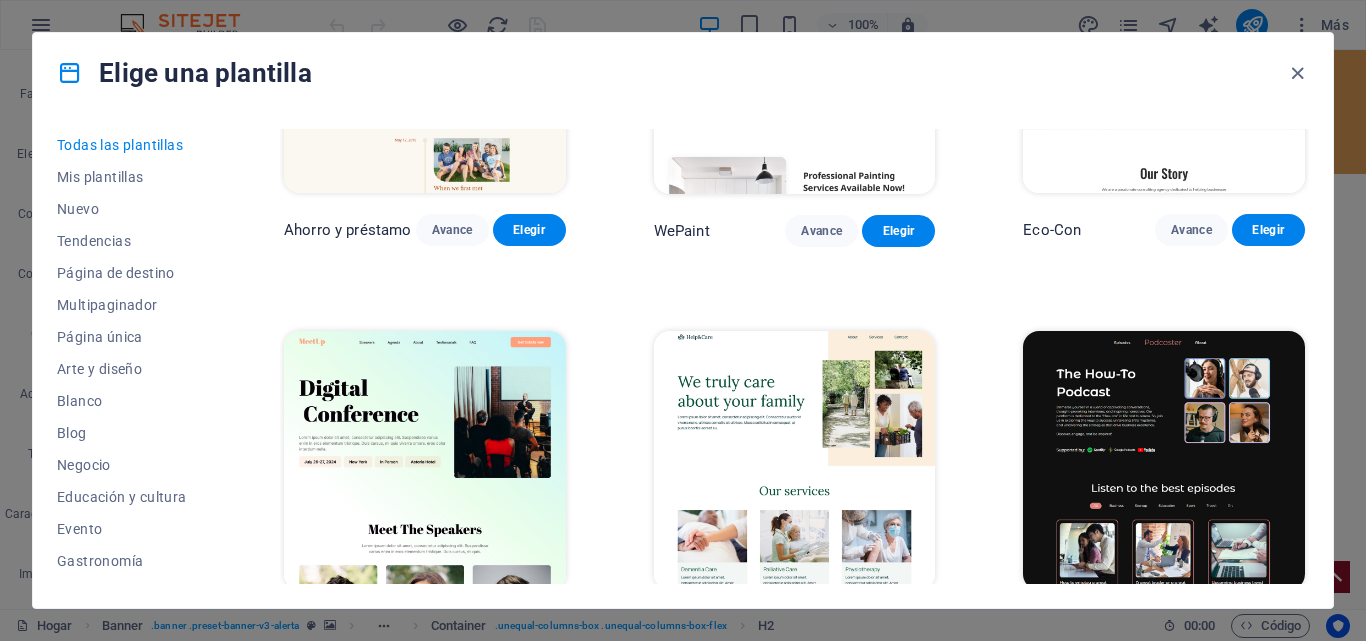 scroll, scrollTop: 1100, scrollLeft: 0, axis: vertical 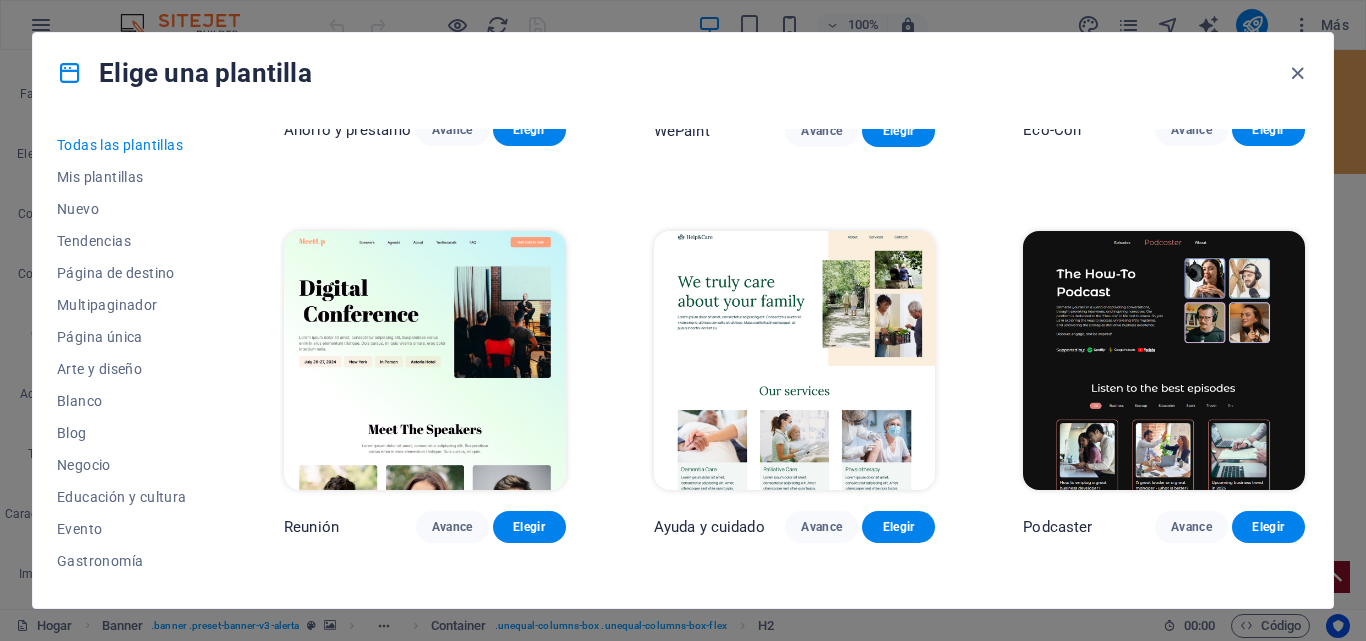 click at bounding box center [1164, 360] 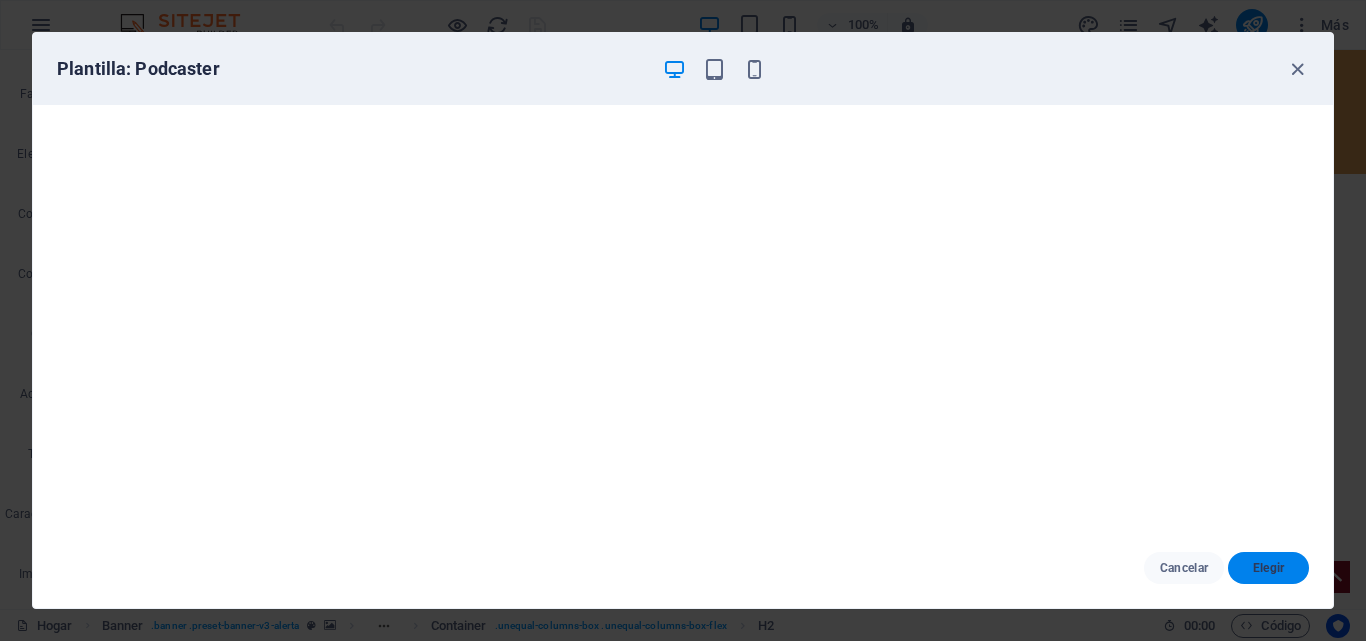 click on "Elegir" at bounding box center [1268, 568] 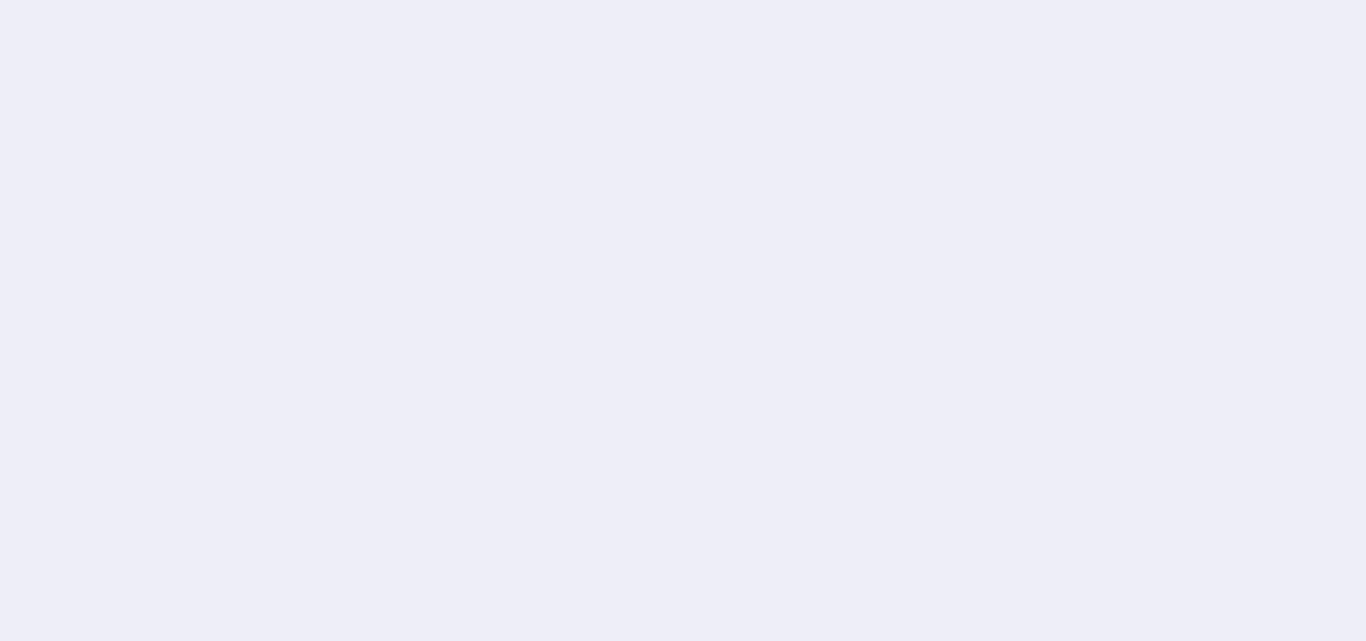 scroll, scrollTop: 0, scrollLeft: 0, axis: both 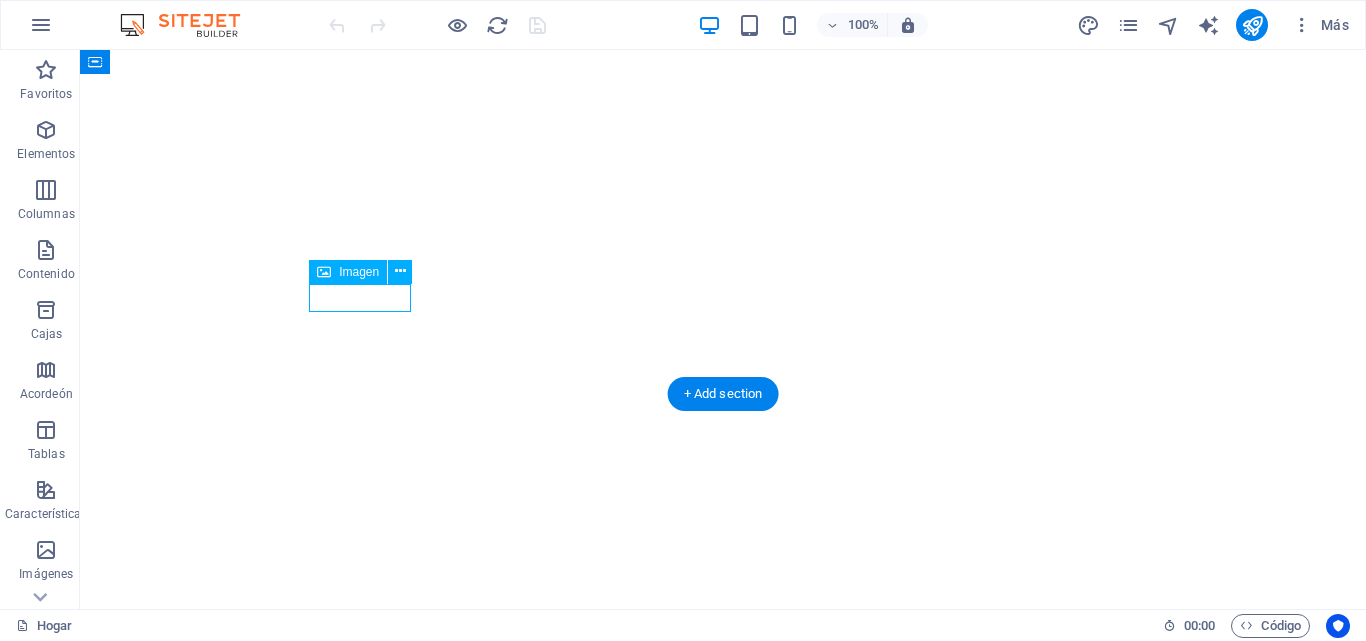 select on "px" 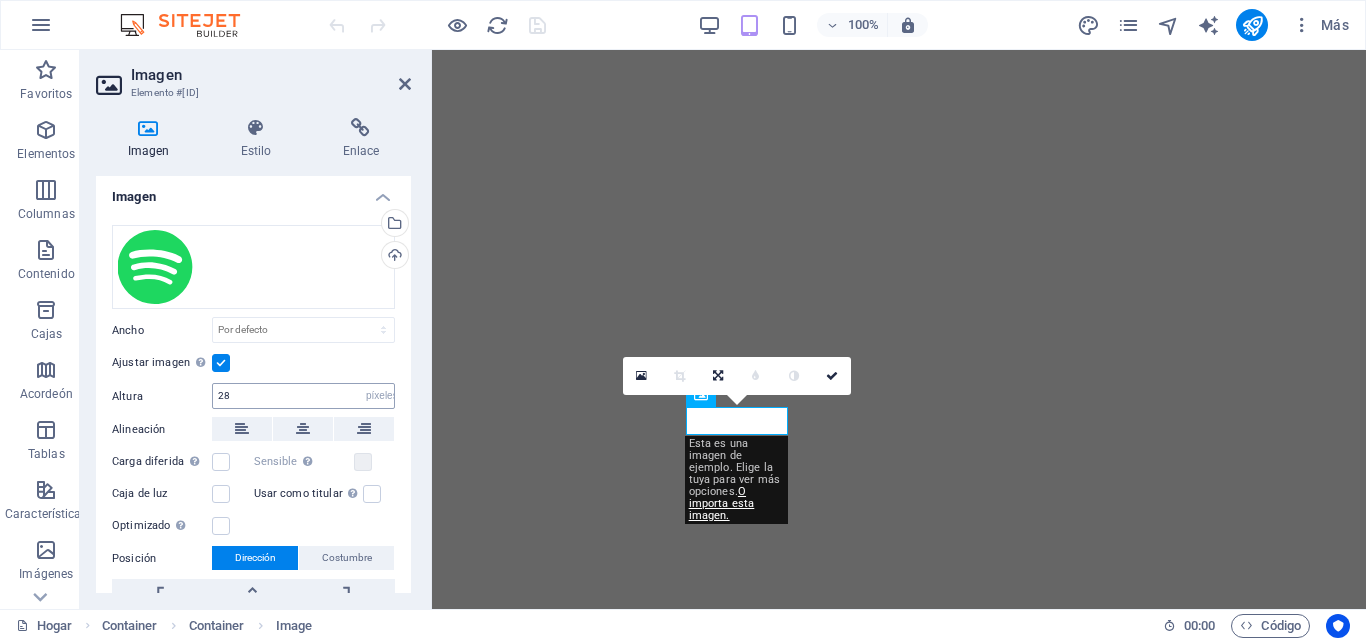 scroll, scrollTop: 0, scrollLeft: 0, axis: both 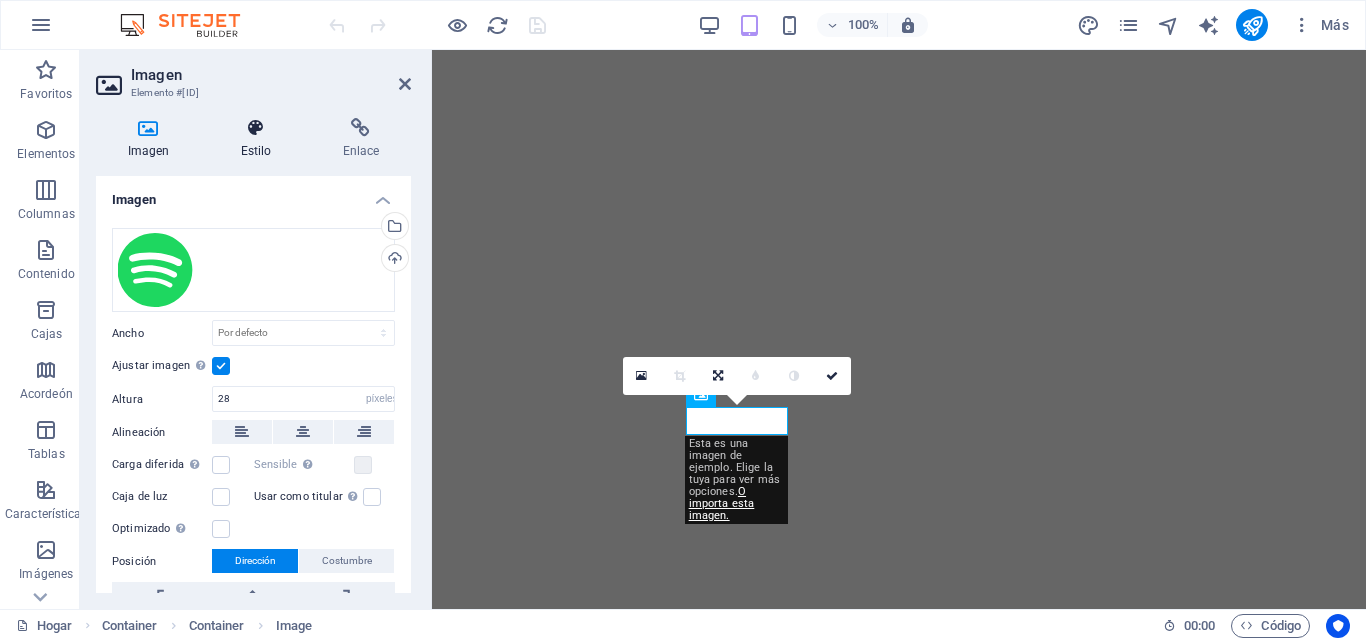 click at bounding box center (256, 128) 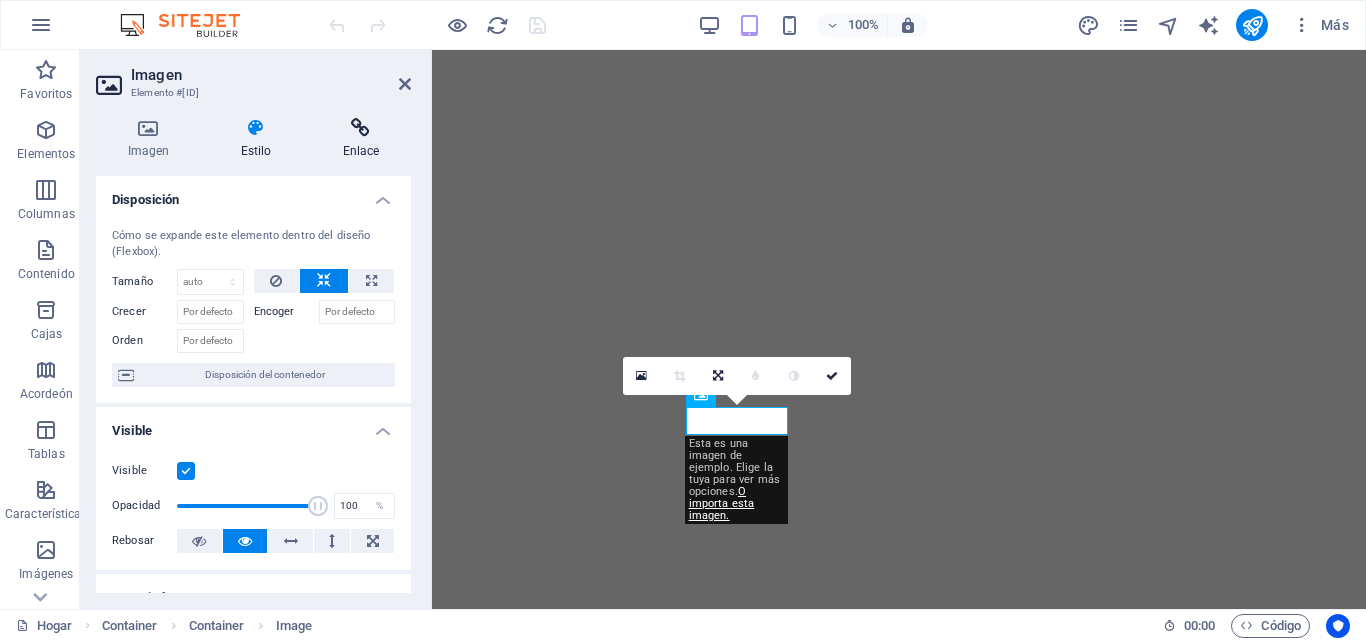 click at bounding box center (361, 128) 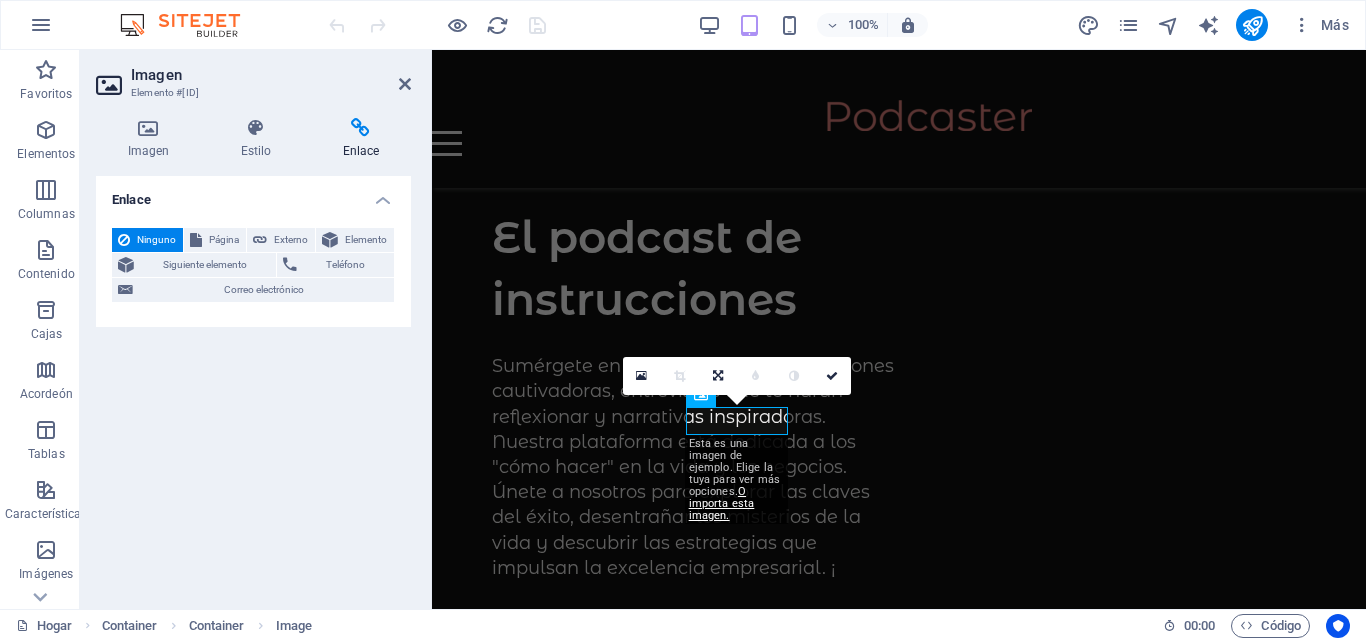 scroll, scrollTop: 600, scrollLeft: 0, axis: vertical 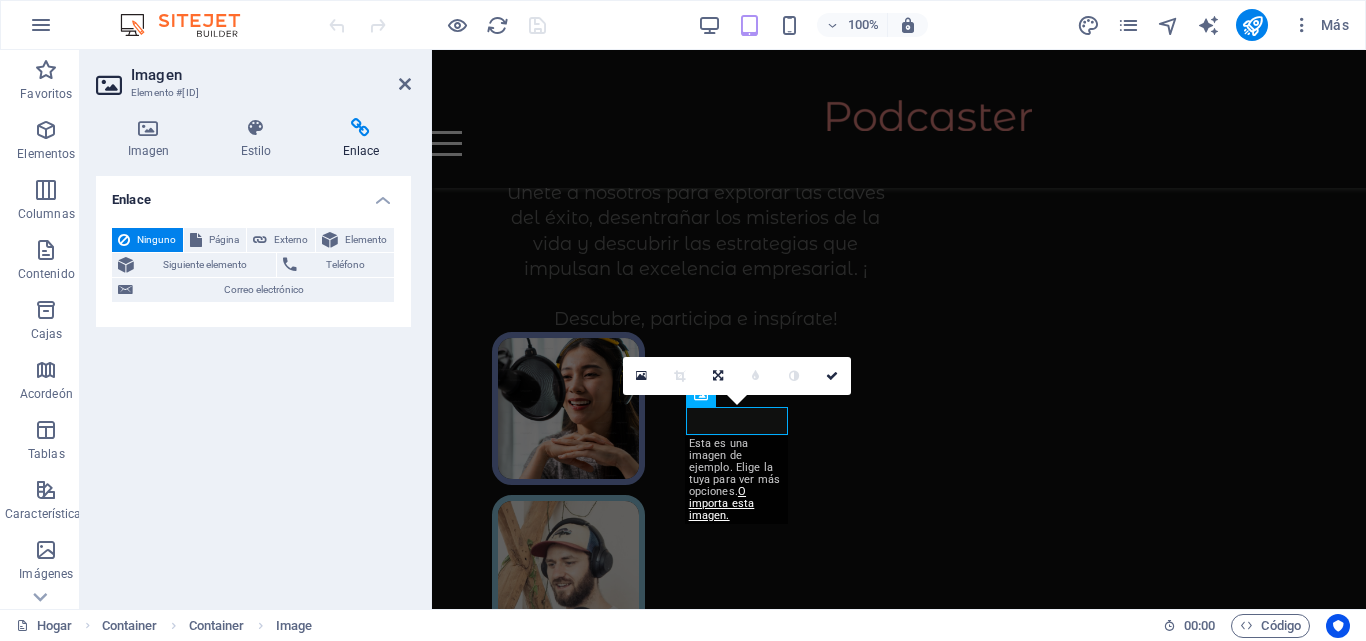 click at bounding box center (642, 376) 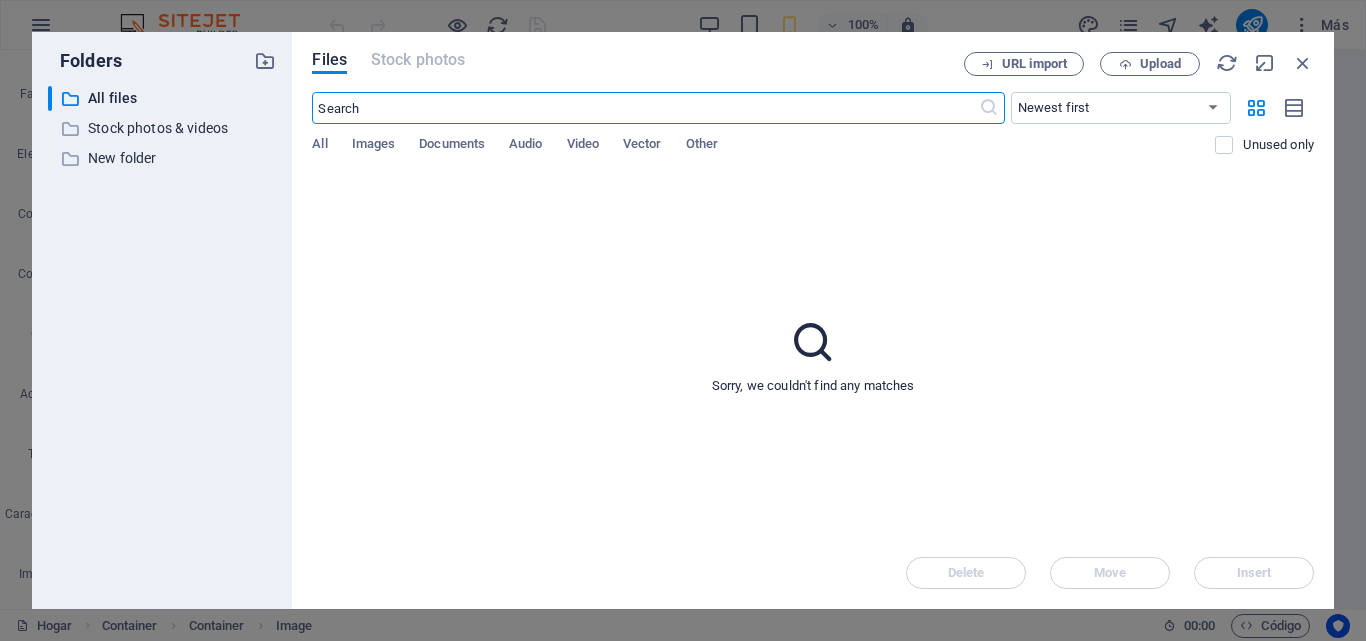 scroll, scrollTop: 1102, scrollLeft: 0, axis: vertical 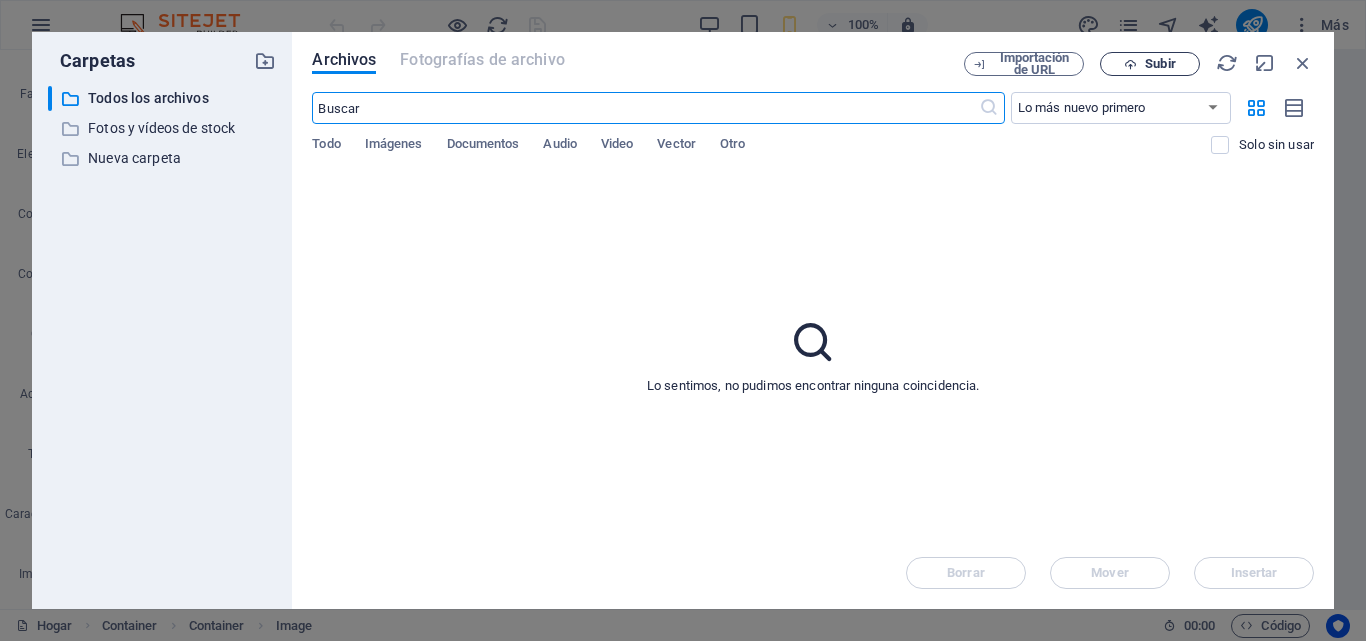 click on "Subir" at bounding box center [1160, 63] 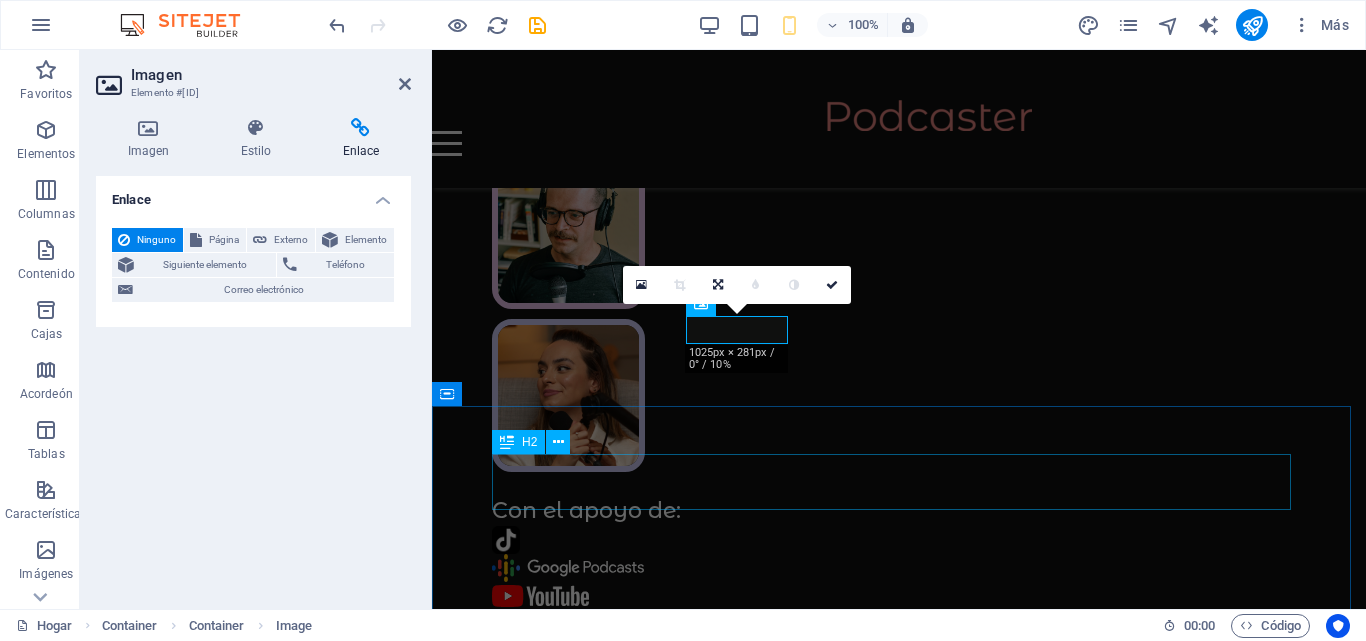 scroll, scrollTop: 691, scrollLeft: 0, axis: vertical 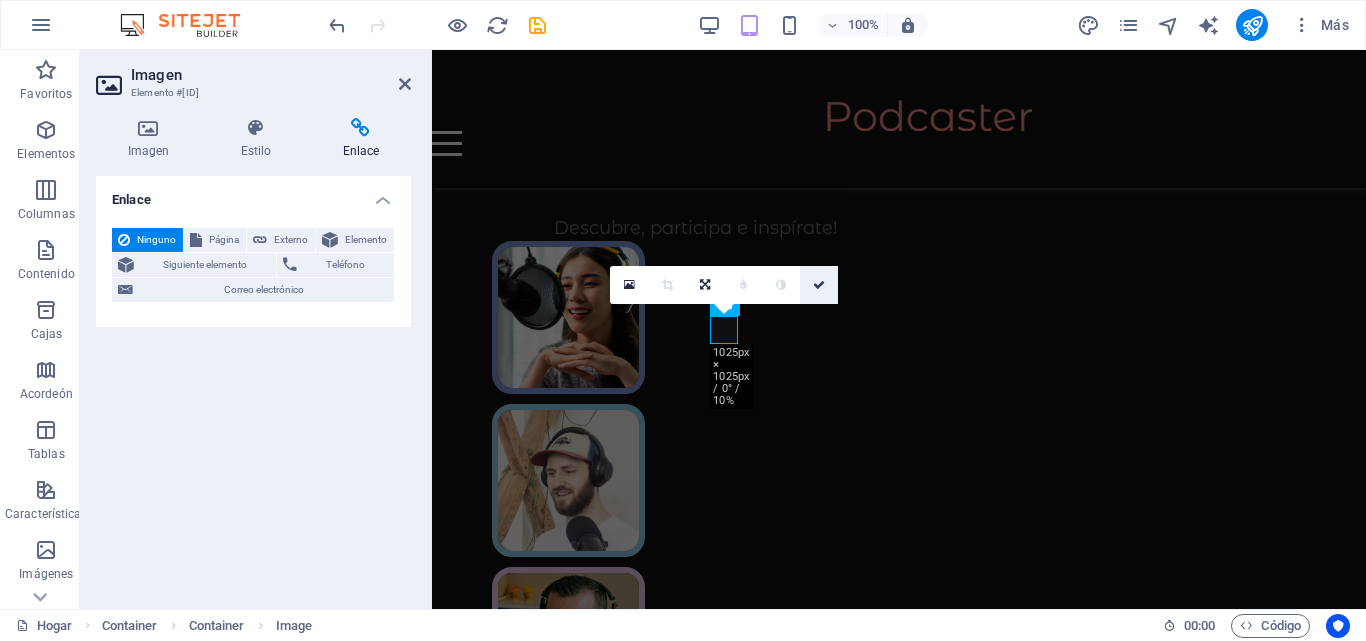 click at bounding box center (819, 285) 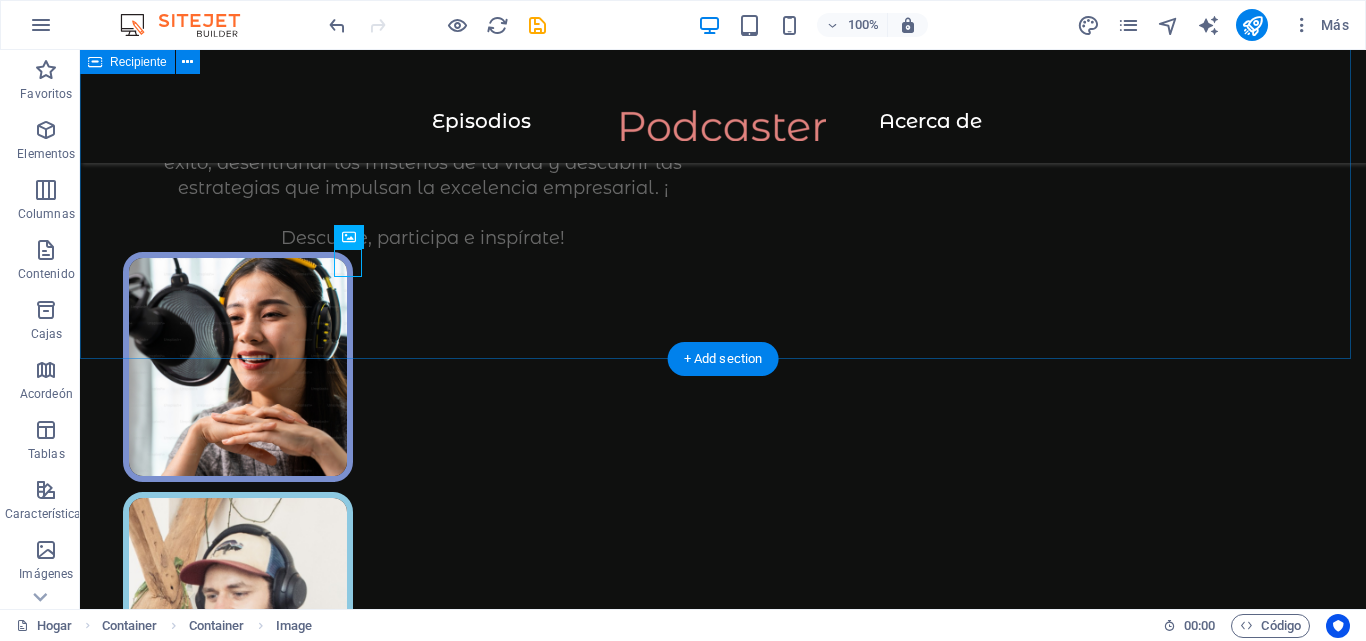 scroll, scrollTop: 591, scrollLeft: 0, axis: vertical 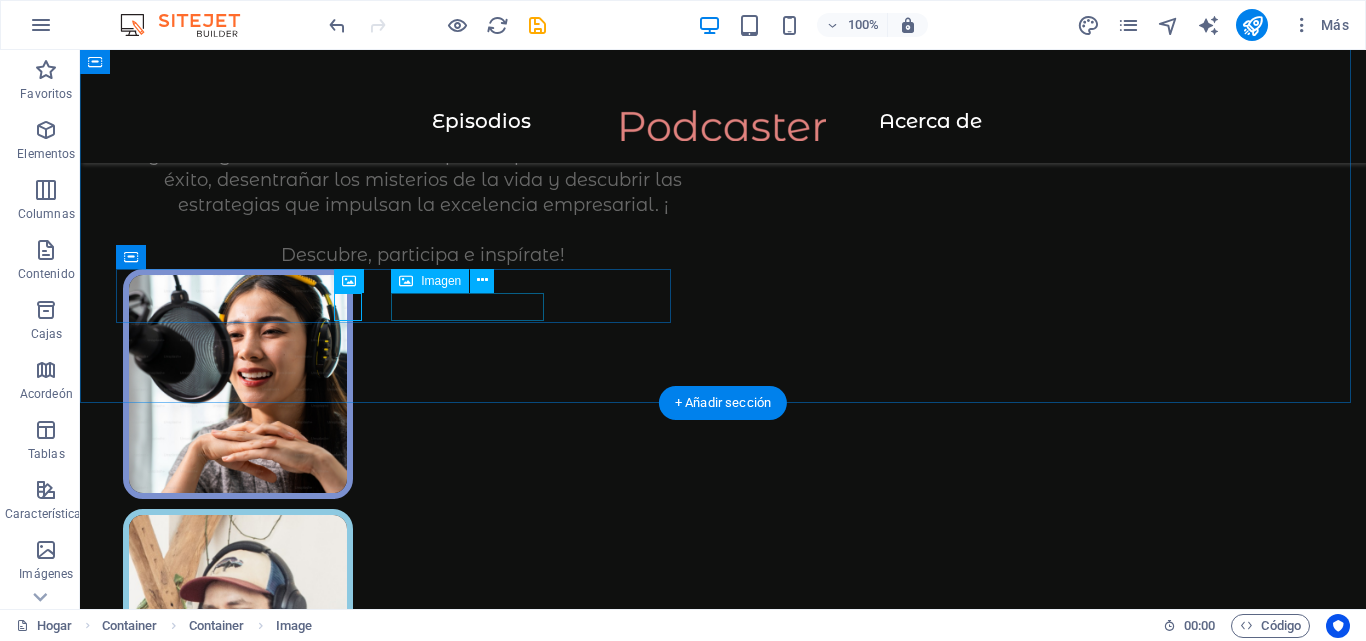 click at bounding box center (723, 1315) 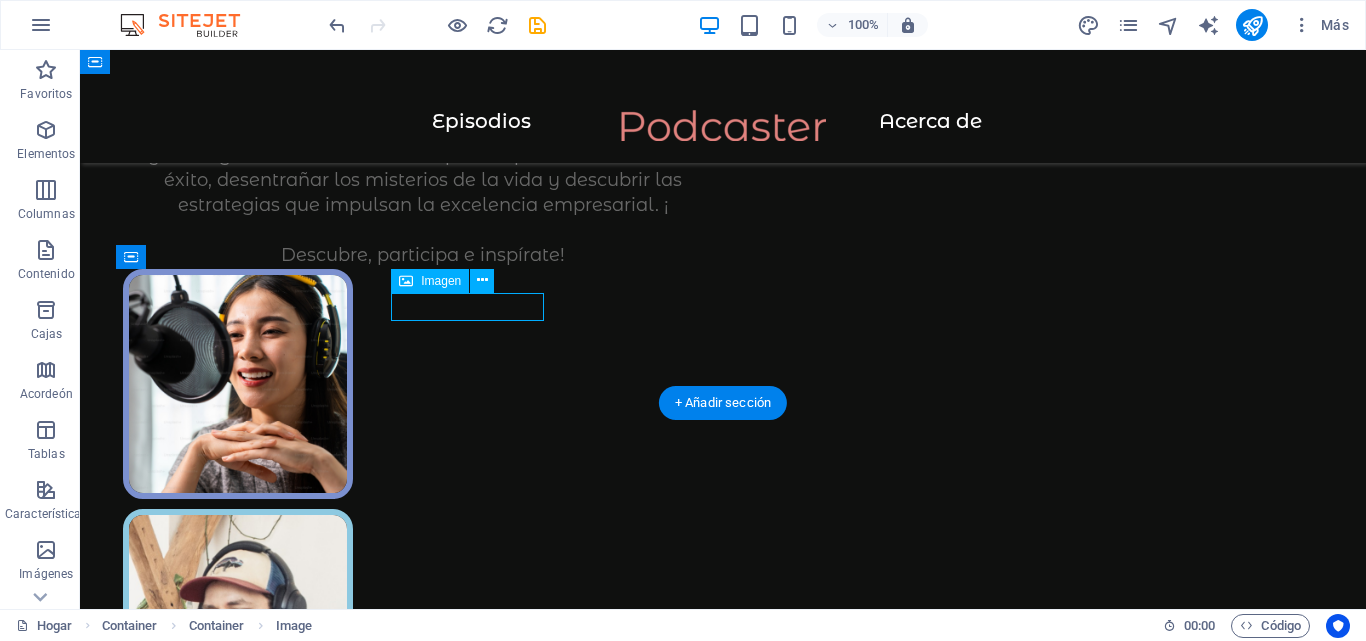 click at bounding box center [723, 1315] 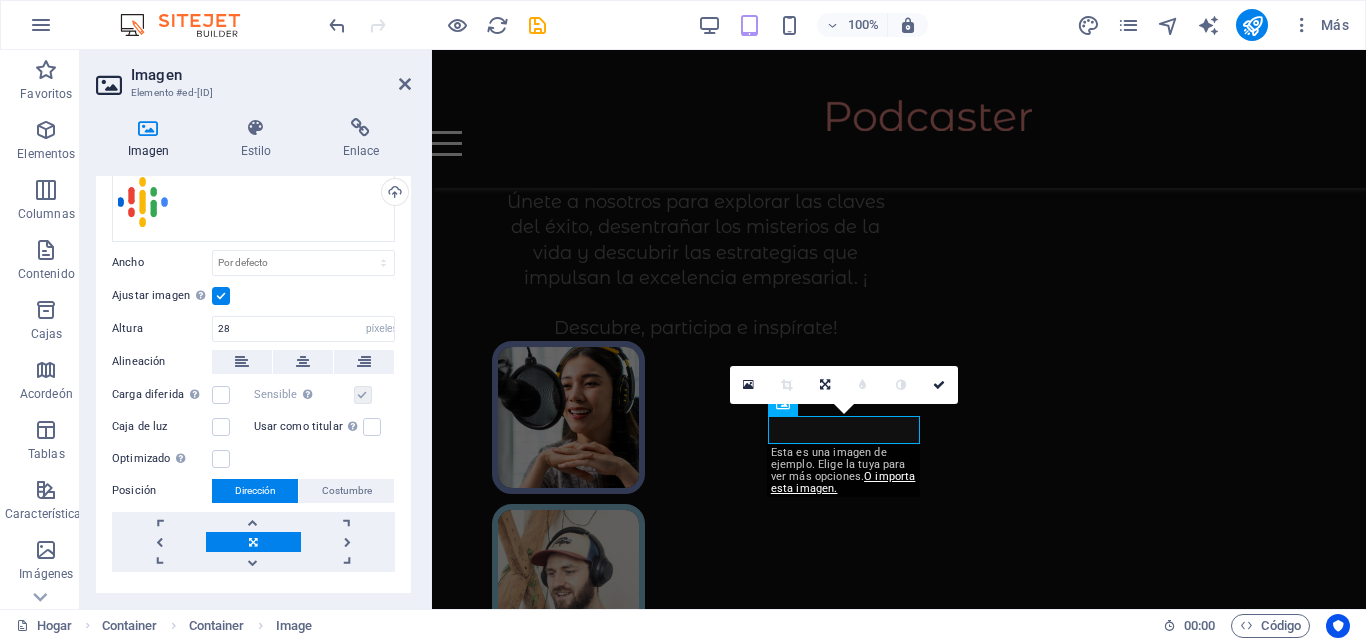 scroll, scrollTop: 109, scrollLeft: 0, axis: vertical 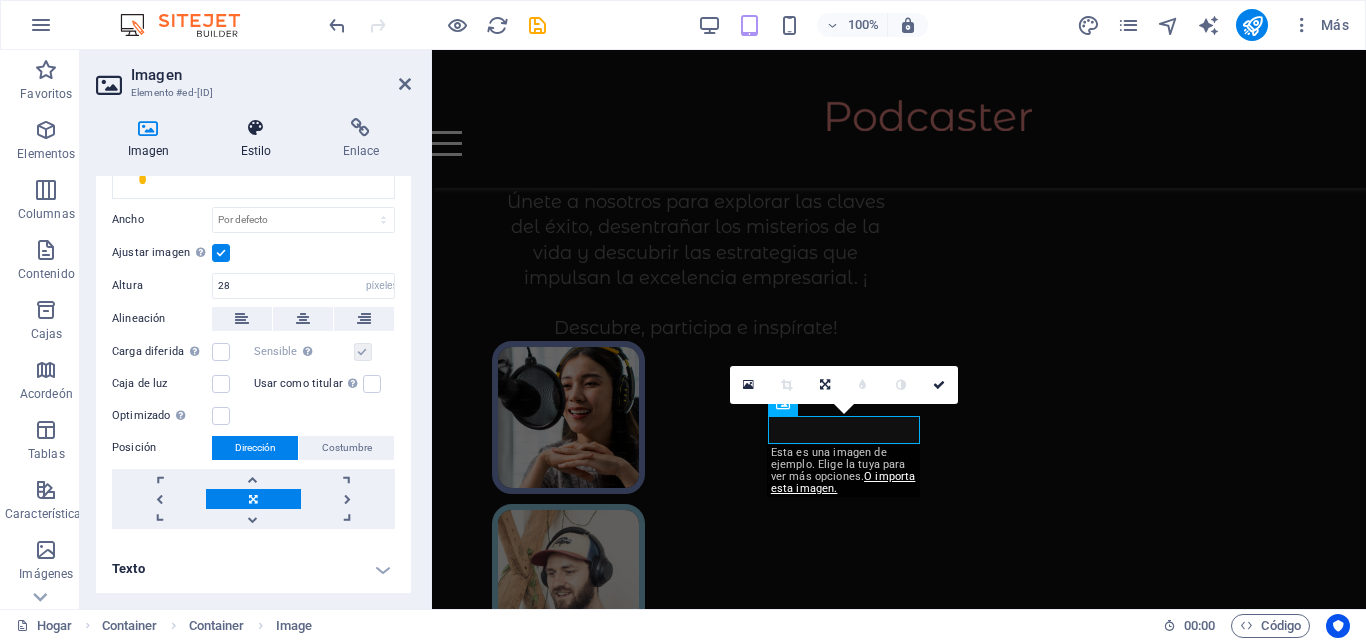click on "Estilo" at bounding box center (256, 151) 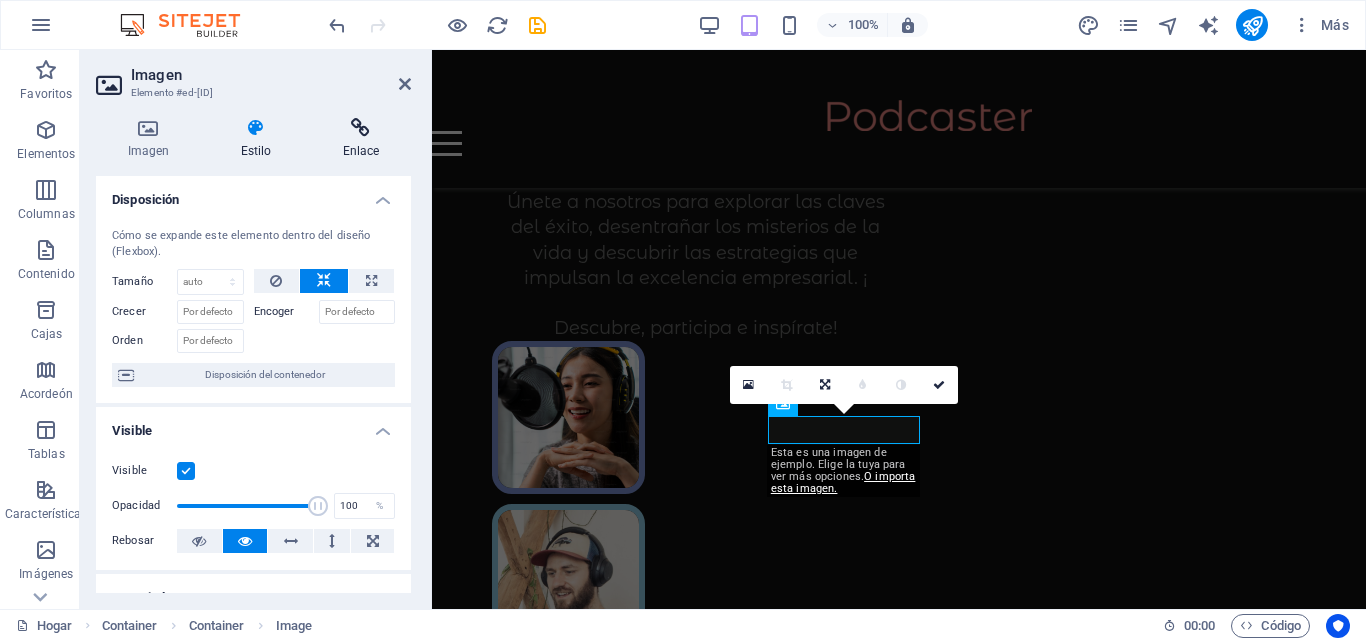 click at bounding box center [361, 128] 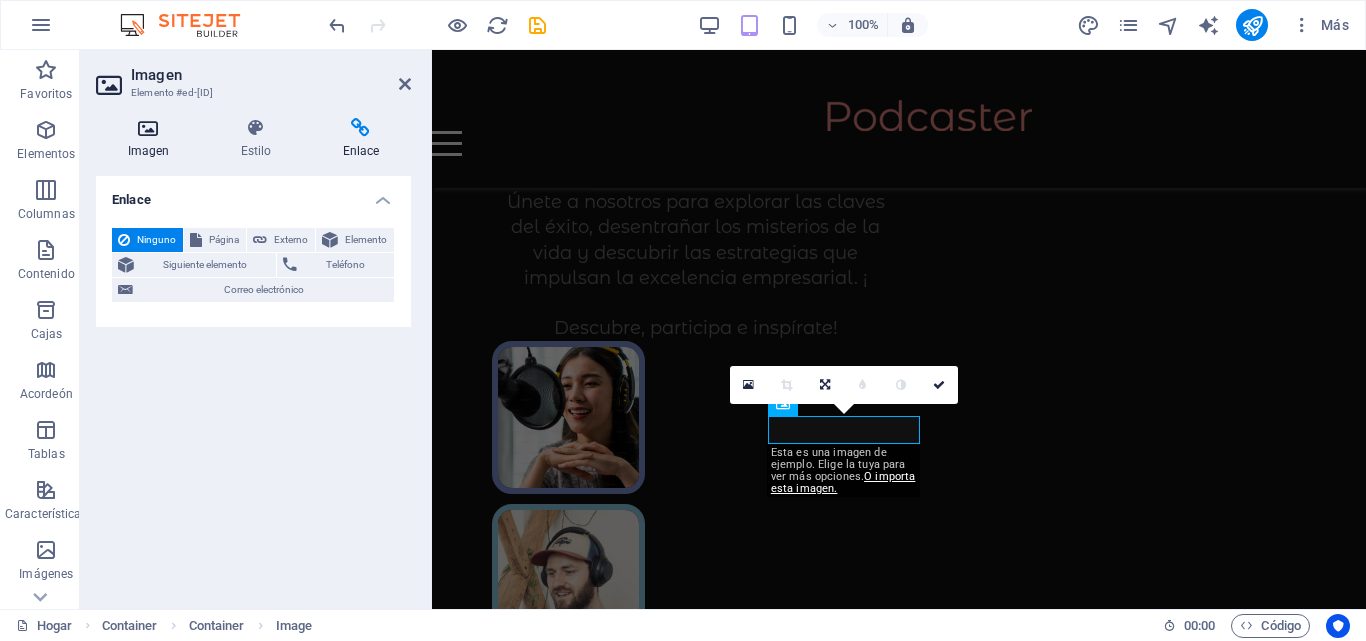click on "Imagen" at bounding box center [152, 139] 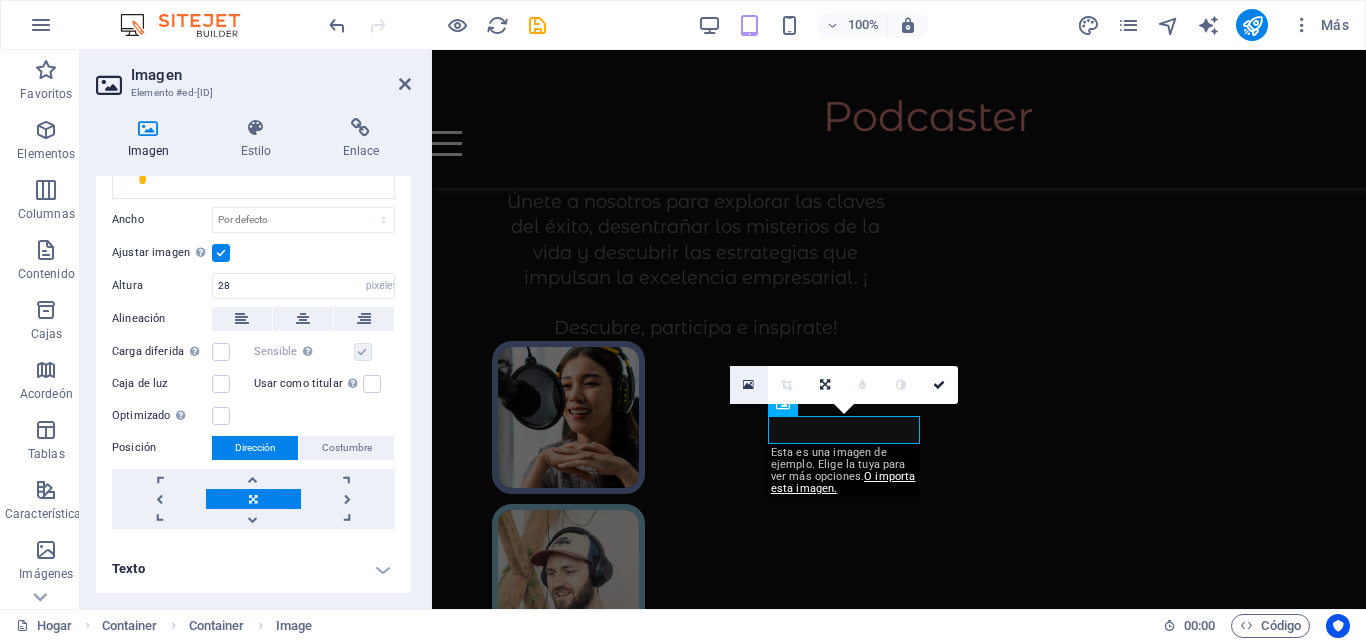 click at bounding box center [749, 385] 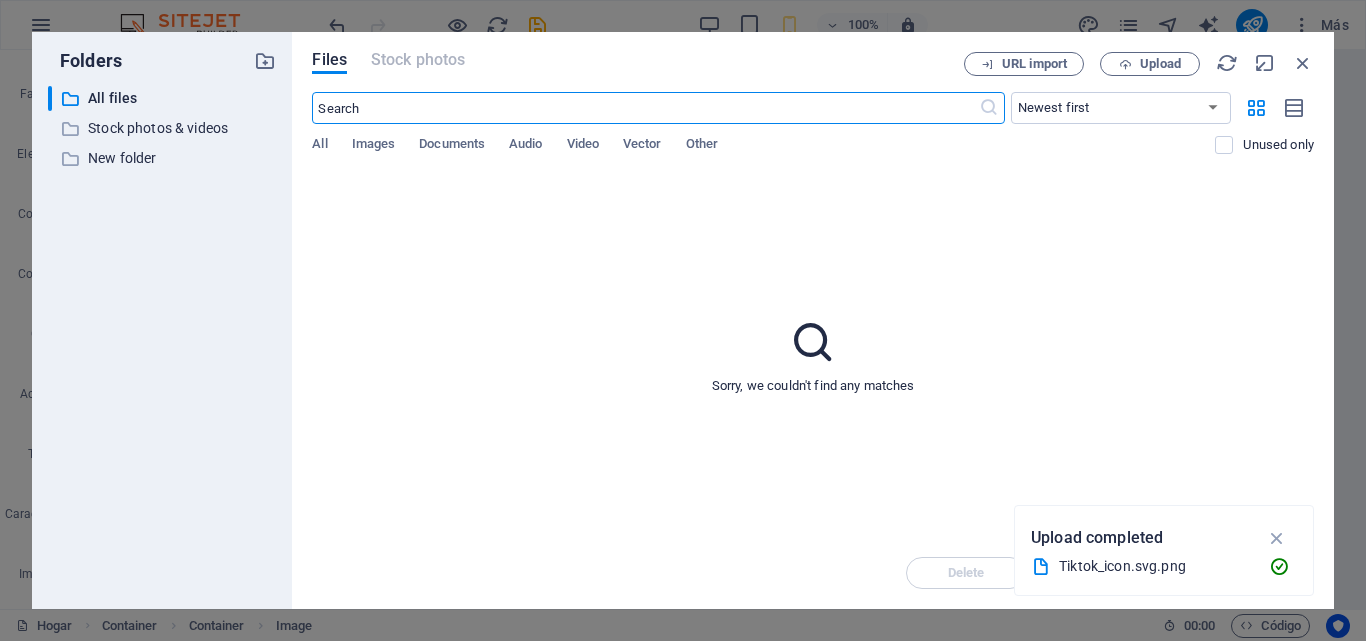 scroll, scrollTop: 1170, scrollLeft: 0, axis: vertical 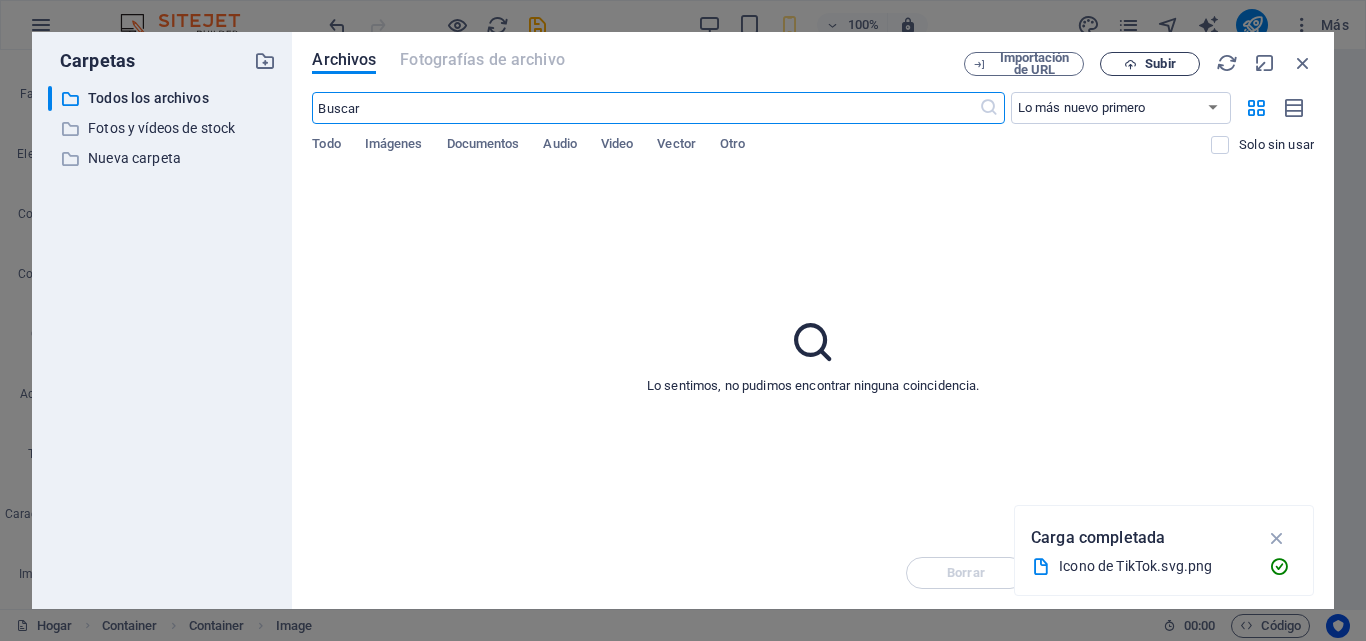 click on "Subir" at bounding box center [1150, 64] 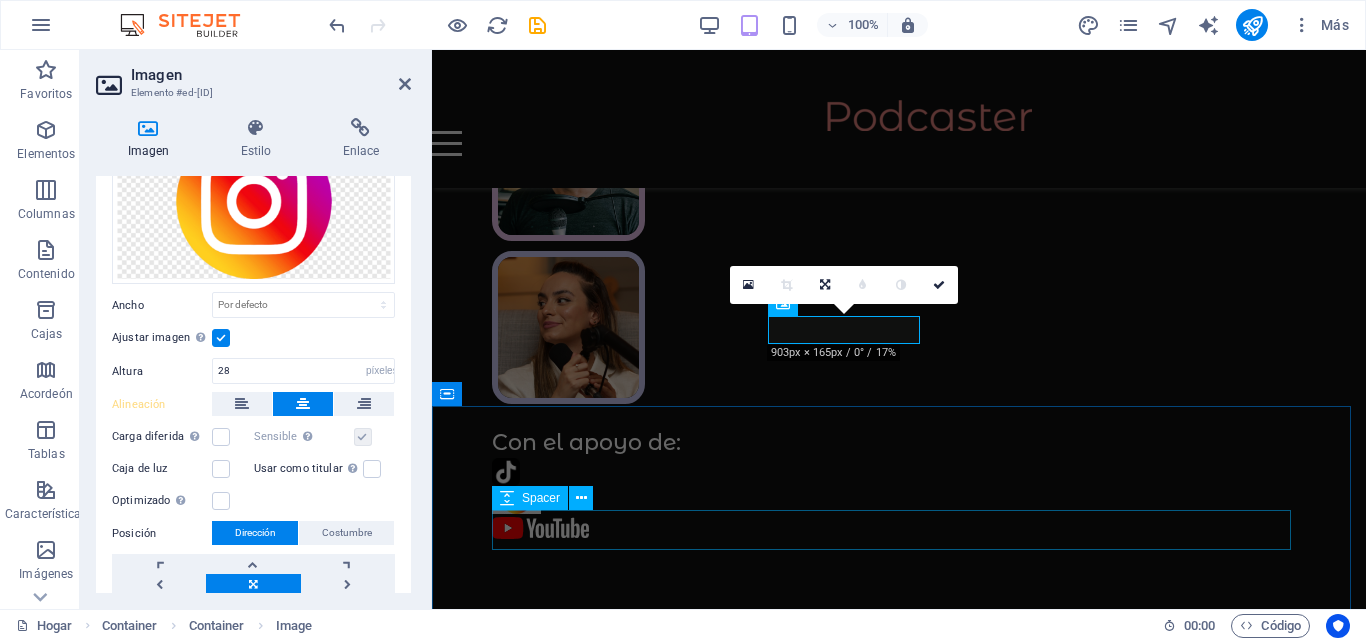 scroll, scrollTop: 691, scrollLeft: 0, axis: vertical 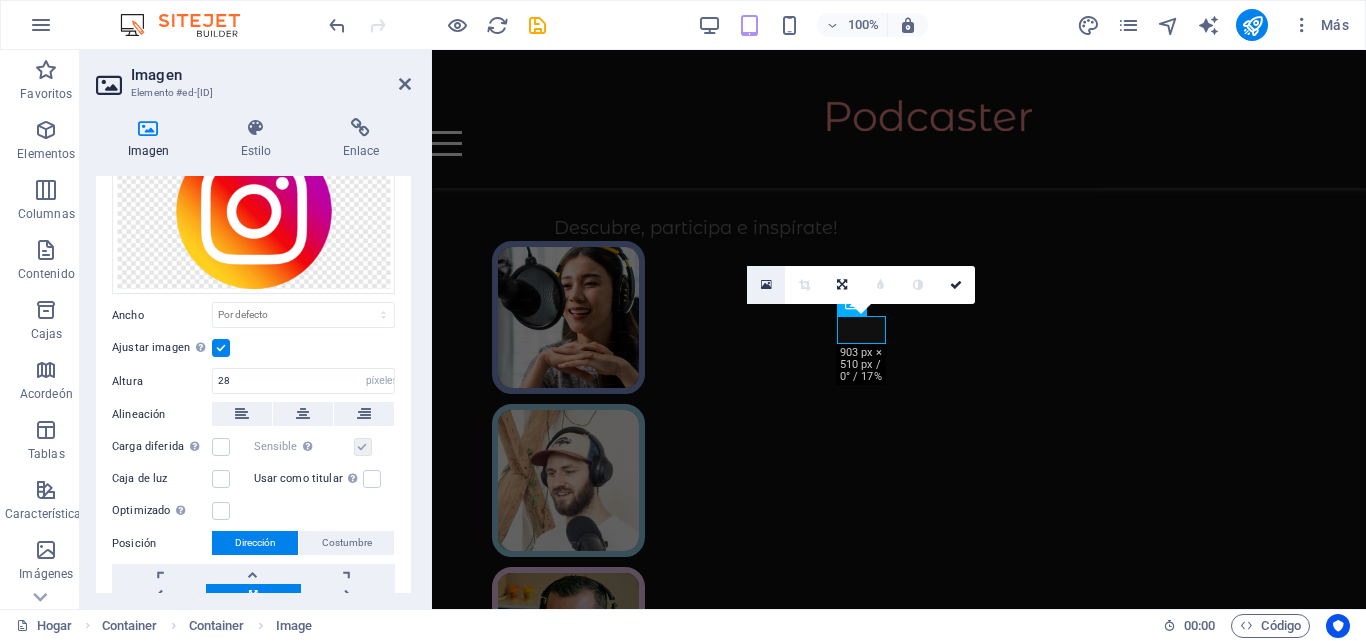 drag, startPoint x: 764, startPoint y: 282, endPoint x: 332, endPoint y: 232, distance: 434.88388 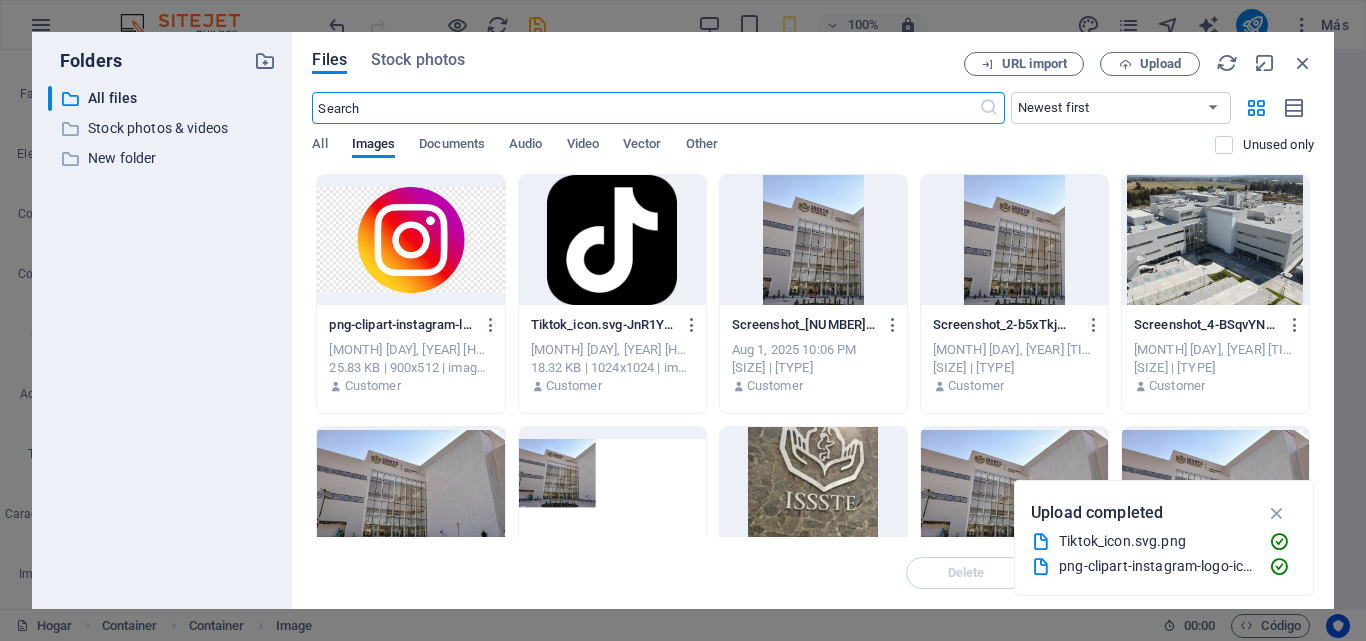 scroll, scrollTop: 1170, scrollLeft: 0, axis: vertical 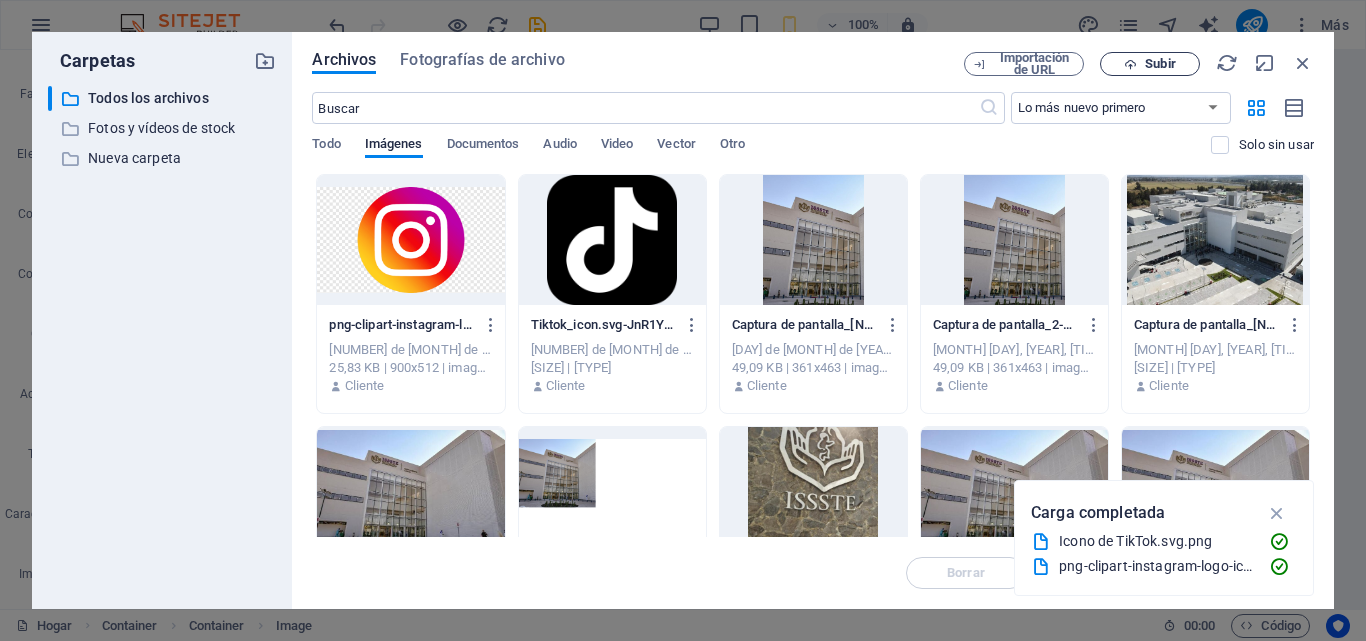 click on "Subir" at bounding box center [1160, 63] 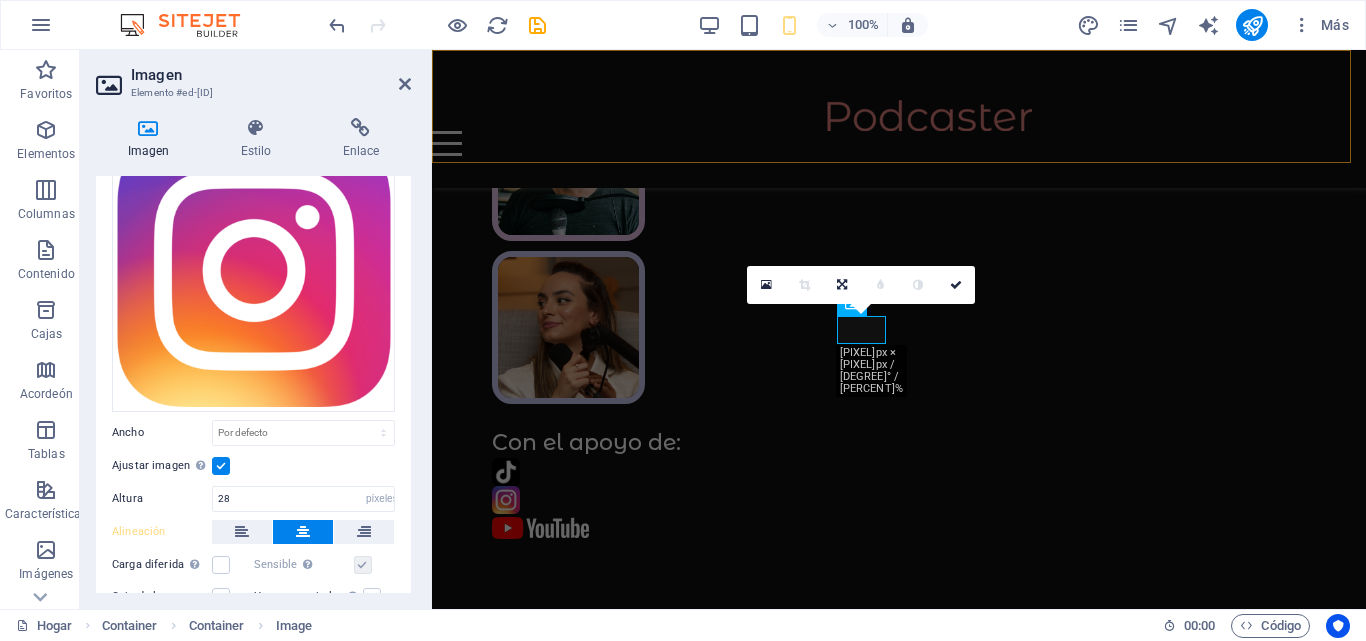 scroll, scrollTop: 691, scrollLeft: 0, axis: vertical 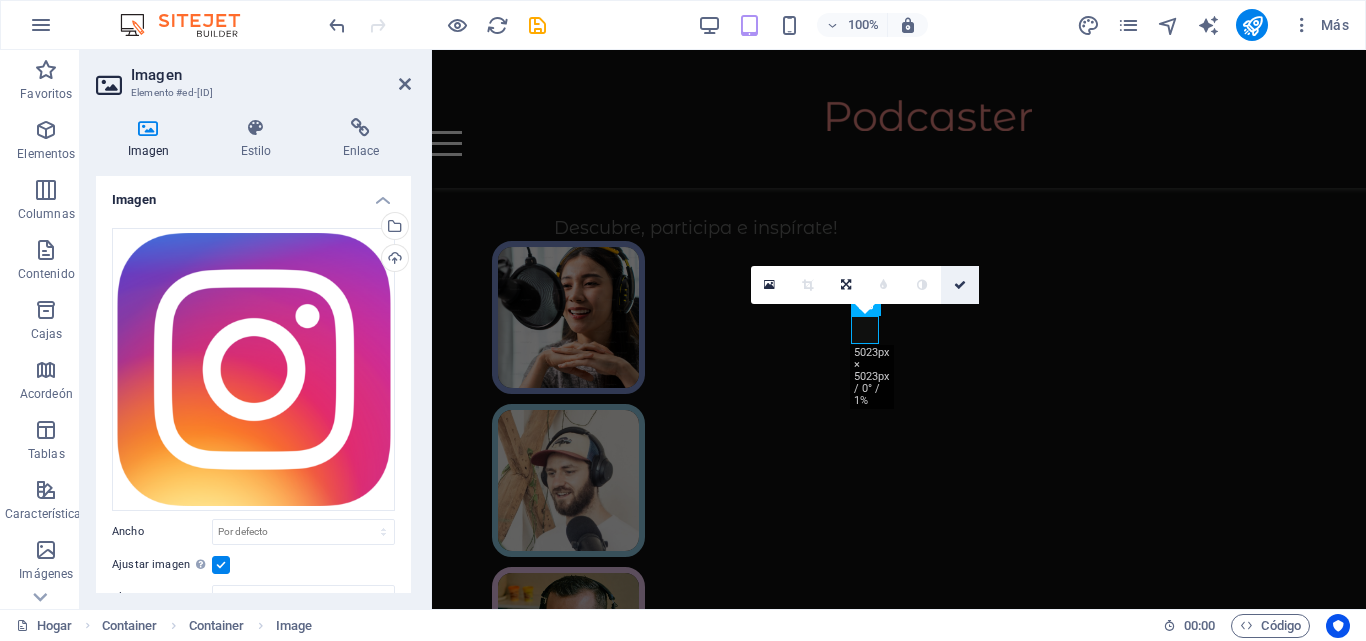 click at bounding box center (960, 285) 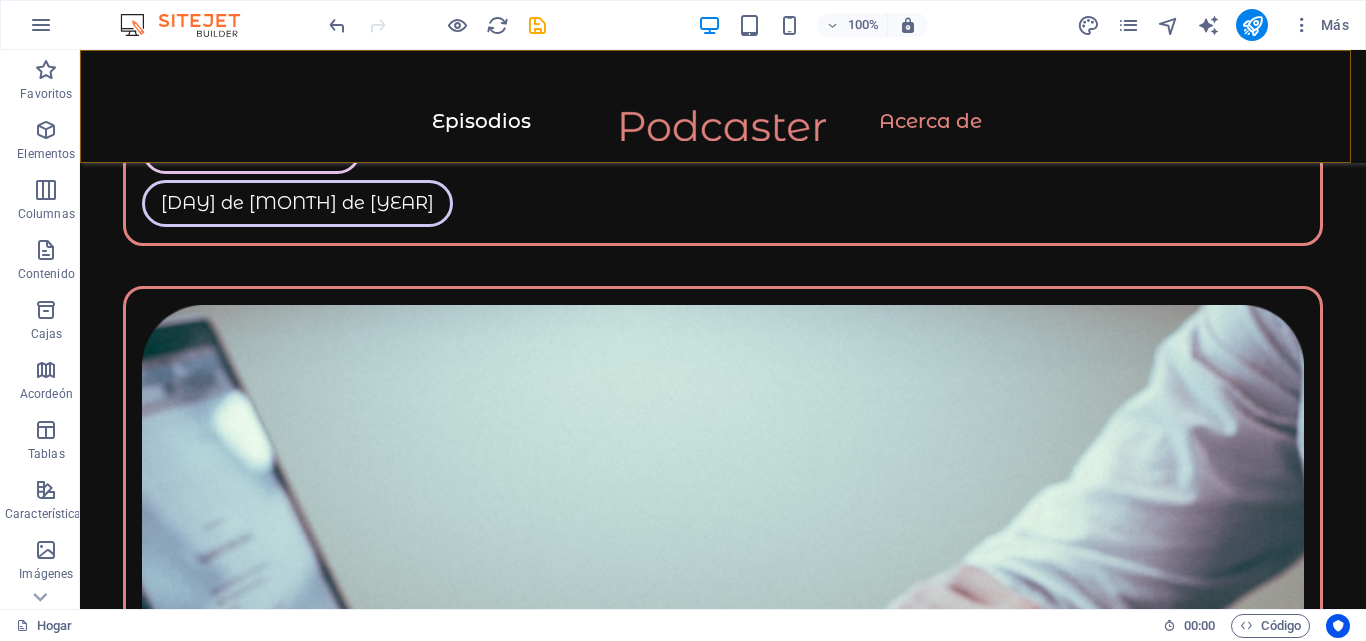 scroll, scrollTop: 5320, scrollLeft: 0, axis: vertical 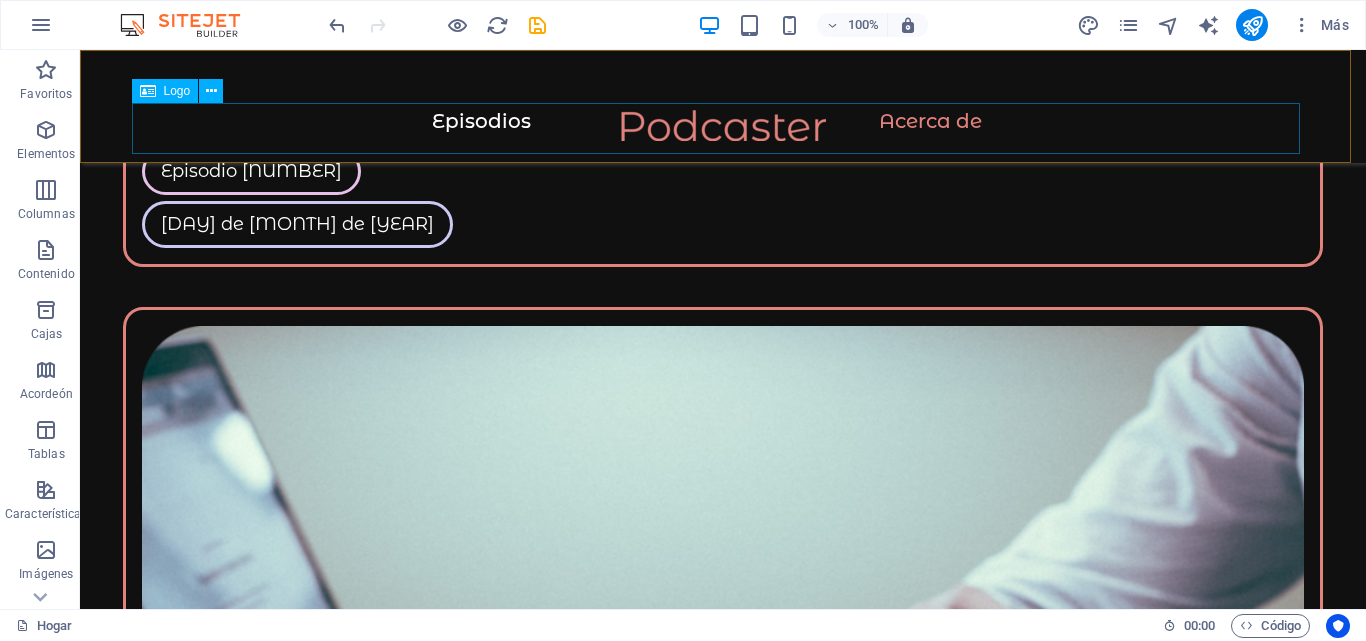 click at bounding box center [723, 135] 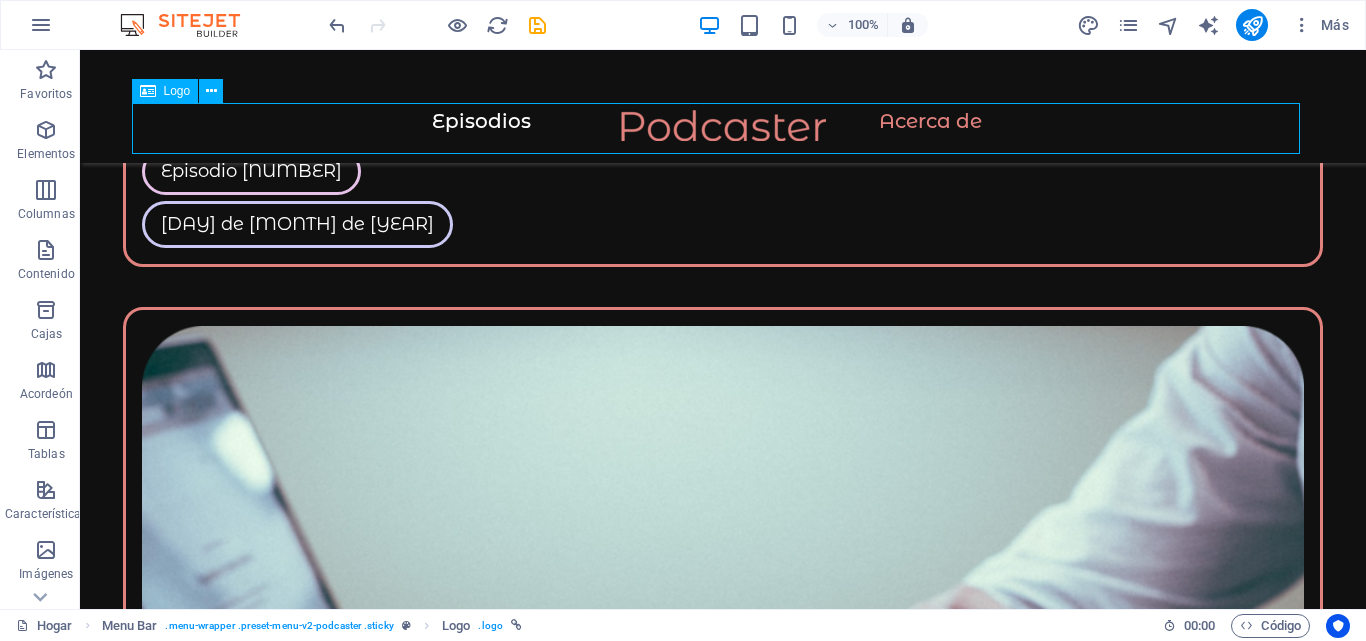 click at bounding box center (723, 135) 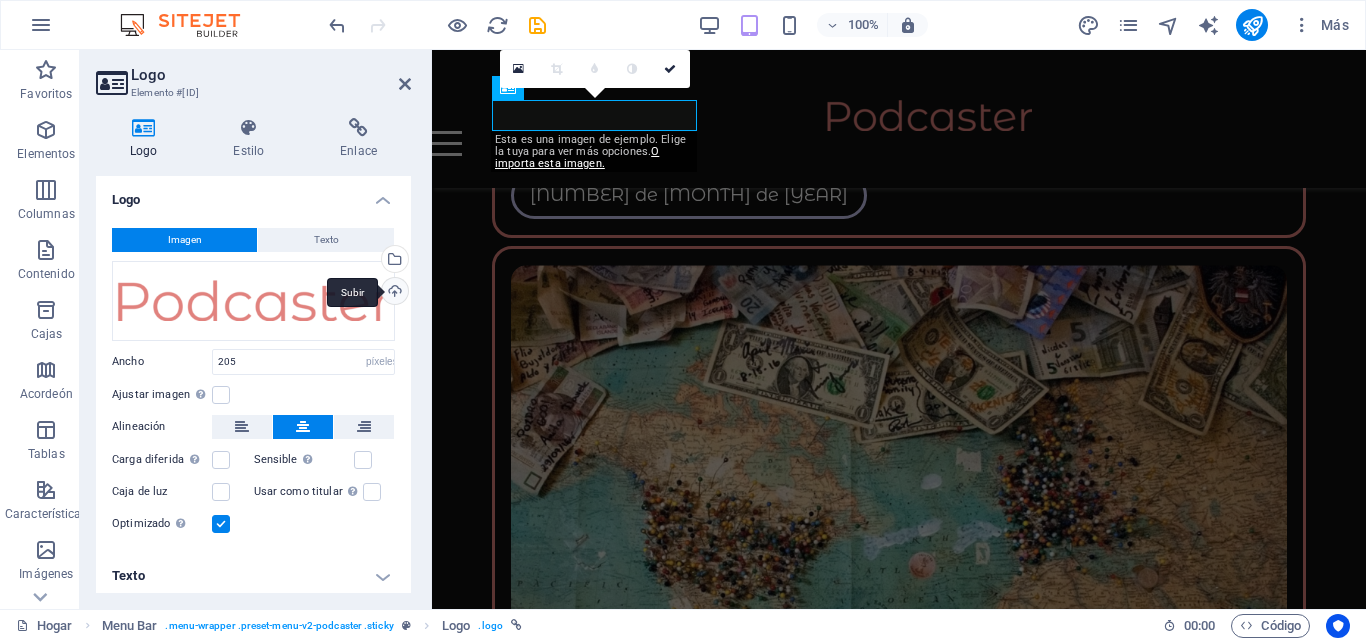 click on "Subir" at bounding box center (393, 293) 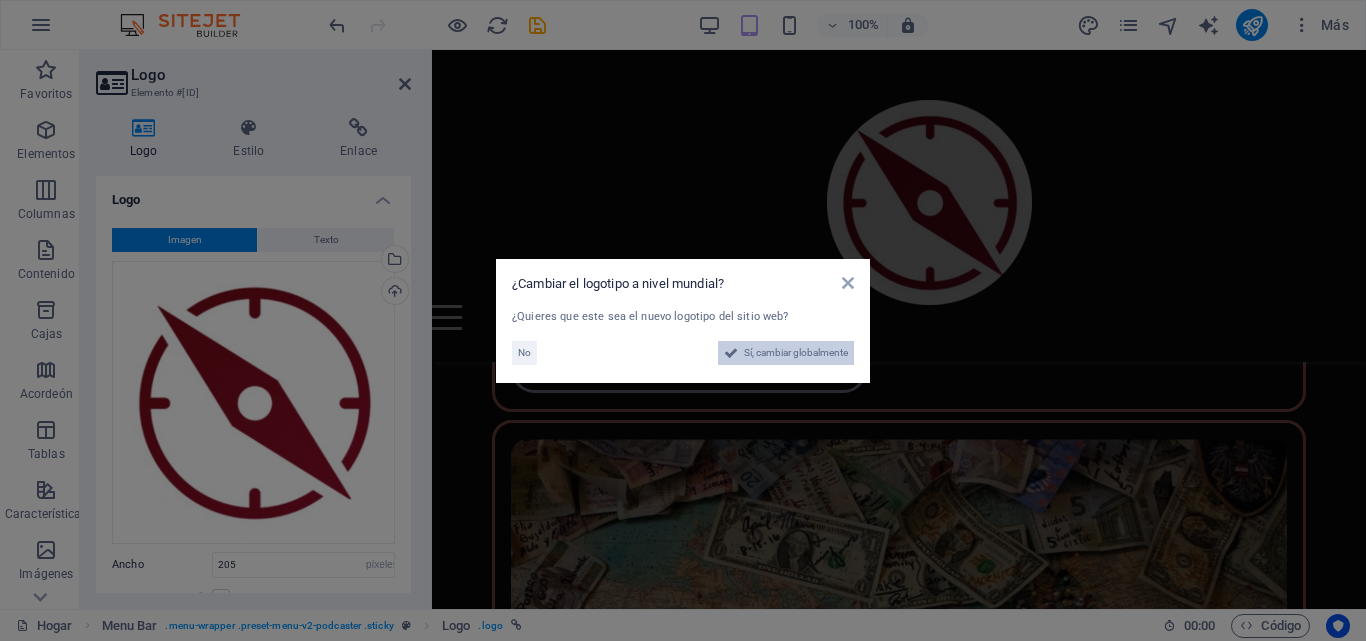 scroll, scrollTop: 5494, scrollLeft: 0, axis: vertical 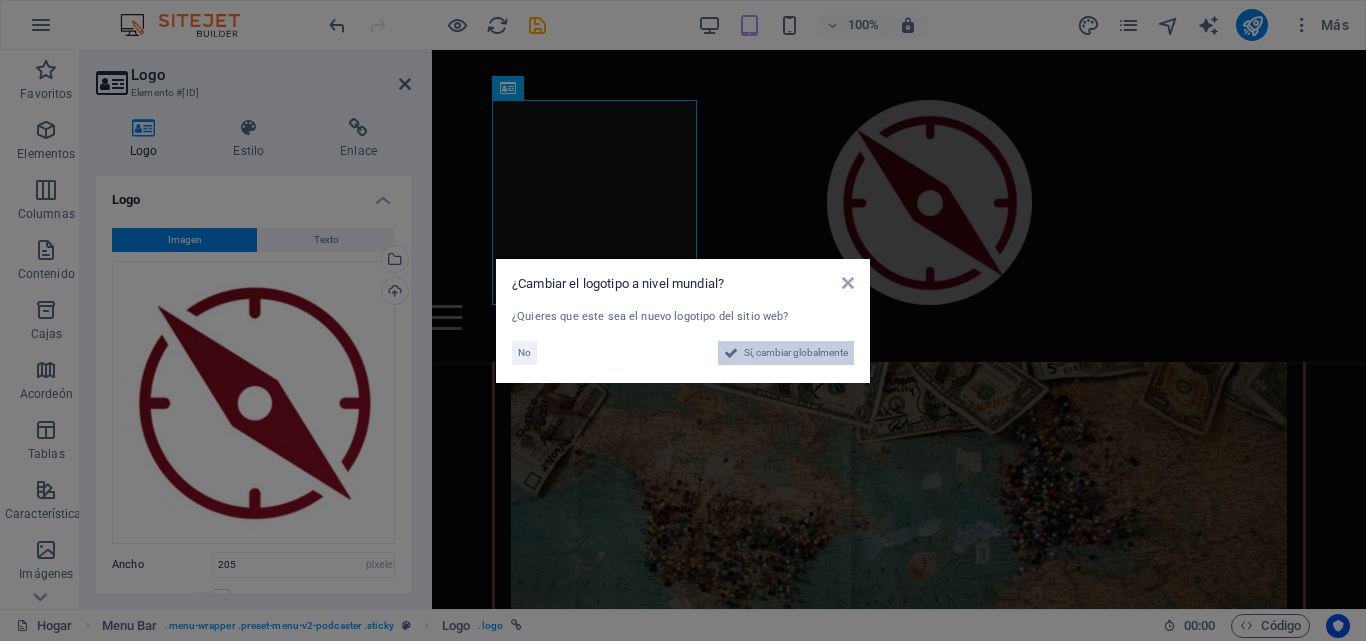 click on "Sí, cambiar globalmente" at bounding box center [796, 353] 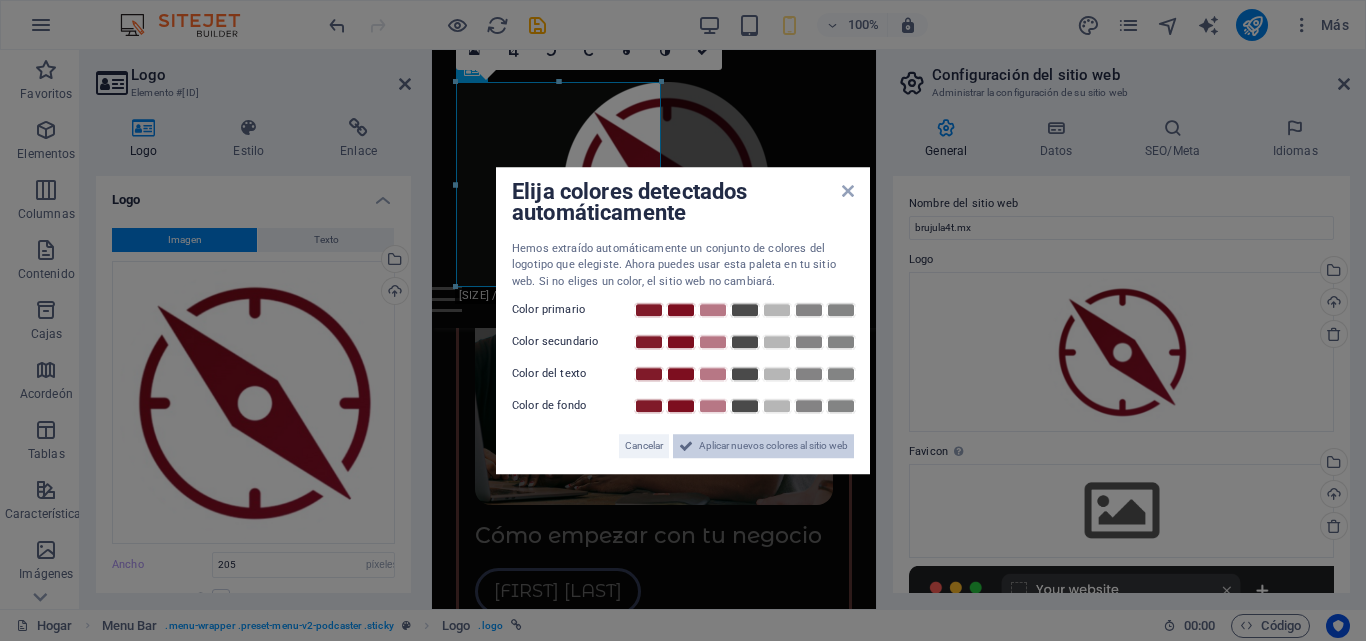 click on "Aplicar nuevos colores al sitio web" at bounding box center (773, 445) 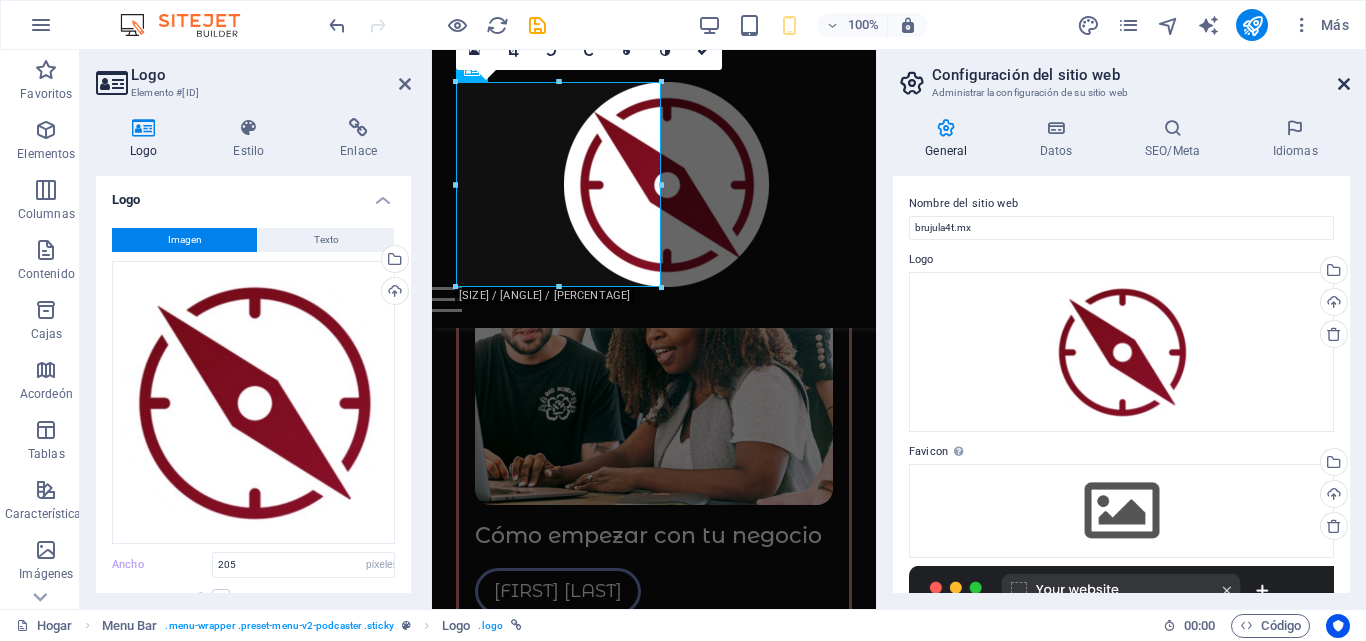 click at bounding box center [1344, 84] 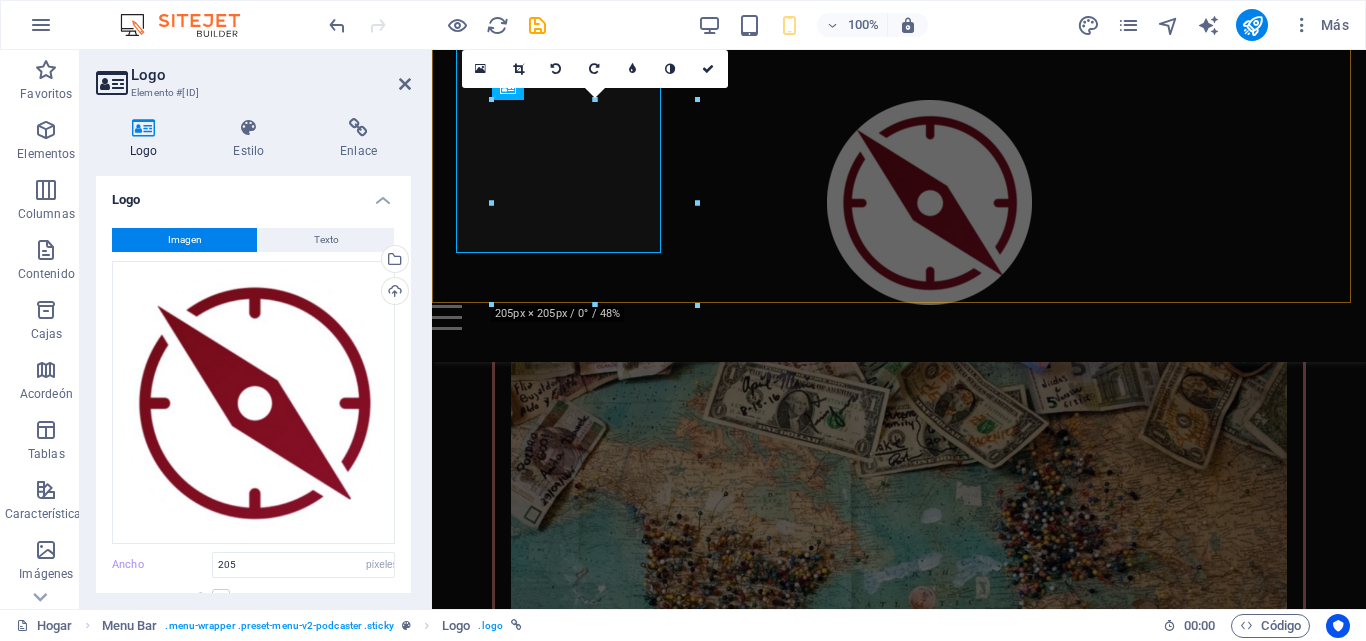 scroll, scrollTop: 5494, scrollLeft: 0, axis: vertical 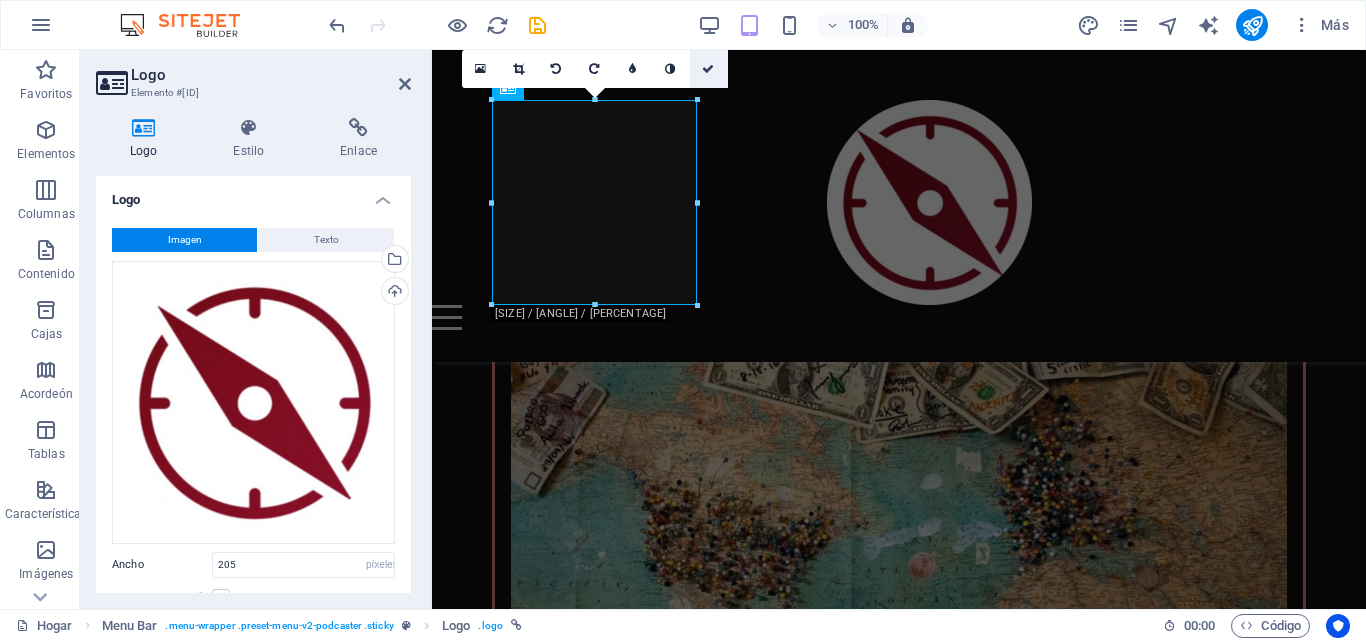 click at bounding box center [709, 69] 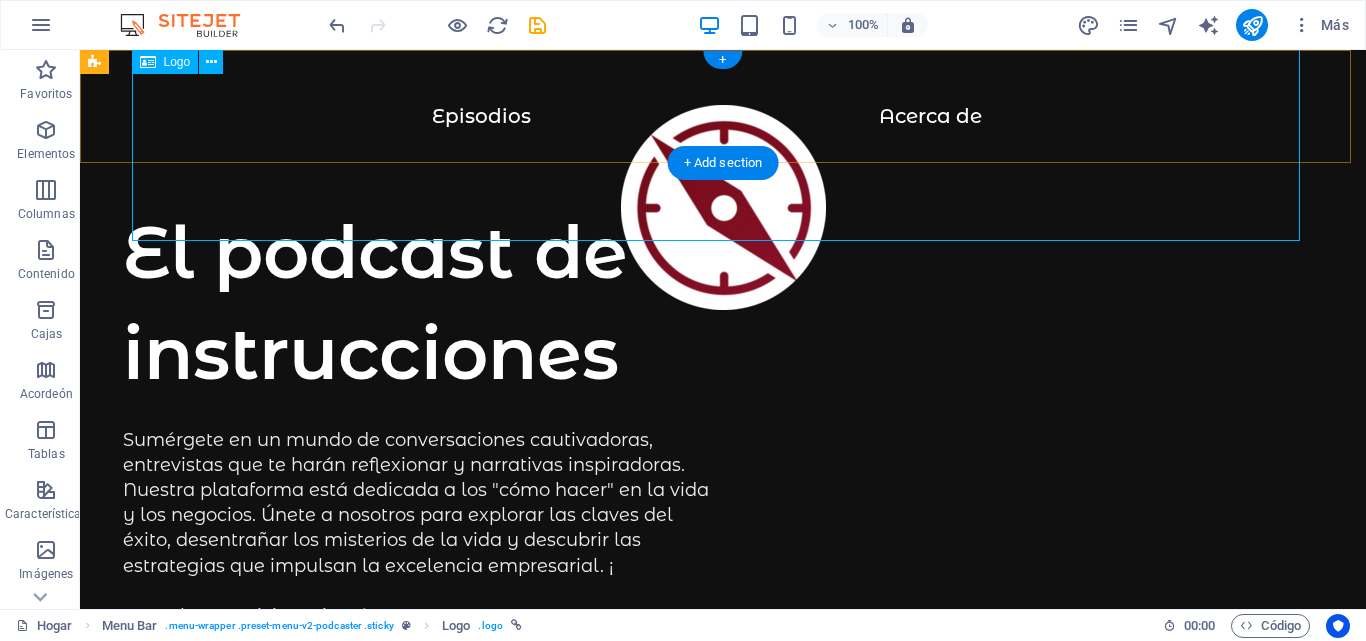 scroll, scrollTop: 0, scrollLeft: 0, axis: both 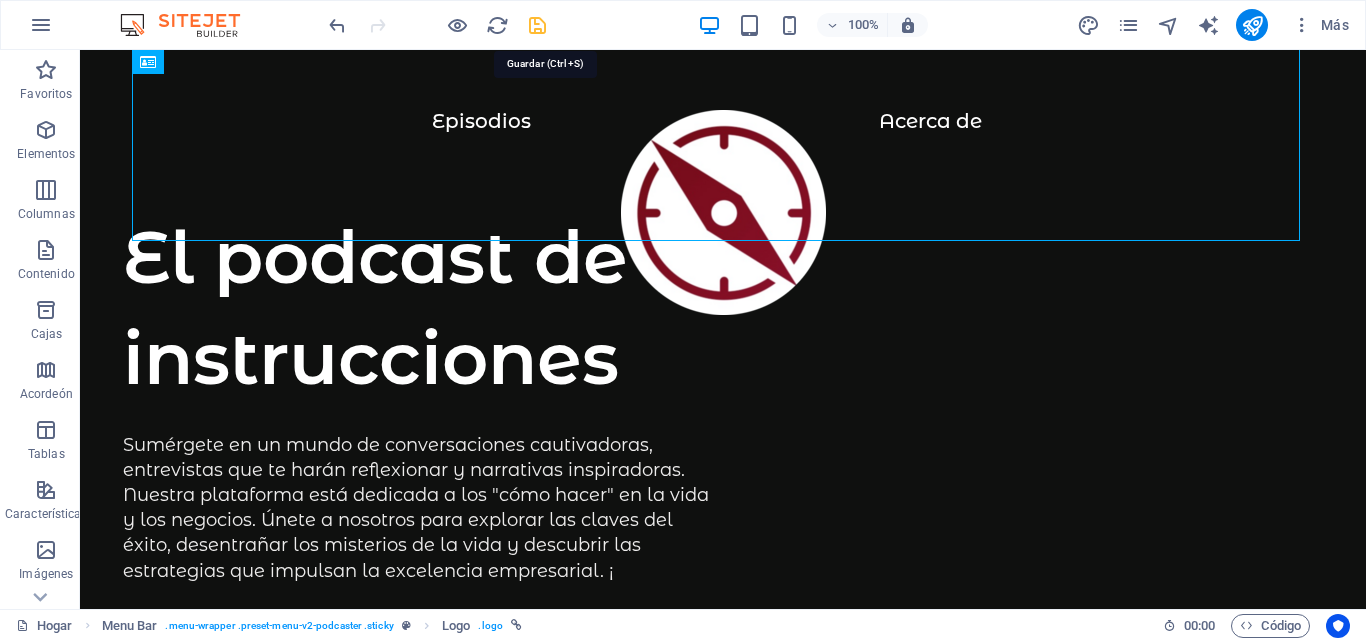 click at bounding box center [537, 25] 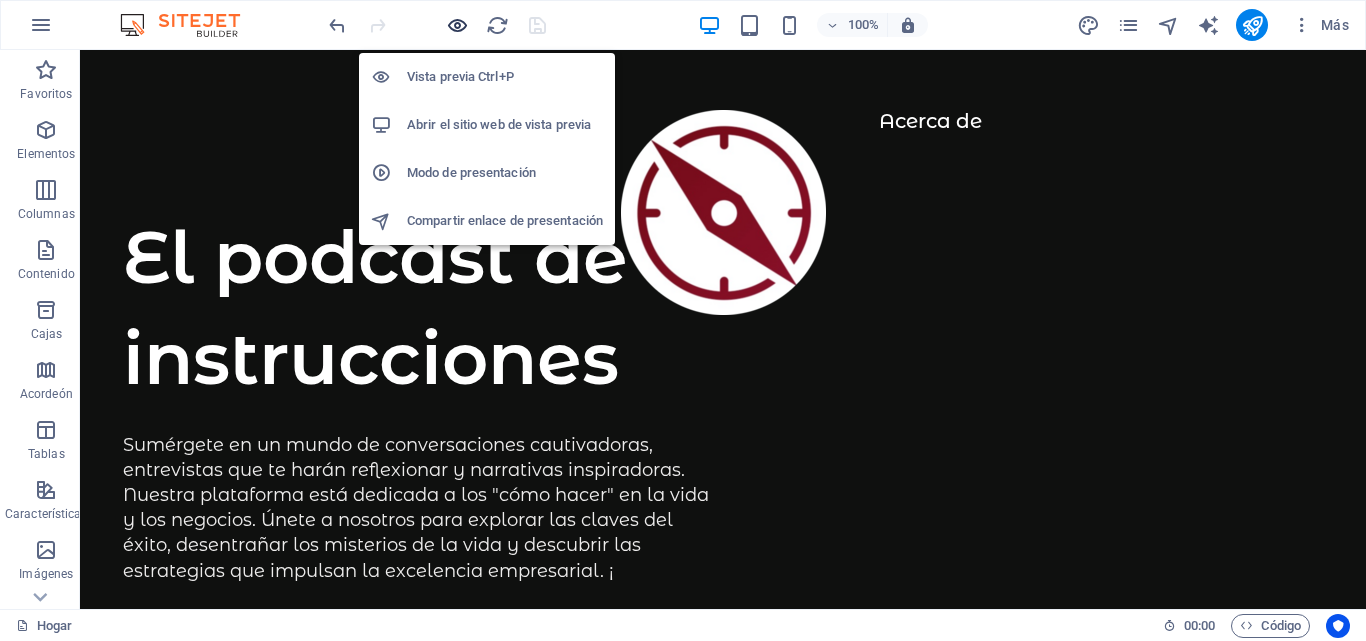click at bounding box center (457, 25) 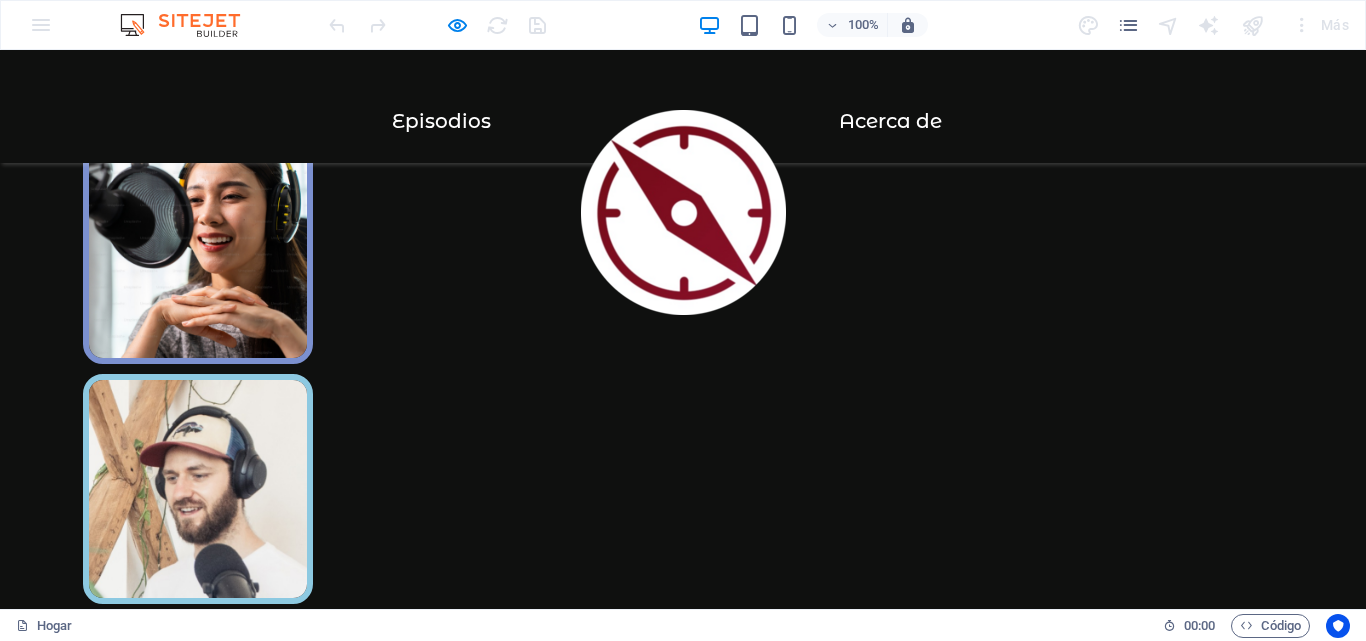 scroll, scrollTop: 0, scrollLeft: 0, axis: both 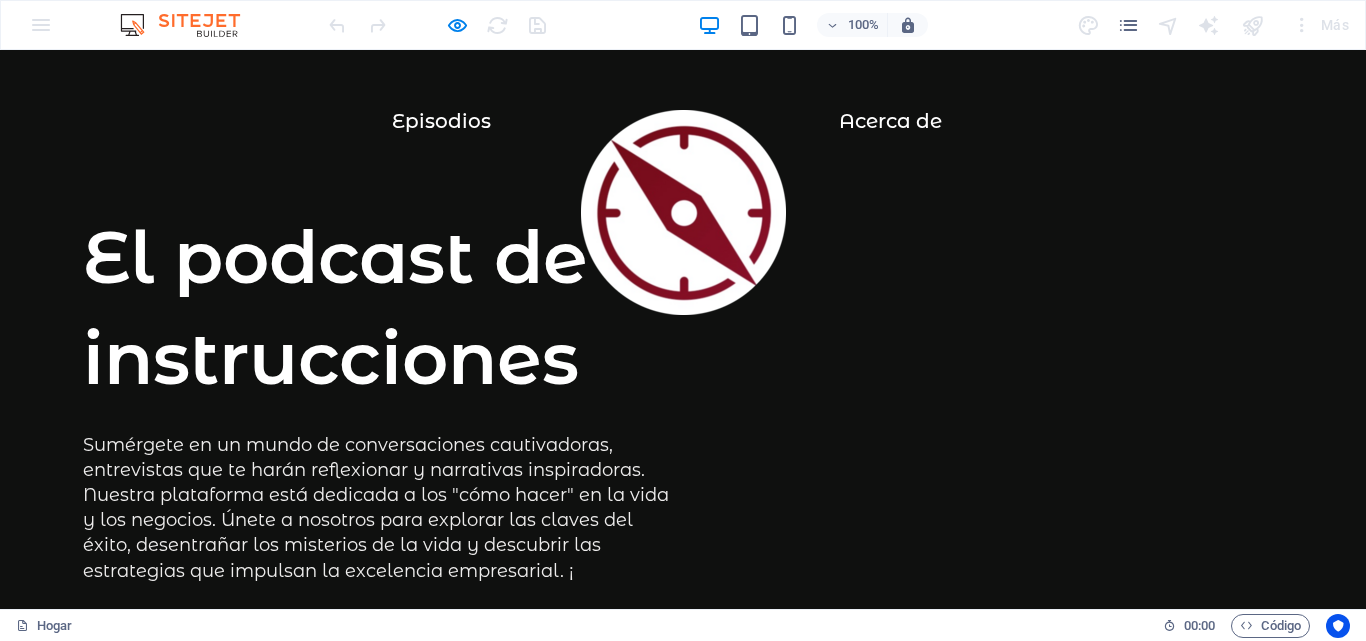 click at bounding box center [683, 212] 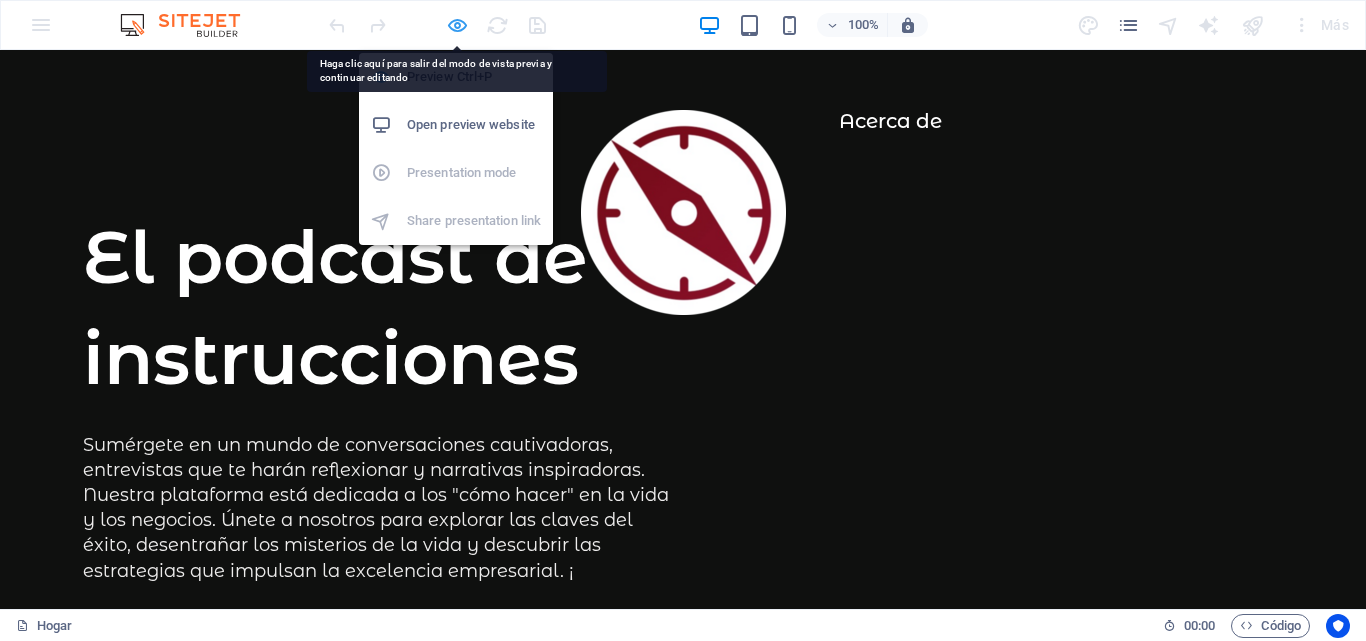 click at bounding box center [457, 25] 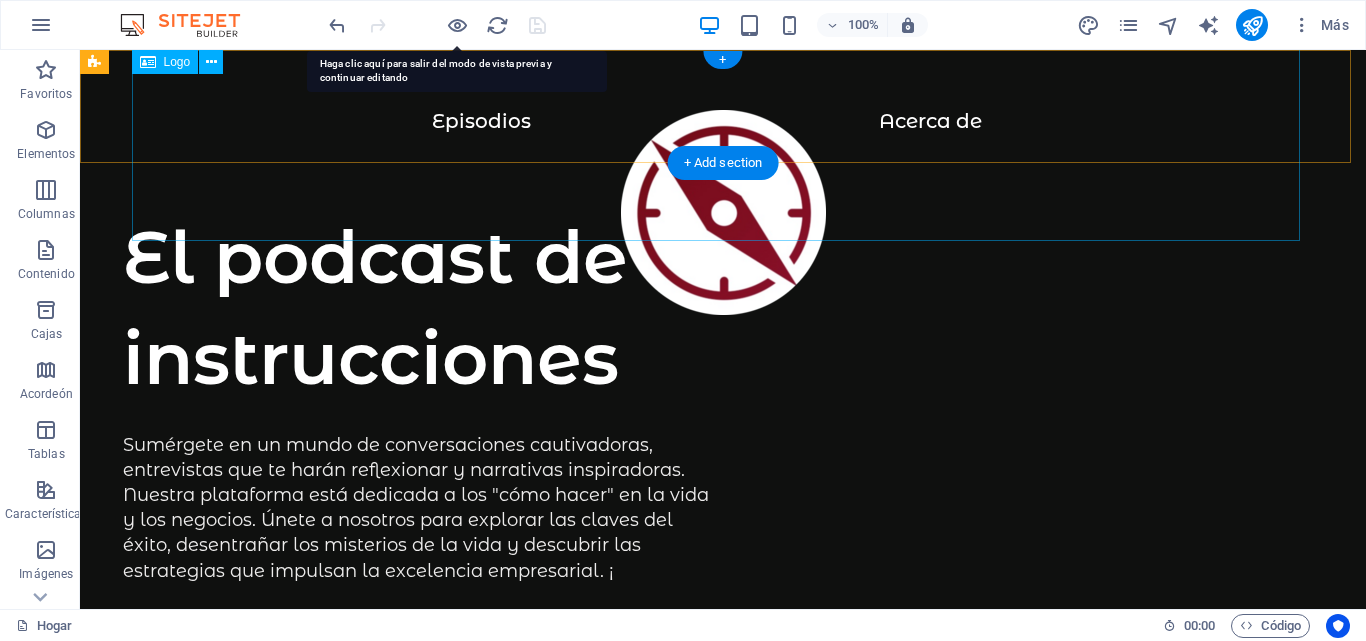 click at bounding box center (723, 222) 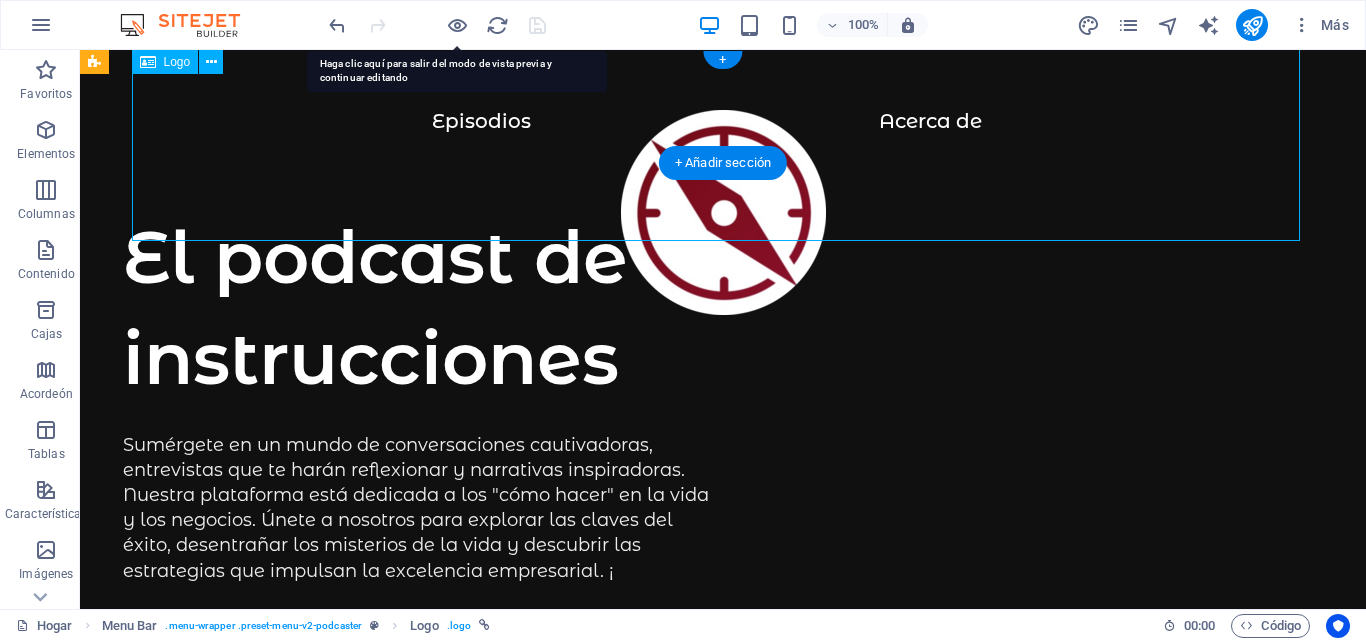 click at bounding box center [723, 222] 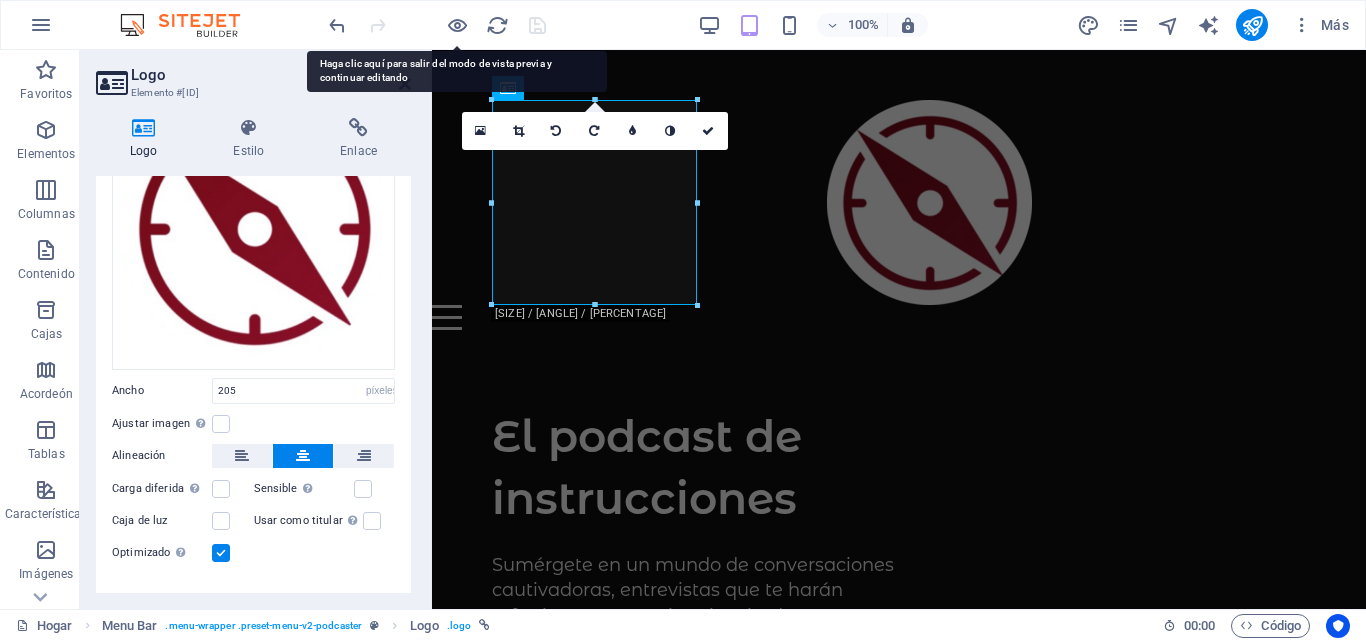 scroll, scrollTop: 200, scrollLeft: 0, axis: vertical 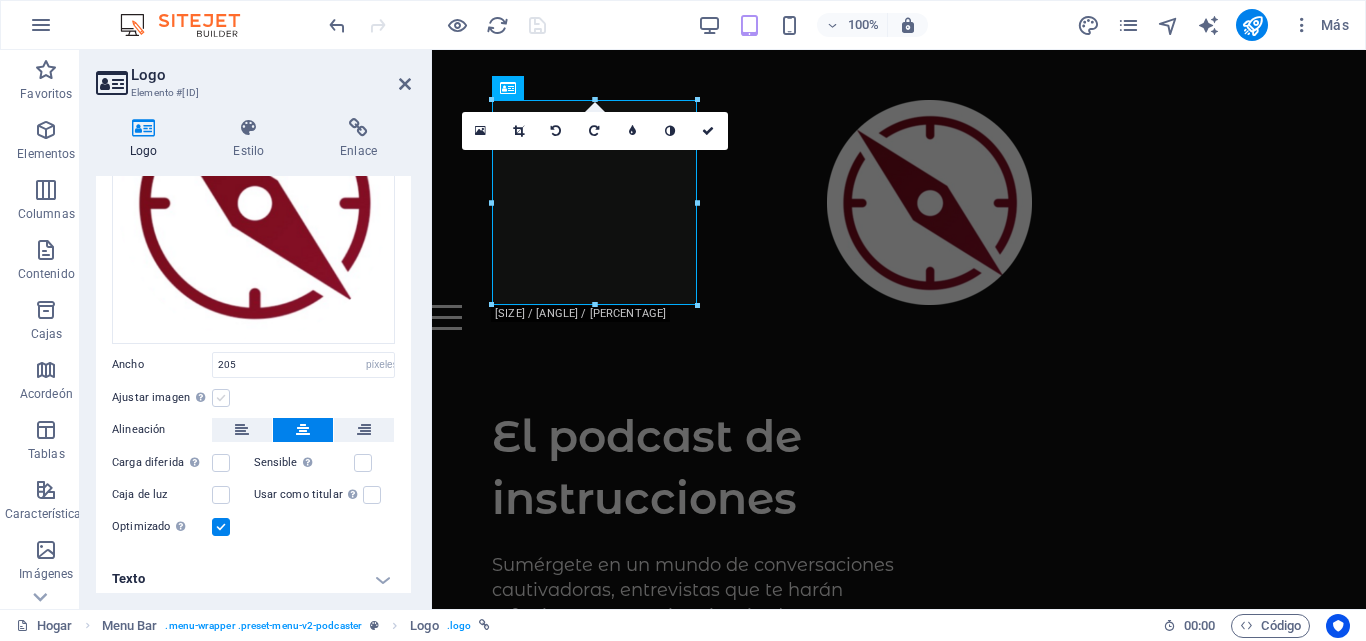 click at bounding box center (221, 398) 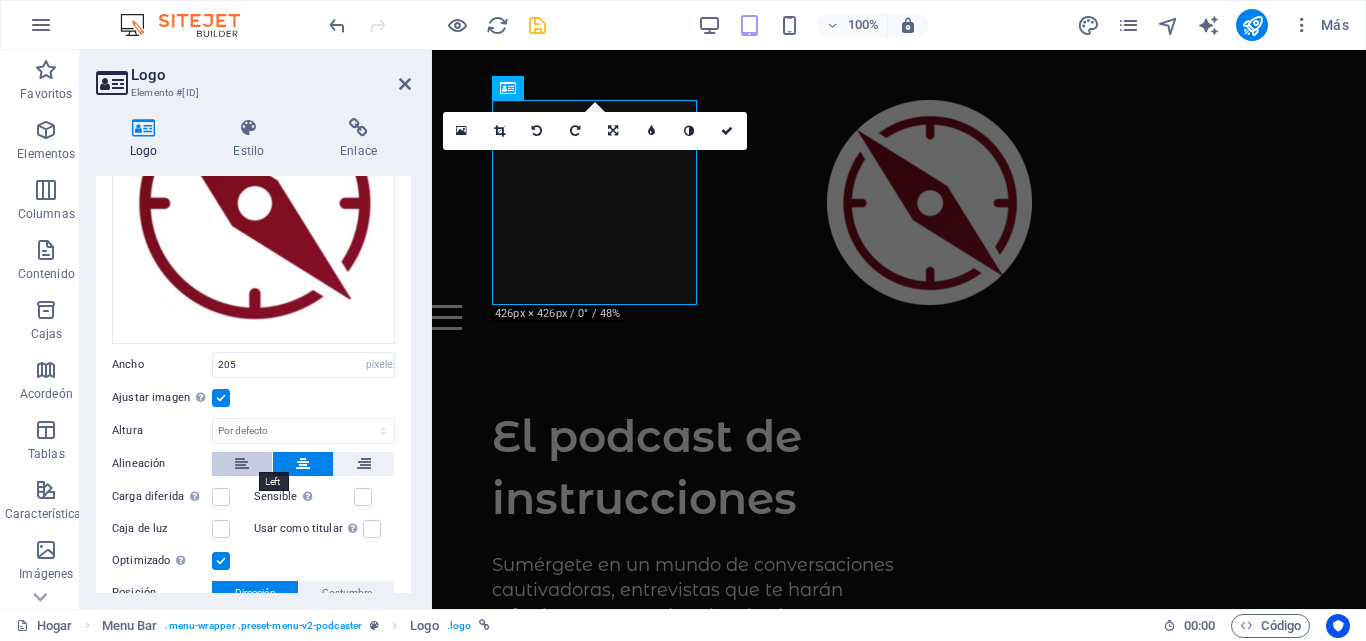 click at bounding box center (242, 464) 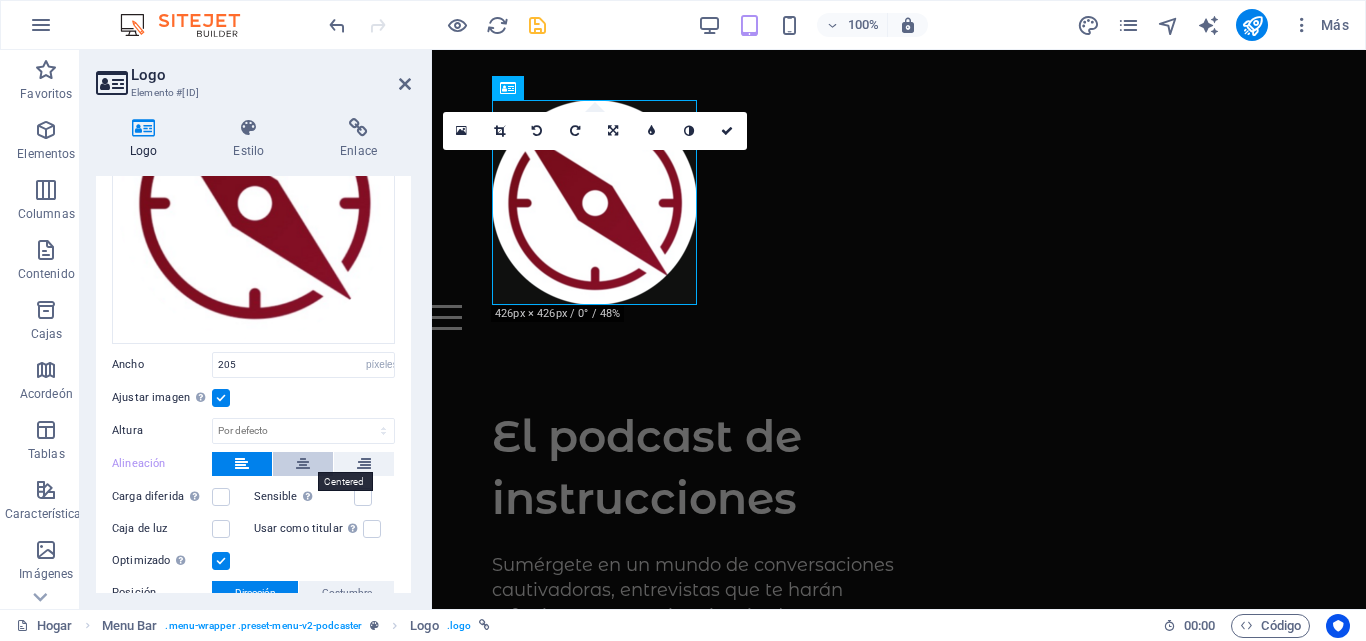 click at bounding box center (303, 464) 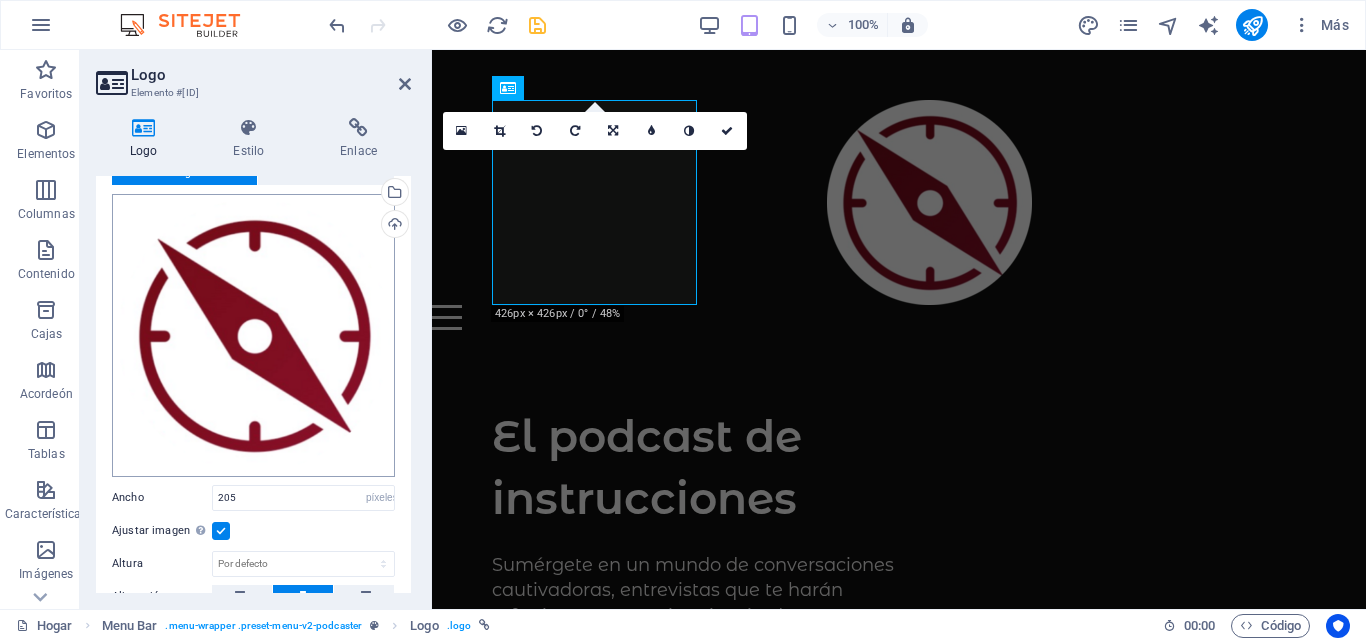 scroll, scrollTop: 100, scrollLeft: 0, axis: vertical 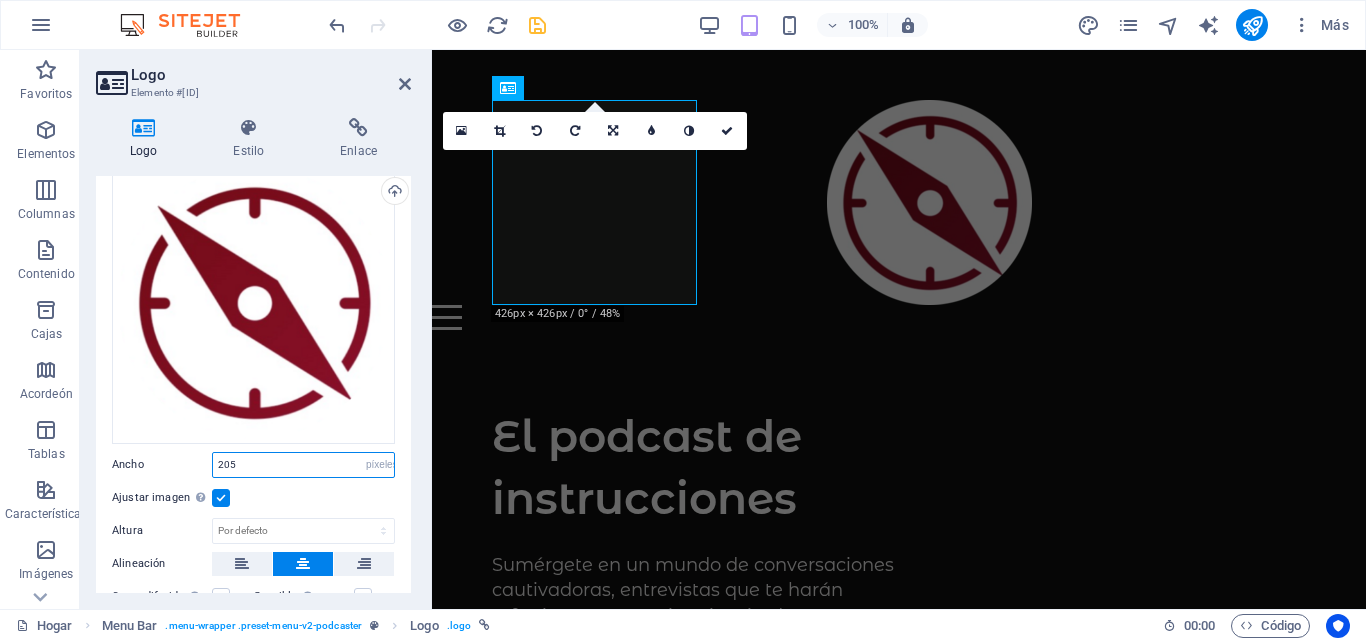 click on "205" at bounding box center [303, 465] 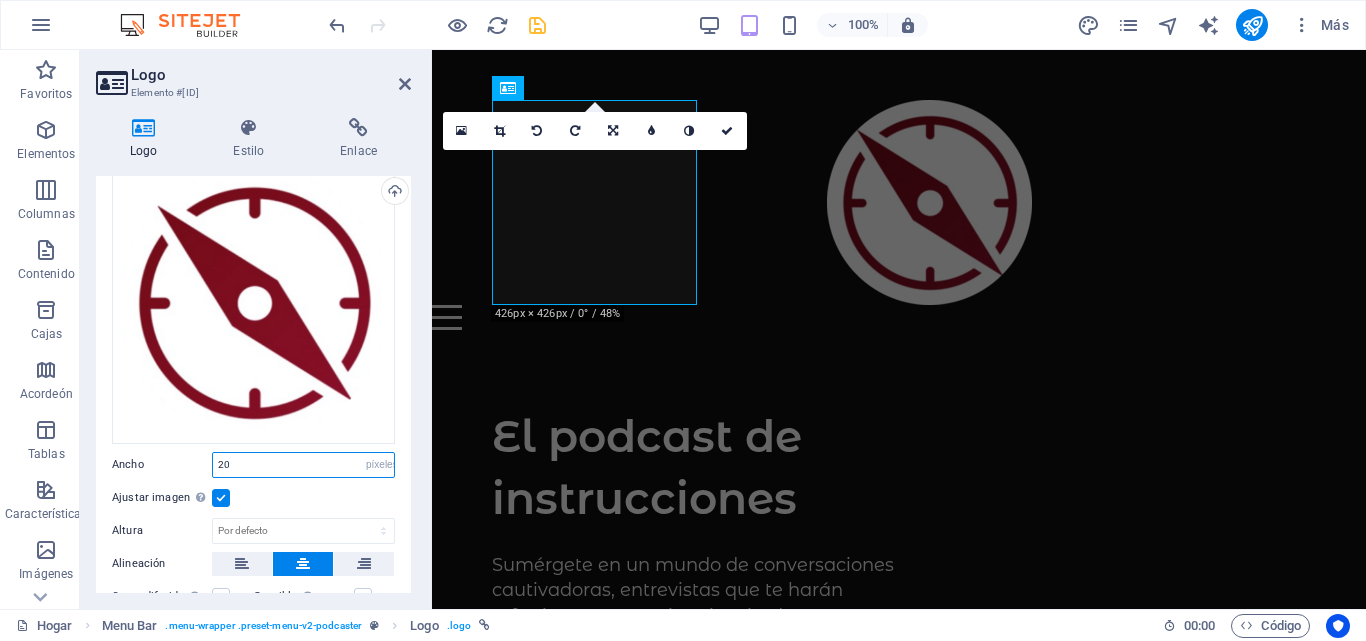 type on "2" 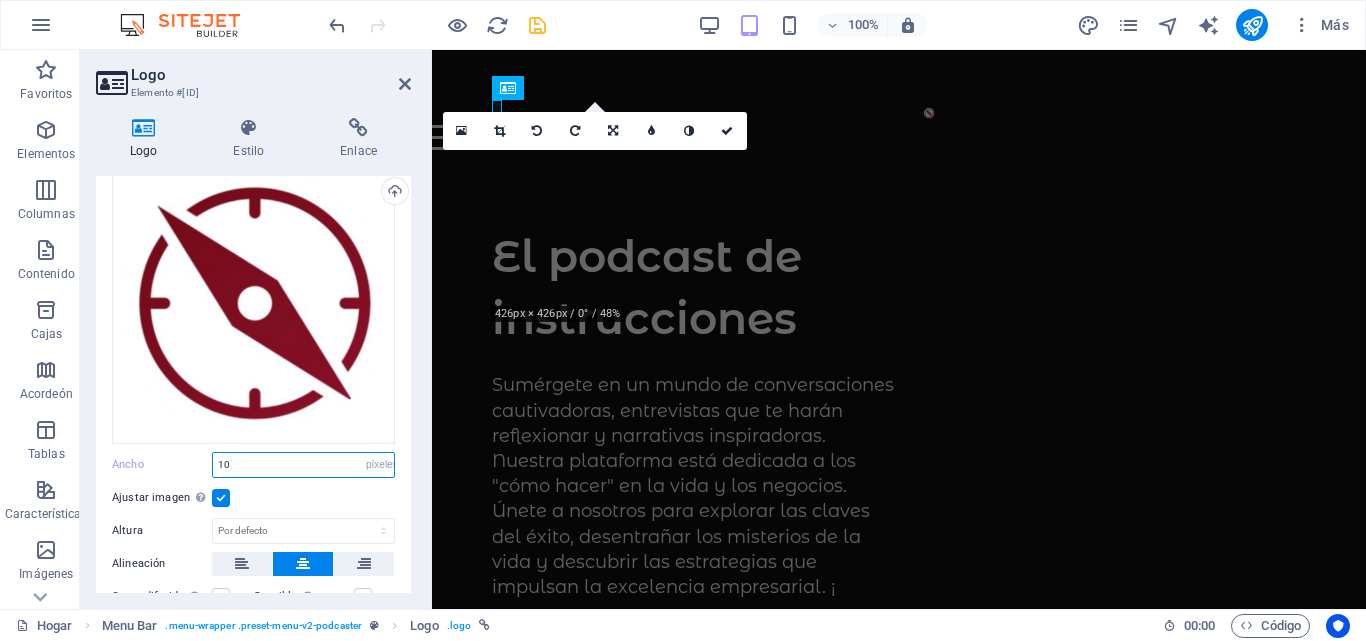 type on "1" 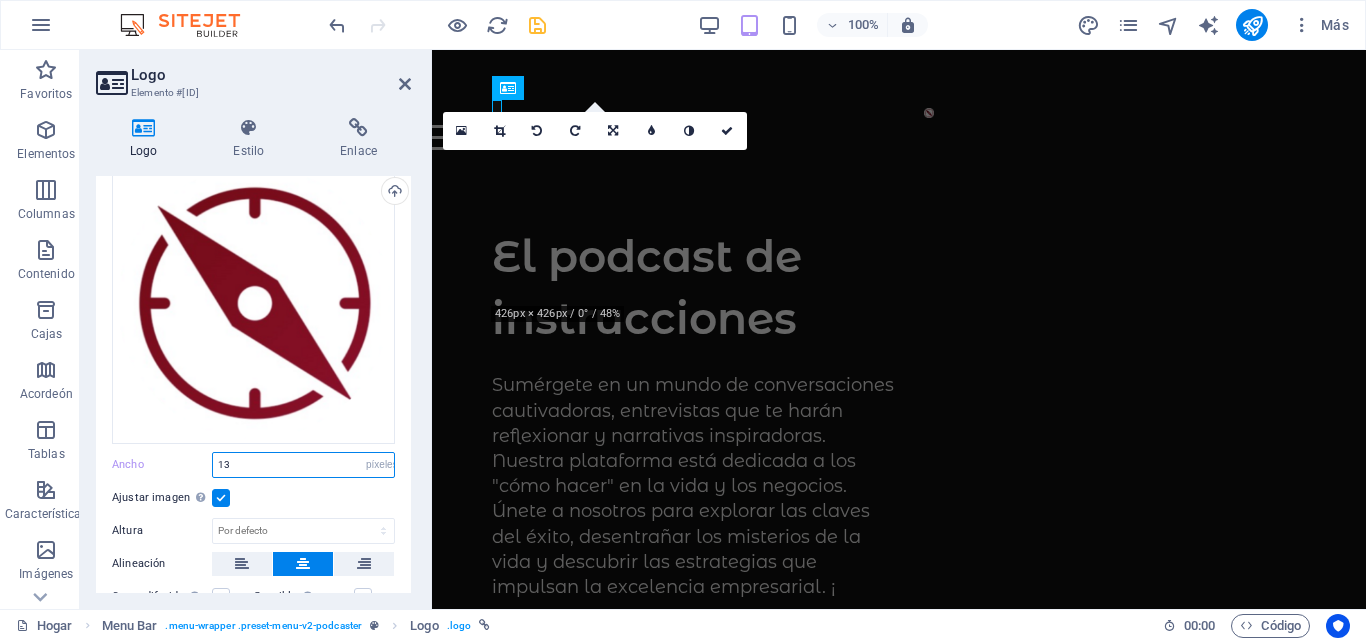 type on "130" 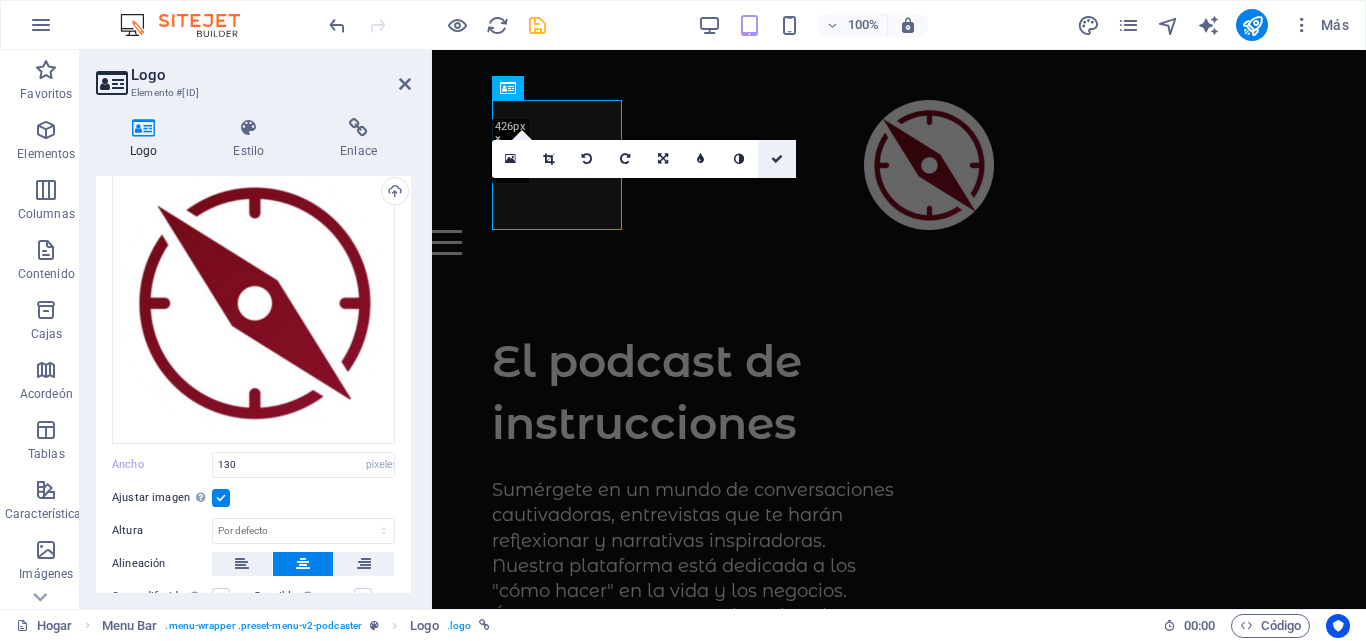 click at bounding box center (777, 159) 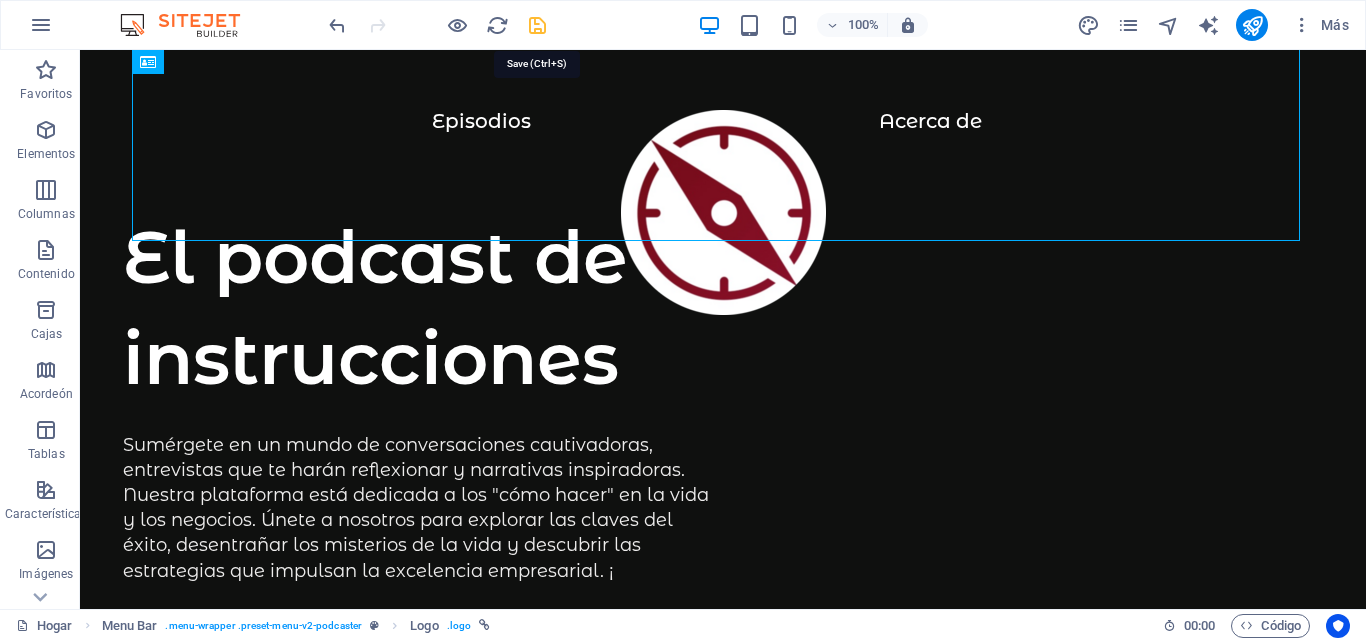 click at bounding box center [537, 25] 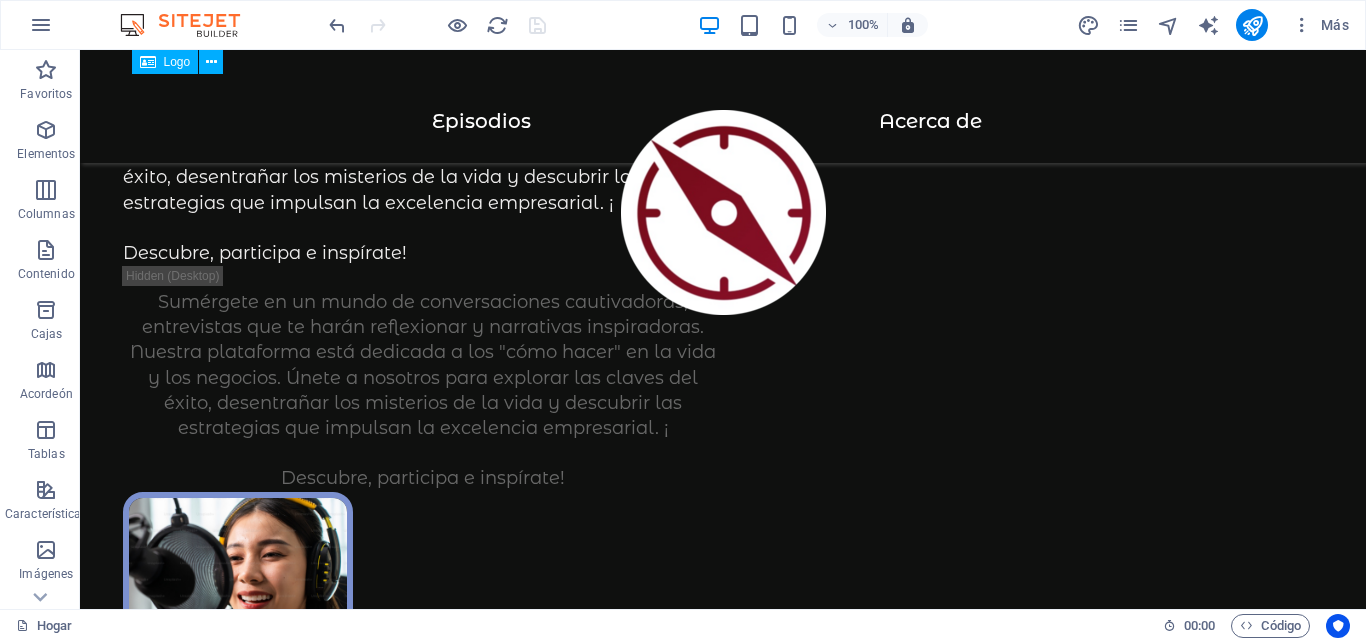 scroll, scrollTop: 0, scrollLeft: 0, axis: both 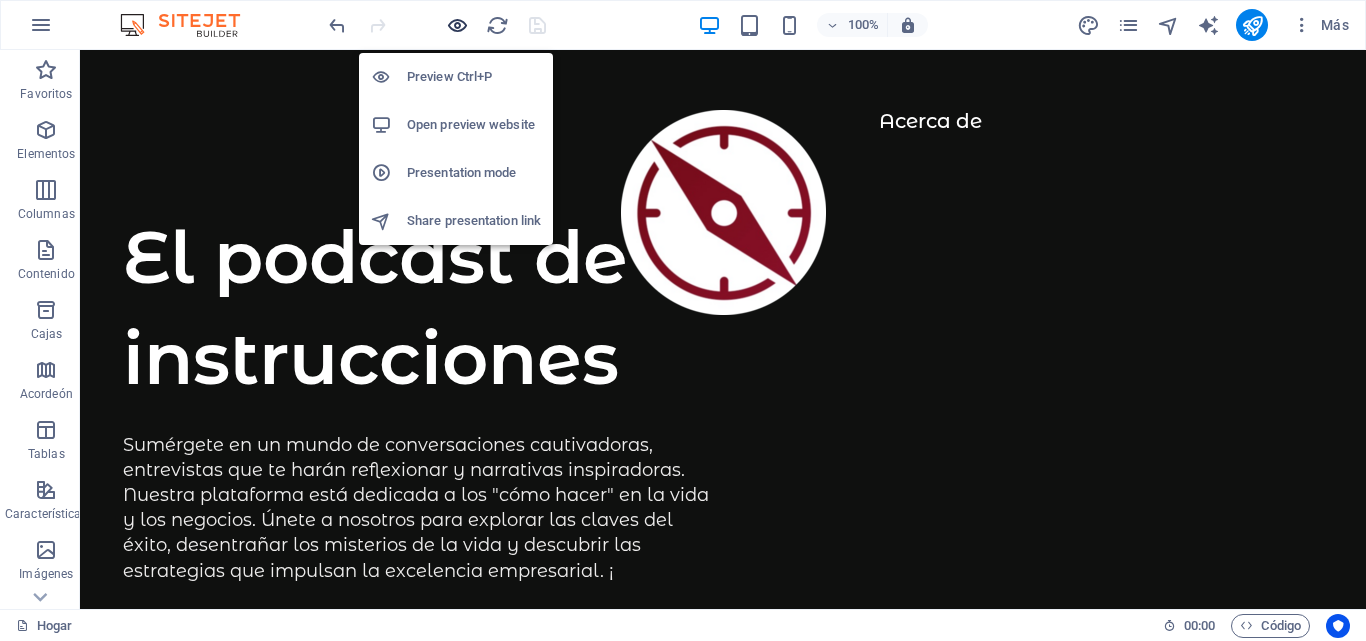 click at bounding box center (457, 25) 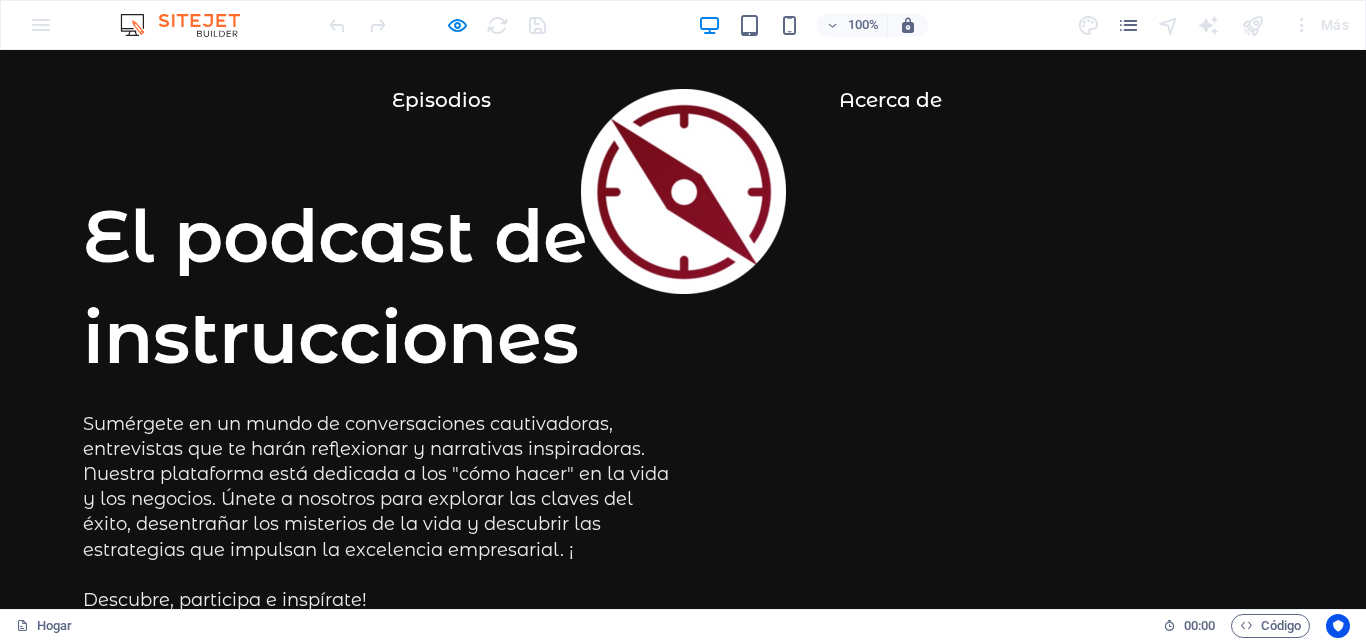 scroll, scrollTop: 0, scrollLeft: 0, axis: both 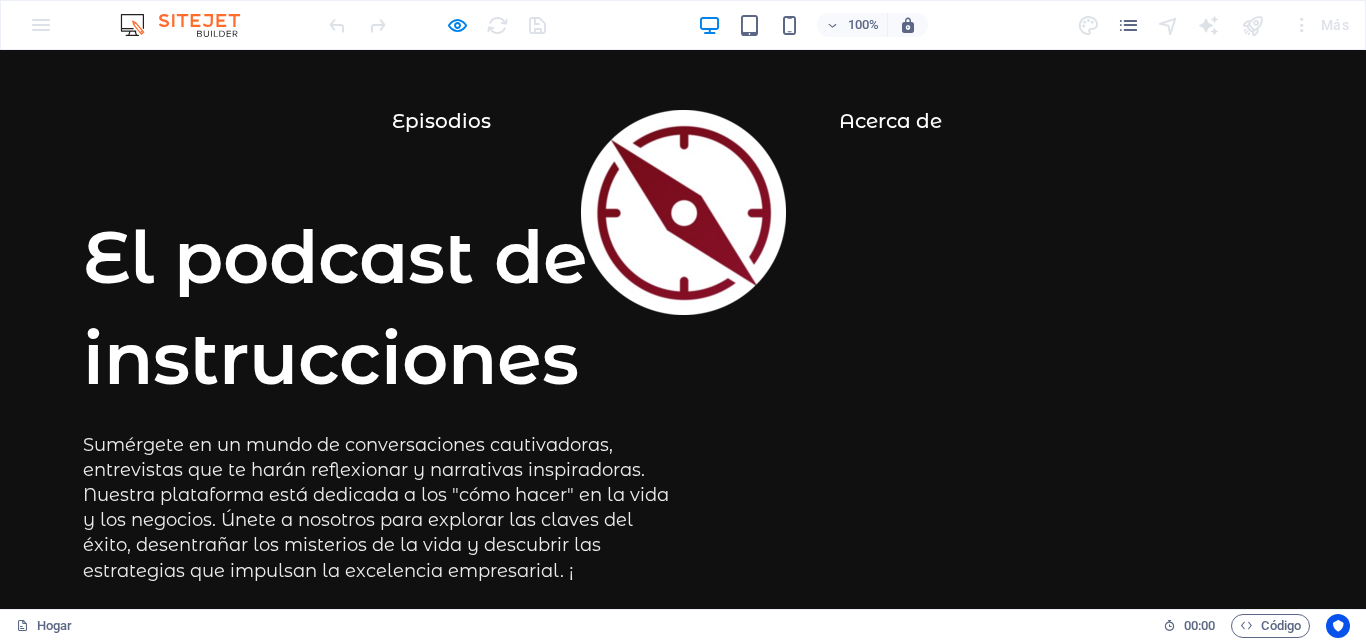 click at bounding box center [683, 212] 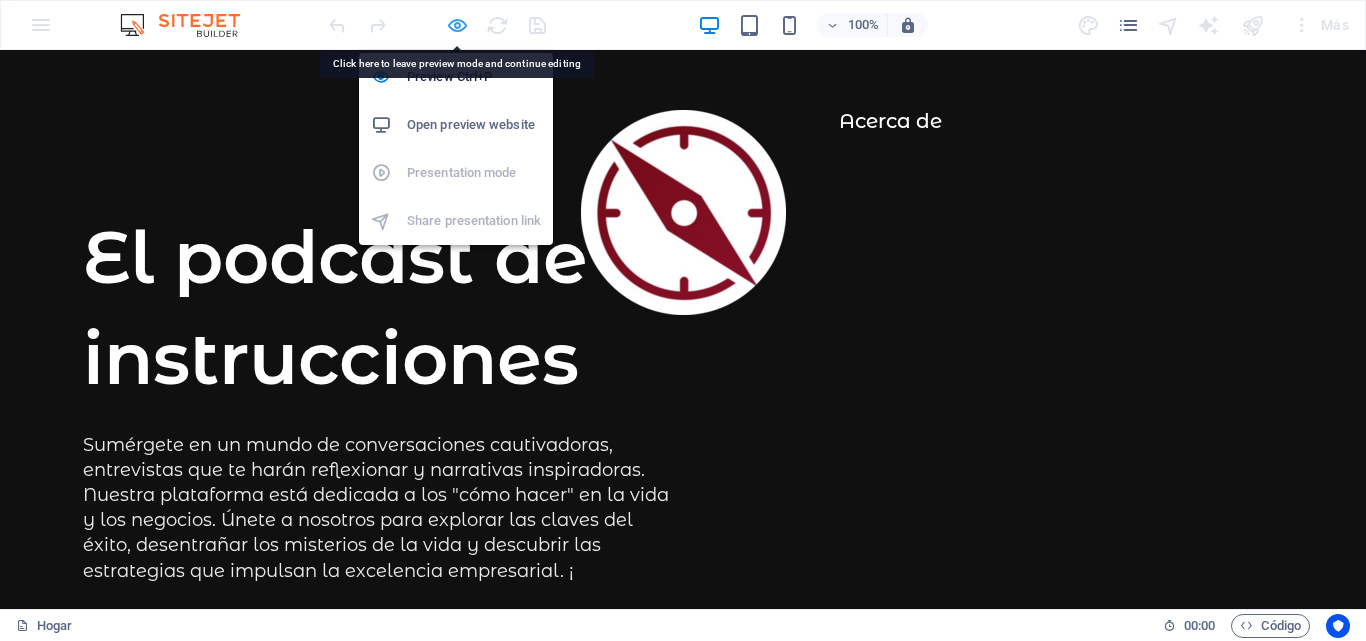 click at bounding box center [457, 25] 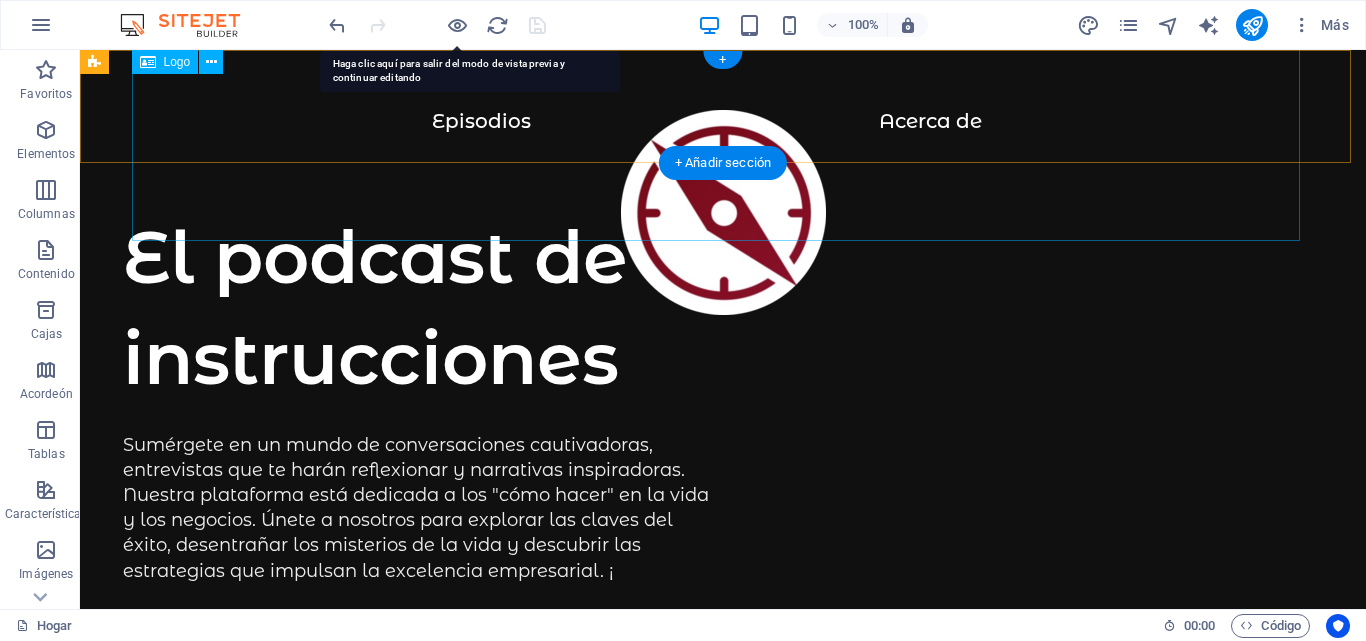 click at bounding box center [723, 222] 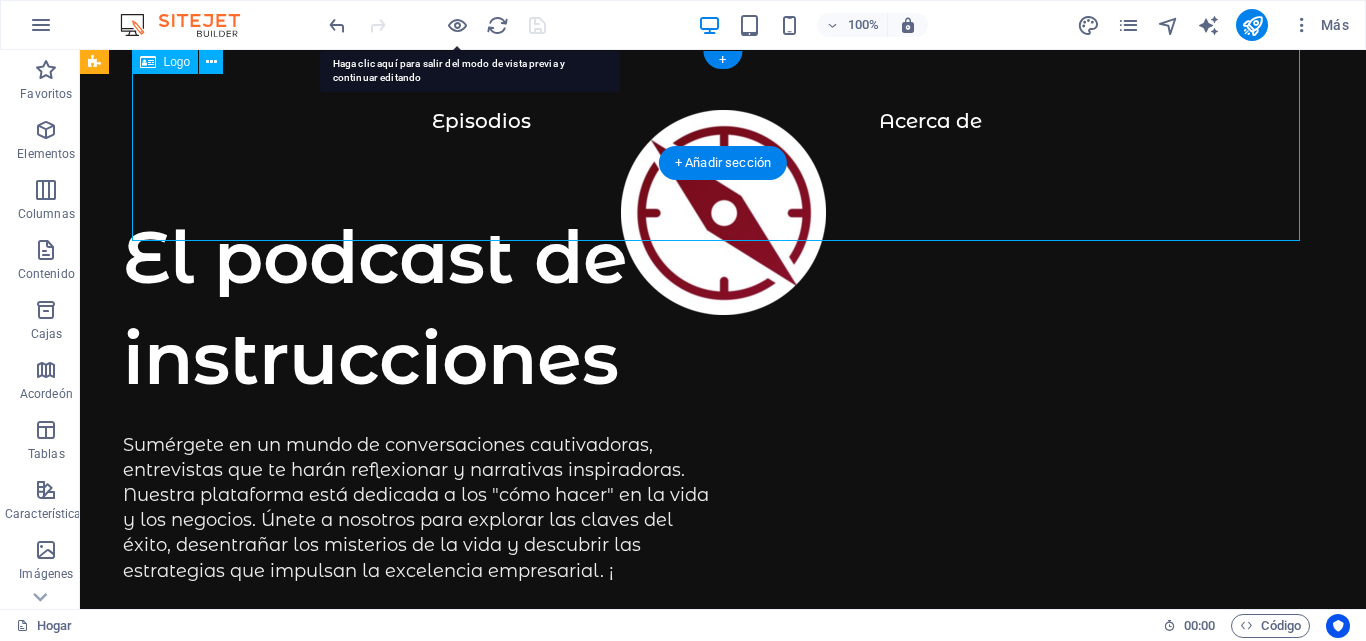 click at bounding box center (723, 222) 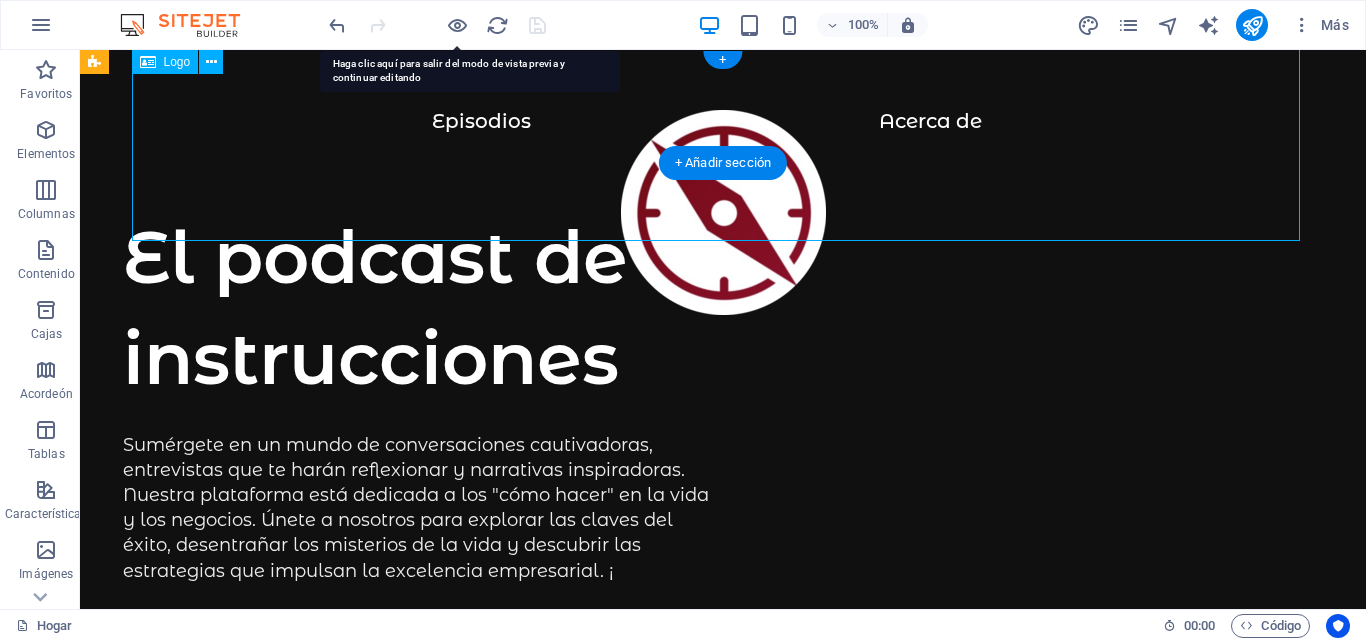 select on "px" 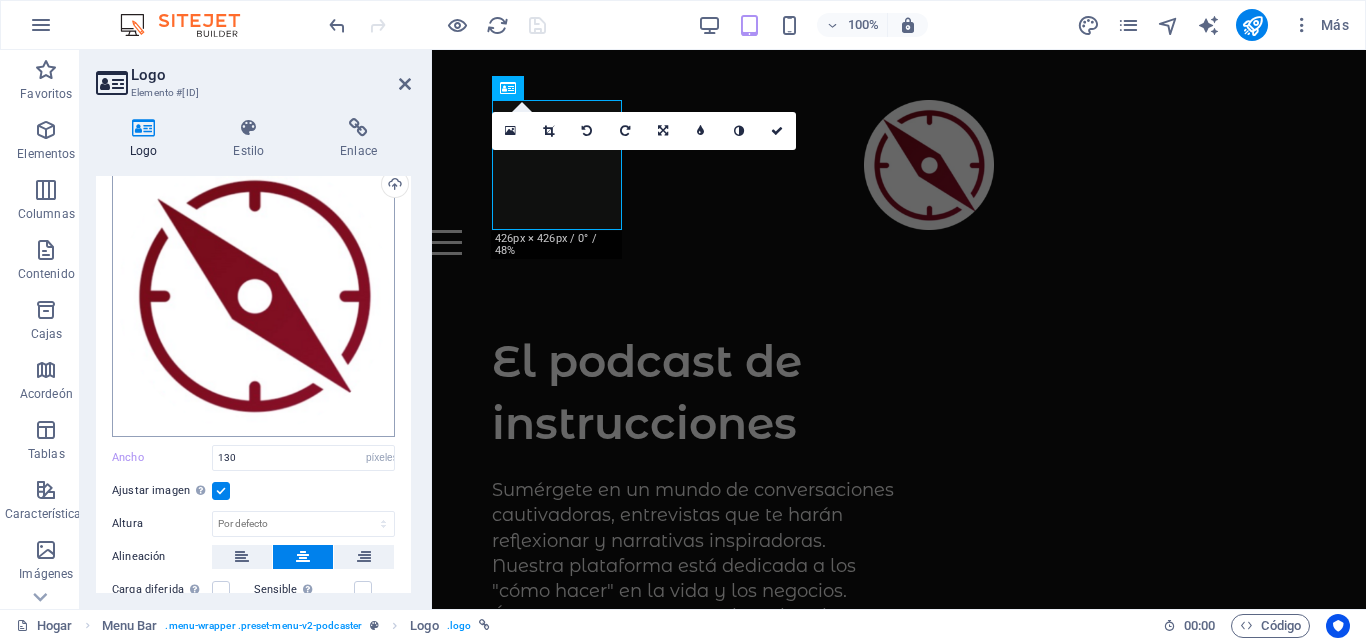 scroll, scrollTop: 200, scrollLeft: 0, axis: vertical 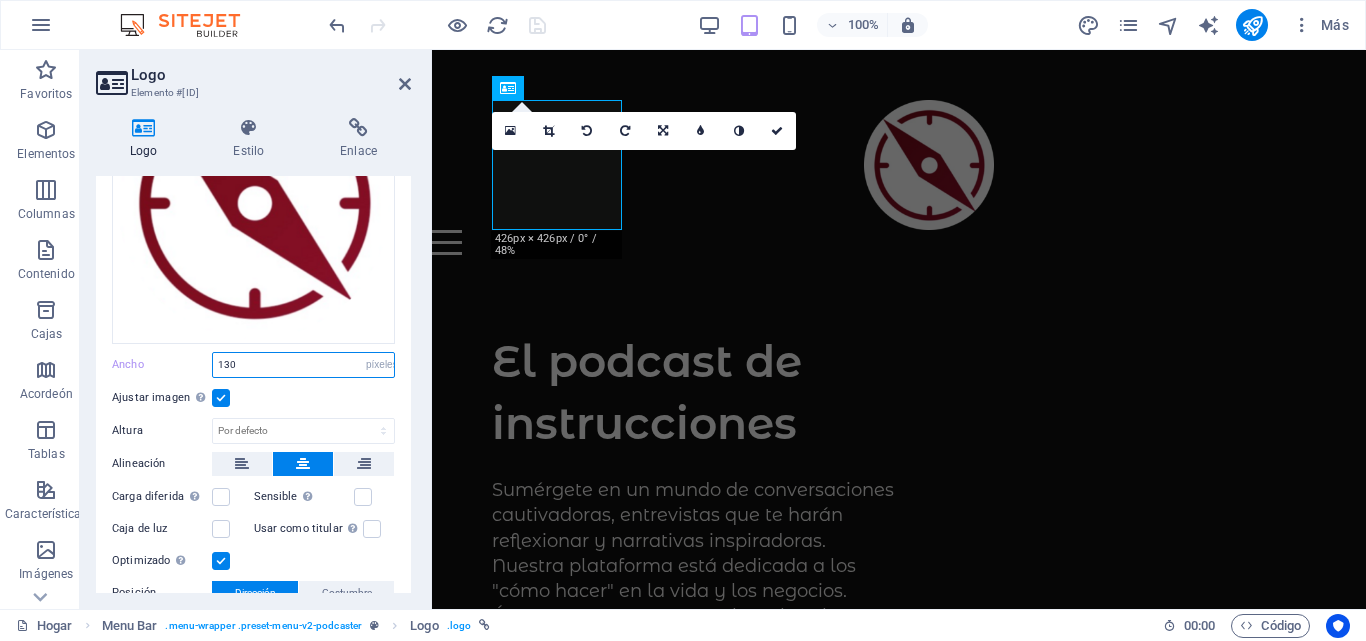 click on "130" at bounding box center [303, 365] 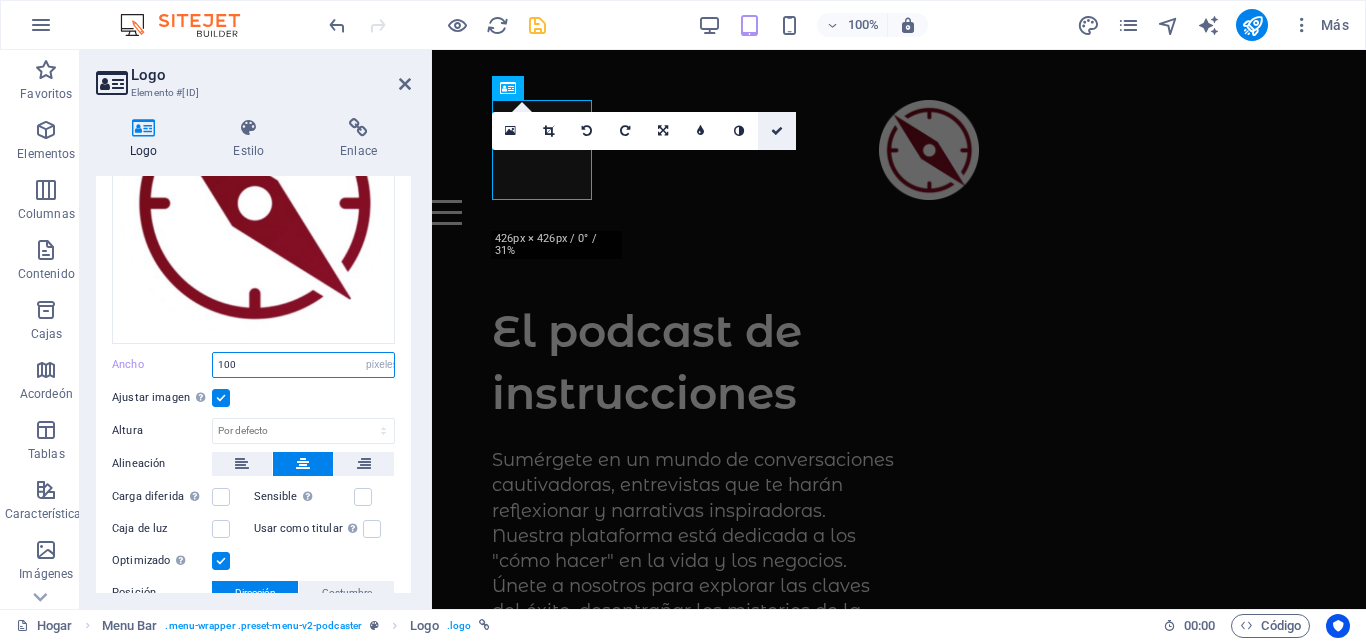 type on "100" 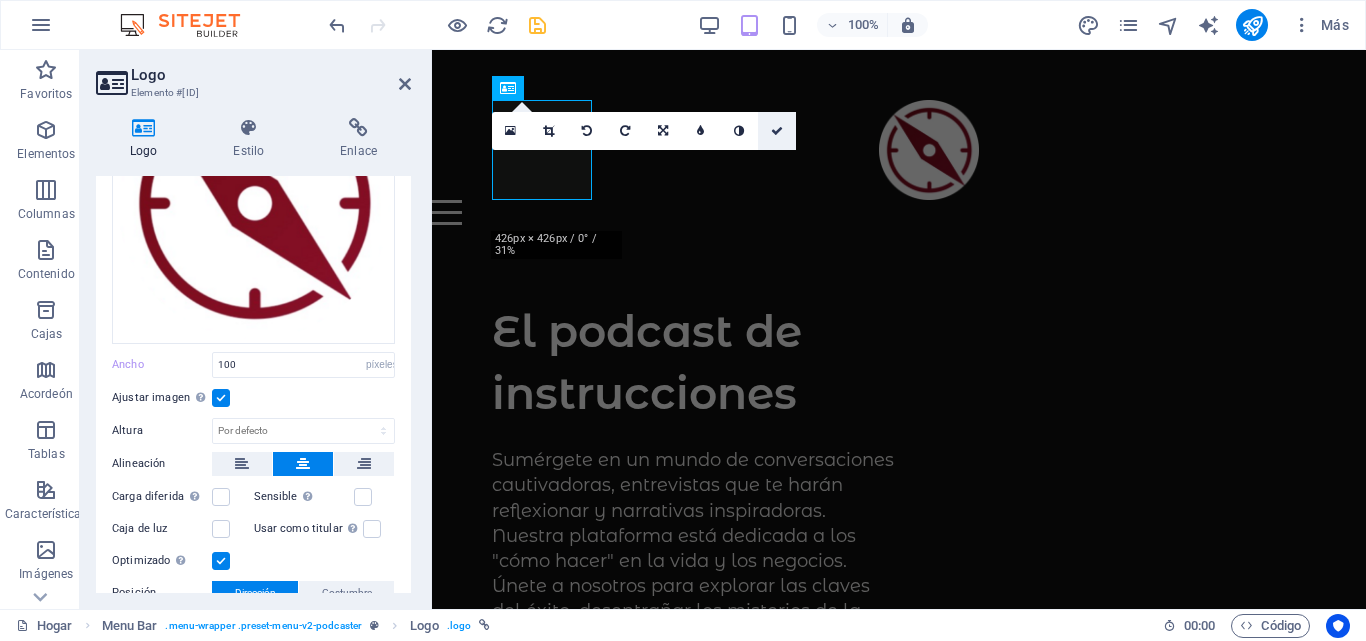 click at bounding box center [777, 131] 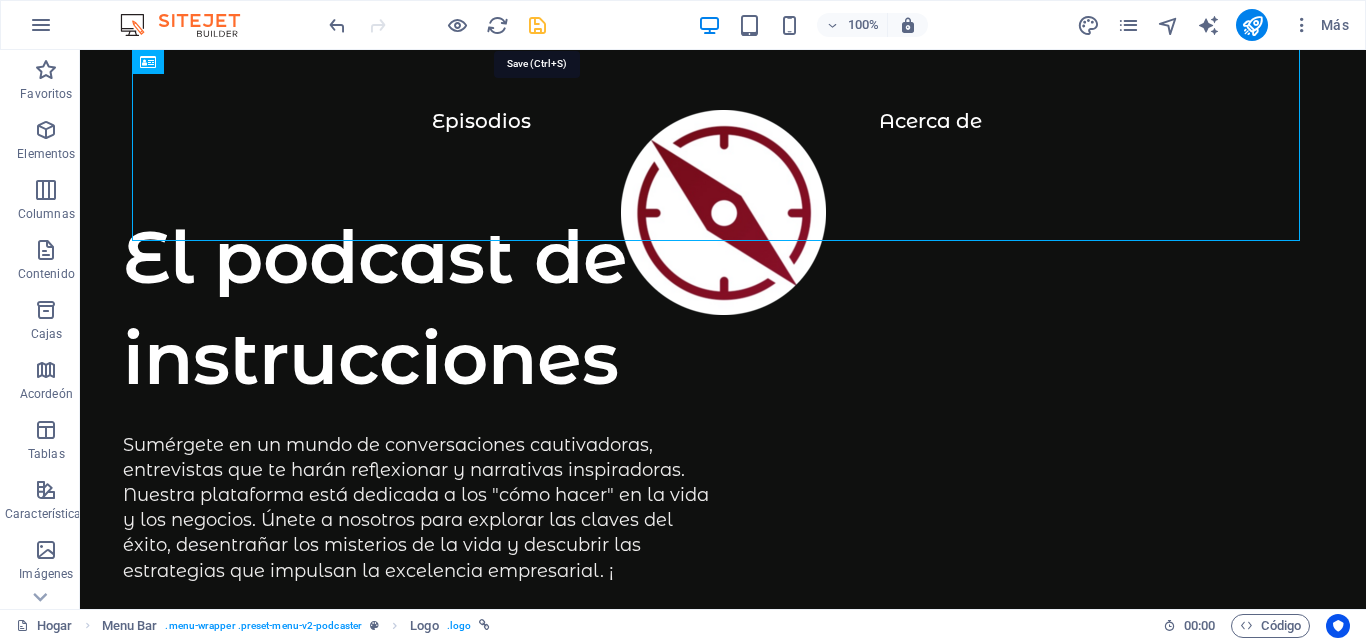 click at bounding box center (537, 25) 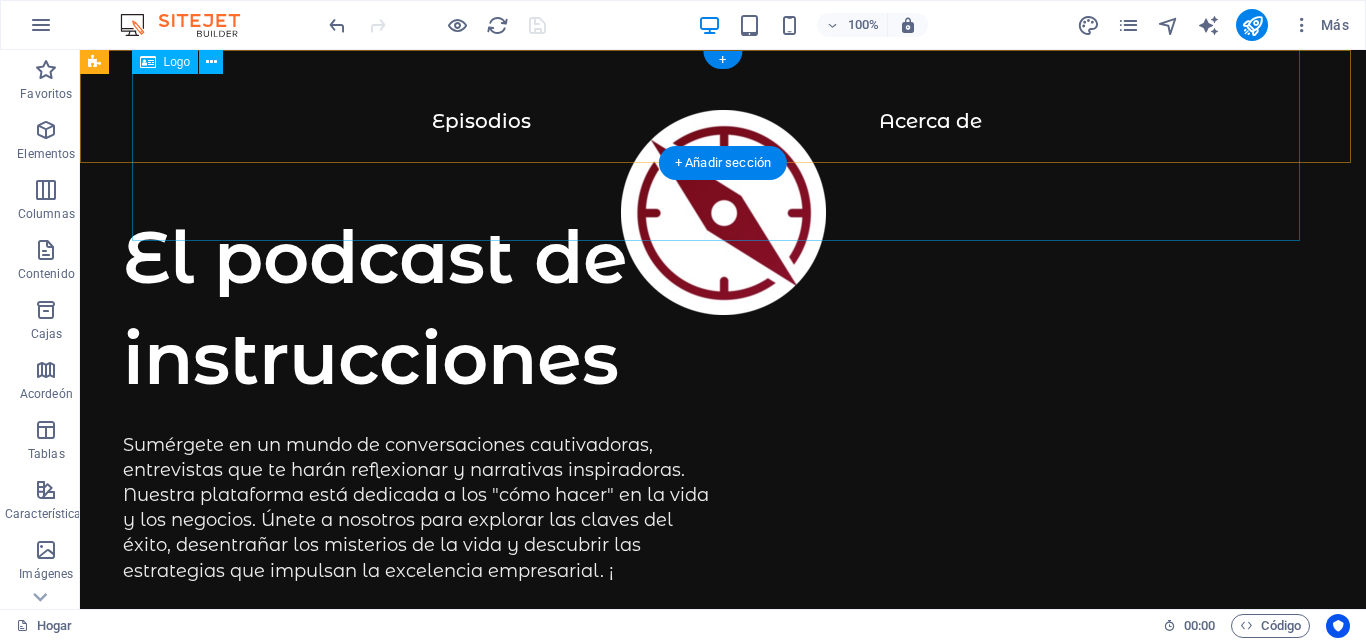 click at bounding box center [723, 222] 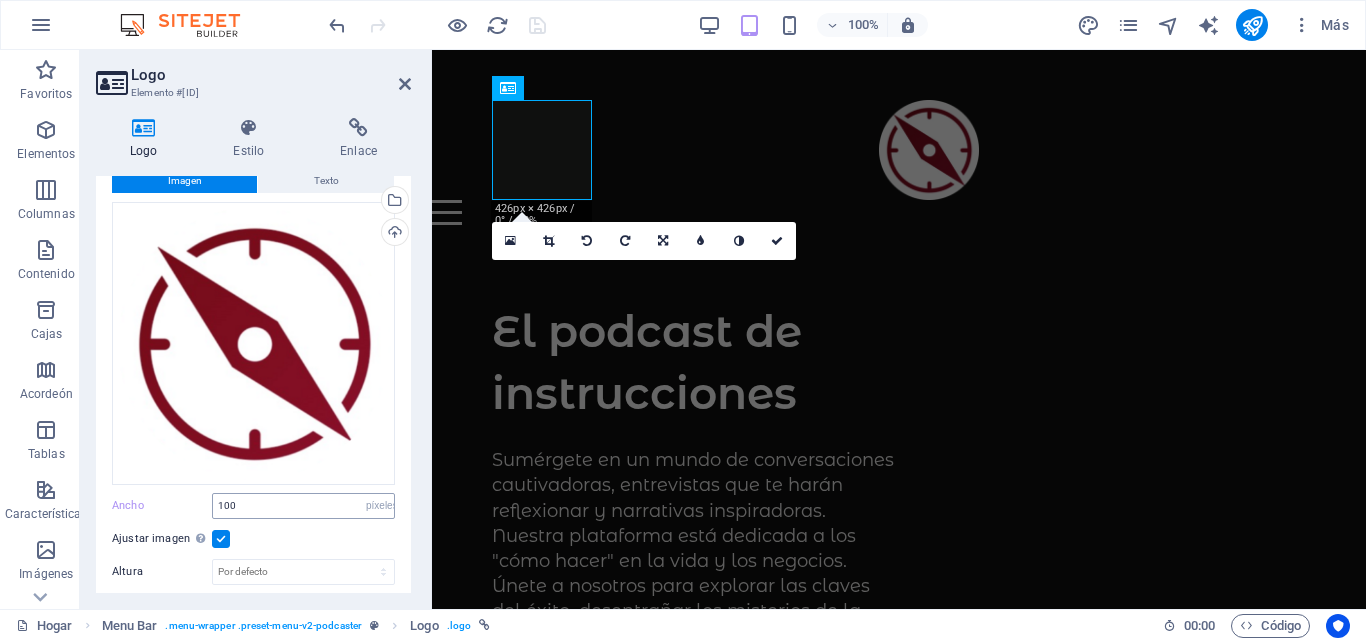 scroll, scrollTop: 100, scrollLeft: 0, axis: vertical 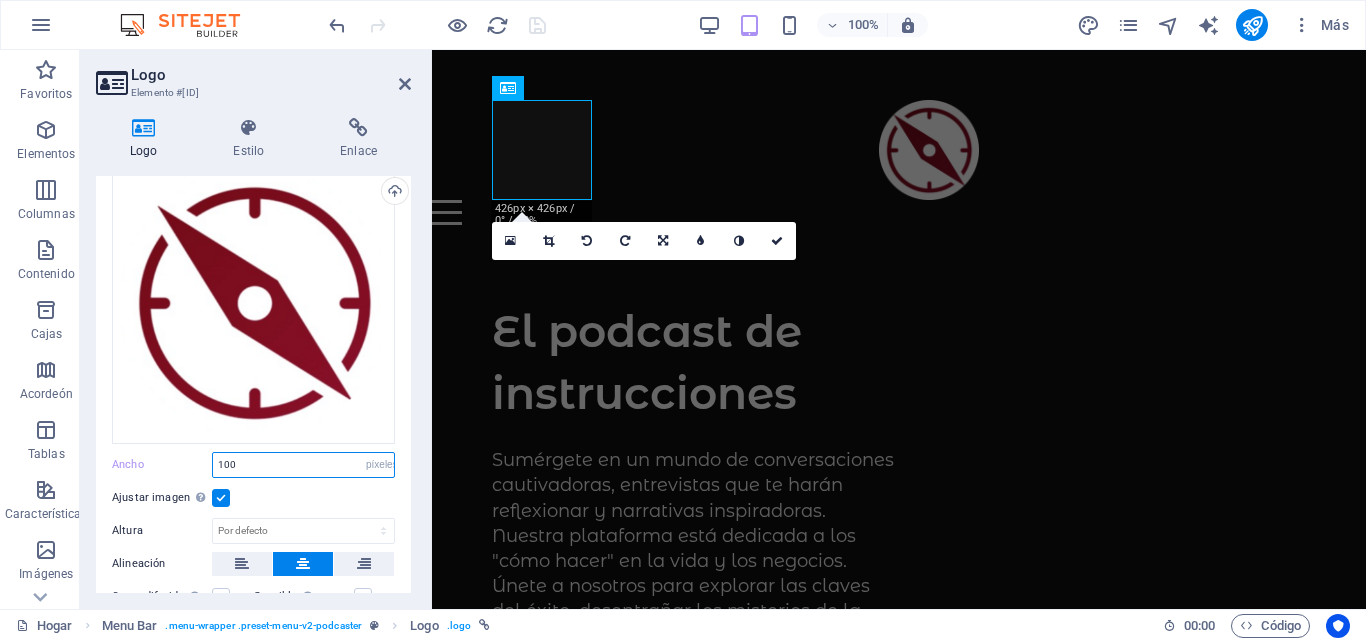 click on "100" at bounding box center [303, 465] 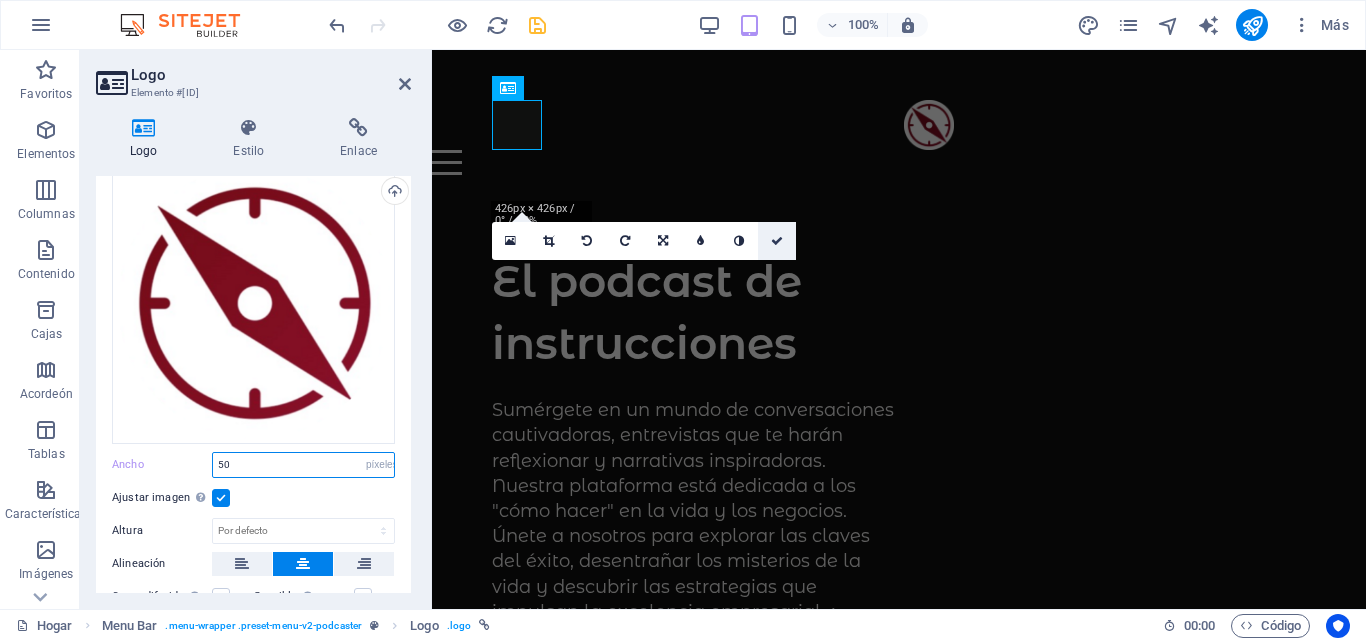 type on "50" 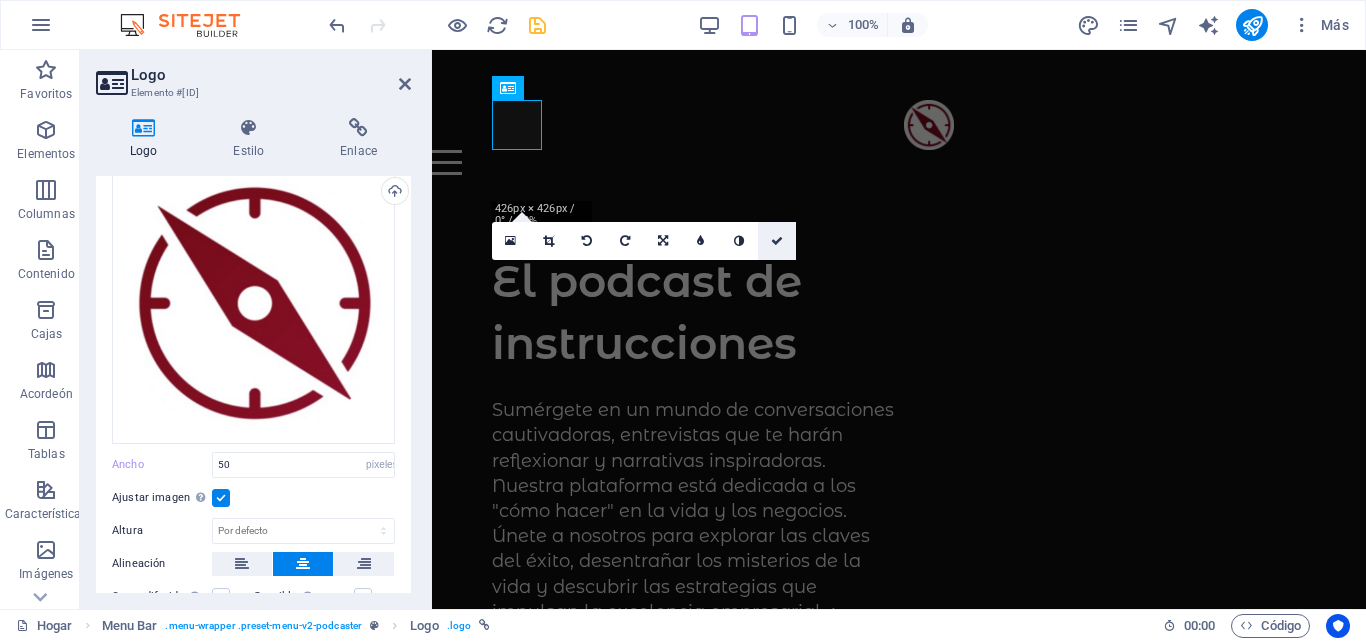 drag, startPoint x: 776, startPoint y: 244, endPoint x: 694, endPoint y: 195, distance: 95.524864 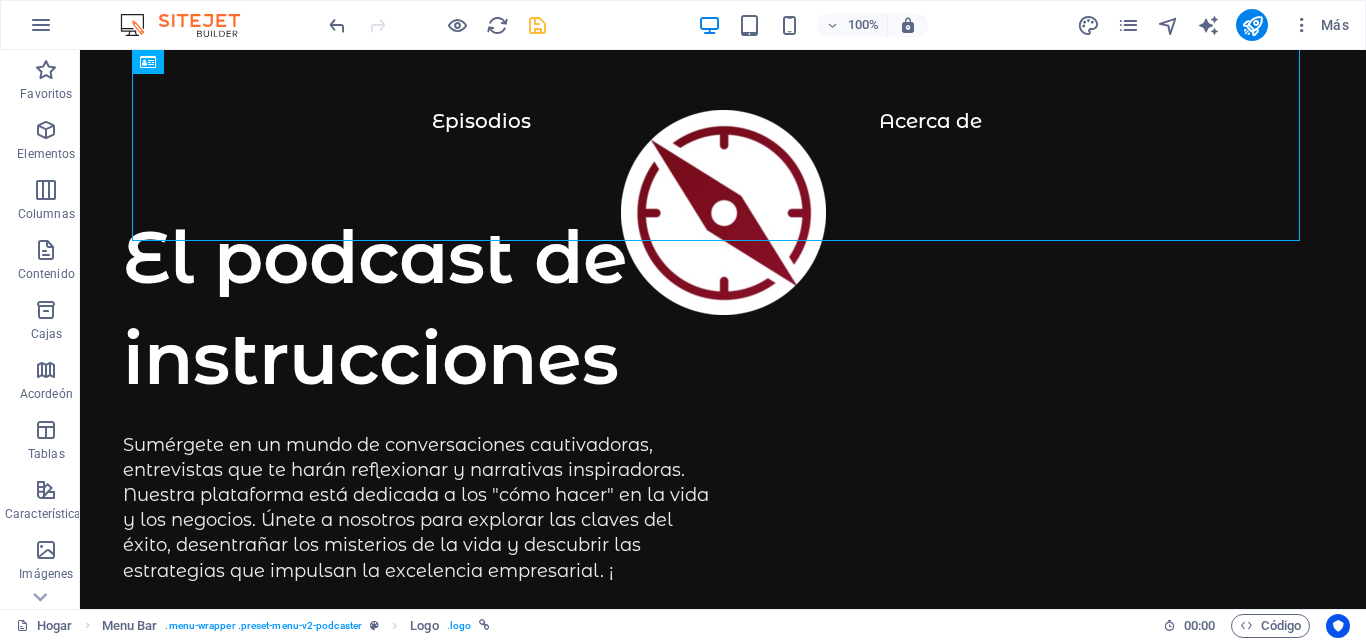 click at bounding box center (537, 25) 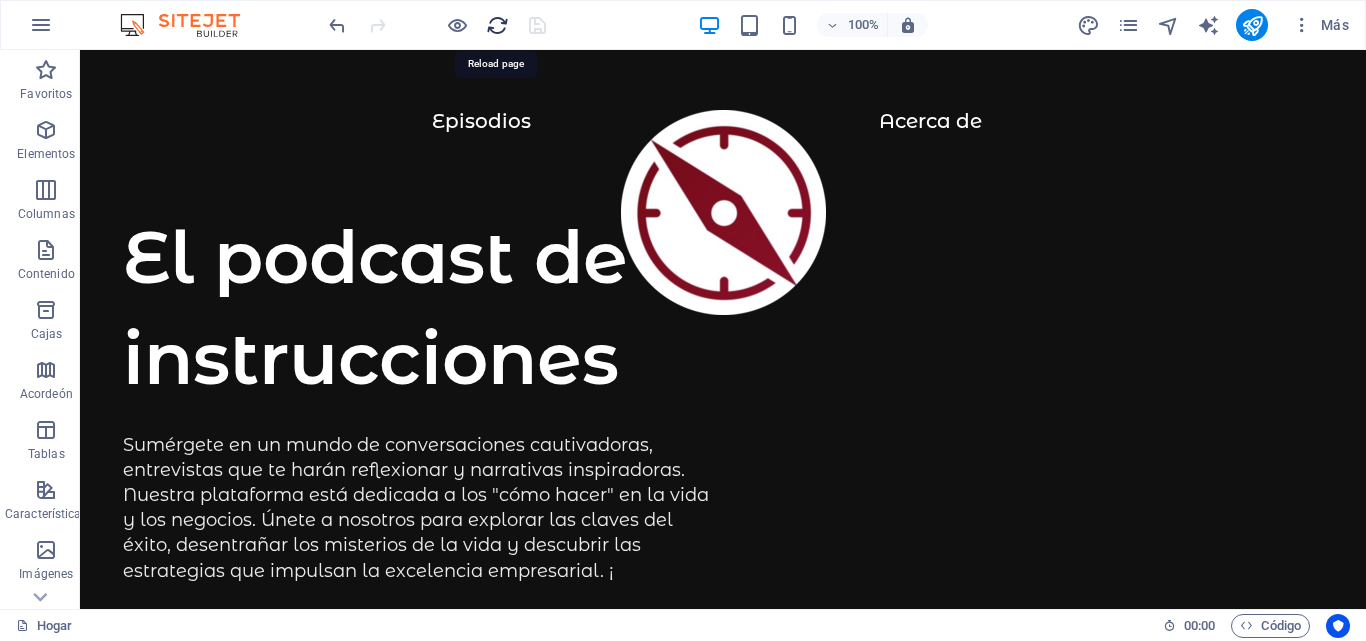 click at bounding box center (497, 25) 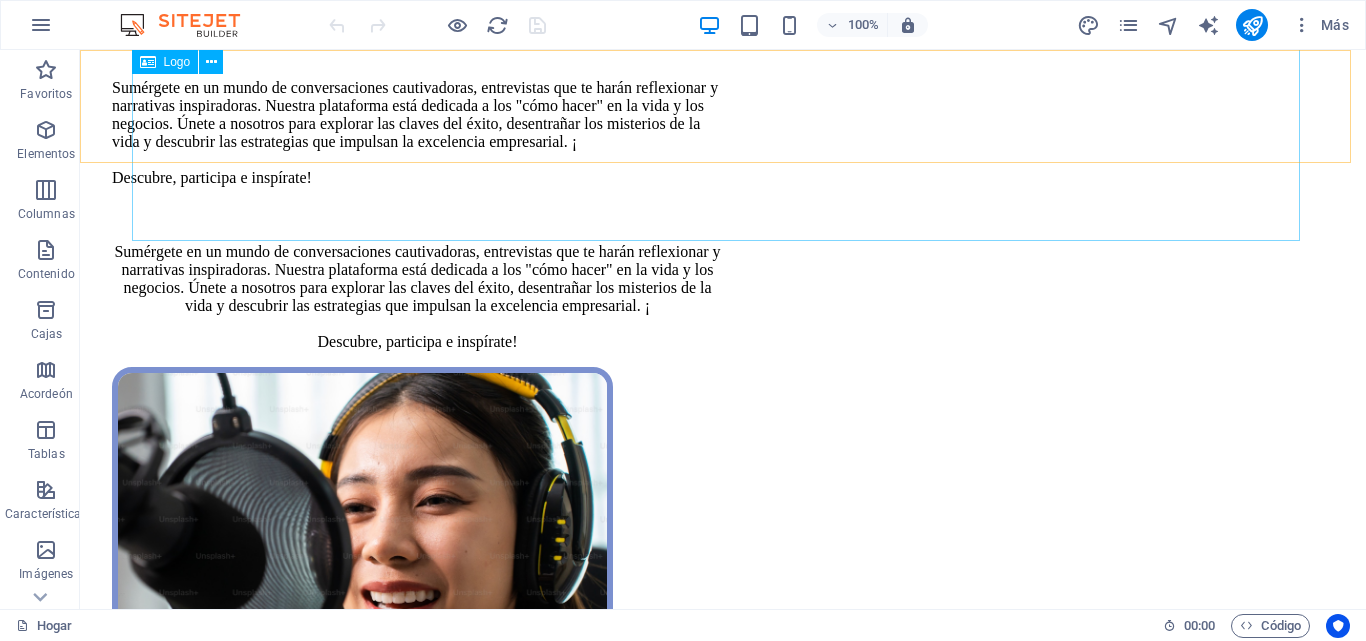 scroll, scrollTop: 0, scrollLeft: 0, axis: both 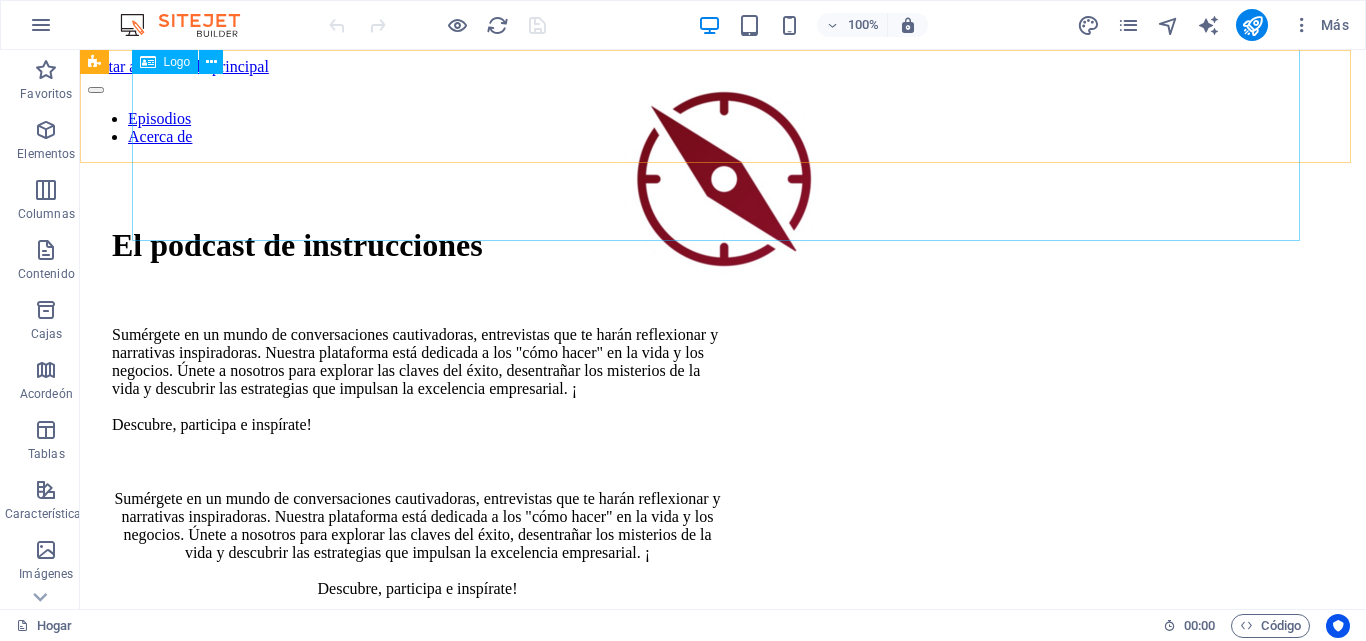 click at bounding box center [723, 180] 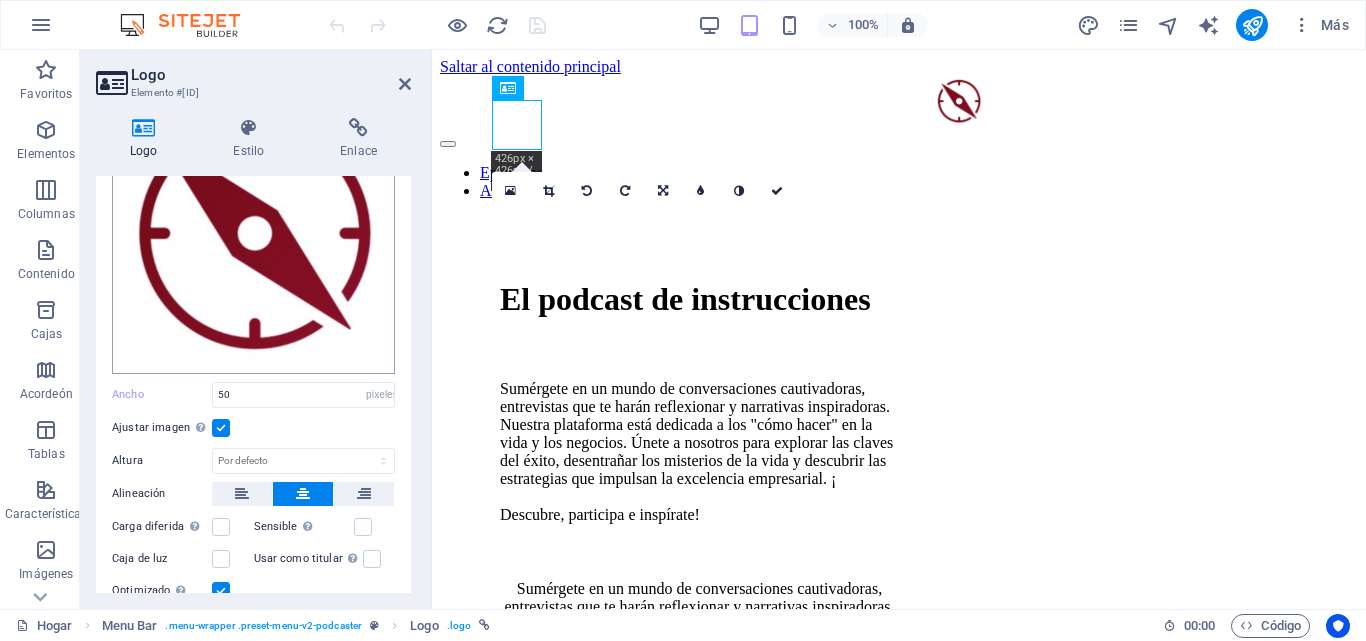 scroll, scrollTop: 200, scrollLeft: 0, axis: vertical 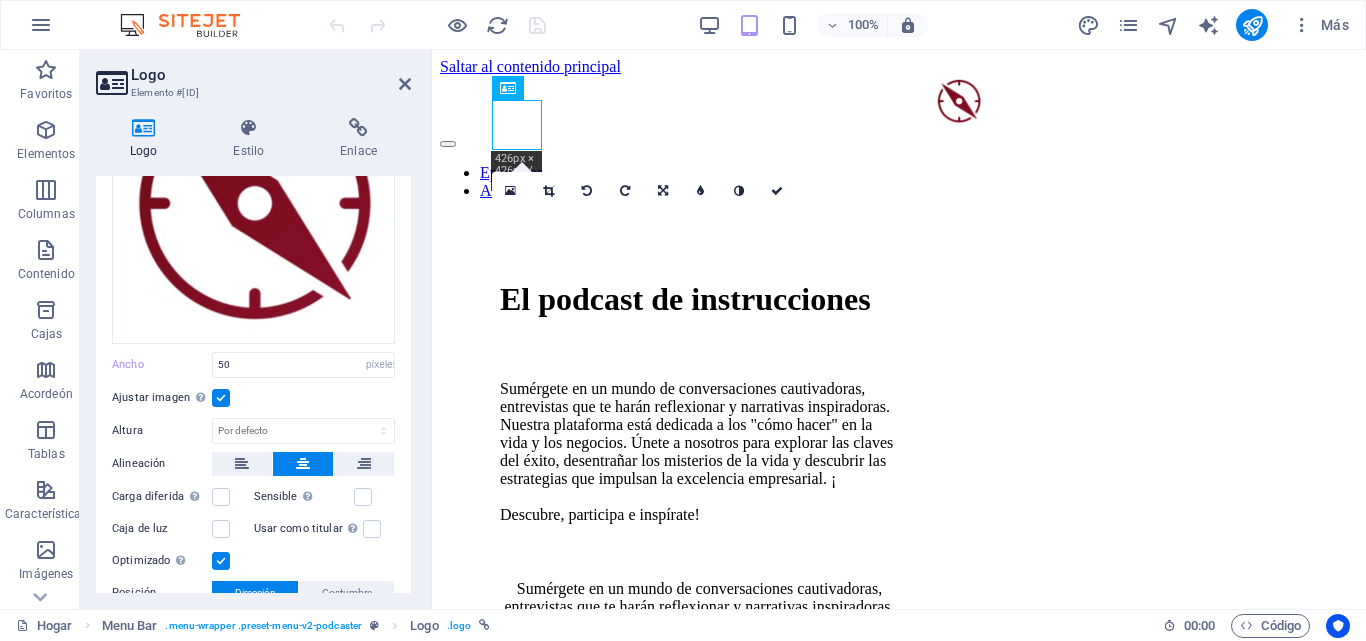 click at bounding box center (221, 398) 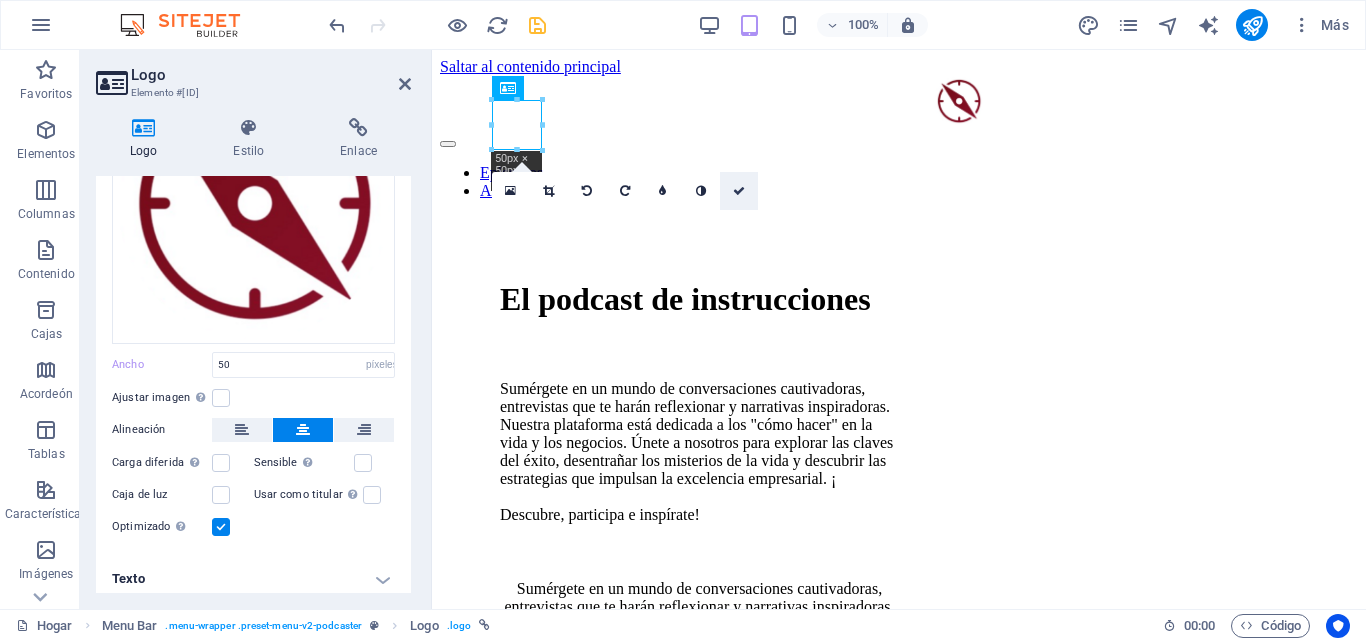 click at bounding box center (739, 191) 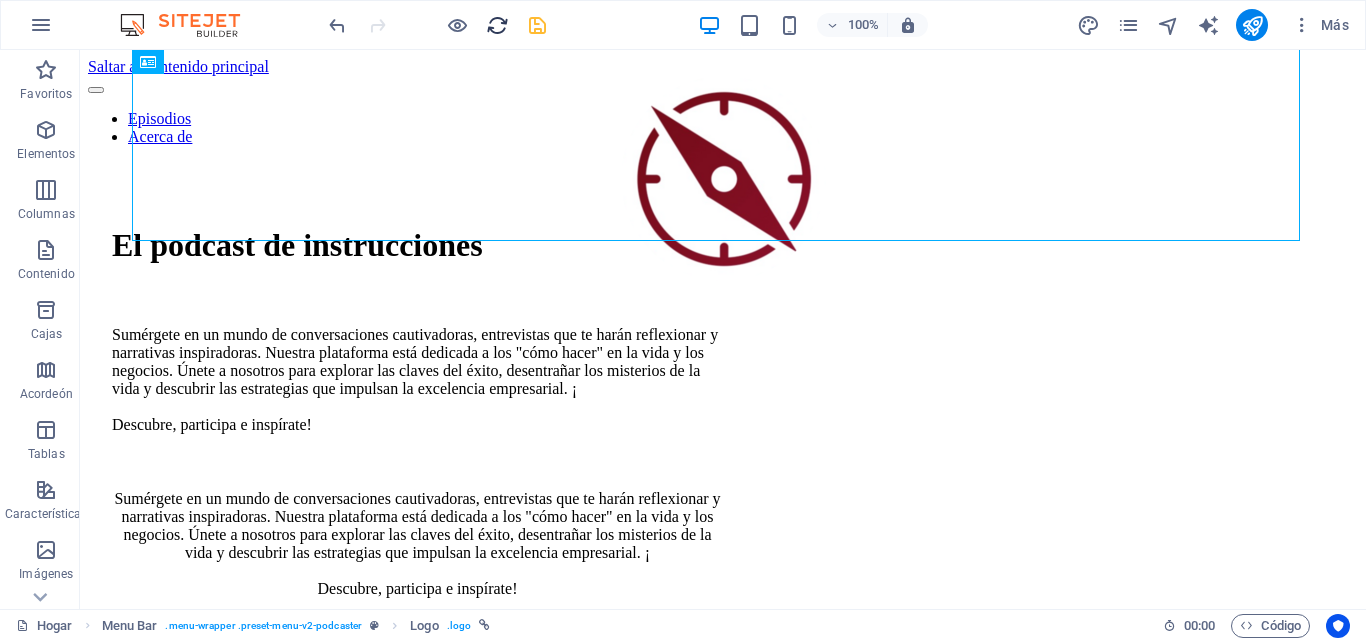 click at bounding box center [497, 25] 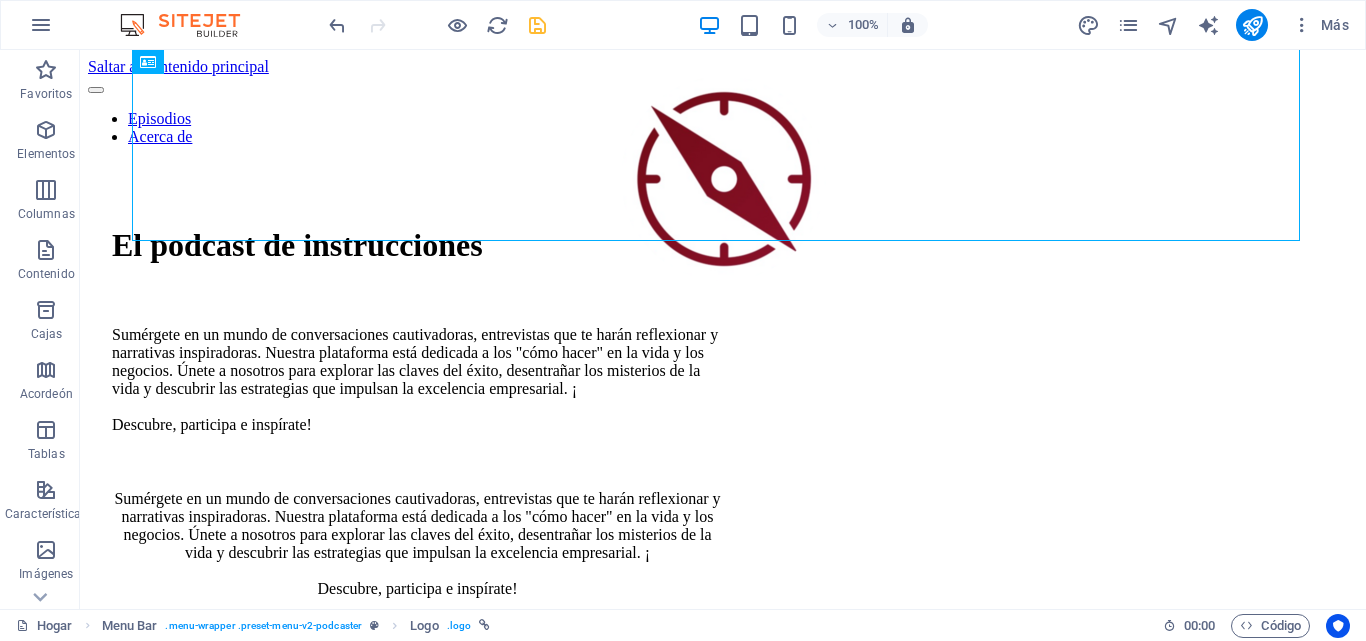 click at bounding box center [537, 25] 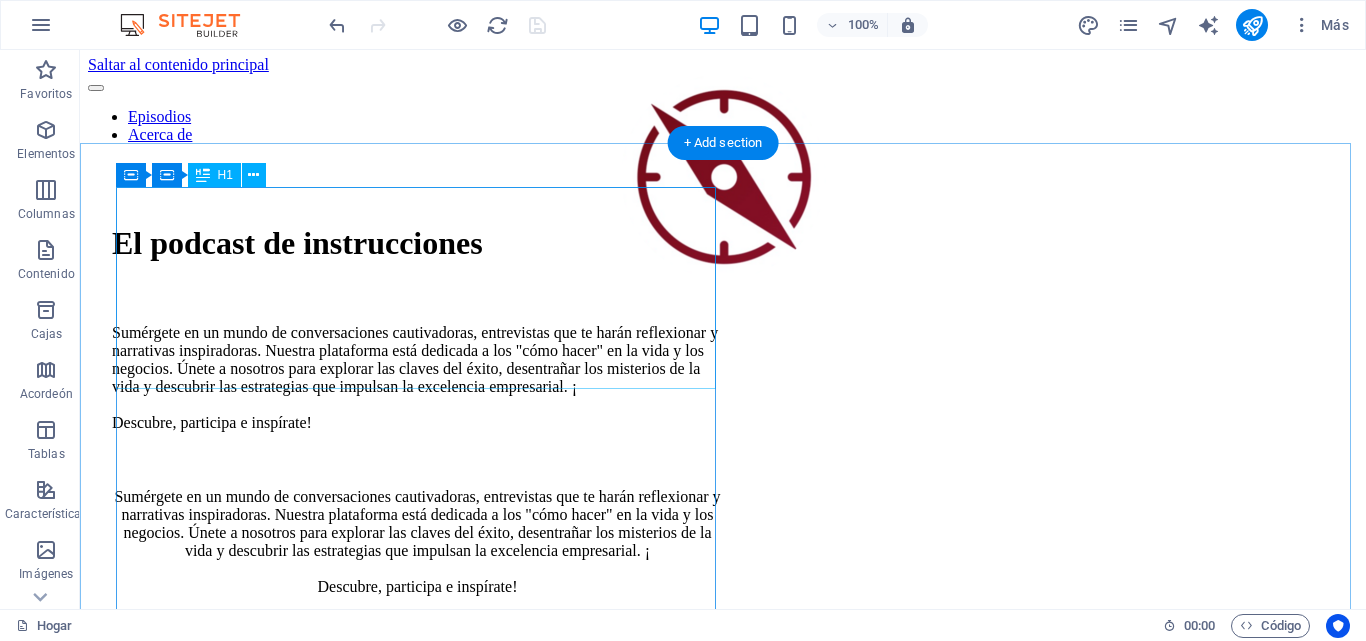 scroll, scrollTop: 0, scrollLeft: 0, axis: both 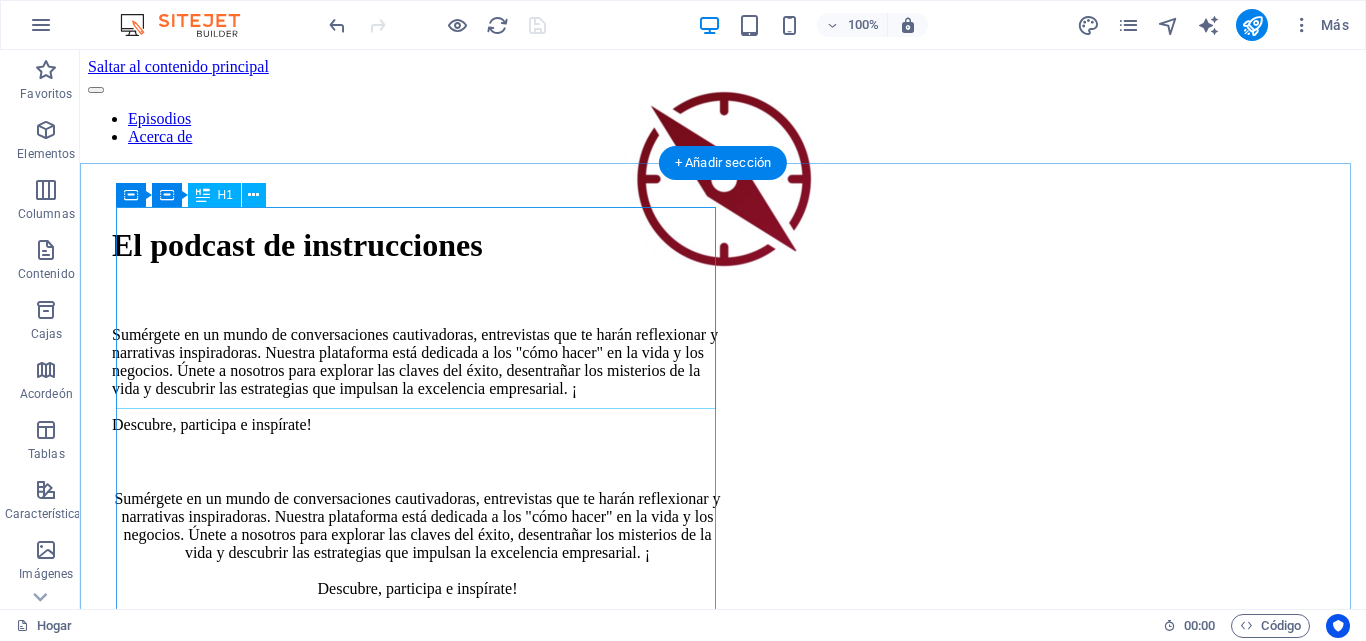 click on "El podcast de instrucciones" at bounding box center (417, 245) 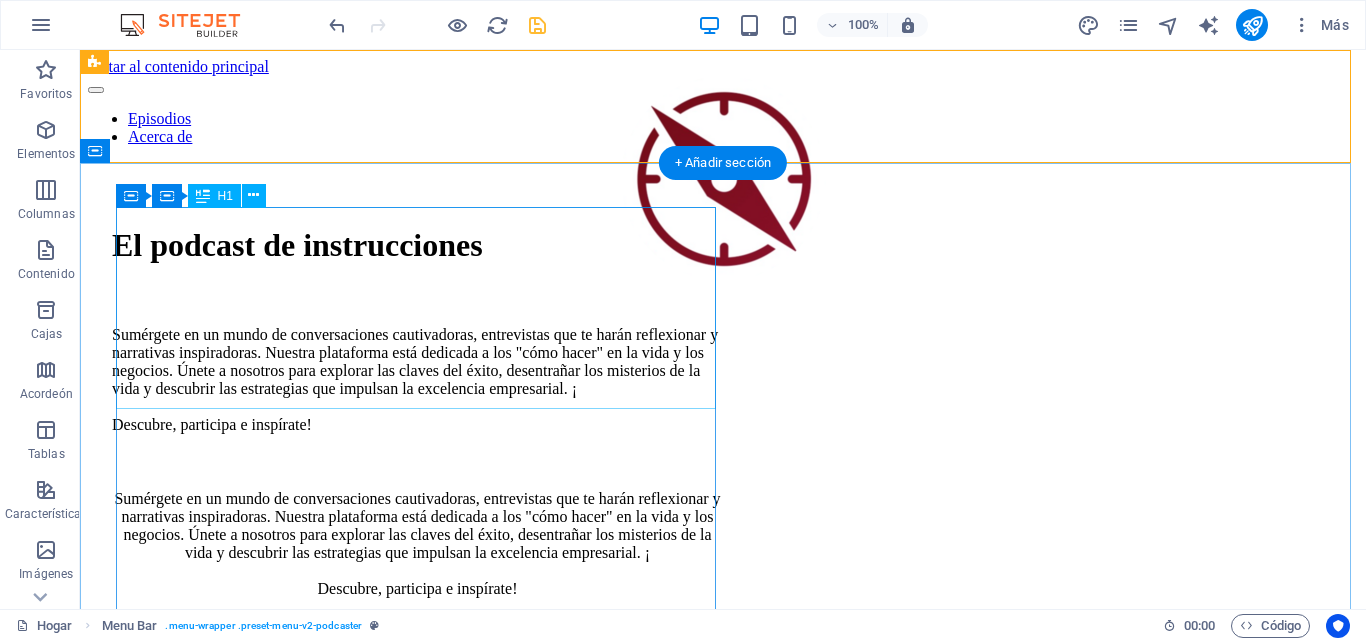 click on "El podcast de instrucciones" at bounding box center (417, 245) 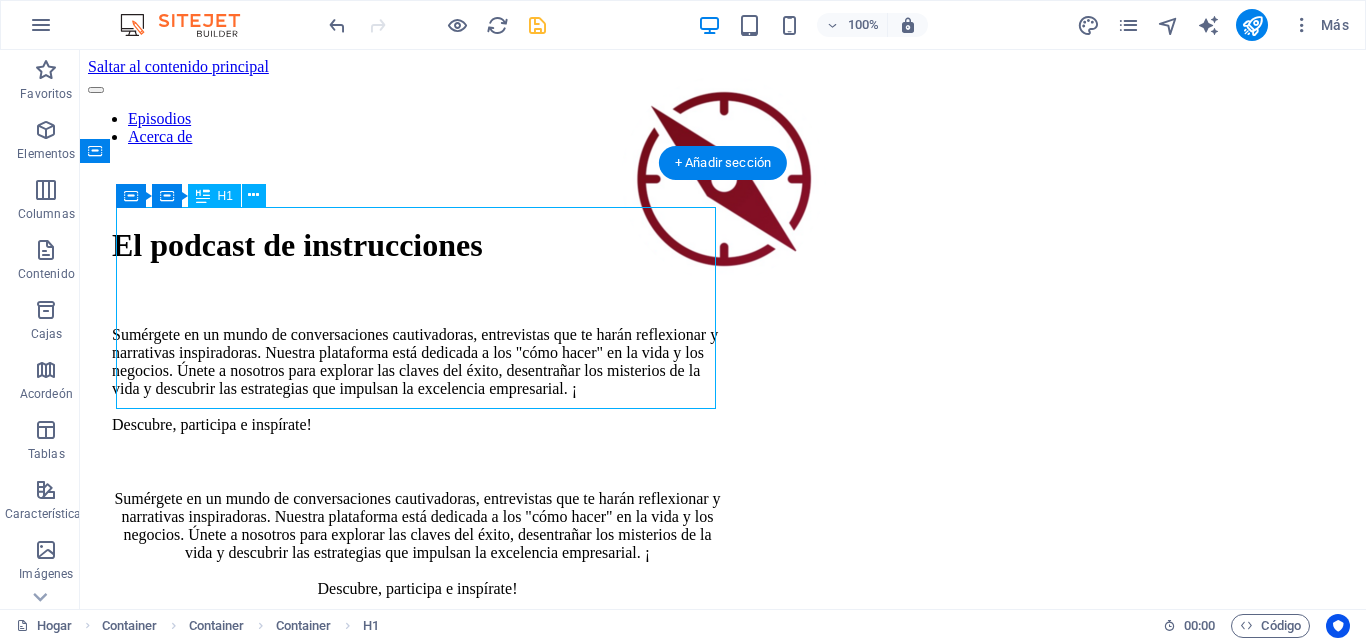 click on "El podcast de instrucciones" at bounding box center (417, 245) 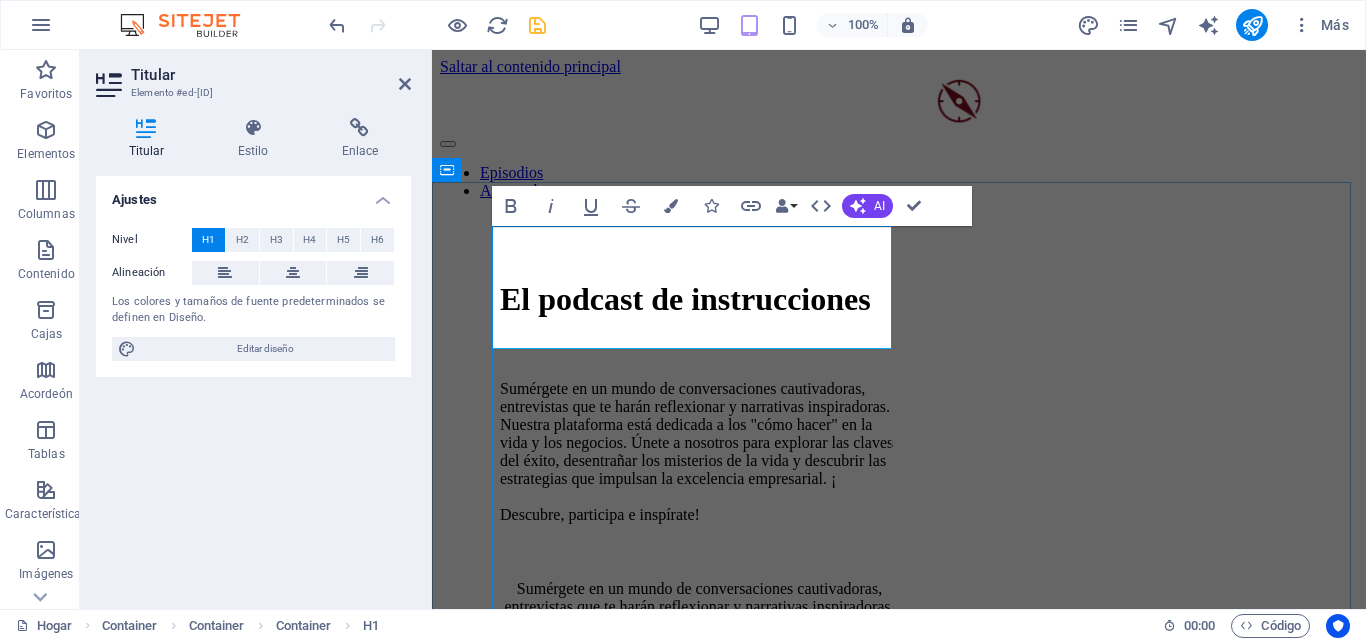 click on "El podcast de instrucciones" at bounding box center [699, 299] 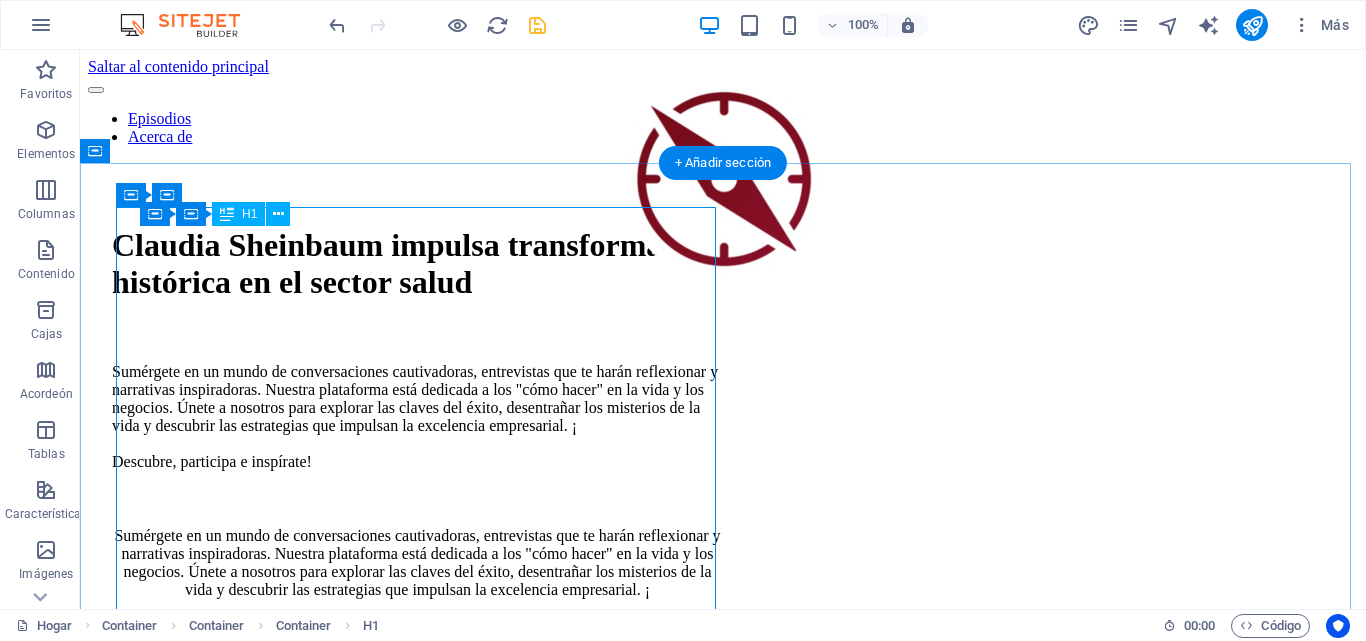 click on "Claudia Sheinbaum impulsa transformación histórica en el sector salud" at bounding box center (417, 264) 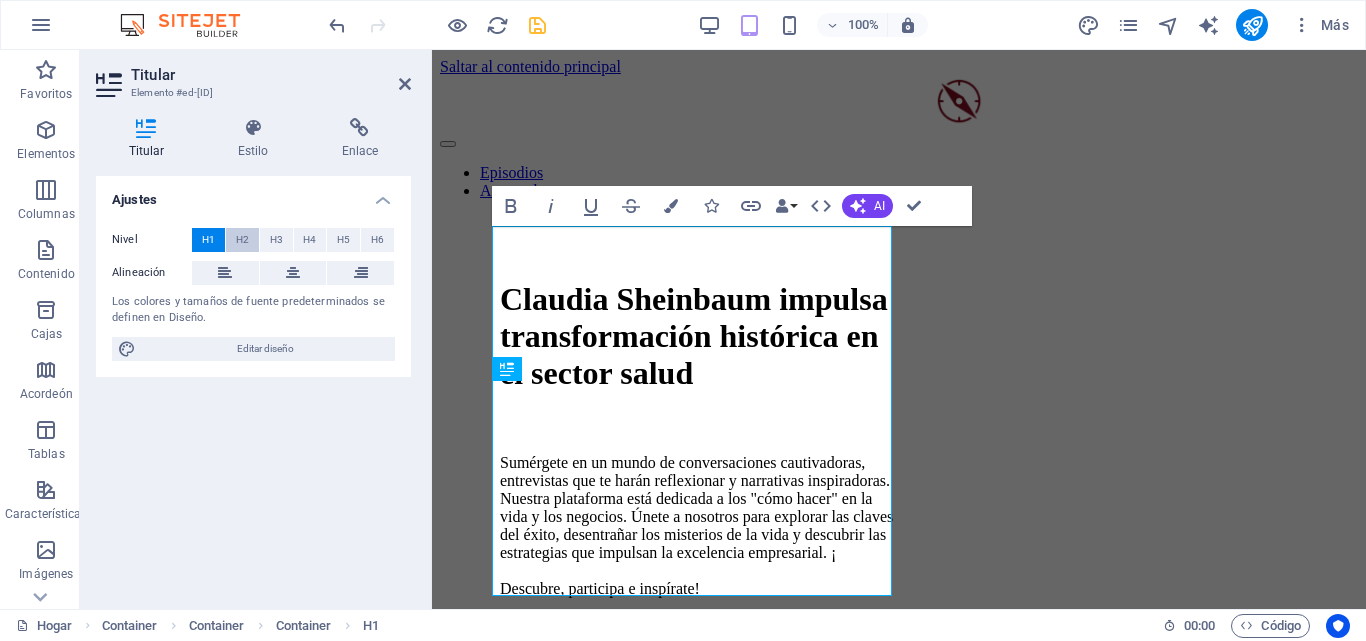 click on "H2" at bounding box center (242, 239) 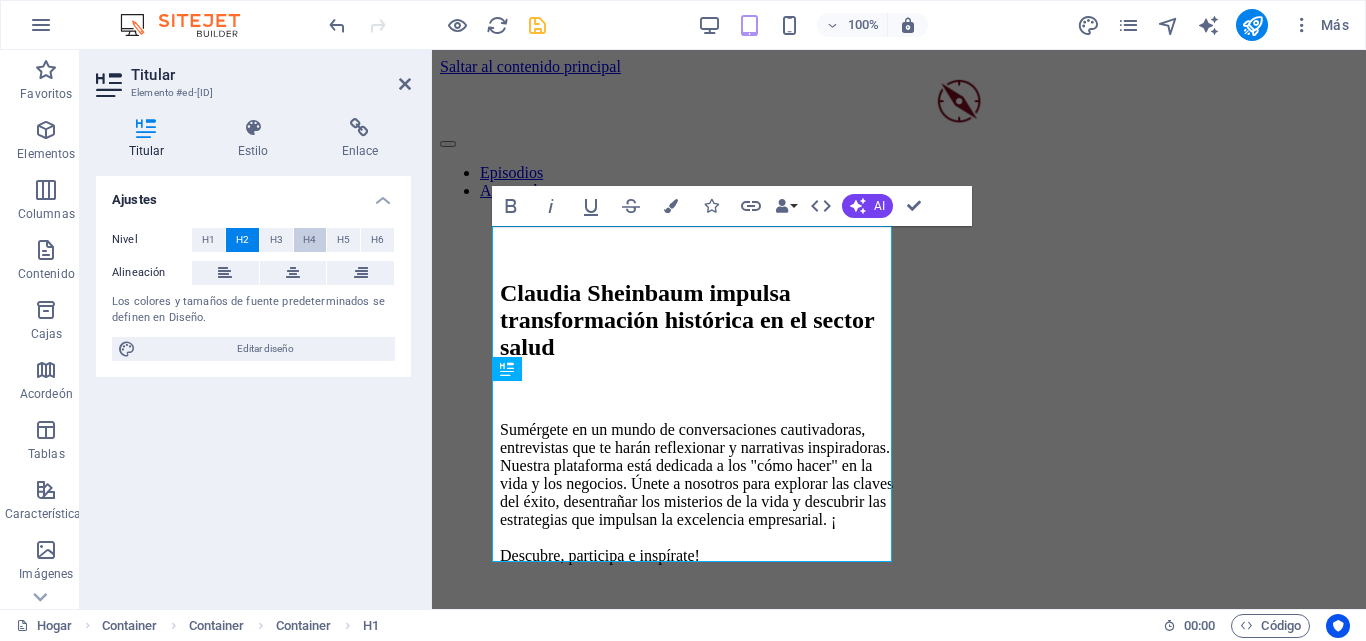 click on "H4" at bounding box center (310, 240) 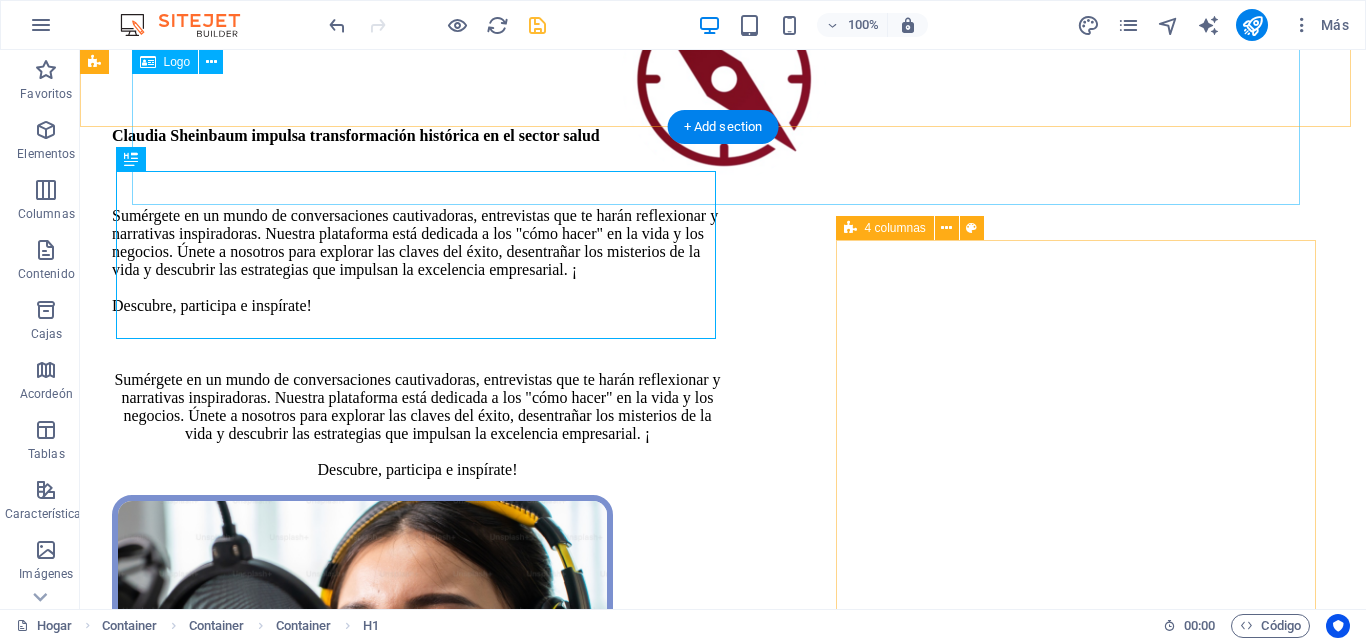 scroll, scrollTop: 0, scrollLeft: 0, axis: both 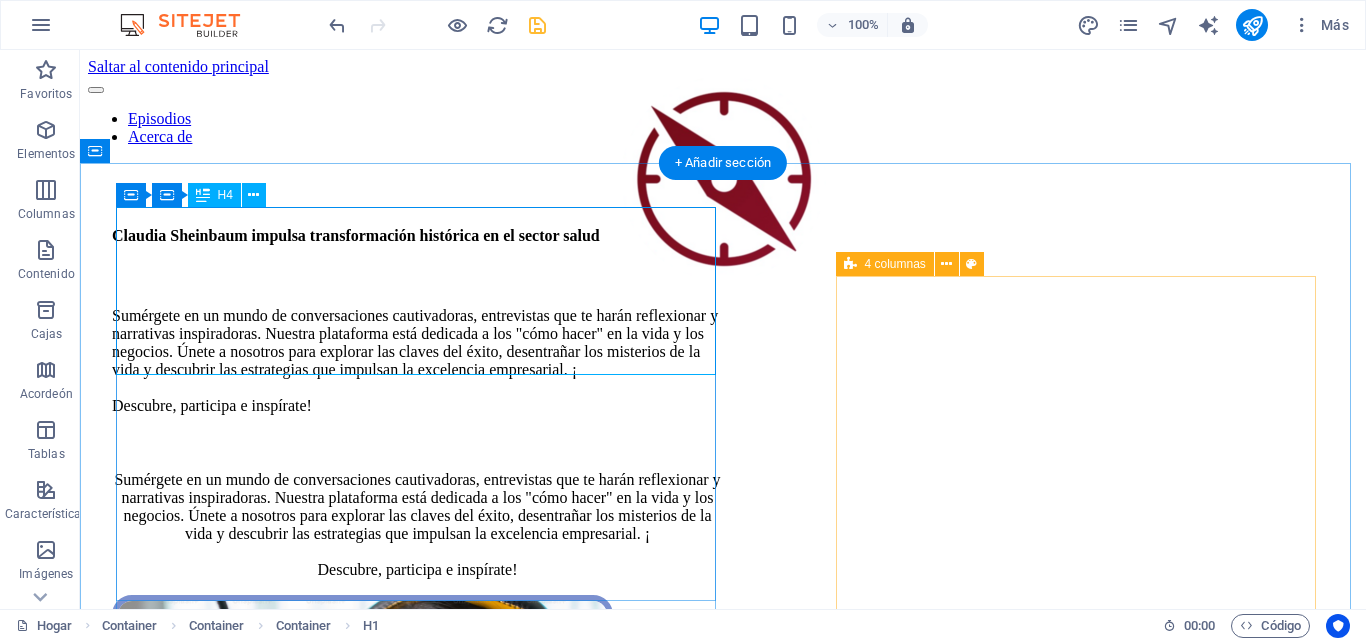 click on "Claudia Sheinbaum impulsa transformación histórica en el sector salud" at bounding box center (417, 236) 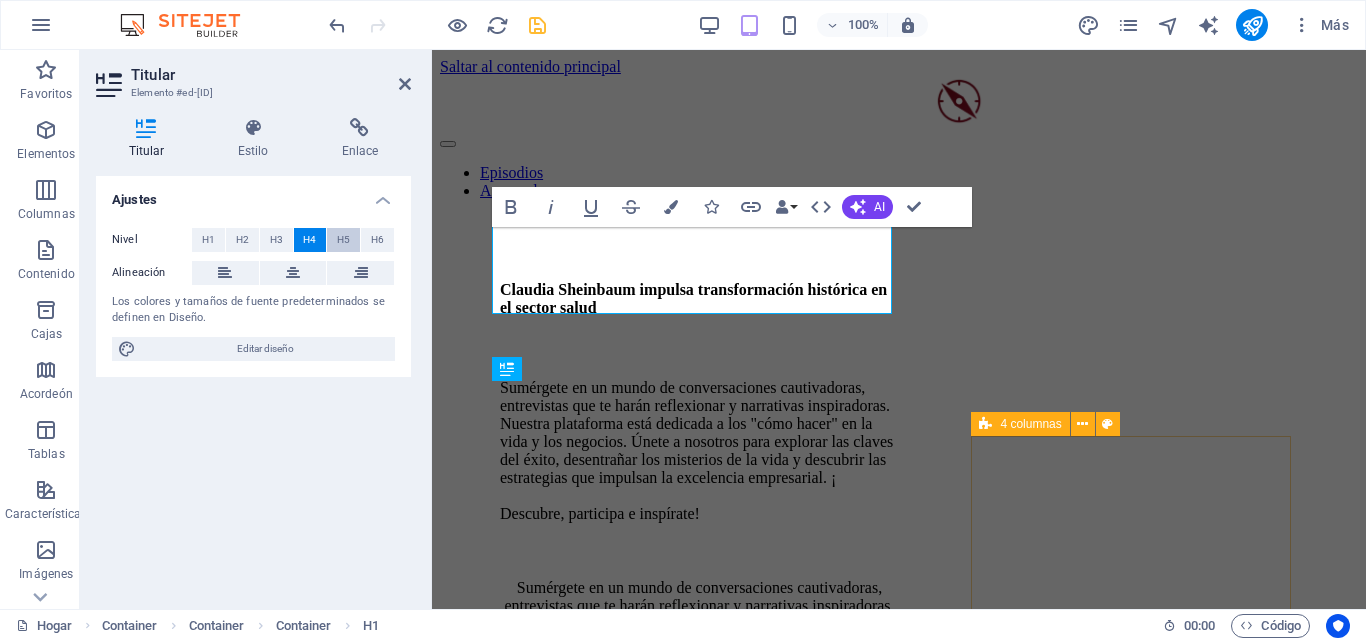 click on "H5" at bounding box center (343, 239) 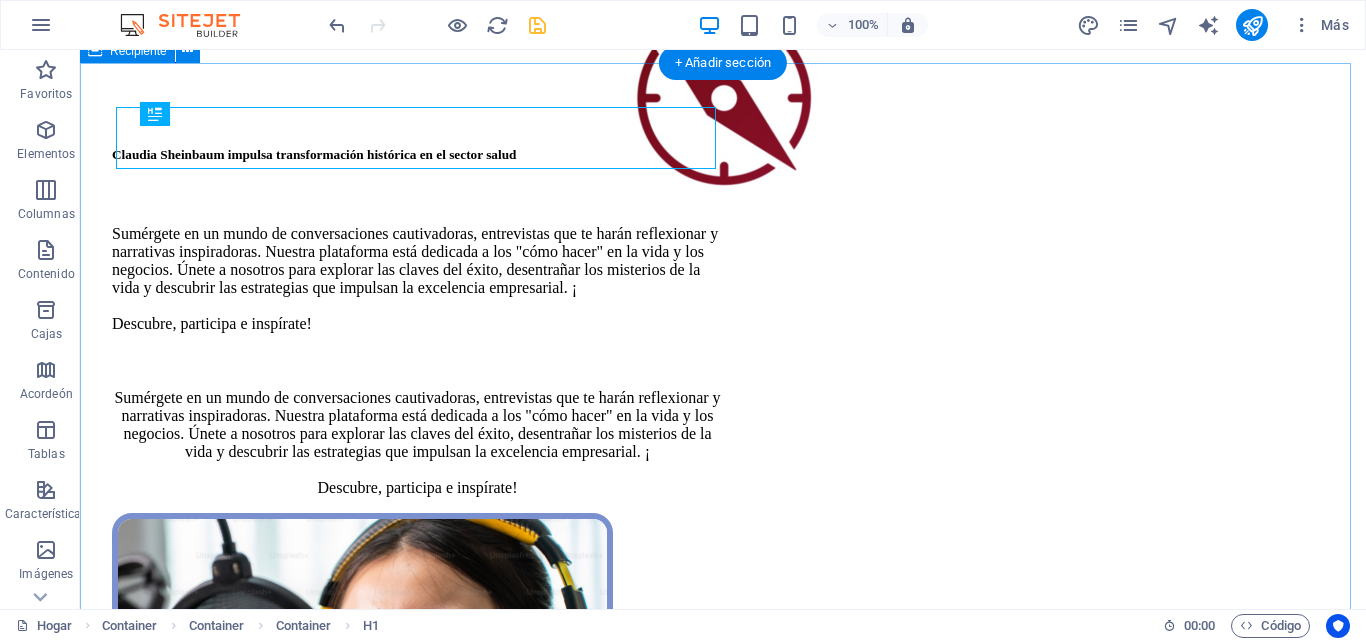 scroll, scrollTop: 100, scrollLeft: 0, axis: vertical 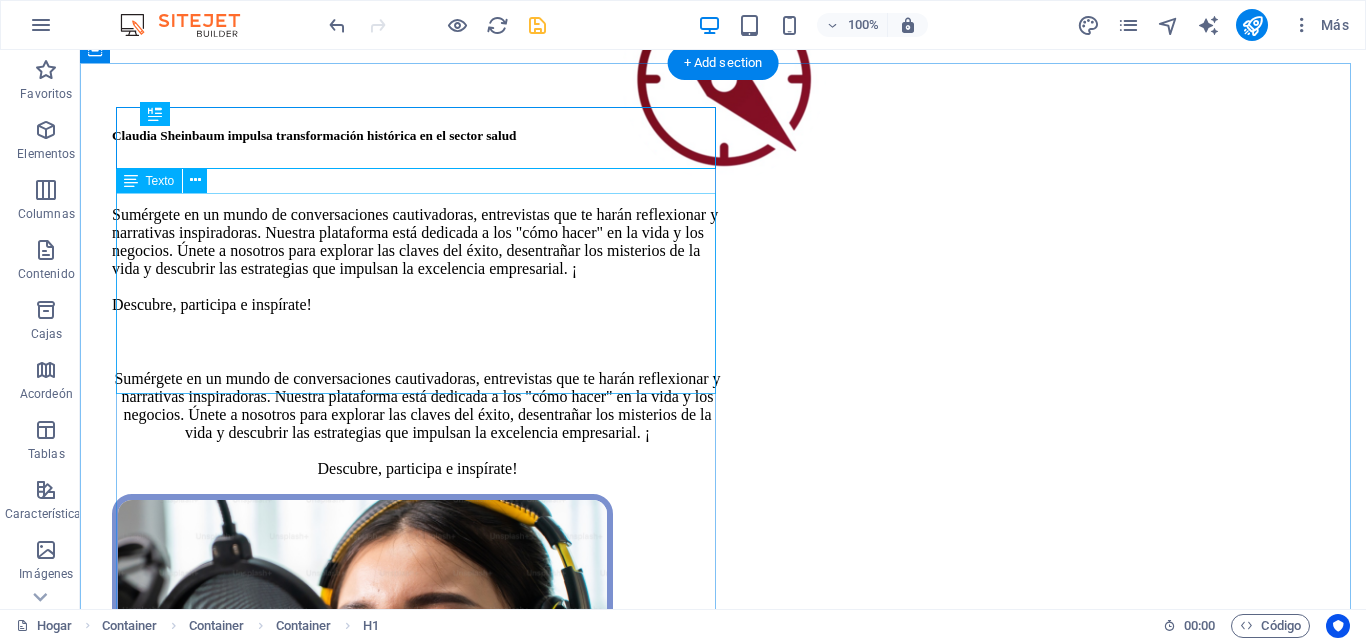 click on "Sumérgete en un mundo de conversaciones cautivadoras, entrevistas que te harán reflexionar y narrativas inspiradoras. Nuestra plataforma está dedicada a los "cómo hacer" en la vida y los negocios. Únete a nosotros para explorar las claves del éxito, desentrañar los misterios de la vida y descubrir las estrategias que impulsan la excelencia empresarial. ¡  Descubre, participa e inspírate!" at bounding box center [417, 260] 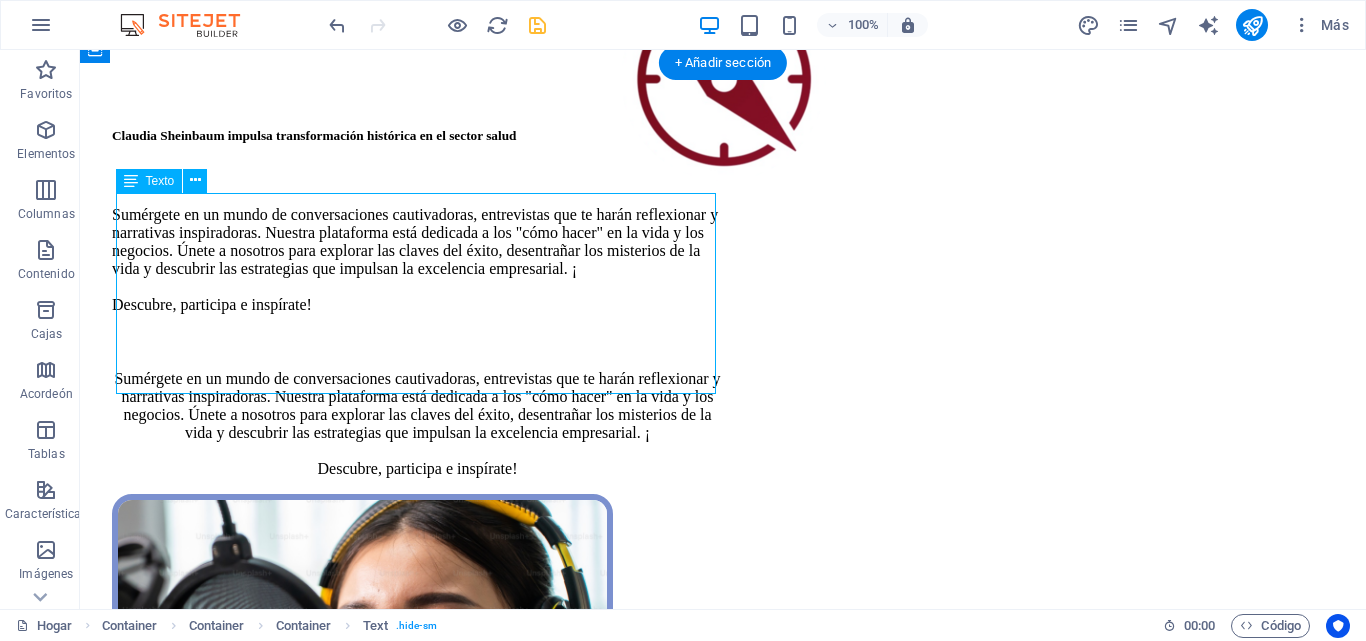 click on "Sumérgete en un mundo de conversaciones cautivadoras, entrevistas que te harán reflexionar y narrativas inspiradoras. Nuestra plataforma está dedicada a los "cómo hacer" en la vida y los negocios. Únete a nosotros para explorar las claves del éxito, desentrañar los misterios de la vida y descubrir las estrategias que impulsan la excelencia empresarial. ¡  Descubre, participa e inspírate!" at bounding box center [417, 260] 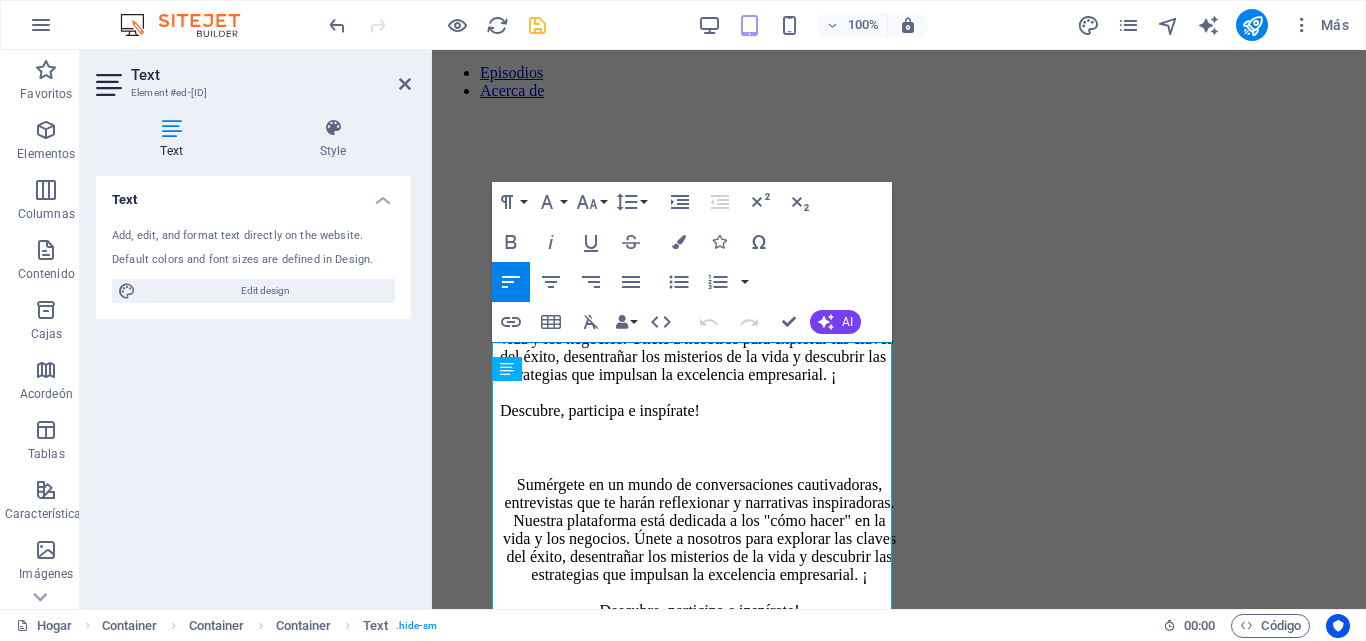 scroll, scrollTop: 0, scrollLeft: 0, axis: both 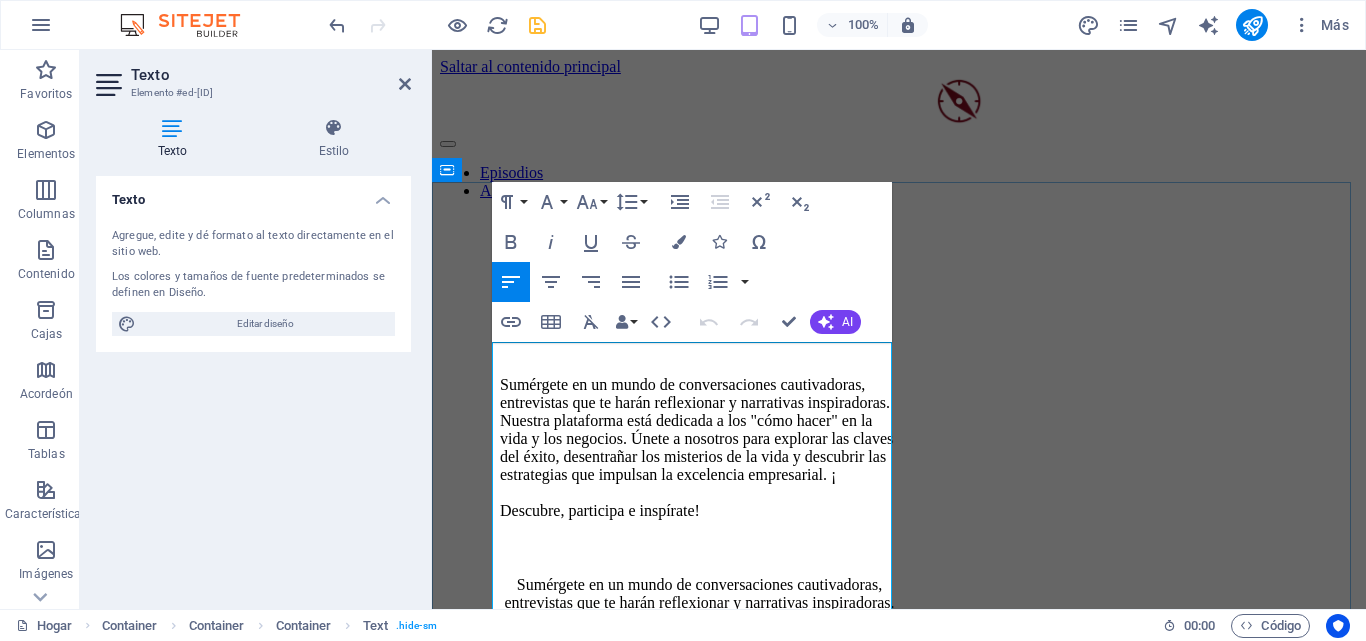 click on "Sumérgete en un mundo de conversaciones cautivadoras, entrevistas que te harán reflexionar y narrativas inspiradoras. Nuestra plataforma está dedicada a los "cómo hacer" en la vida y los negocios. Únete a nosotros para explorar las claves del éxito, desentrañar los misterios de la vida y descubrir las estrategias que impulsan la excelencia empresarial. ¡  Descubre, participa e inspírate!" at bounding box center [699, 448] 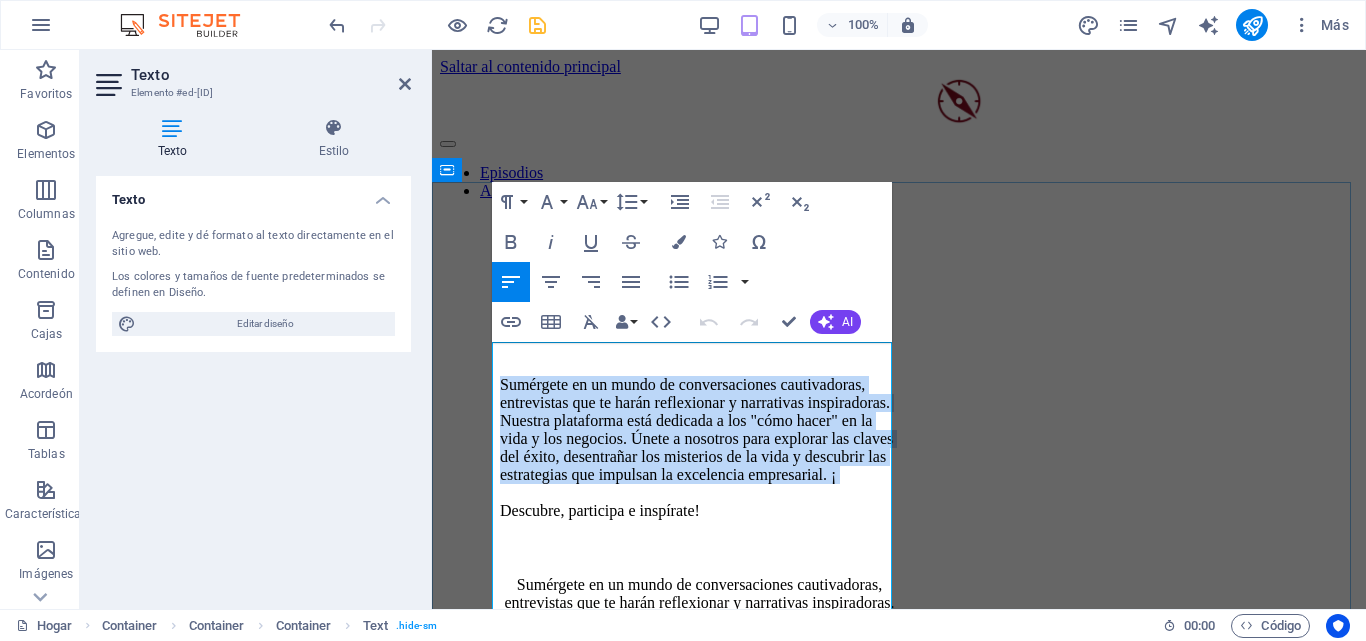 click on "Sumérgete en un mundo de conversaciones cautivadoras, entrevistas que te harán reflexionar y narrativas inspiradoras. Nuestra plataforma está dedicada a los "cómo hacer" en la vida y los negocios. Únete a nosotros para explorar las claves del éxito, desentrañar los misterios de la vida y descubrir las estrategias que impulsan la excelencia empresarial. ¡  Descubre, participa e inspírate!" at bounding box center (699, 448) 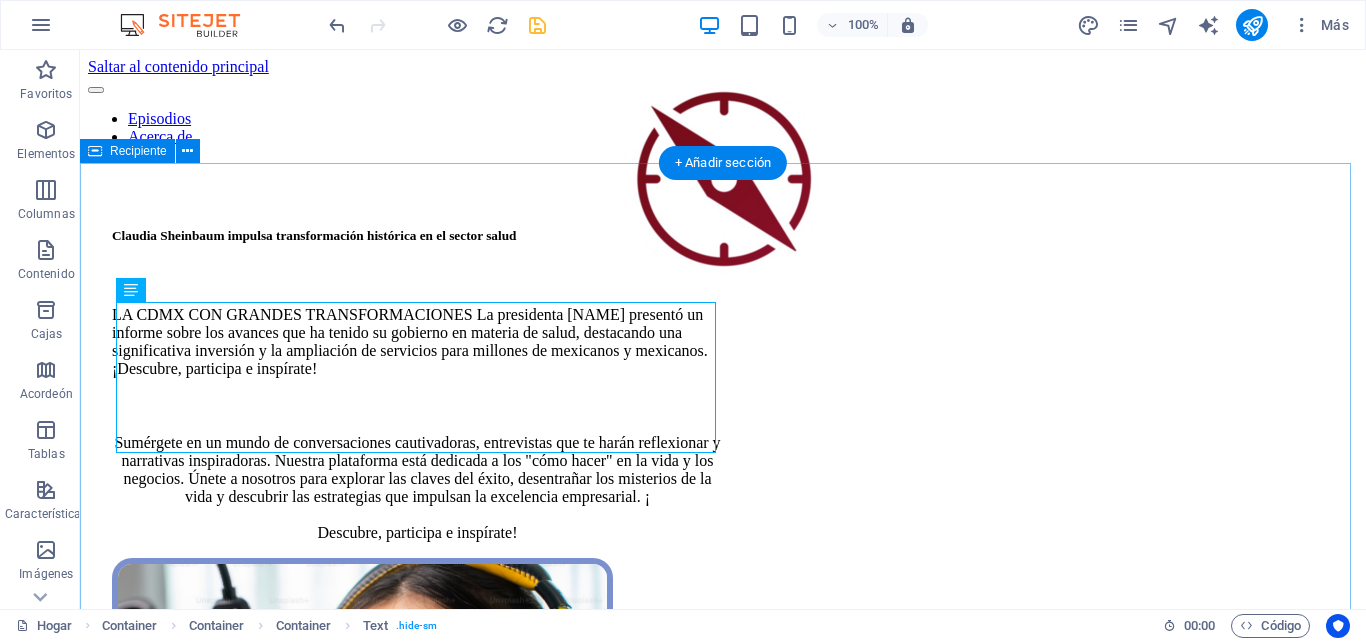 click on "[PERSON] impulsa transformación histórica en el sector salud LA CDMX CON GRANDES TRANSFORMACIONES La presidenta [PERSON] presentó un informe sobre los avances que ha tenido su gobierno en materia de salud, destacando una significativa inversión y la ampliación de servicios para millones de mexicanos y mexicanos.  ¡Descubre, participa e inspírate! Sumérgete en un mundo de conversaciones cautivadoras, entrevistas que te harán reflexionar y narrativas inspiradoras. Nuestra plataforma está dedicada a los "cómo hacer" en la vida y los negocios. Únete a nosotros para explorar las claves del éxito, desentrañar los misterios de la vida y descubrir las estrategias que impulsan la excelencia empresarial. ¡  Descubre, participa e inspírate! Con el apoyo de:" at bounding box center [723, 1497] 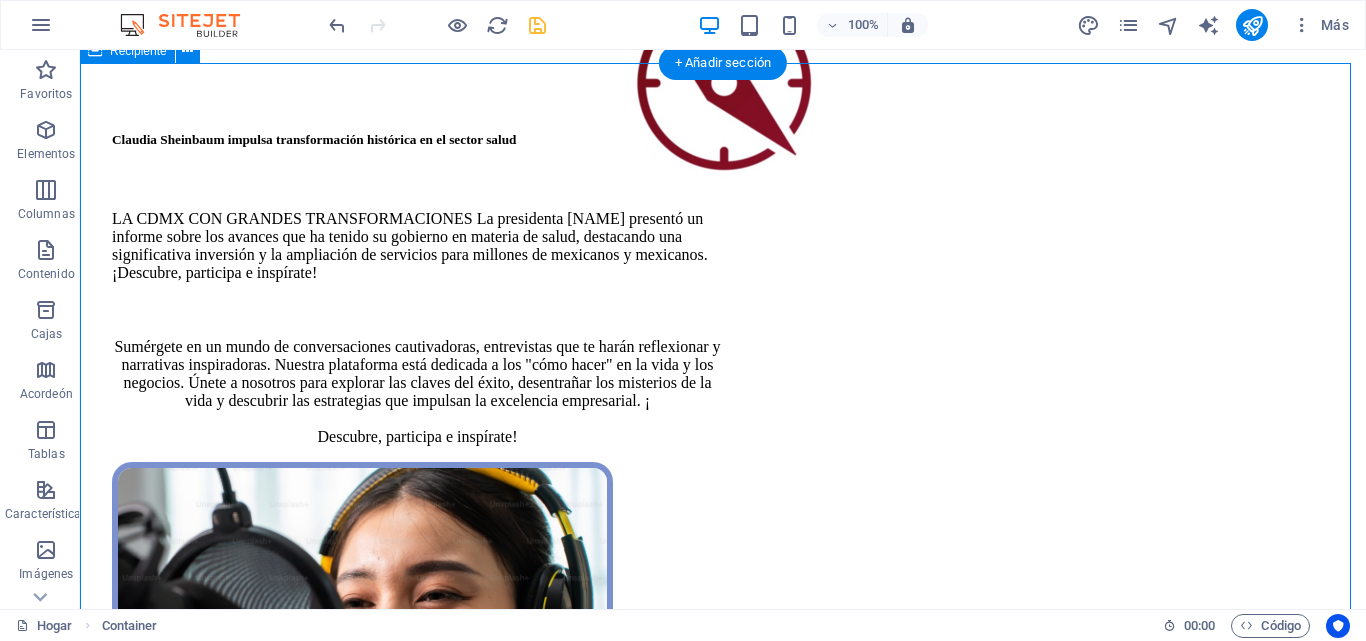 scroll, scrollTop: 100, scrollLeft: 0, axis: vertical 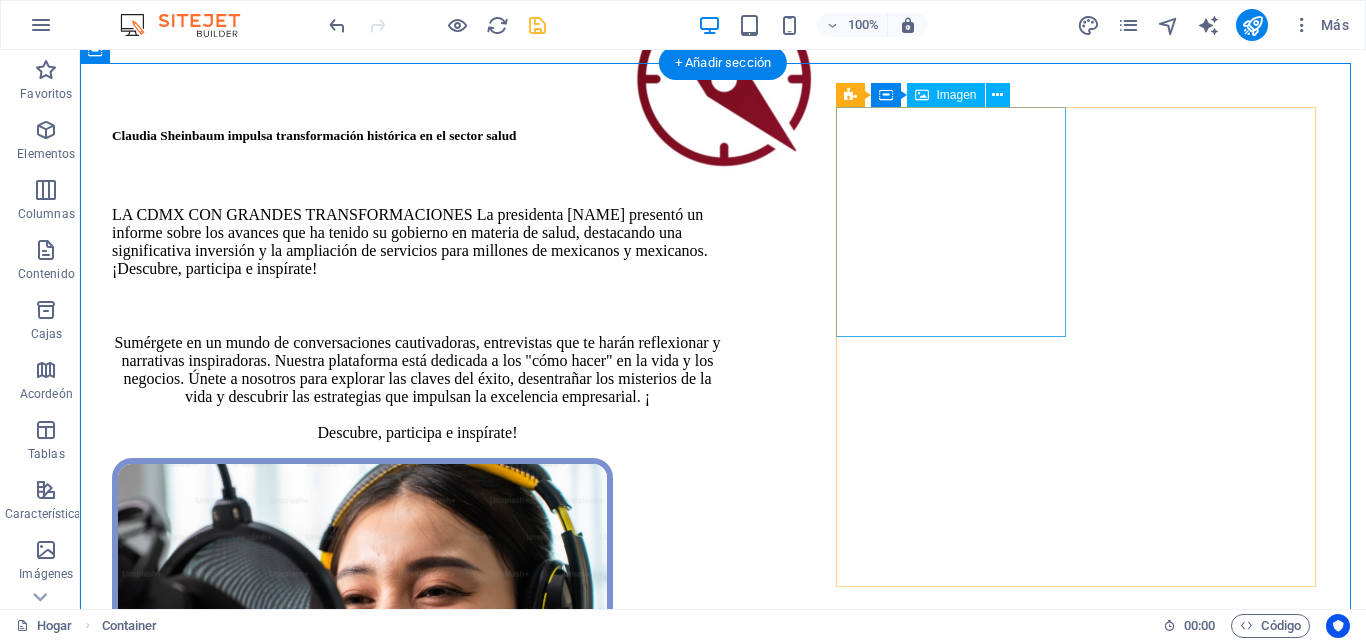 click at bounding box center [356, 710] 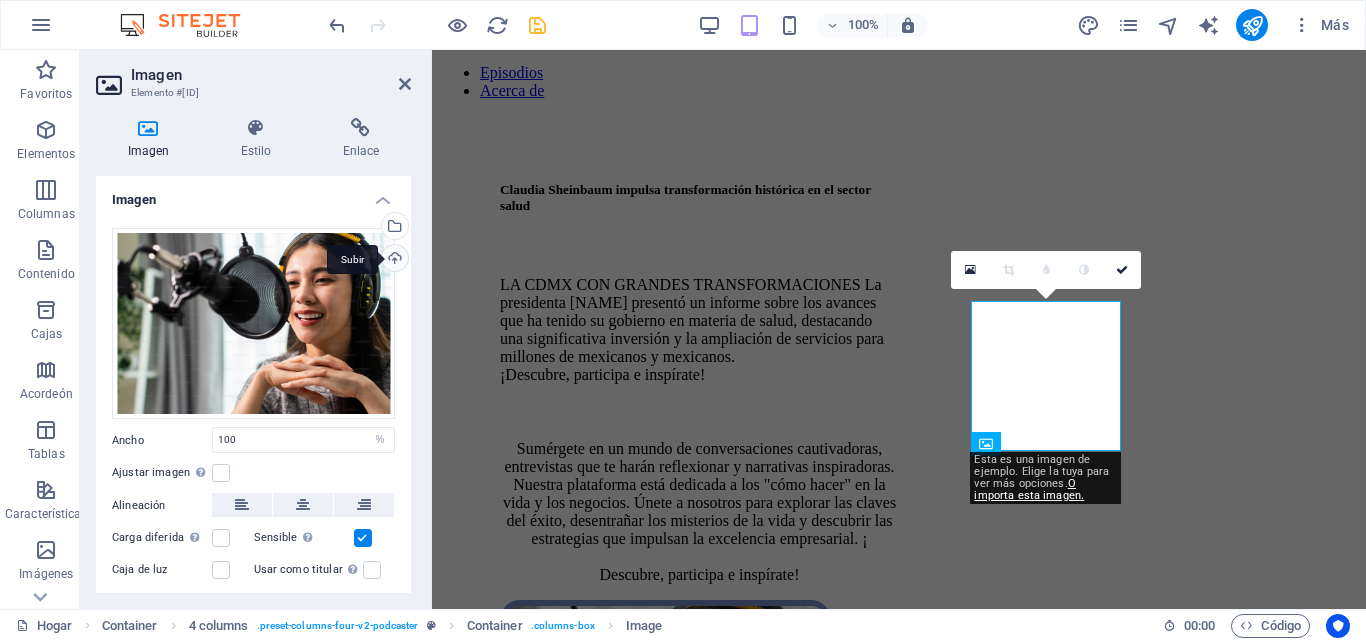 click on "Subir" at bounding box center [393, 260] 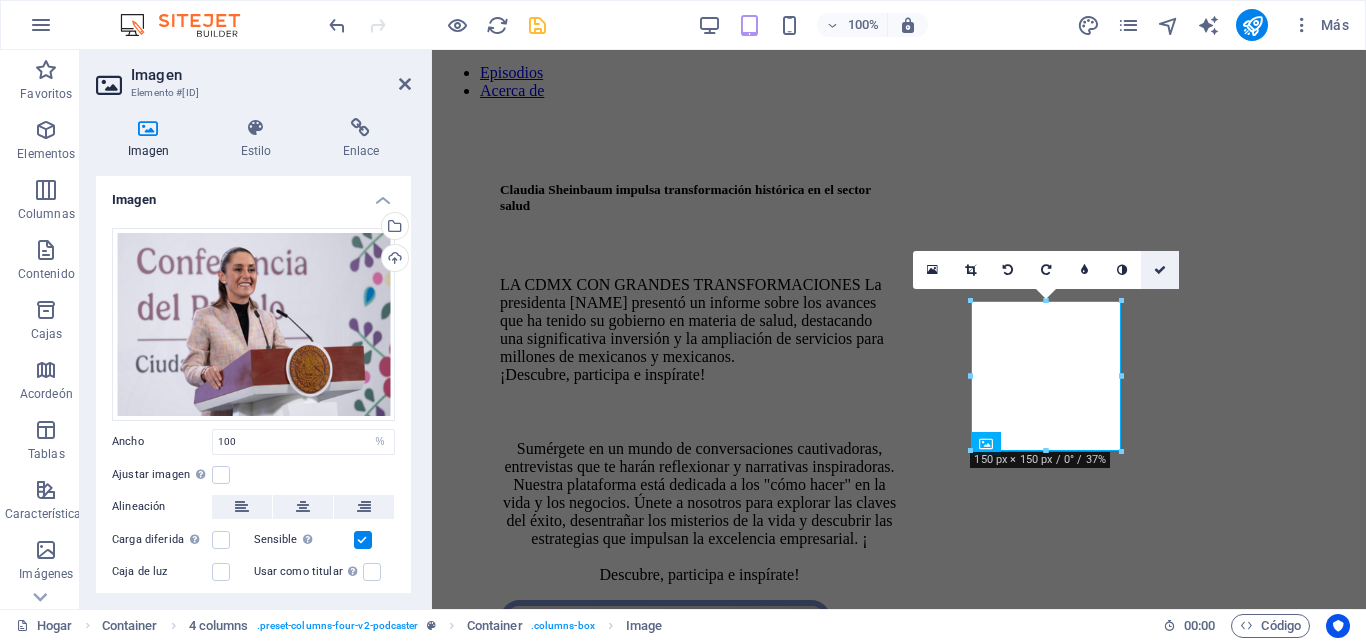 click at bounding box center (1160, 270) 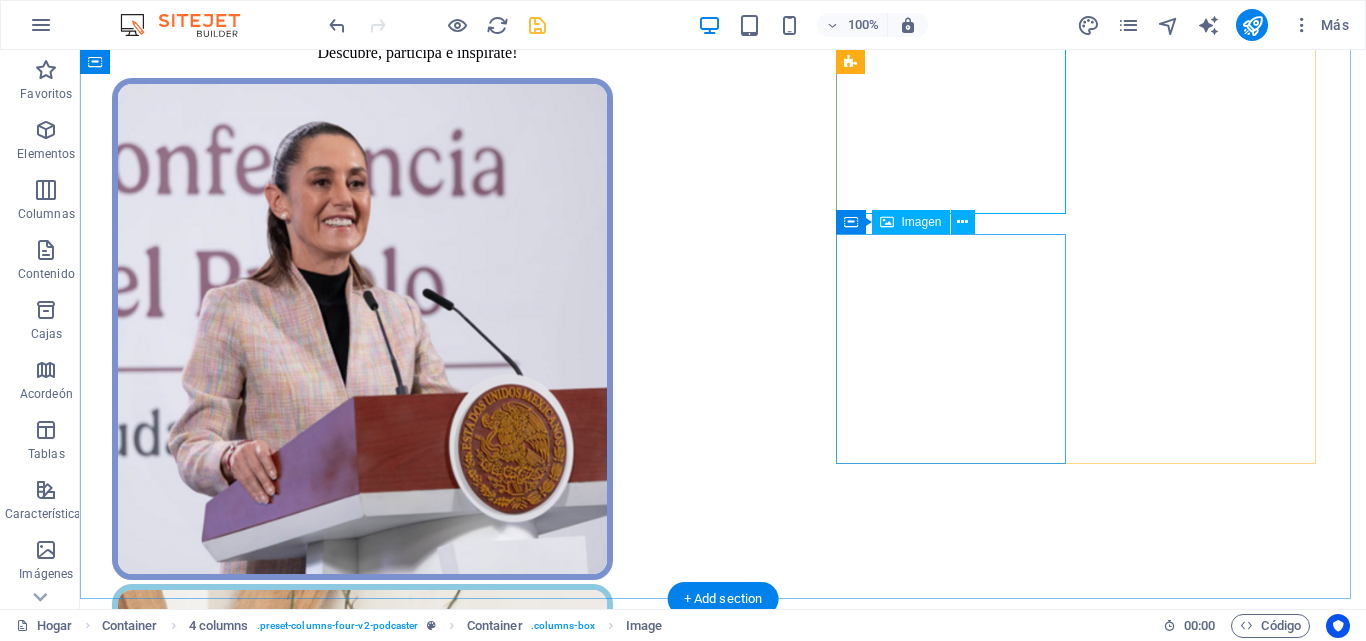 scroll, scrollTop: 0, scrollLeft: 0, axis: both 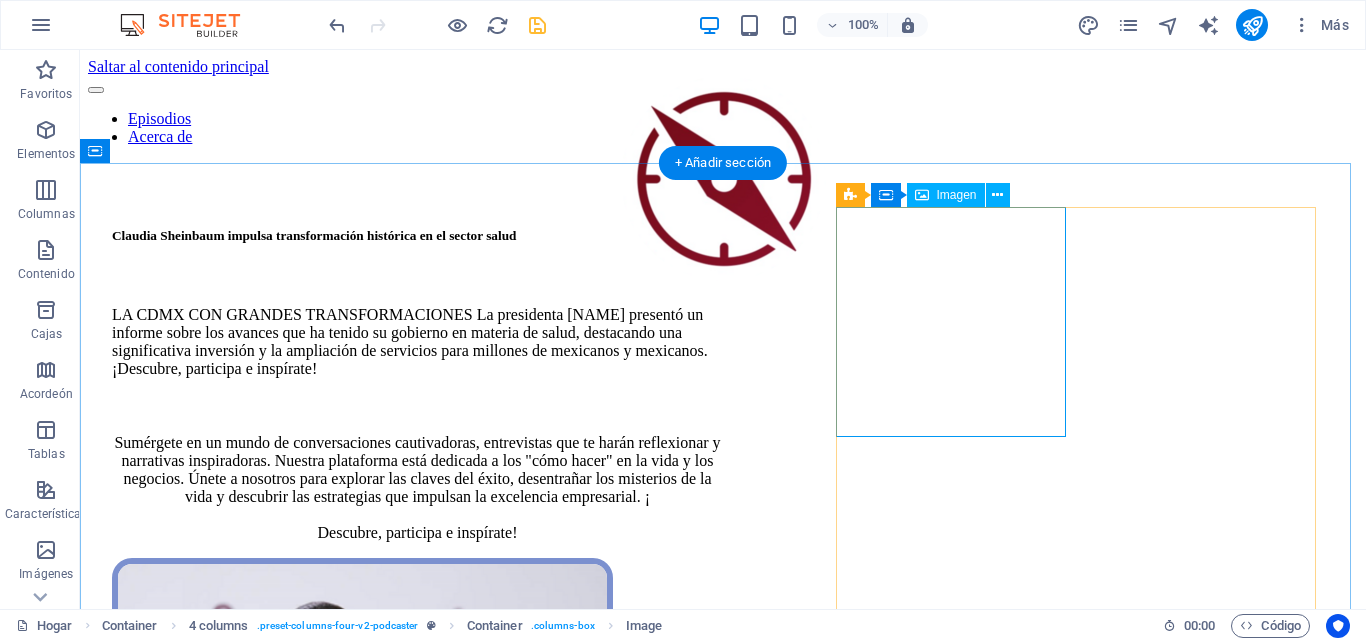 click at bounding box center (356, 811) 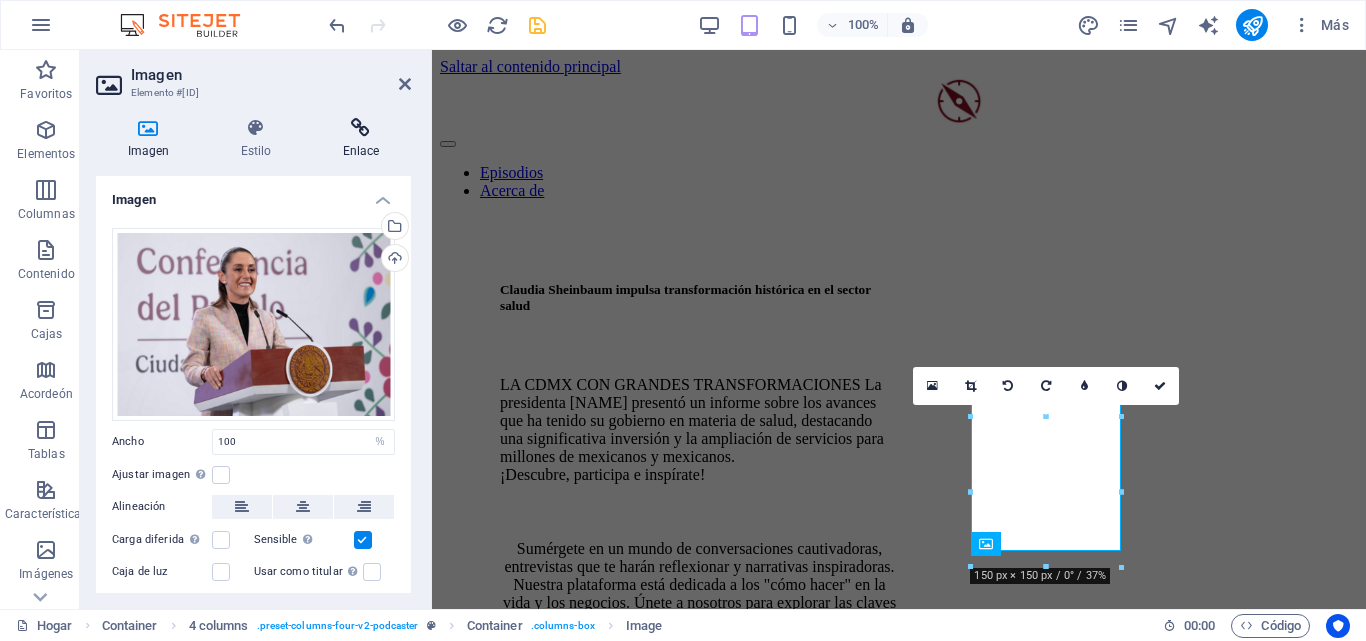click at bounding box center (361, 128) 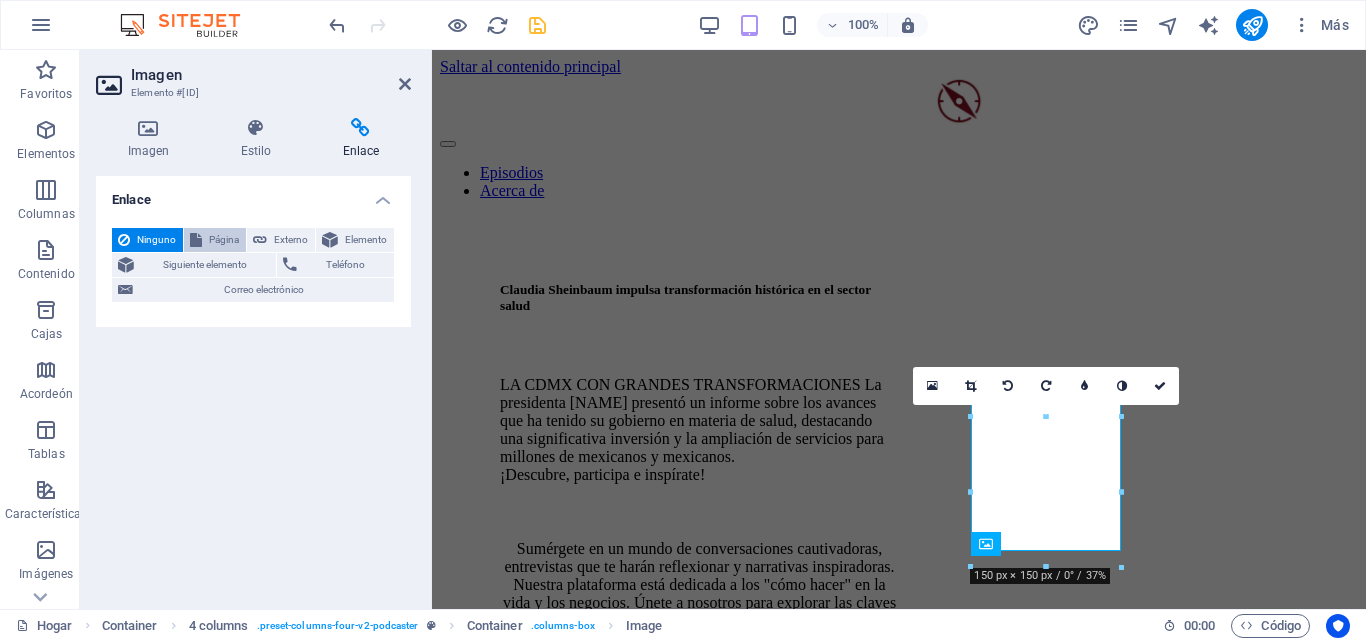 click on "Página" at bounding box center [224, 239] 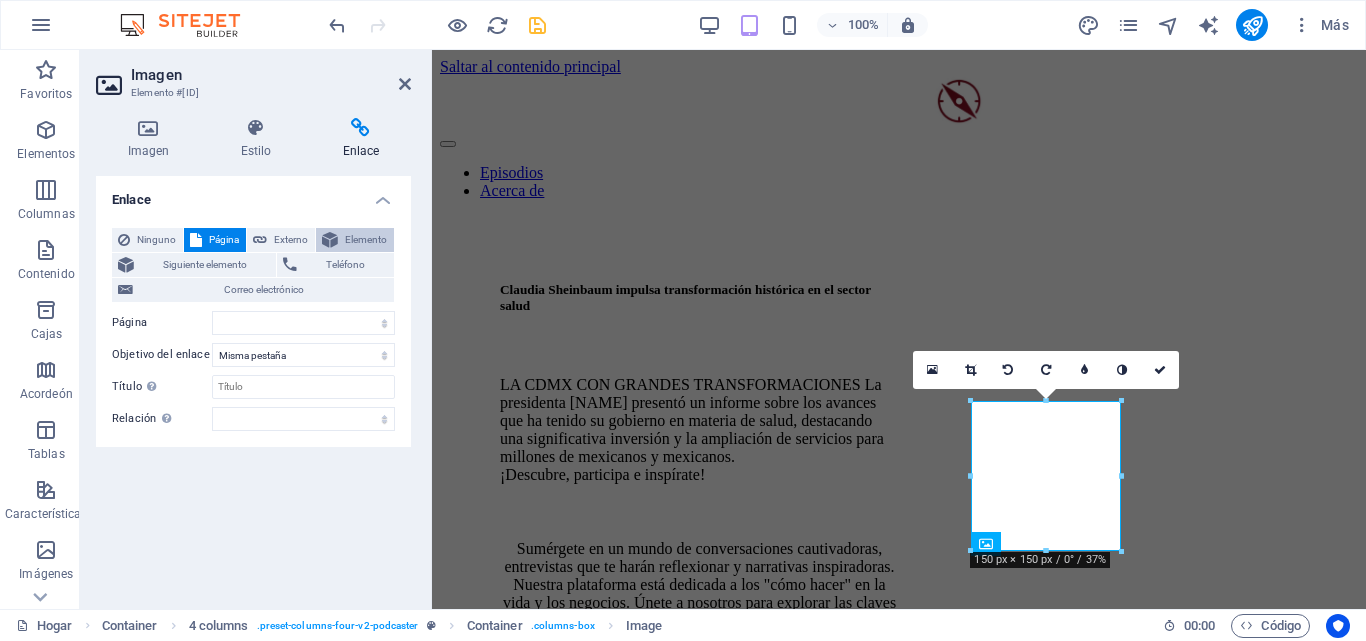 click on "Elemento" at bounding box center [366, 239] 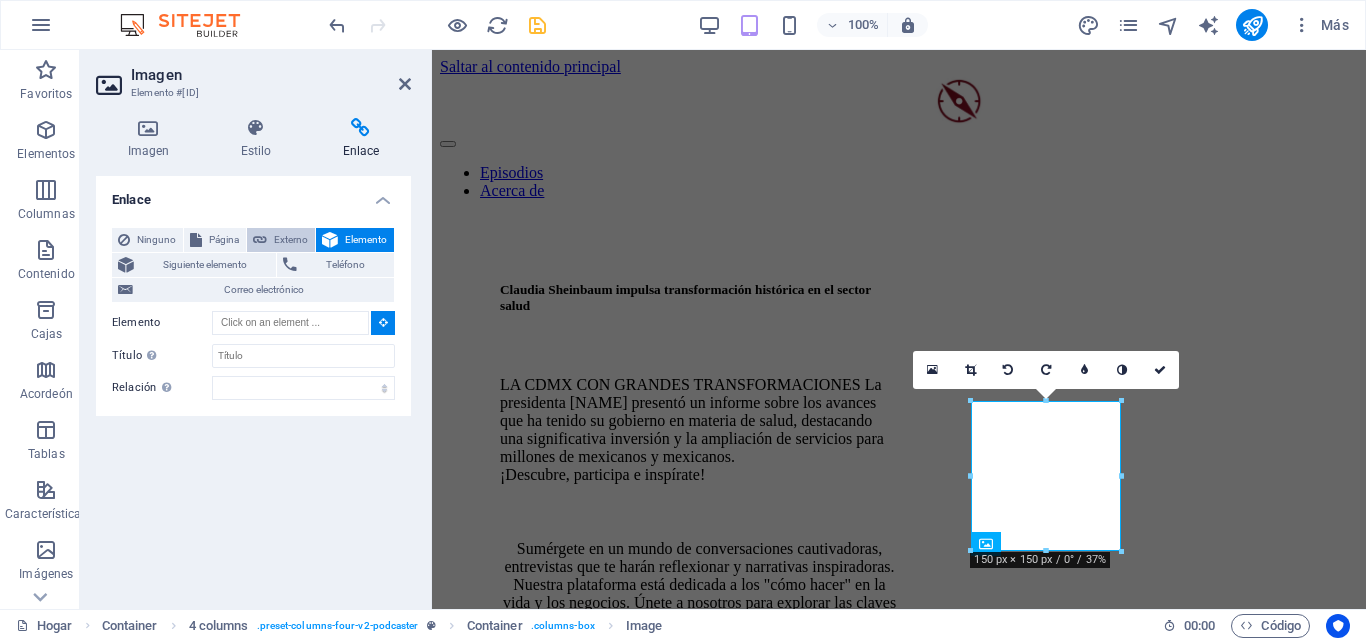 click on "Externo" at bounding box center (291, 240) 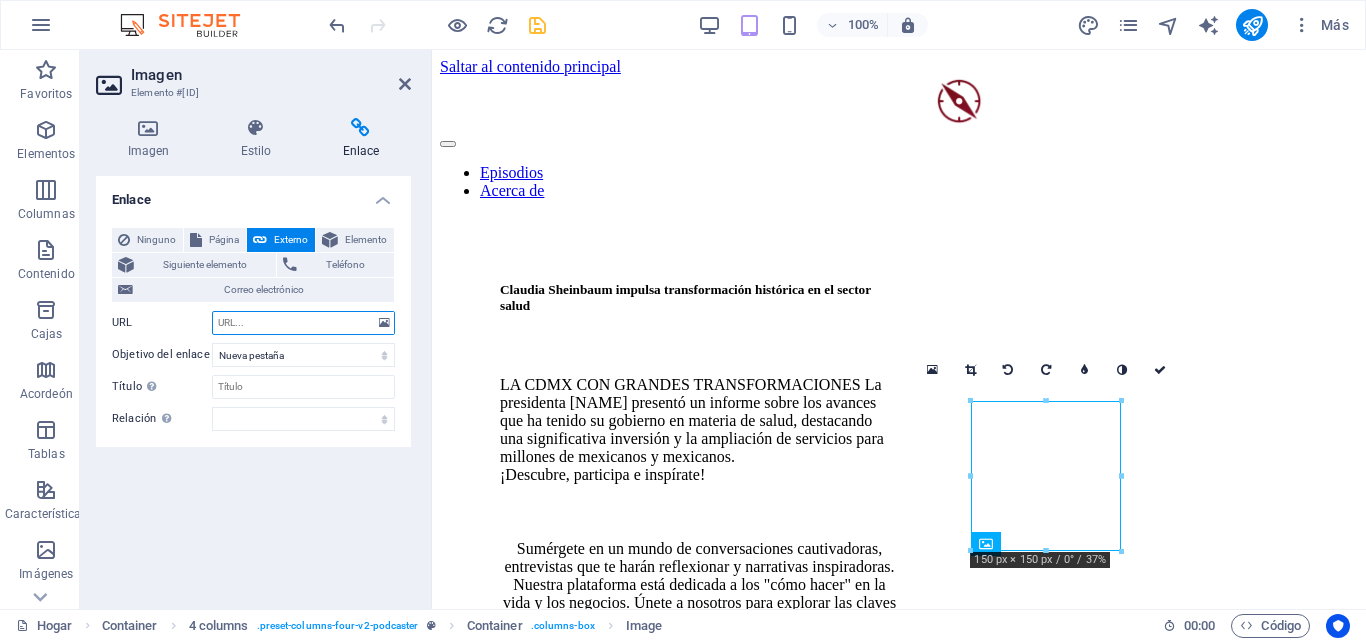 paste on "https://elpais.com/noticias/[NAME]-pardo/" 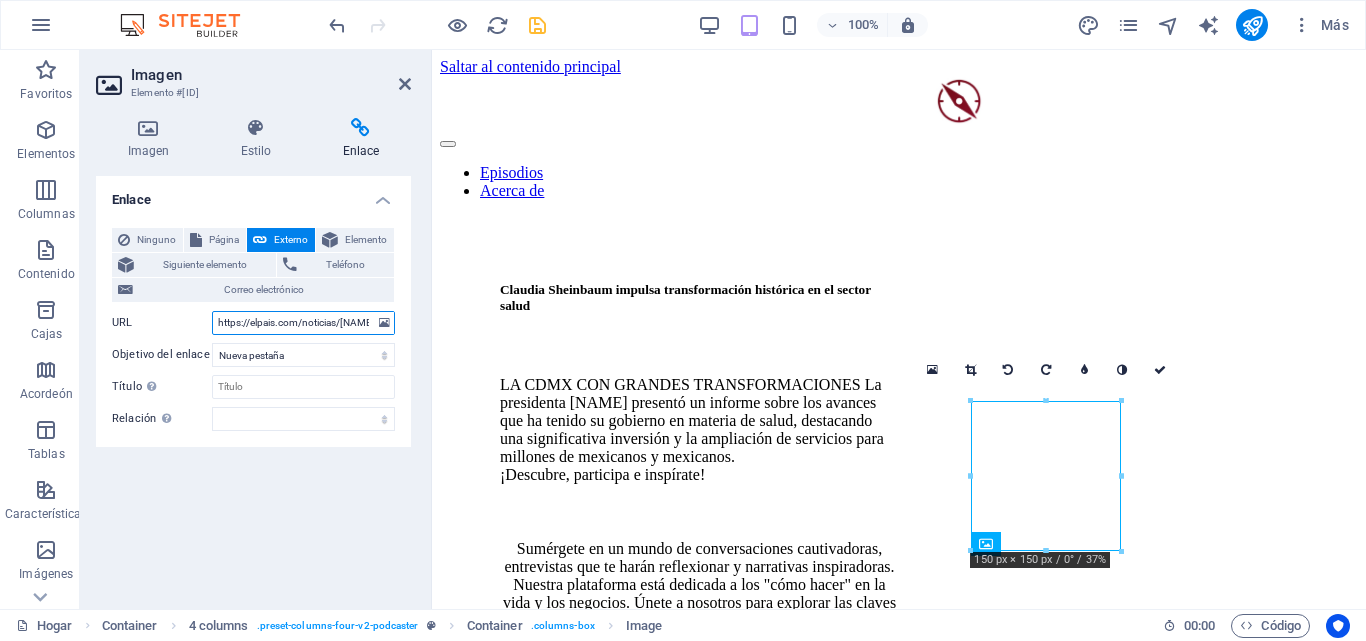 scroll, scrollTop: 0, scrollLeft: 90, axis: horizontal 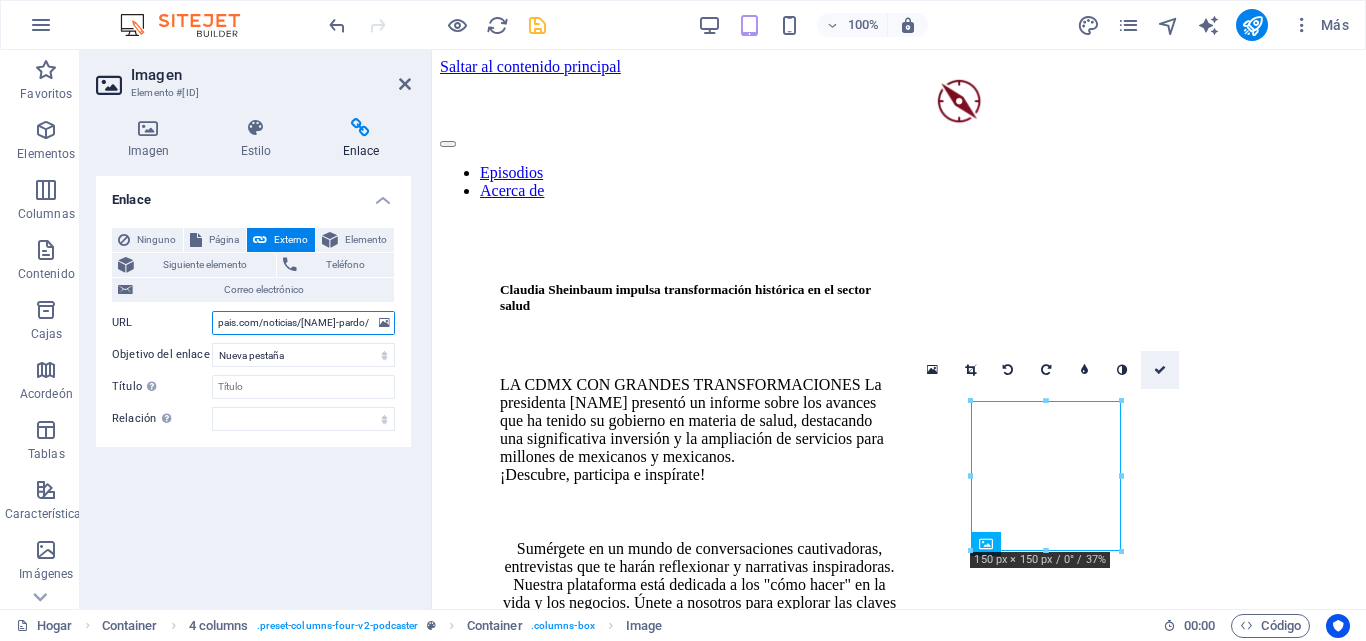 type on "https://elpais.com/noticias/[NAME]-pardo/" 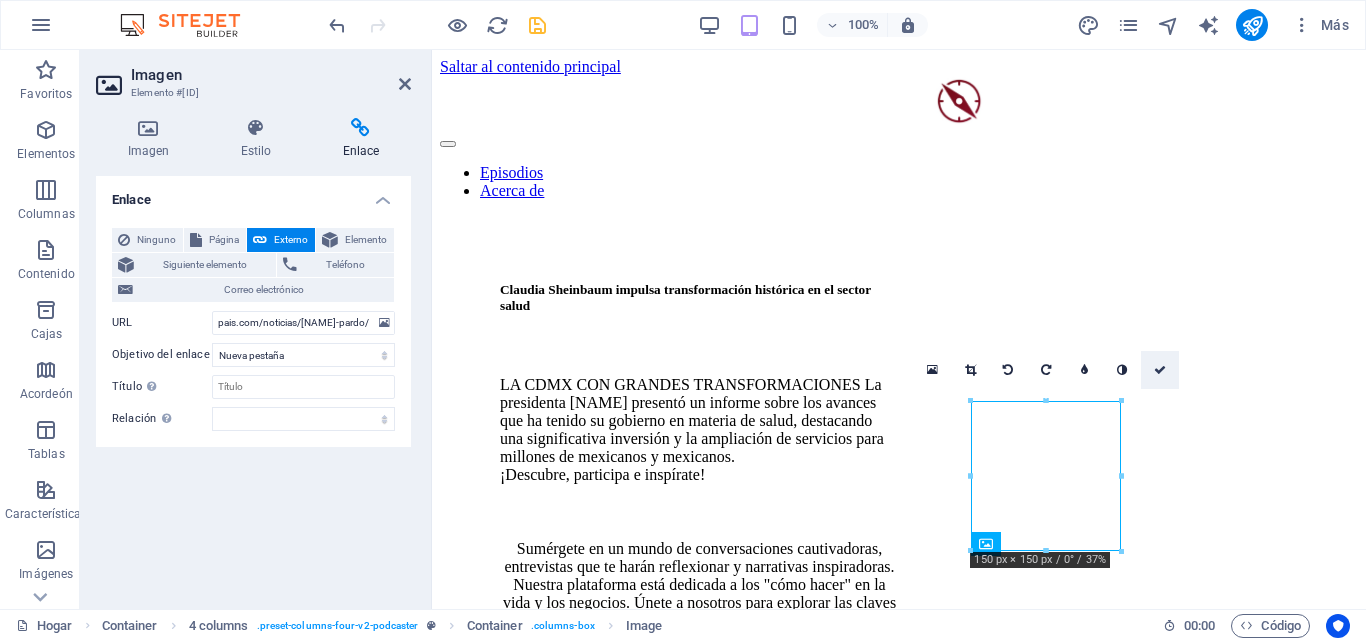 click at bounding box center (1160, 370) 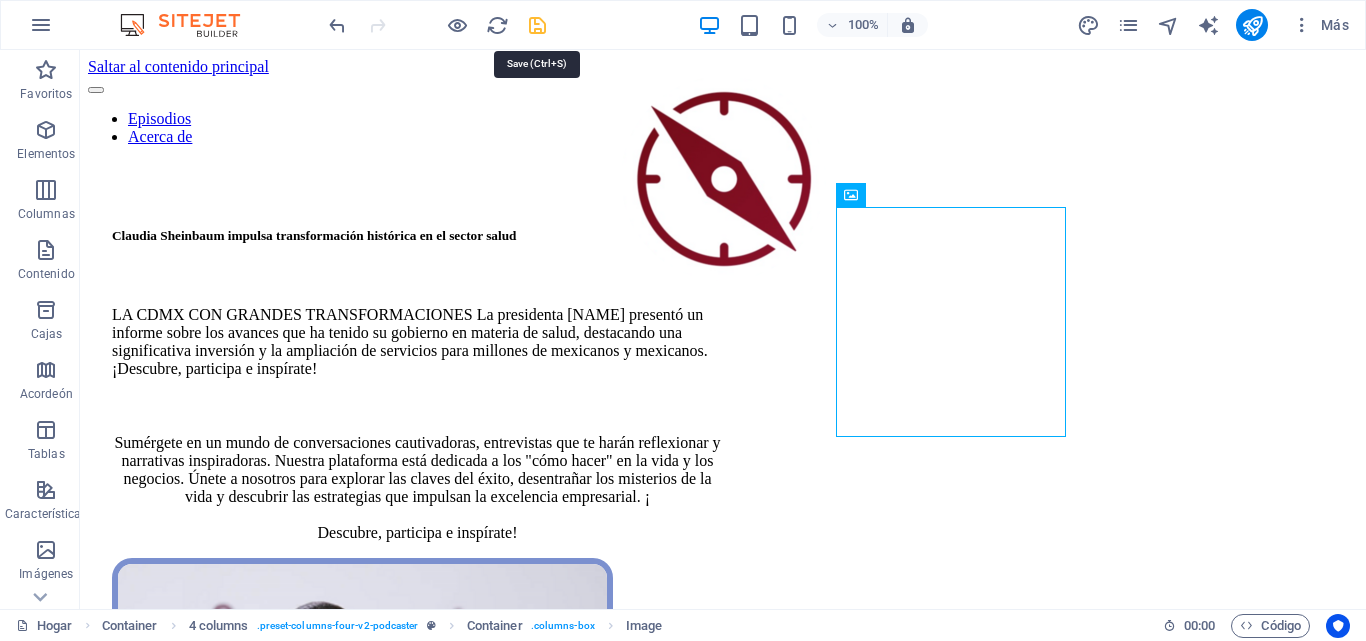 click at bounding box center (537, 25) 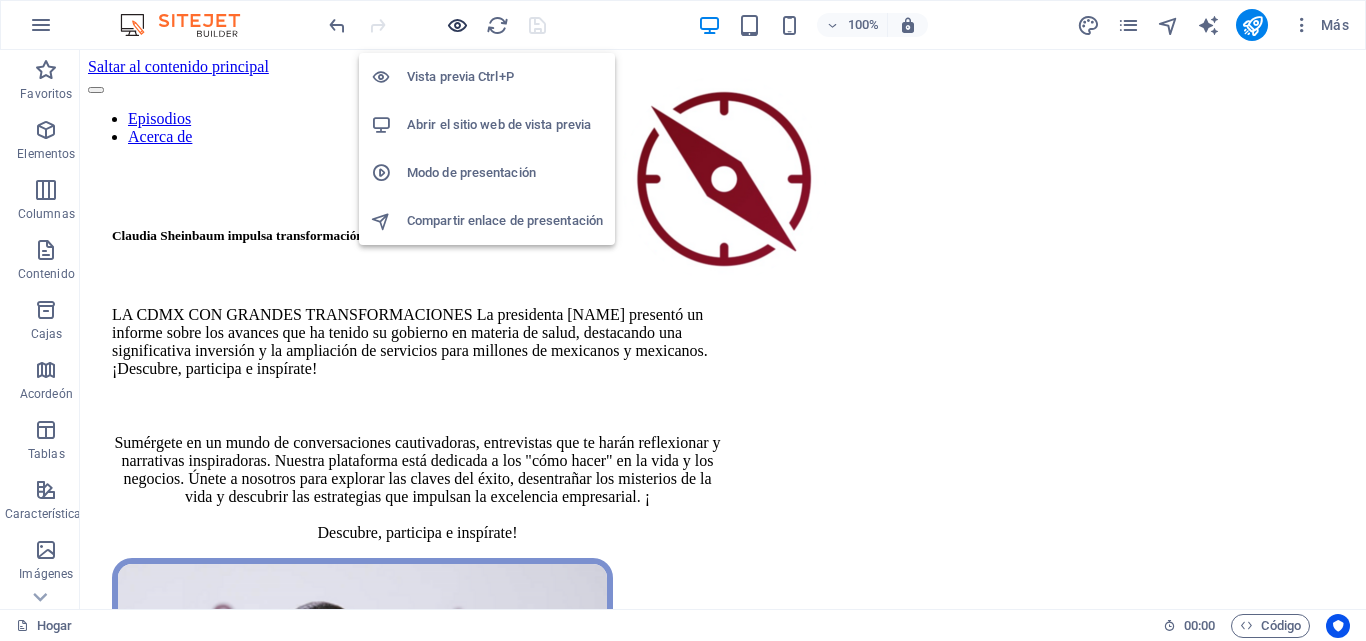 click at bounding box center [457, 25] 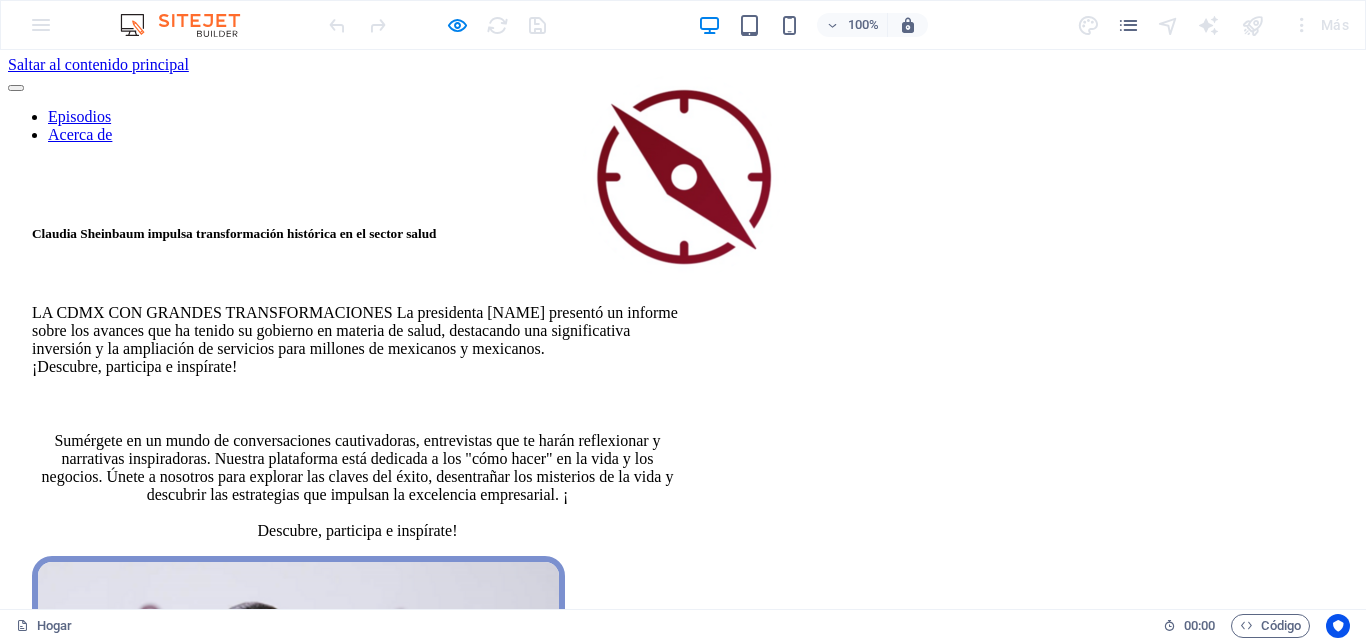 scroll, scrollTop: 0, scrollLeft: 0, axis: both 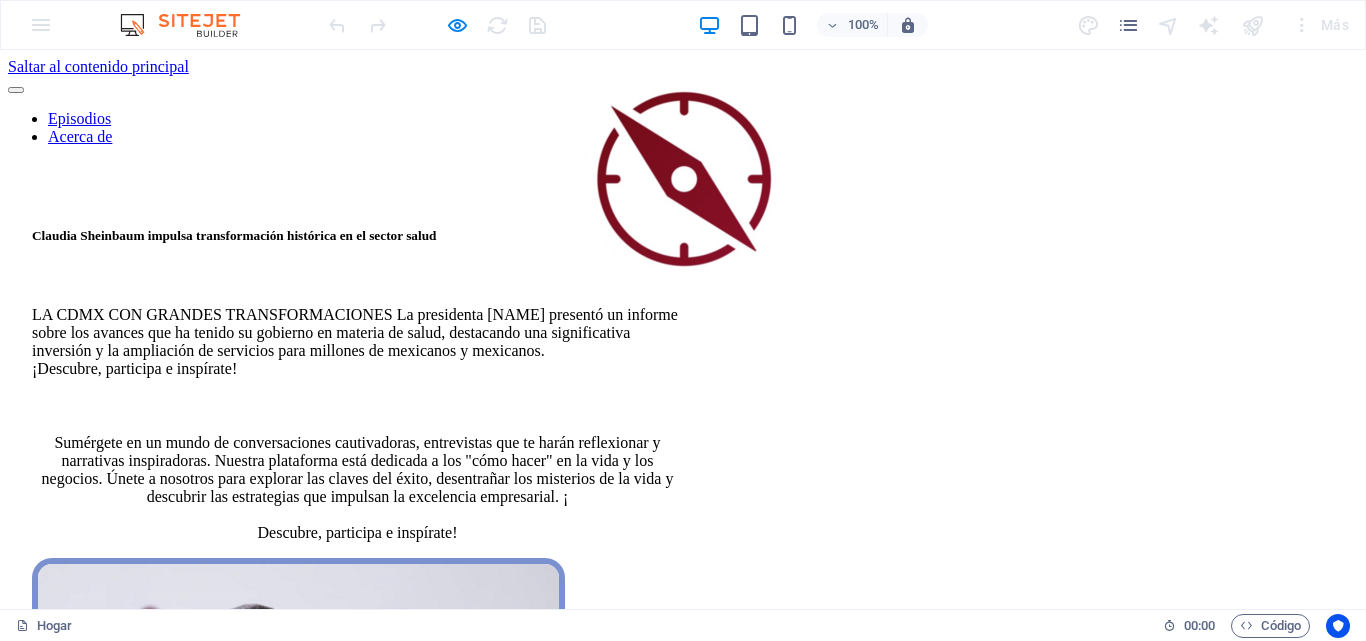 click at bounding box center (298, 825) 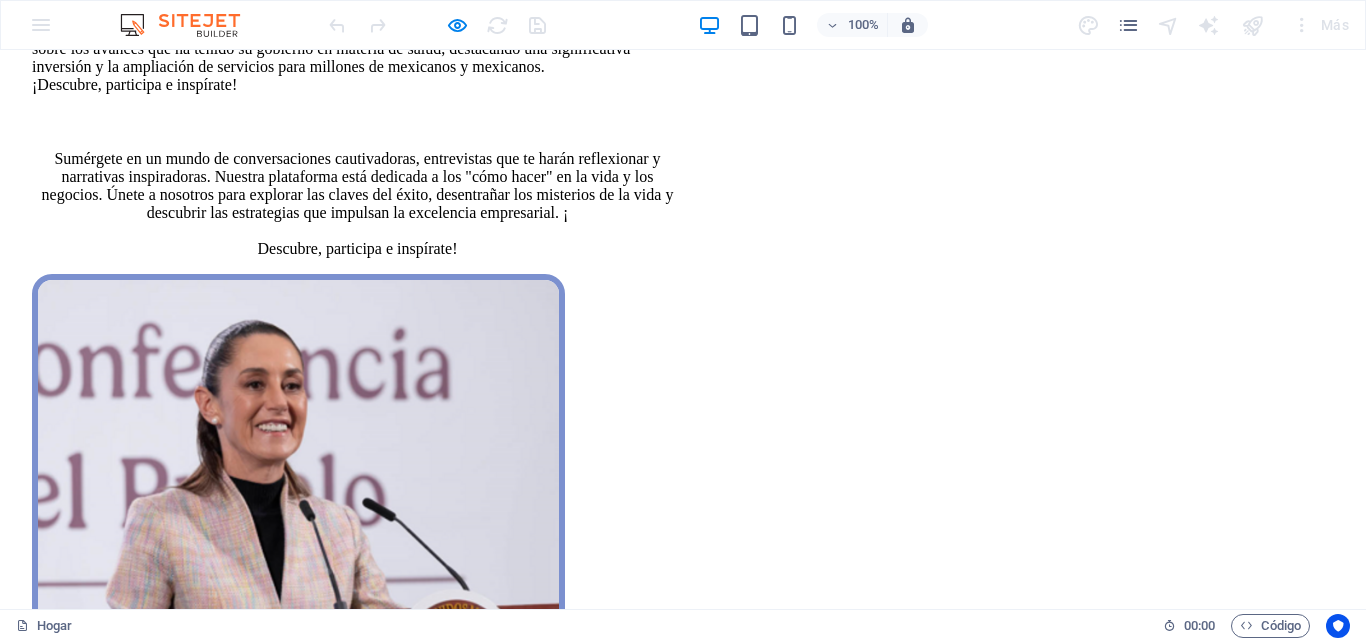 scroll, scrollTop: 300, scrollLeft: 0, axis: vertical 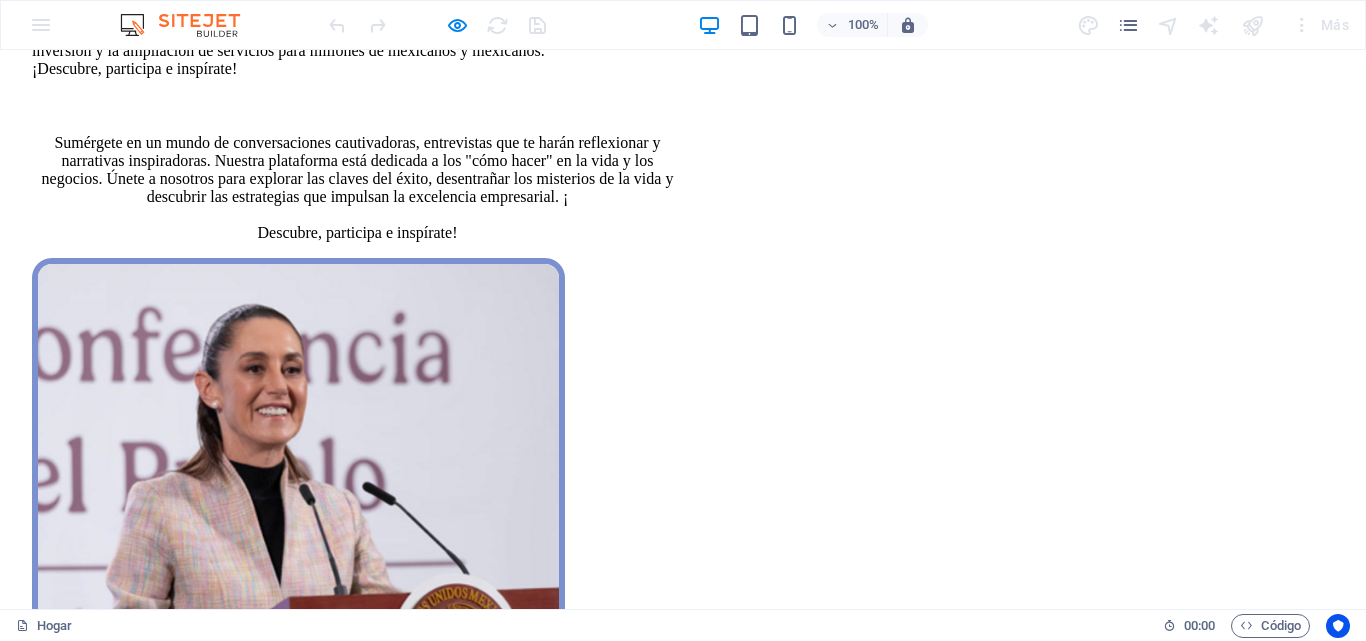 click at bounding box center (80, 2565) 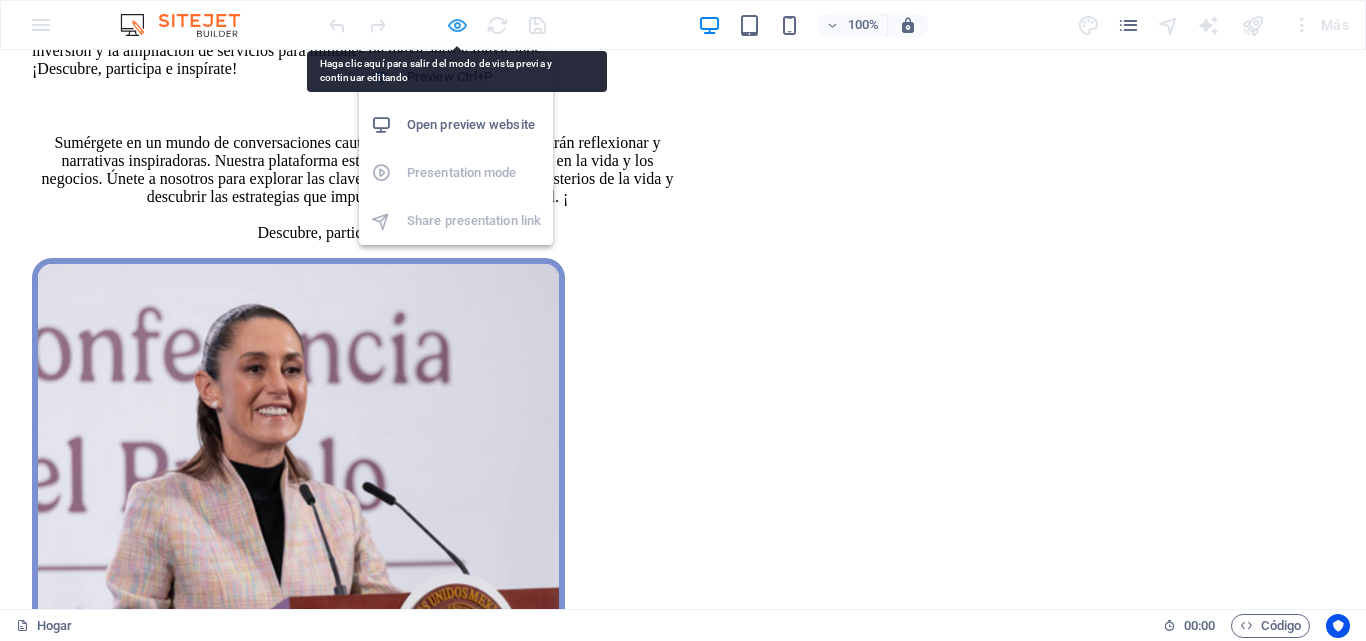 click at bounding box center [457, 25] 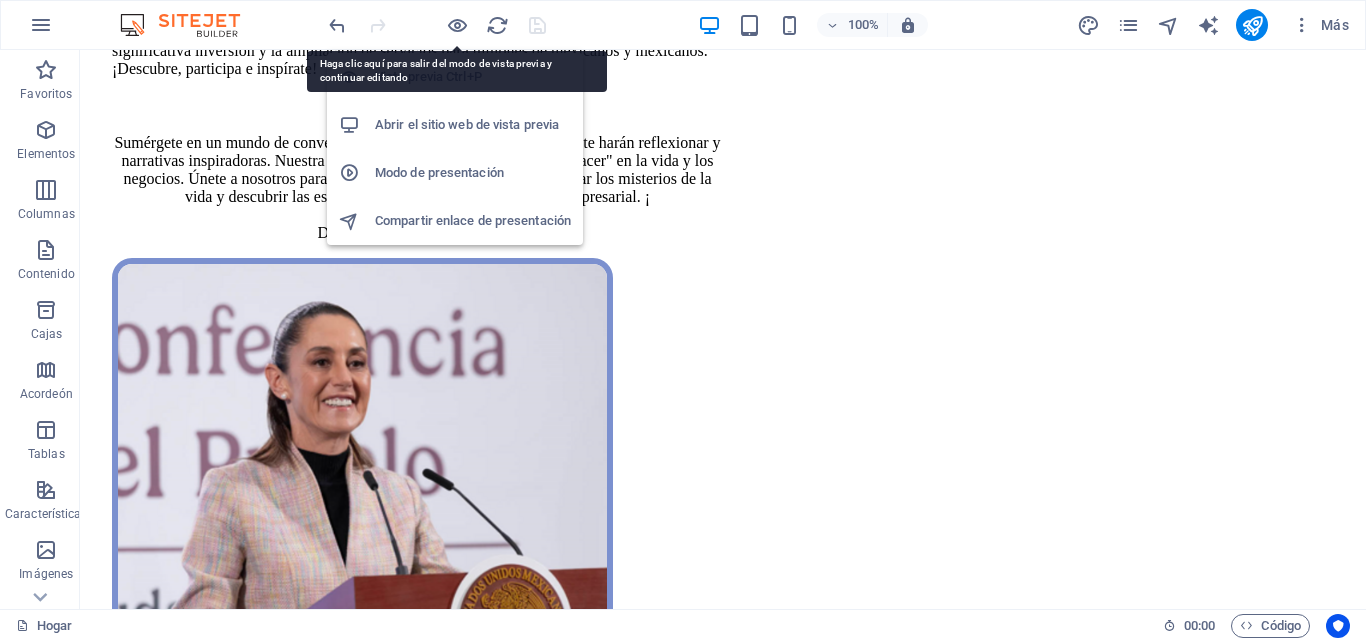 scroll, scrollTop: 187, scrollLeft: 0, axis: vertical 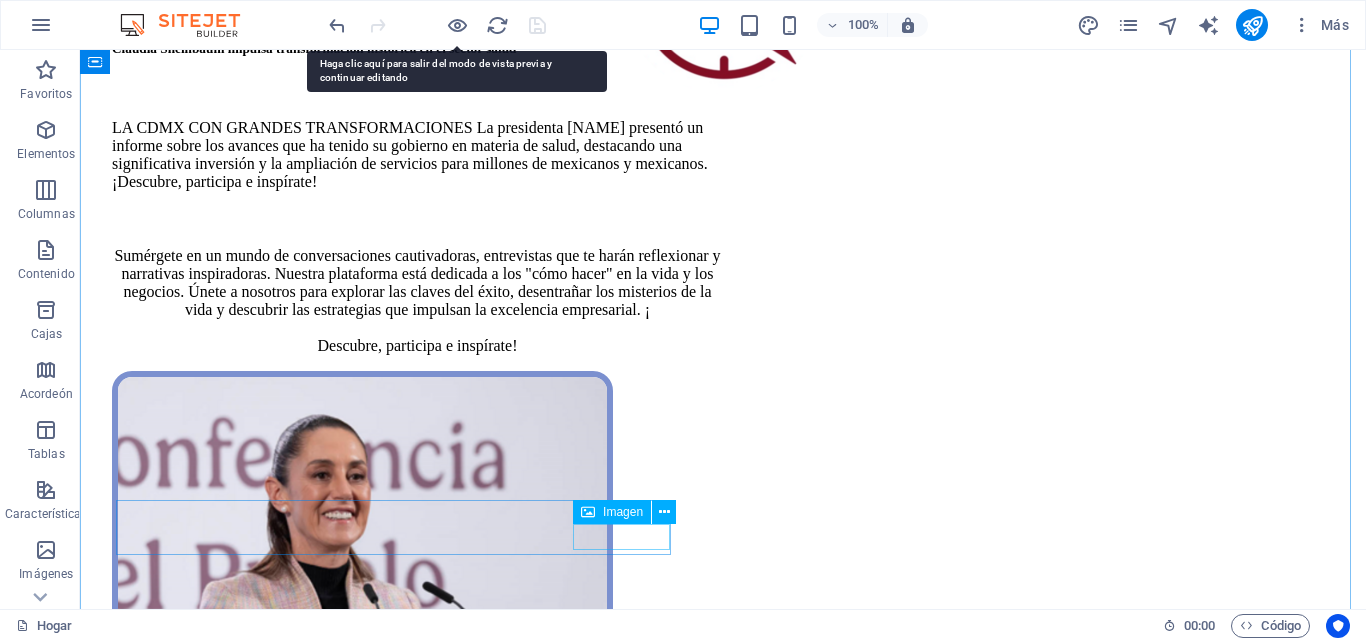 click at bounding box center (723, 2552) 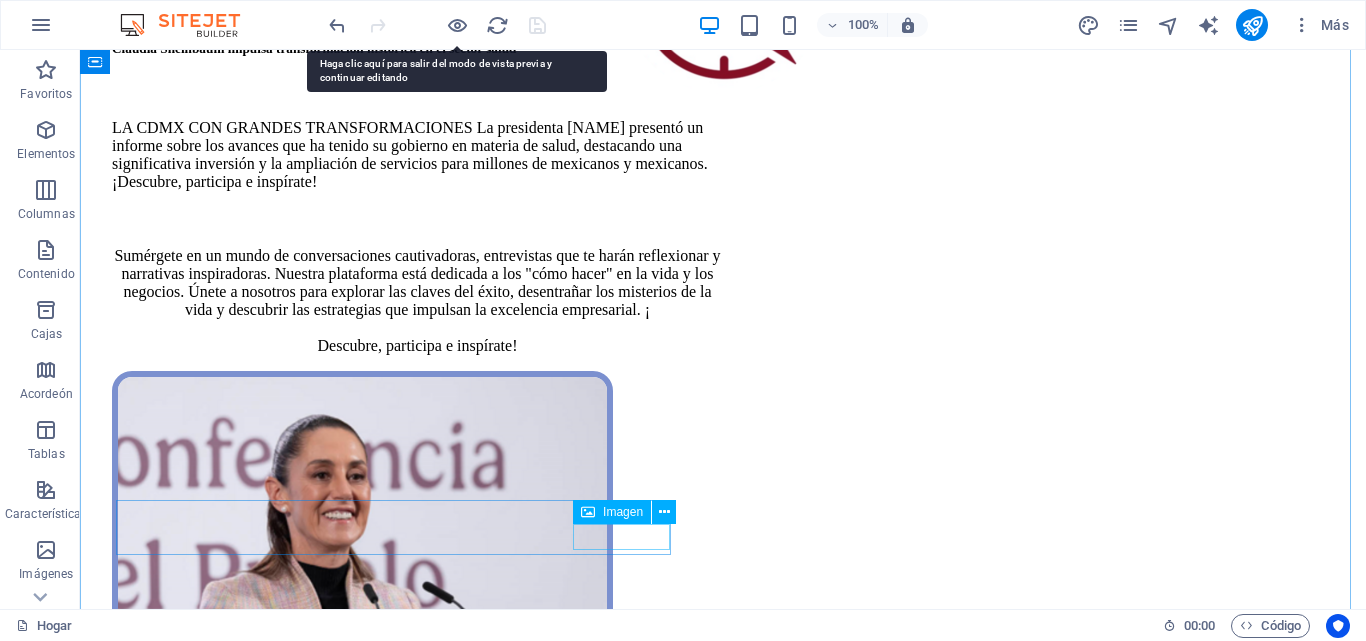 click at bounding box center (723, 2552) 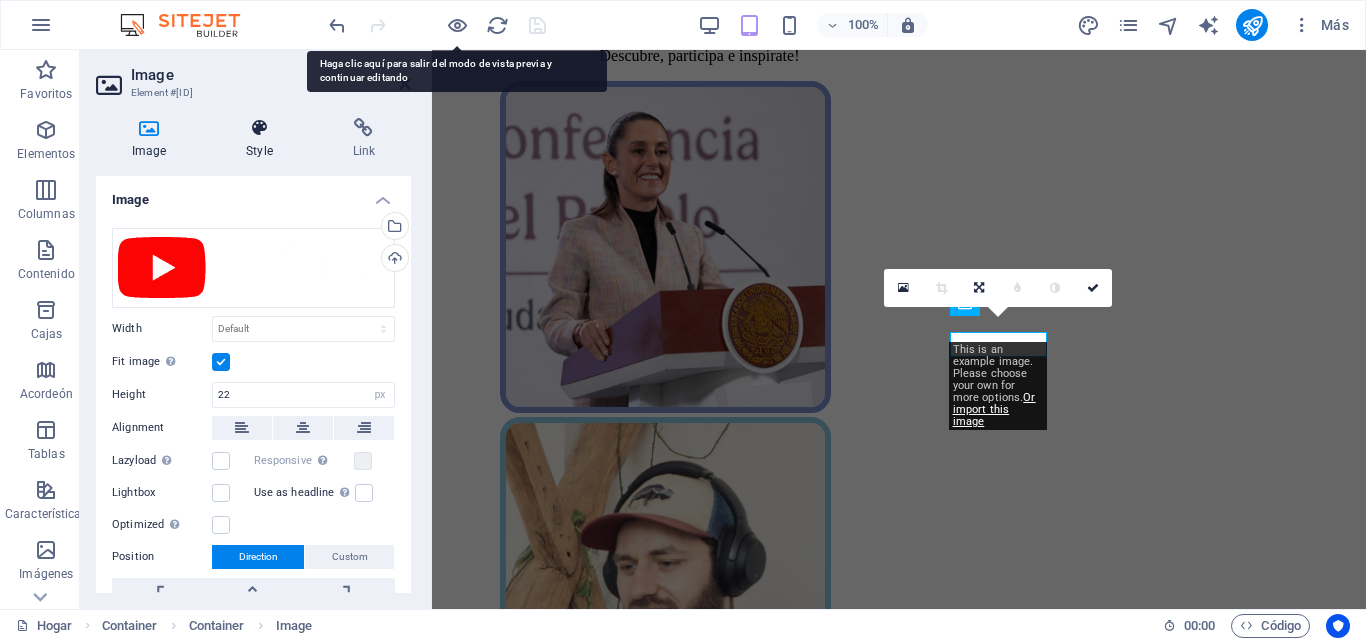 scroll, scrollTop: 603, scrollLeft: 0, axis: vertical 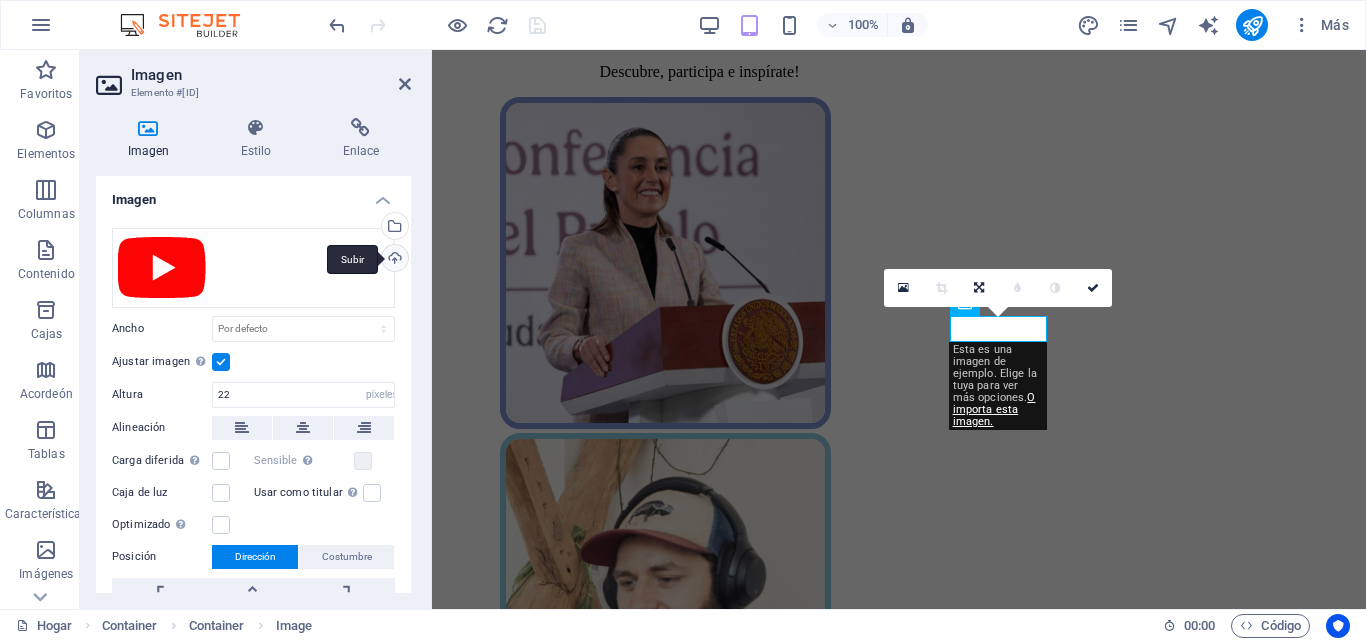 click on "Subir" at bounding box center (393, 260) 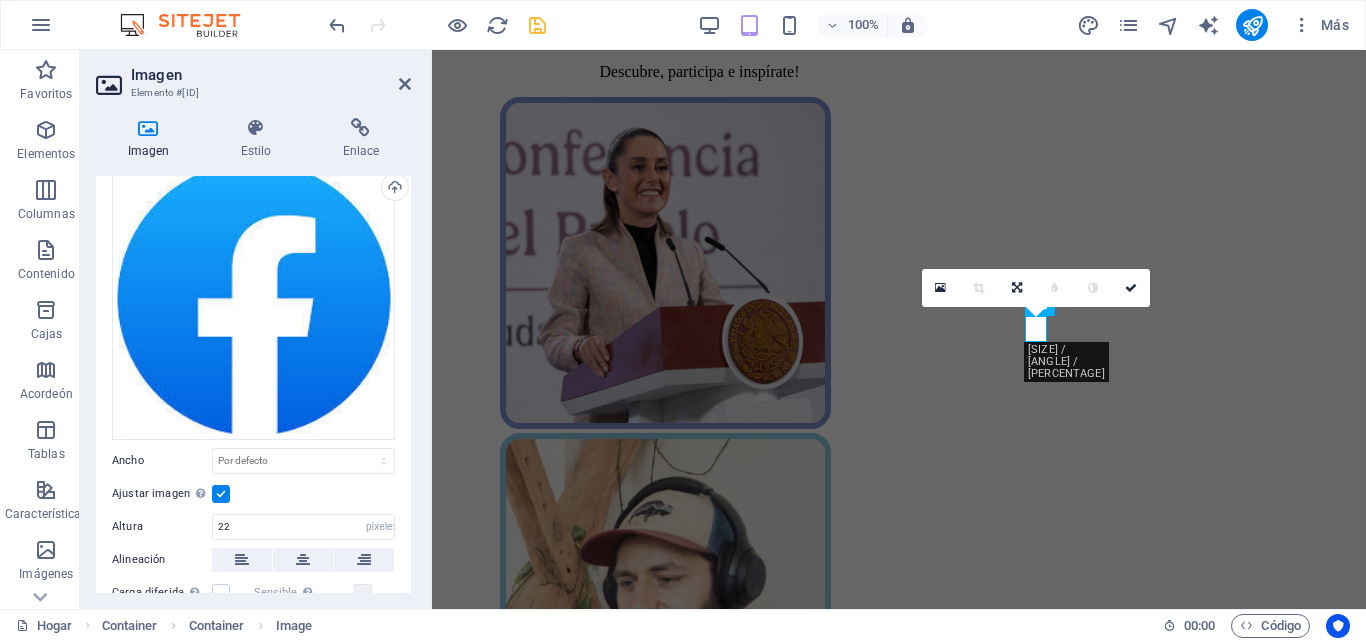 scroll, scrollTop: 100, scrollLeft: 0, axis: vertical 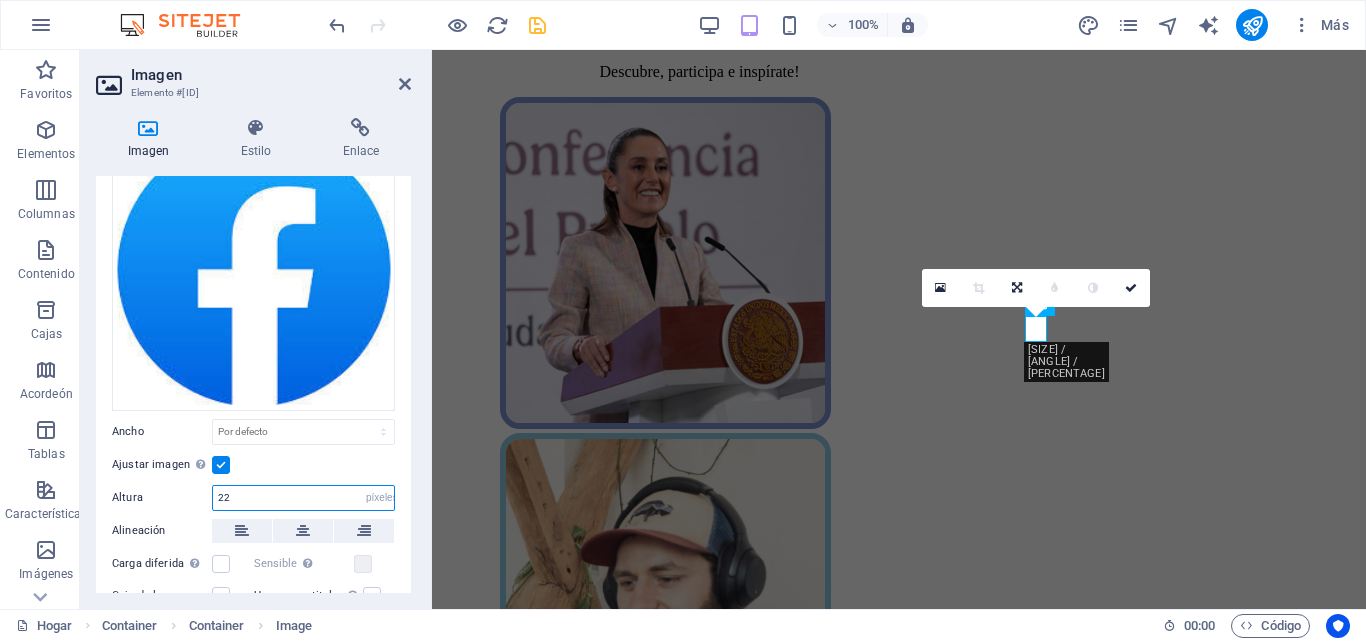 click on "22" at bounding box center [303, 498] 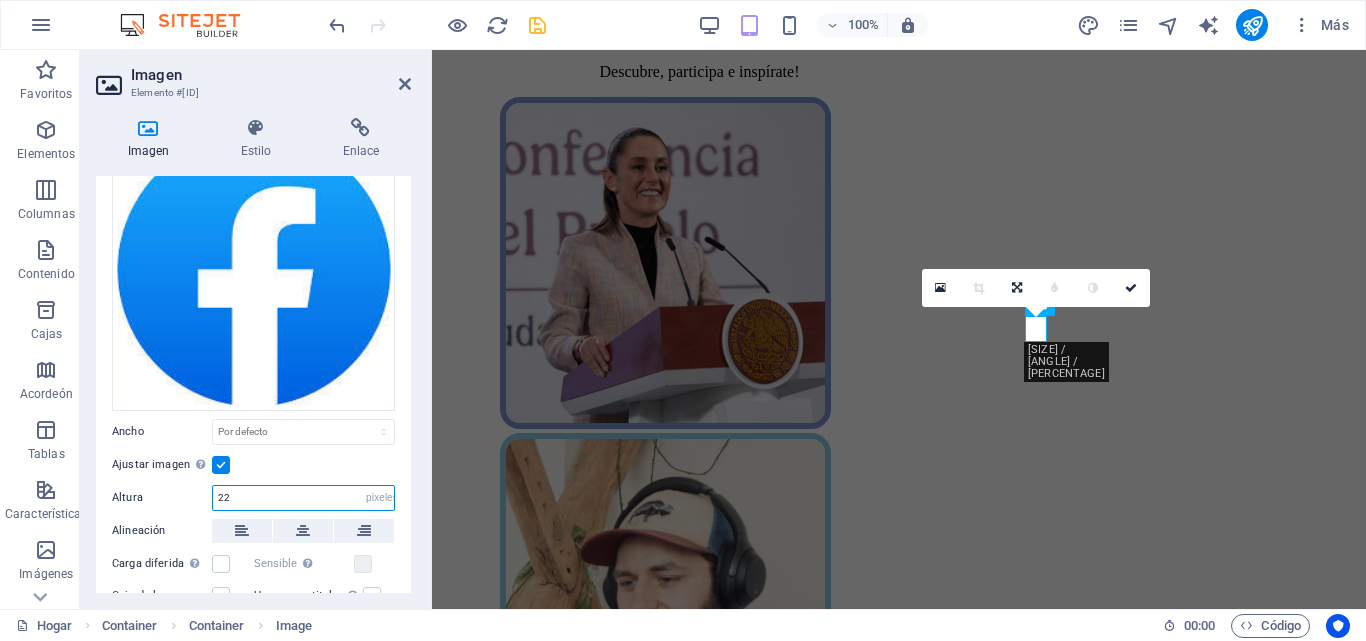 click on "22" at bounding box center (303, 498) 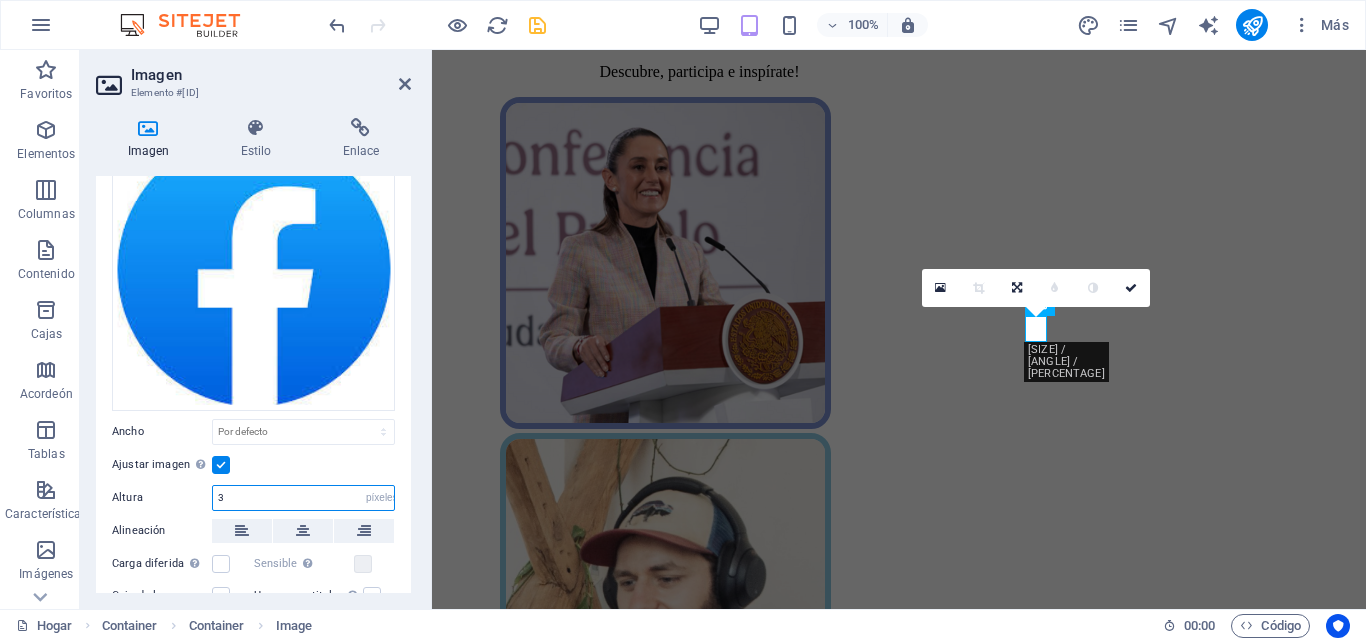 type on "30" 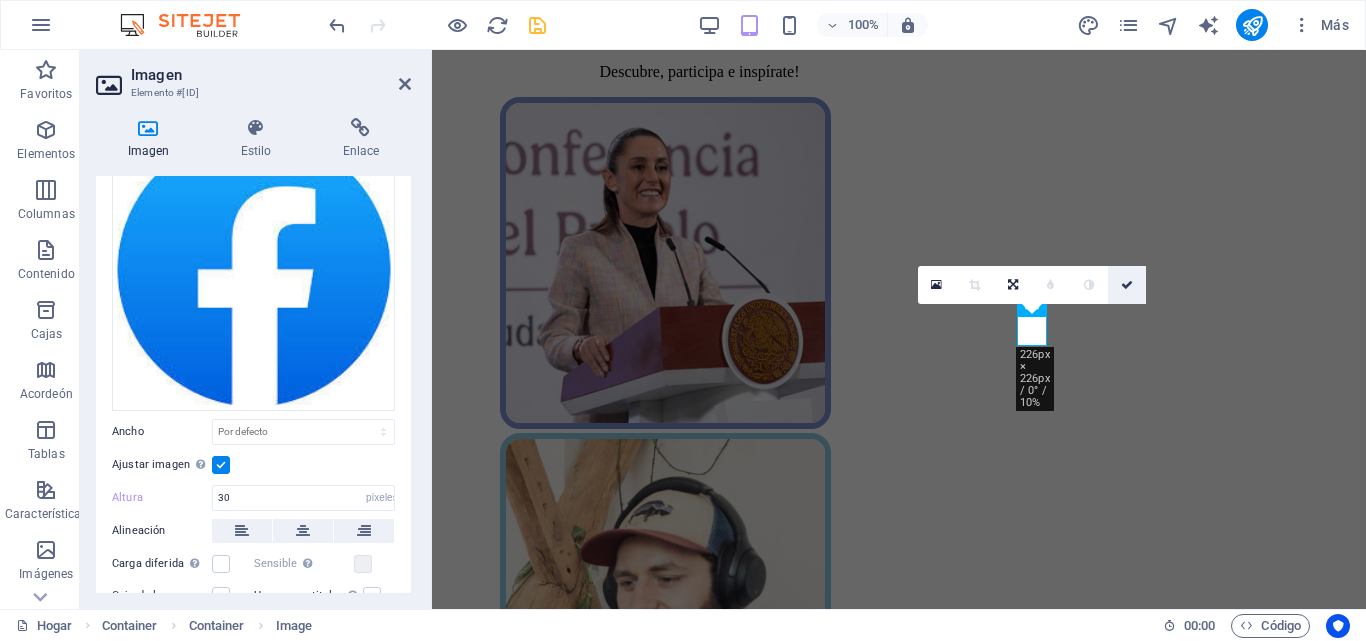 click at bounding box center [1127, 285] 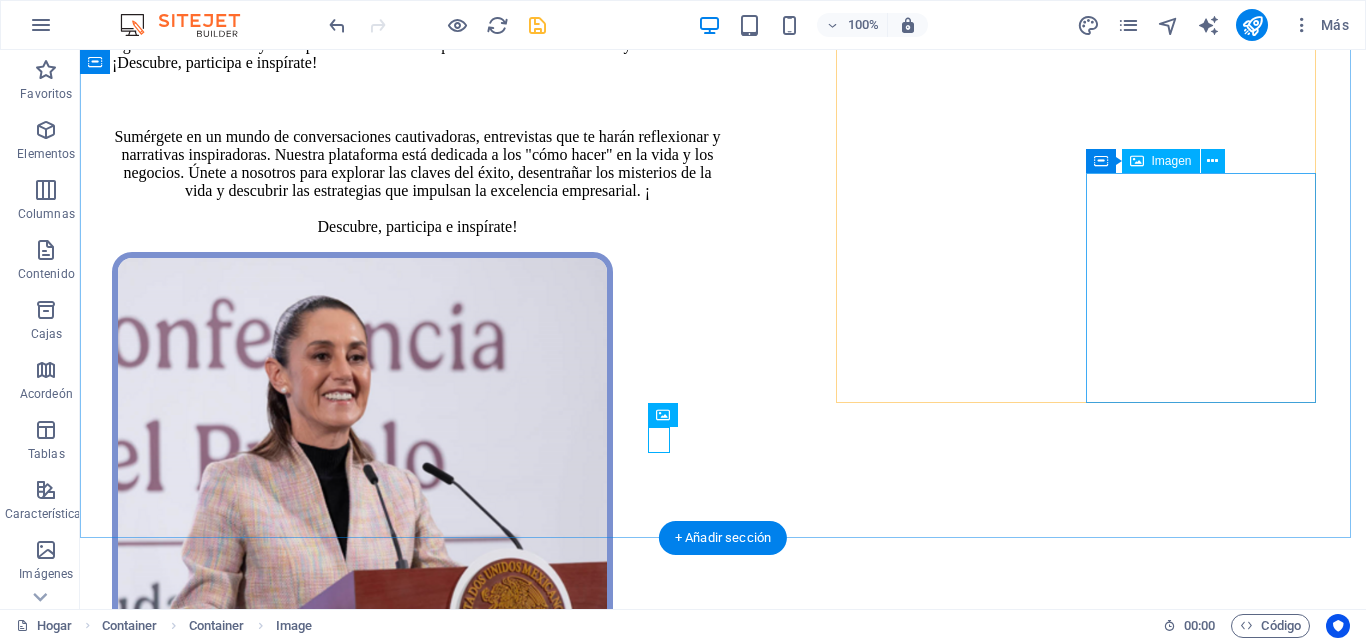 scroll, scrollTop: 284, scrollLeft: 0, axis: vertical 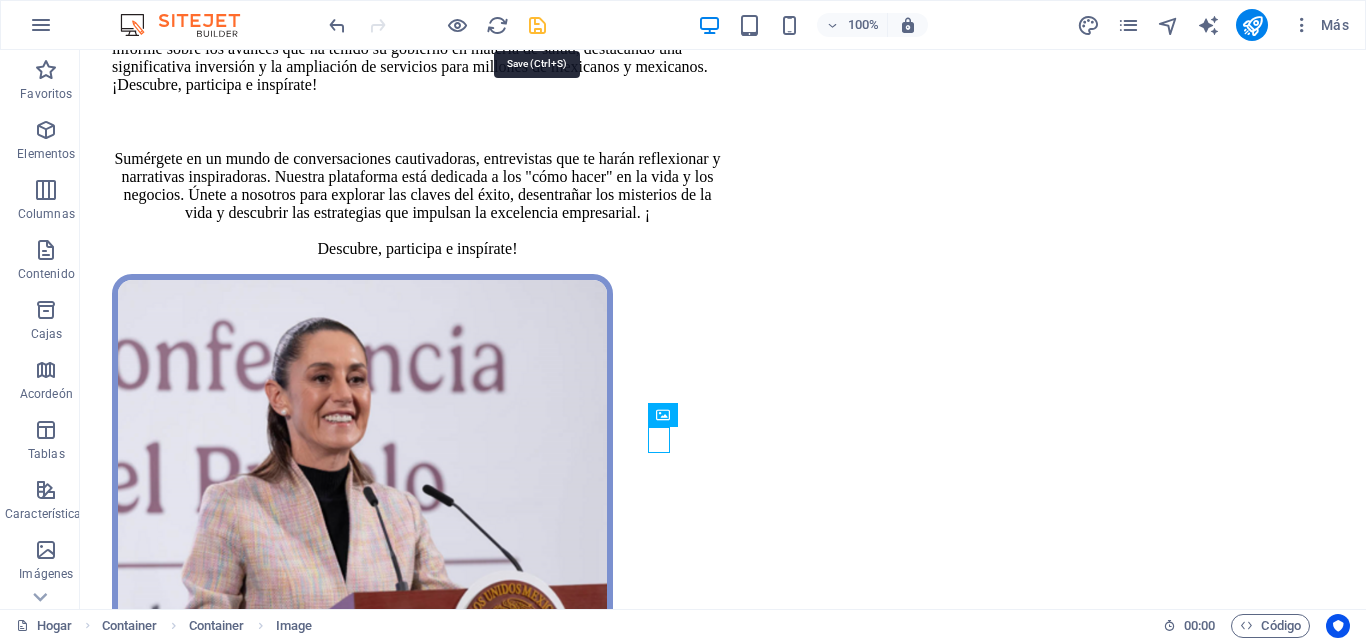 click at bounding box center (537, 25) 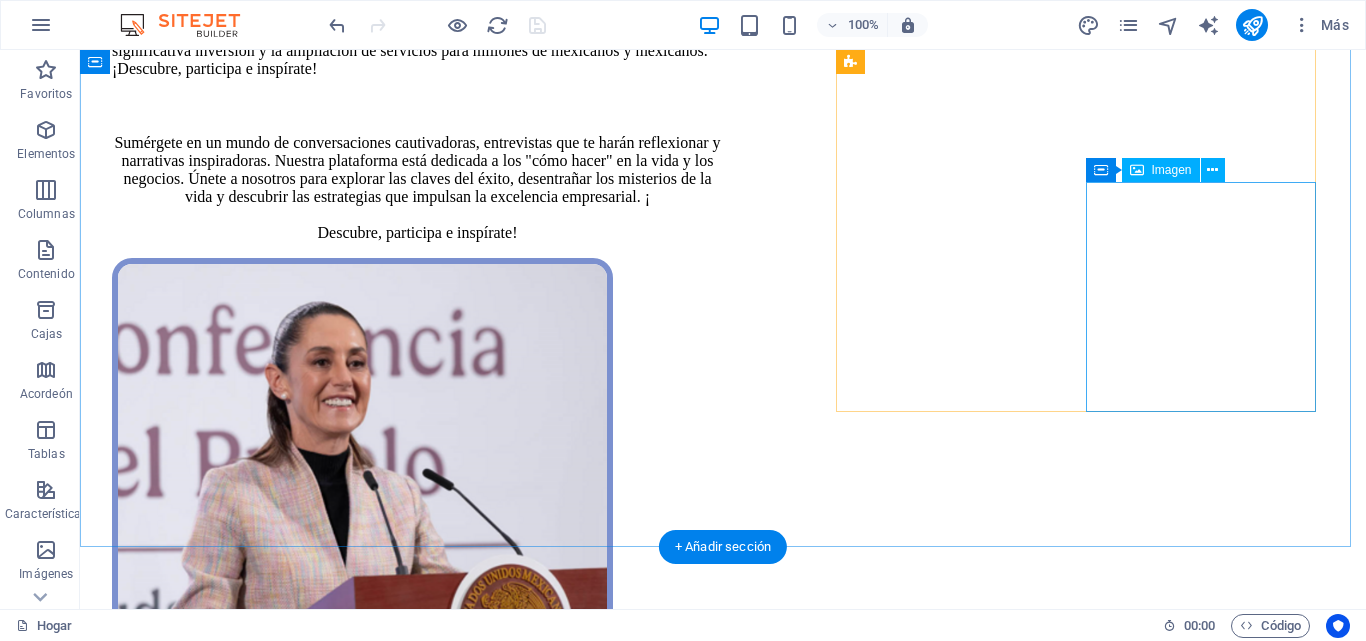 scroll, scrollTop: 0, scrollLeft: 0, axis: both 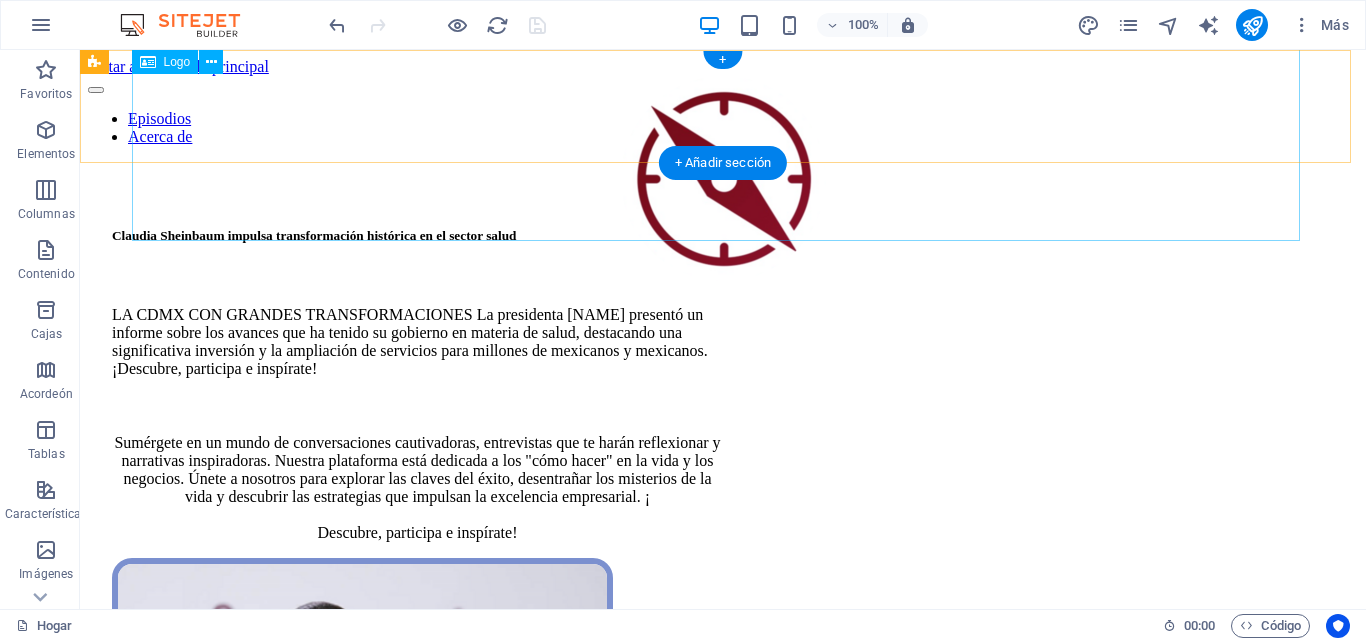 click at bounding box center [723, 180] 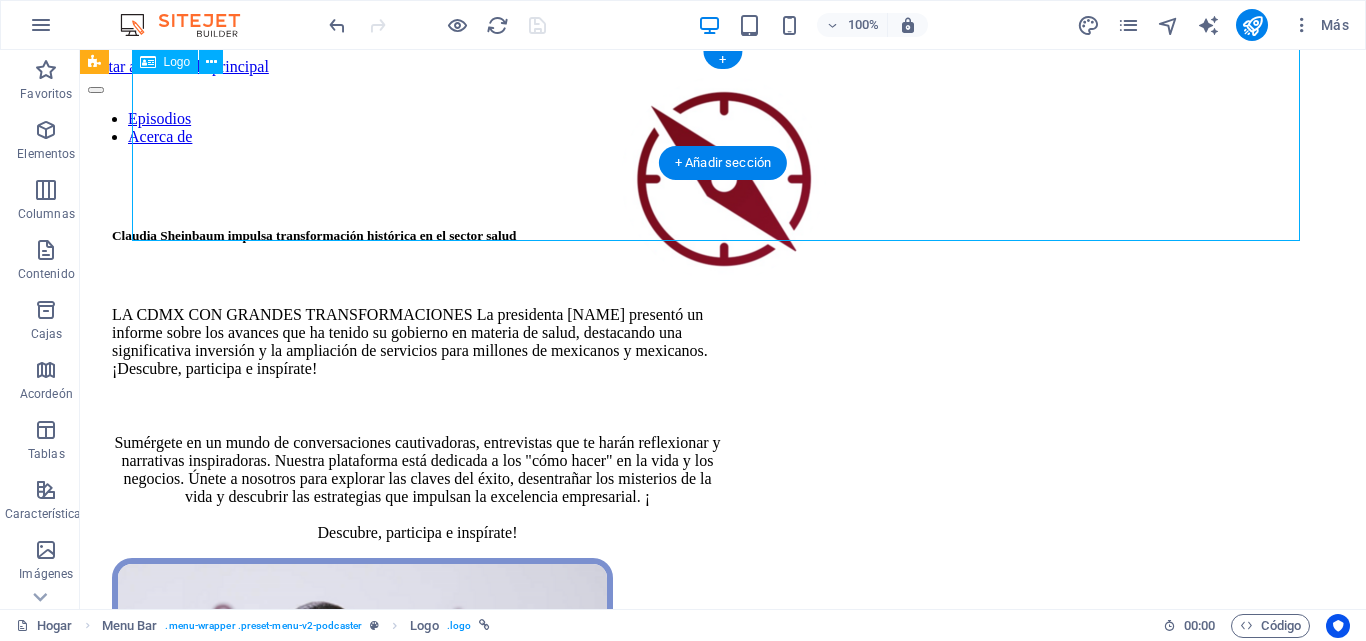 click at bounding box center (723, 180) 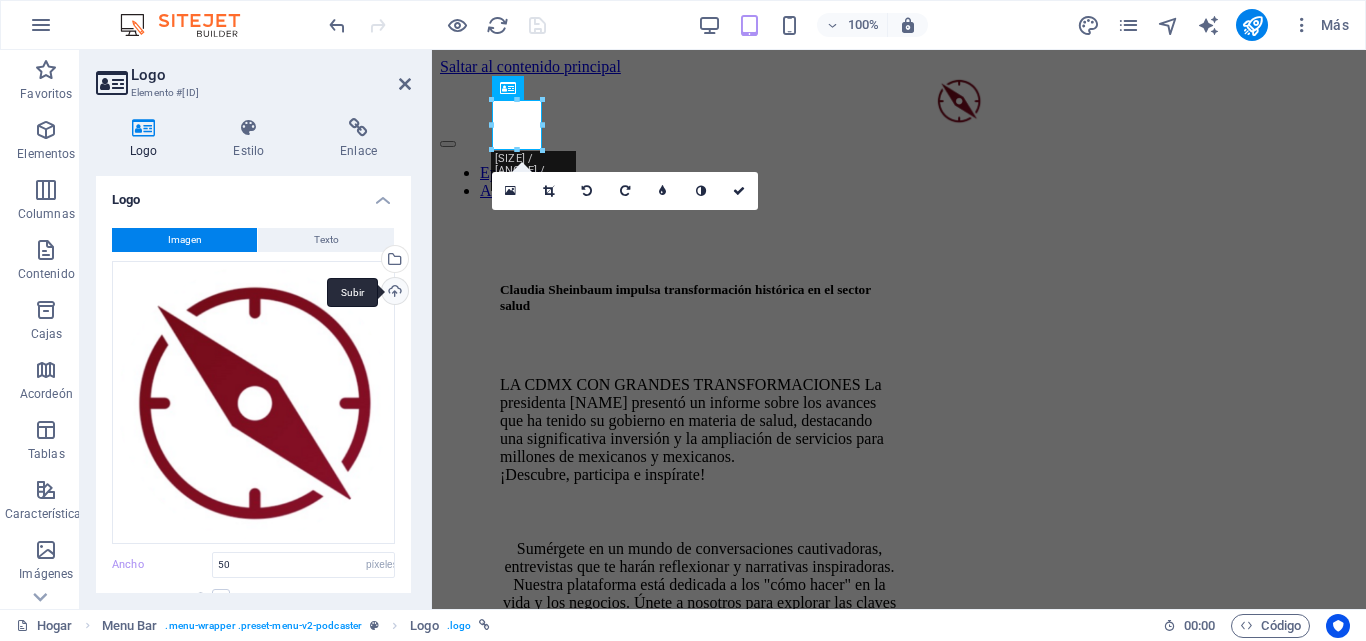 click on "Subir" at bounding box center [393, 293] 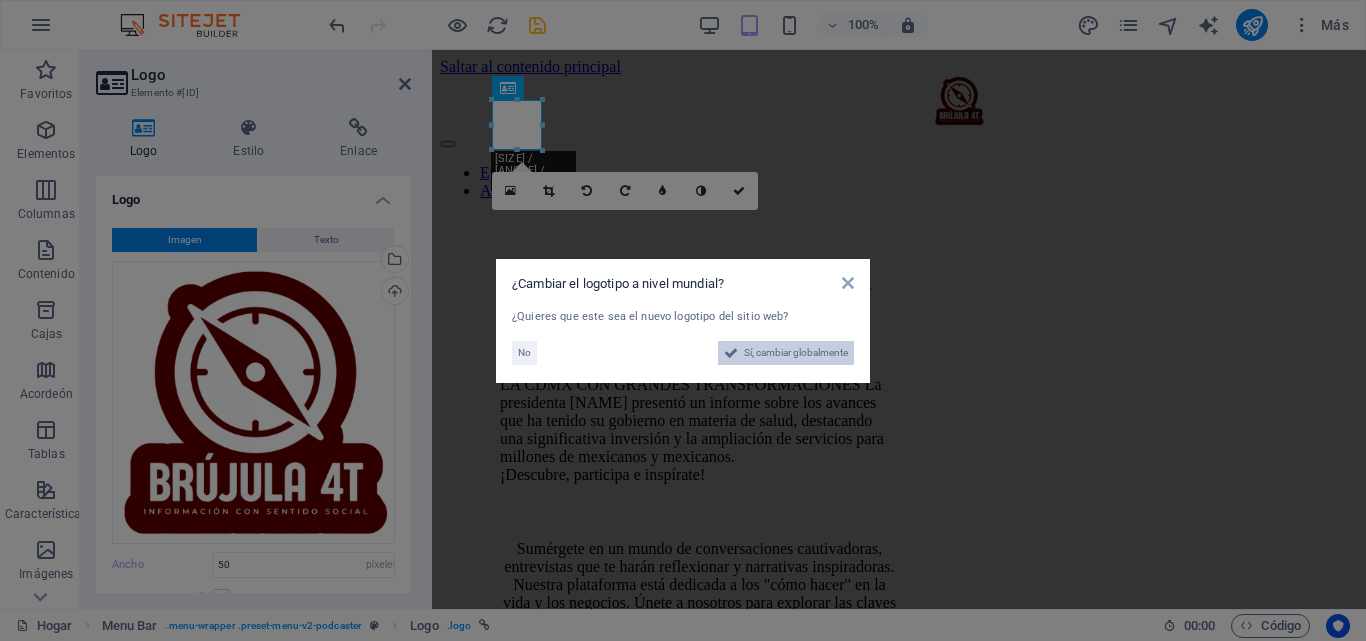 click on "Sí, cambiar globalmente" at bounding box center [796, 353] 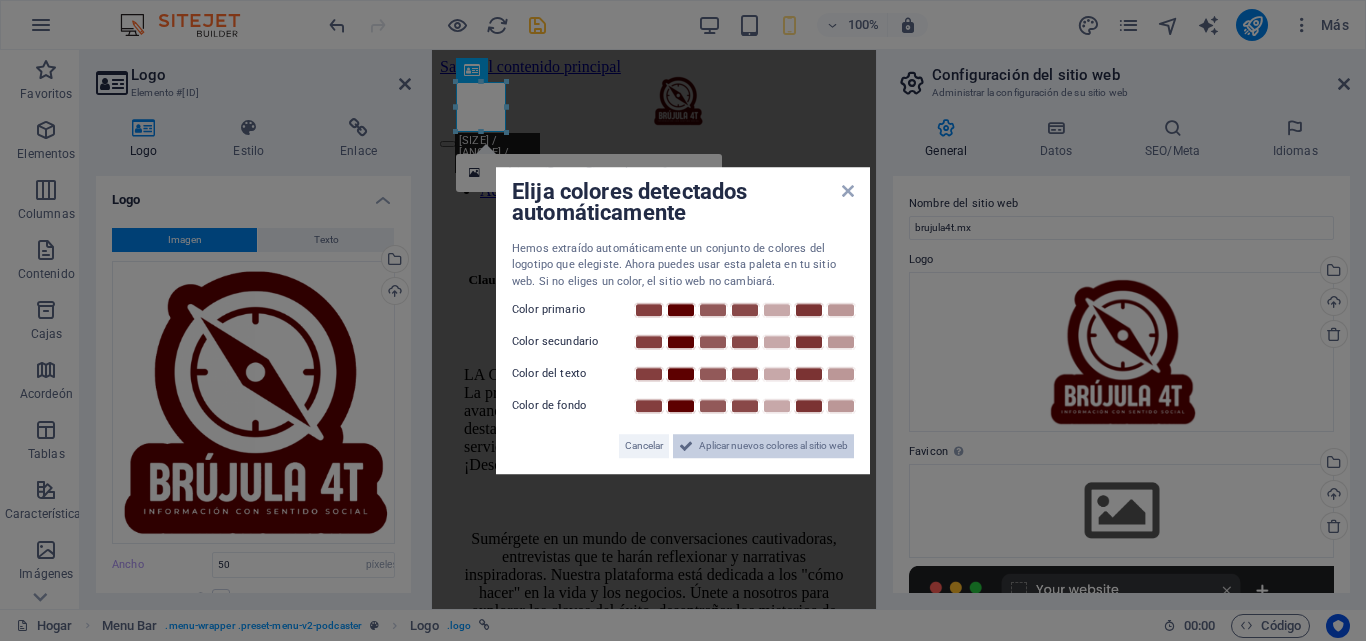 click on "Aplicar nuevos colores al sitio web" at bounding box center (773, 445) 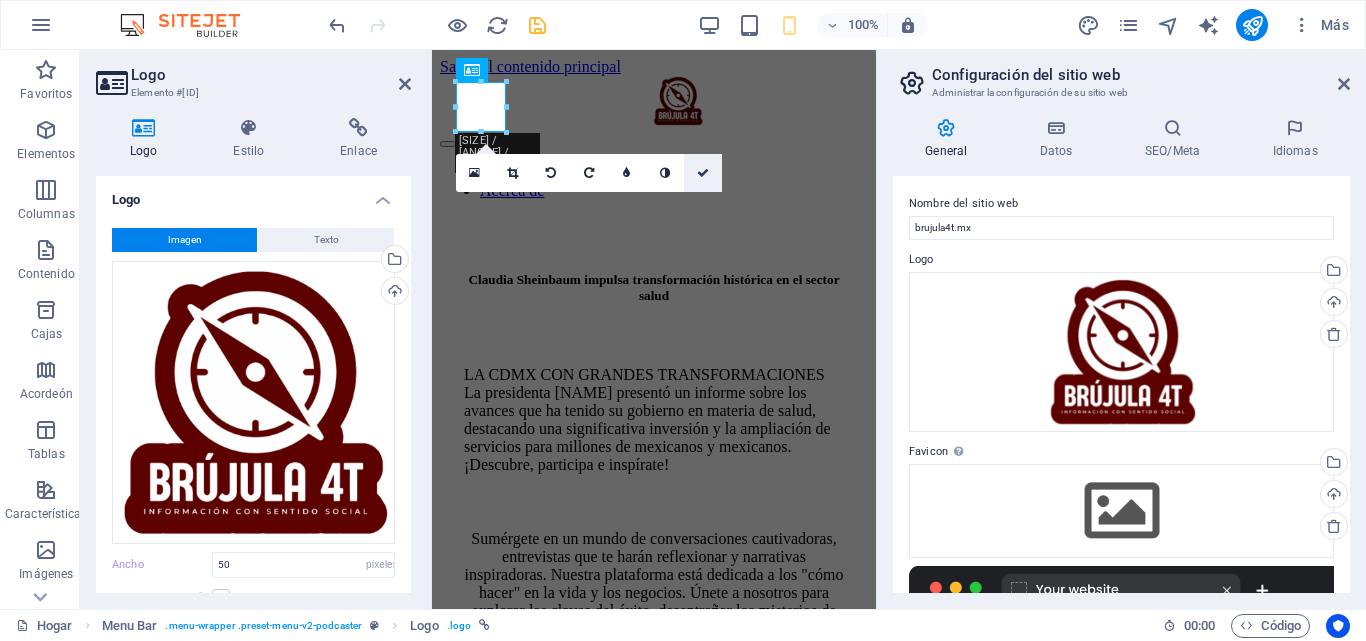 click at bounding box center [703, 173] 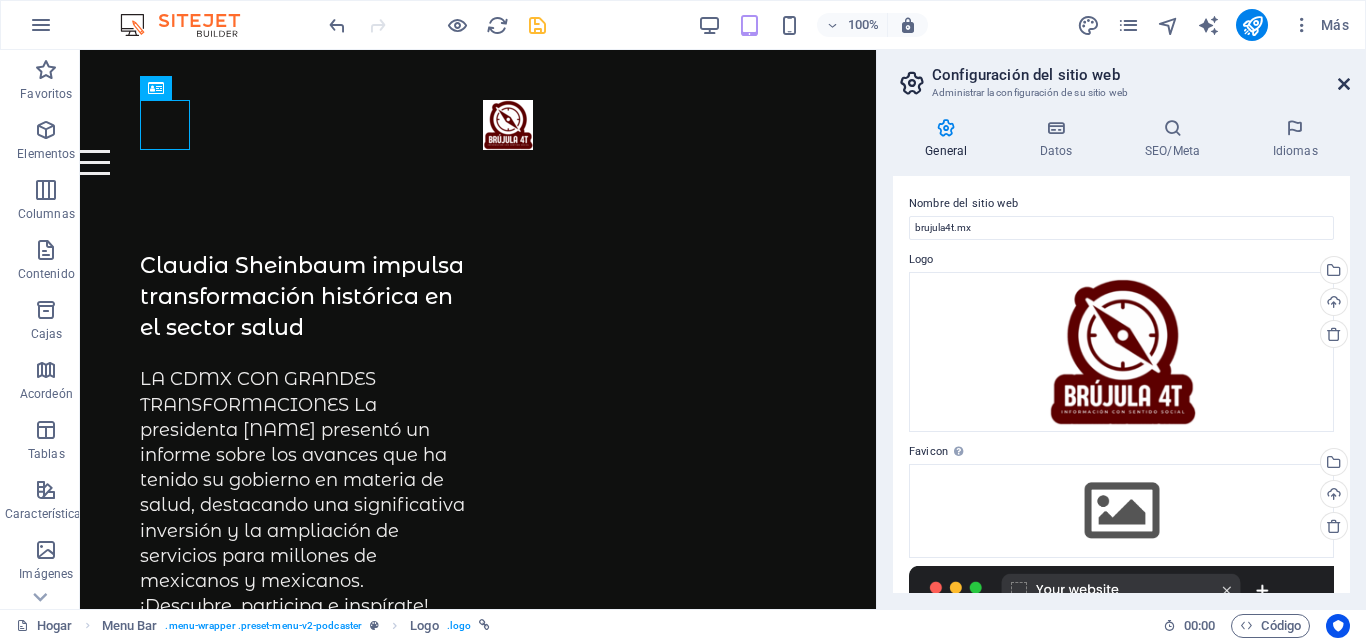 click at bounding box center [1344, 84] 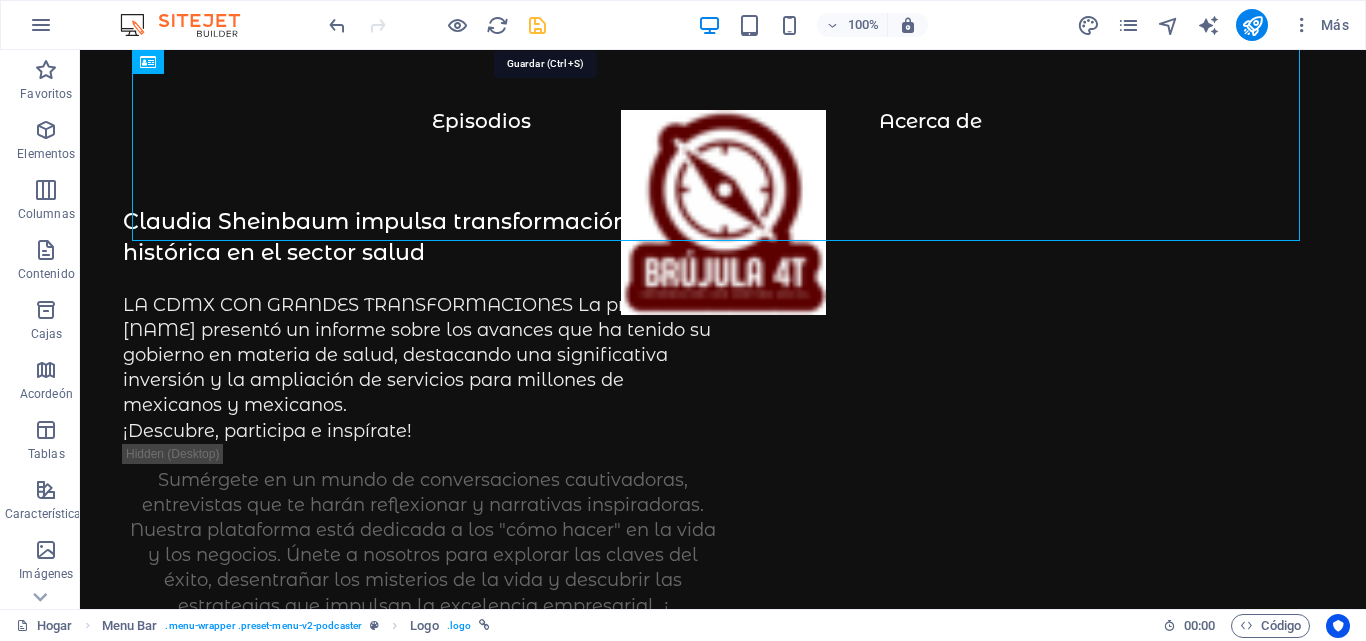 click at bounding box center (537, 25) 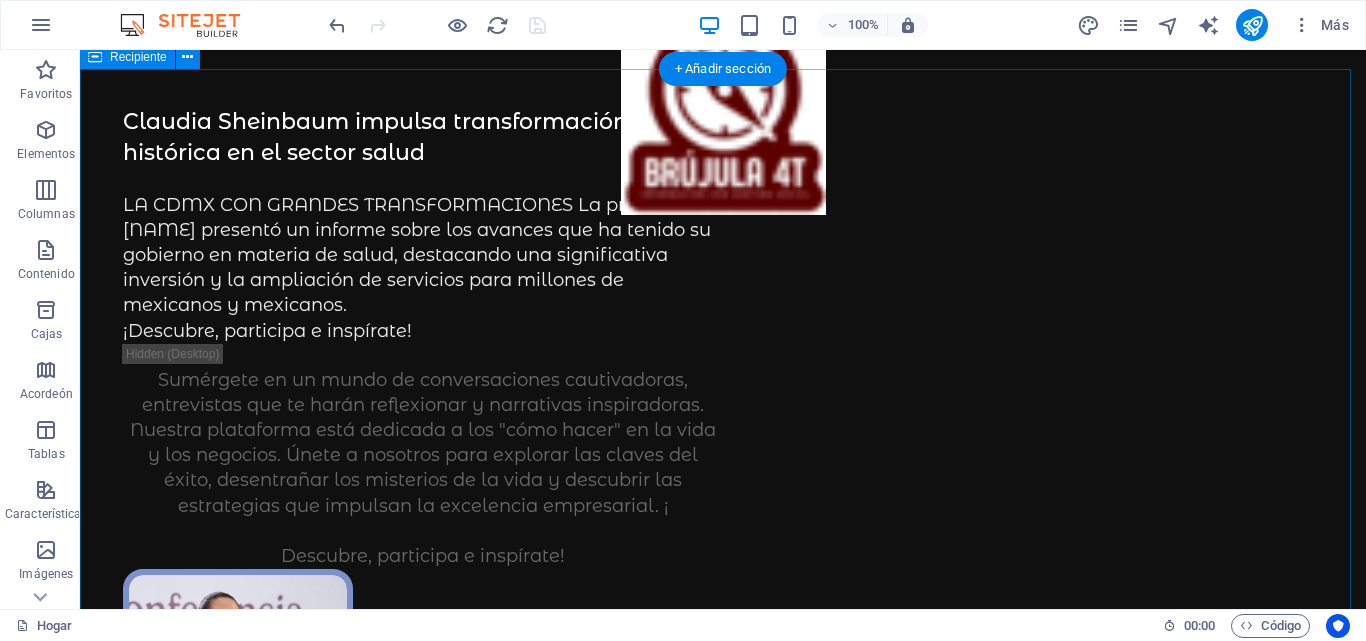 scroll, scrollTop: 0, scrollLeft: 0, axis: both 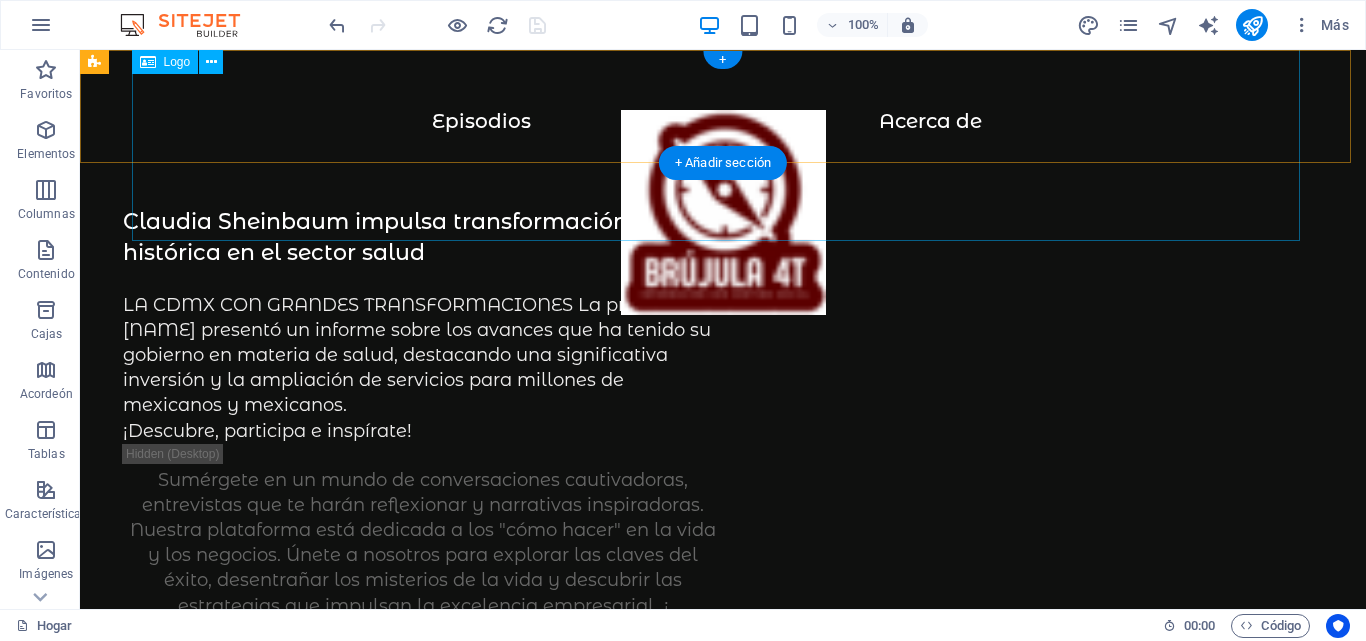 click at bounding box center [723, 222] 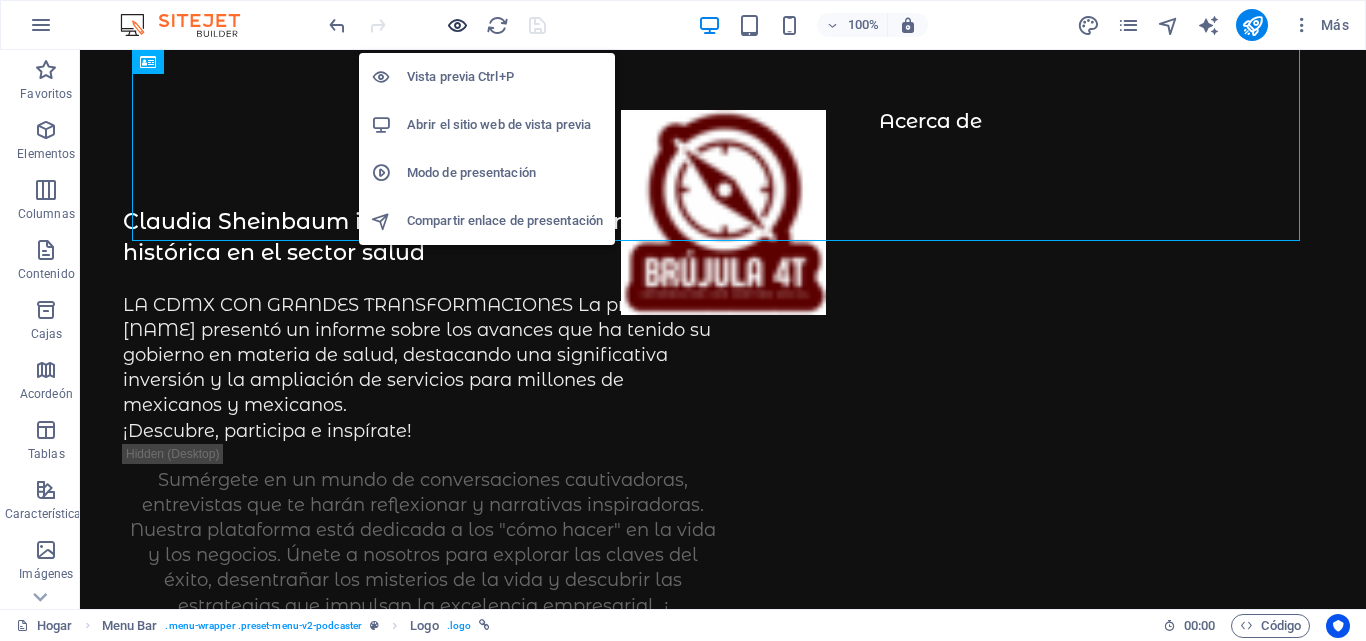 click at bounding box center [457, 25] 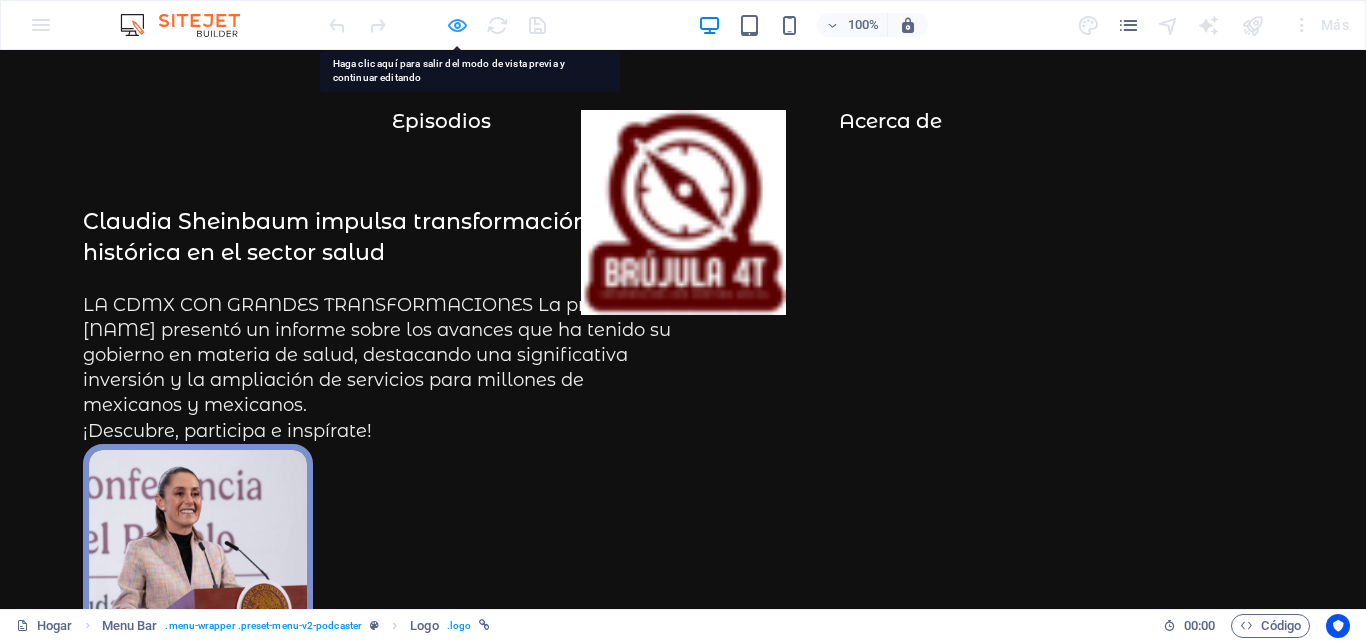 drag, startPoint x: 450, startPoint y: 71, endPoint x: 455, endPoint y: 33, distance: 38.327538 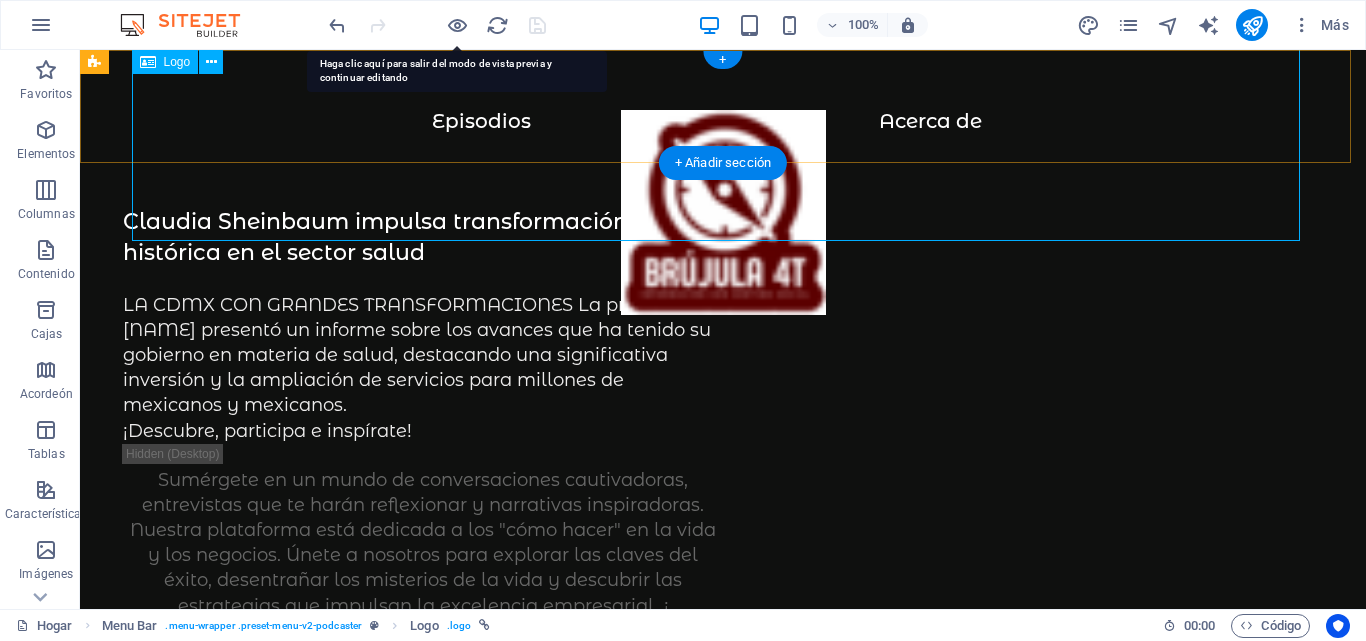 click at bounding box center (723, 222) 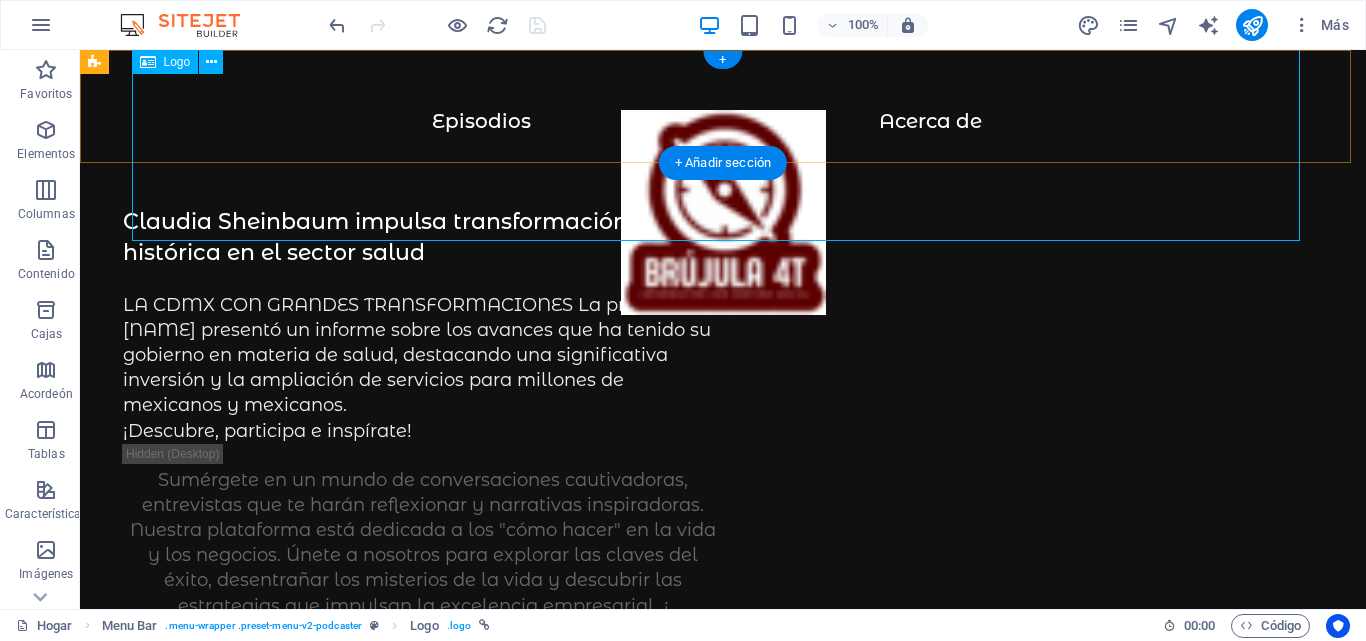 click at bounding box center [723, 222] 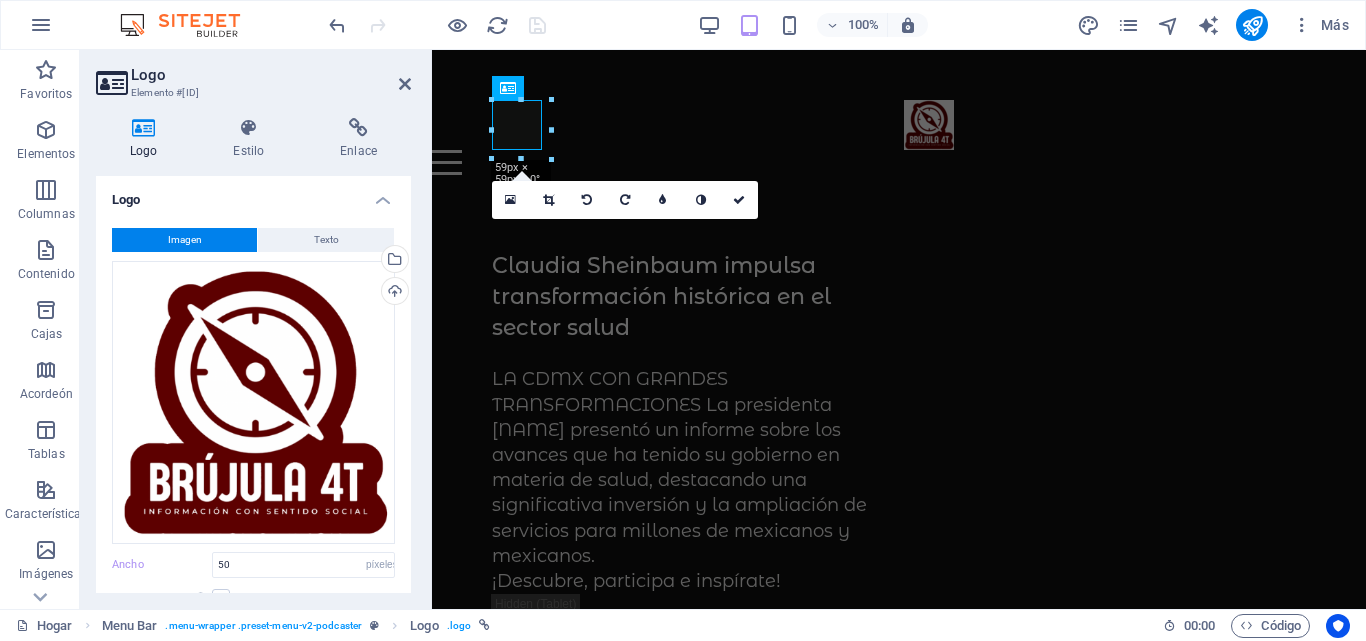 click on "Logo Elemento #[ID] Logo Estilo Enlace Logo Imagen Texto Arrastre los archivos aquí, haga clic para elegir archivos o  seleccione archivos de Archivos o de nuestras fotos y videos de archivo gratuitos Seleccione archivos del administrador de archivos, fotos de archivo o cargue archivo(s) Subir Ancho [NUMBER] Por defecto auto píxeles movimiento rápido del ojo % ellos vh Volkswagen Ajustar imagen Ajustar automáticamente la imagen a un ancho y alto fijos Altura Por defecto auto píxeles Alineación Carga diferida Cargar imágenes después de que se cargue la página mejora la velocidad de la página. Sensible Cargue automáticamente imágenes de retina y tamaños optimizados para teléfonos inteligentes. Caja de luz Usar como titular La imagen se envolverá en una etiqueta de encabezado H1. Útil para dar al texto alternativo el mismo peso que un encabezado H1, por ejemplo, para el logotipo. Si no está seguro, deje esta opción sin marcar. Optimizado Posición Dirección Costumbre Desplazamiento X [PERCENTAGE] vh" at bounding box center (256, 329) 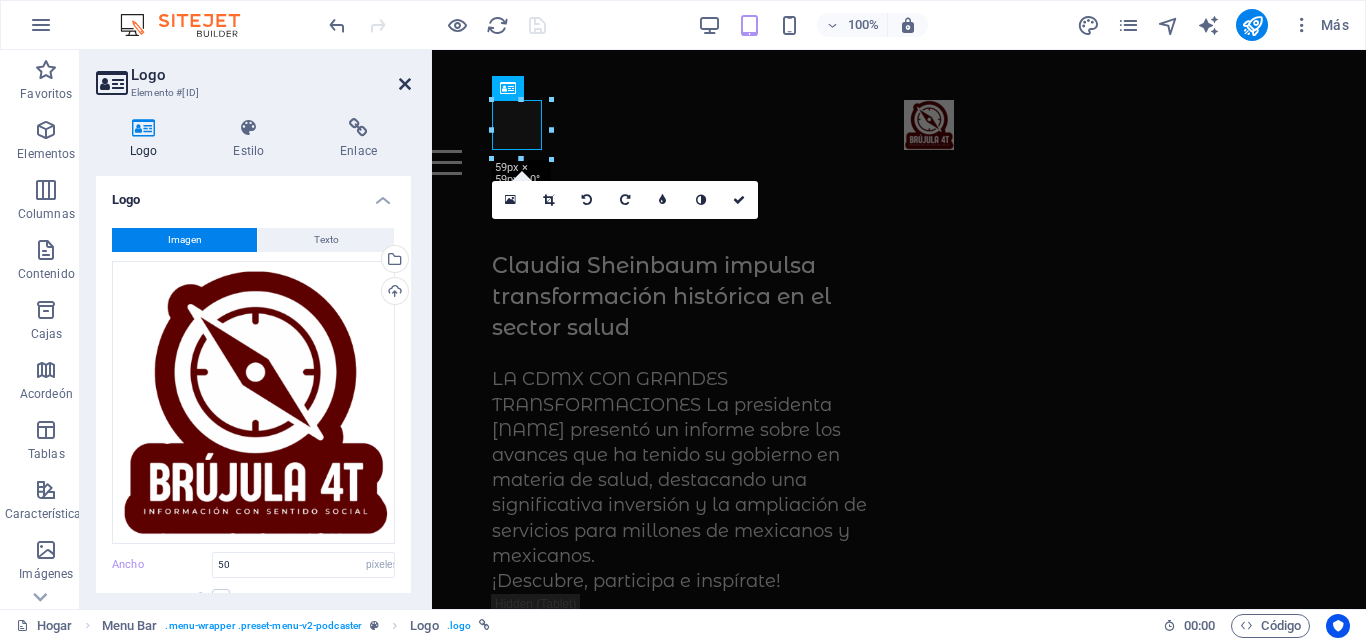 click at bounding box center (405, 84) 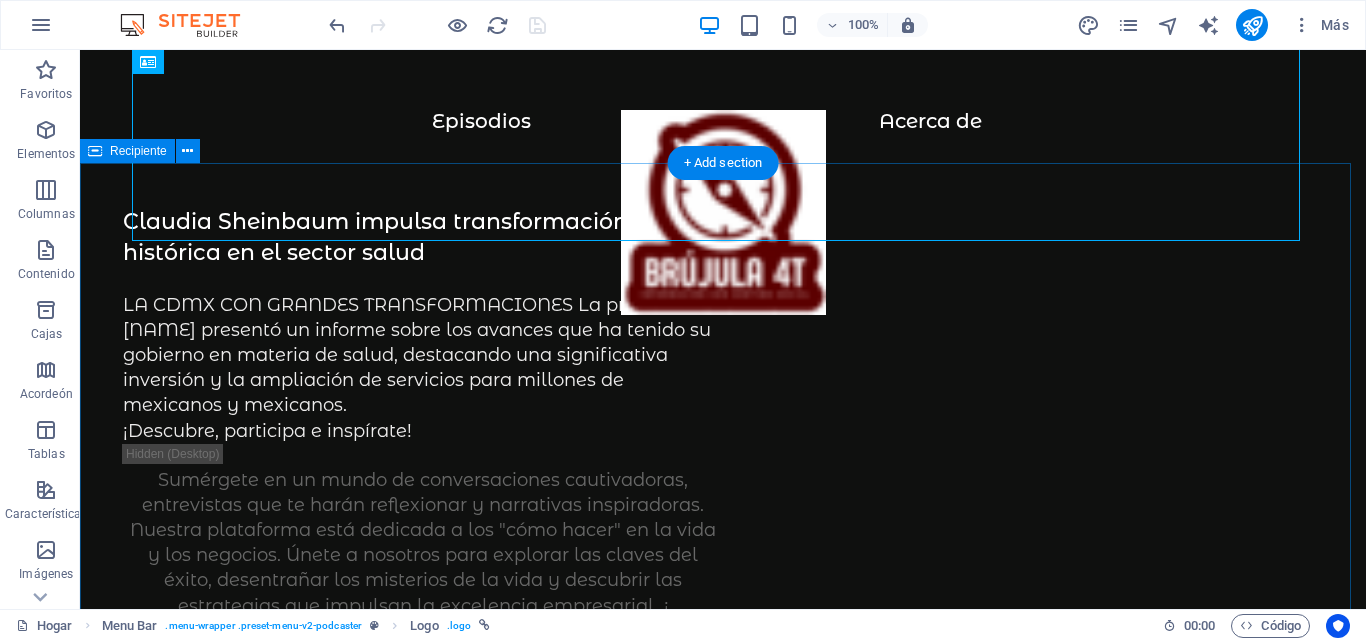 click on "[PERSON] impulsa transformación histórica en el sector salud LA CDMX CON GRANDES TRANSFORMACIONES La presidenta [PERSON] presentó un informe sobre los avances que ha tenido su gobierno en materia de salud, destacando una significativa inversión y la ampliación de servicios para millones de mexicanos y mexicanos.  ¡Descubre, participa e inspírate! Sumérgete en un mundo de conversaciones cautivadoras, entrevistas que te harán reflexionar y narrativas inspiradoras. Nuestra plataforma está dedicada a los "cómo hacer" en la vida y los negocios. Únete a nosotros para explorar las claves del éxito, desentrañar los misterios de la vida y descubrir las estrategias que impulsan la excelencia empresarial. ¡  Descubre, participa e inspírate! Con el apoyo de:" at bounding box center (723, 999) 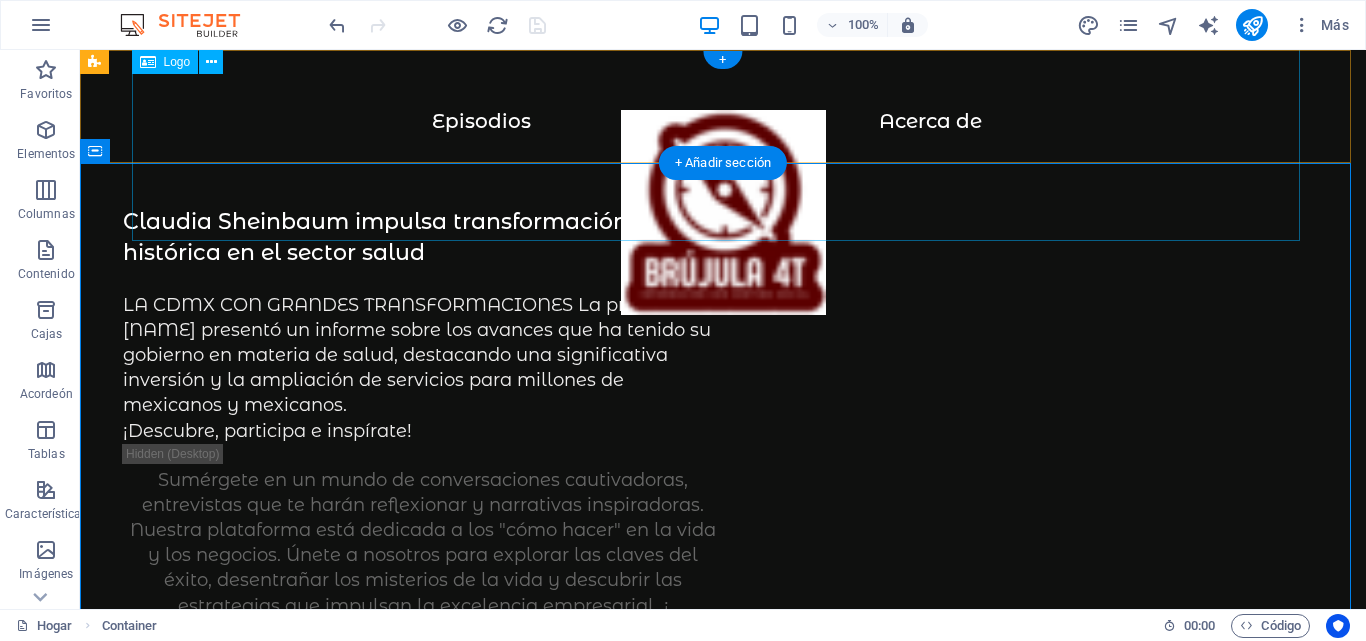 click at bounding box center [723, 222] 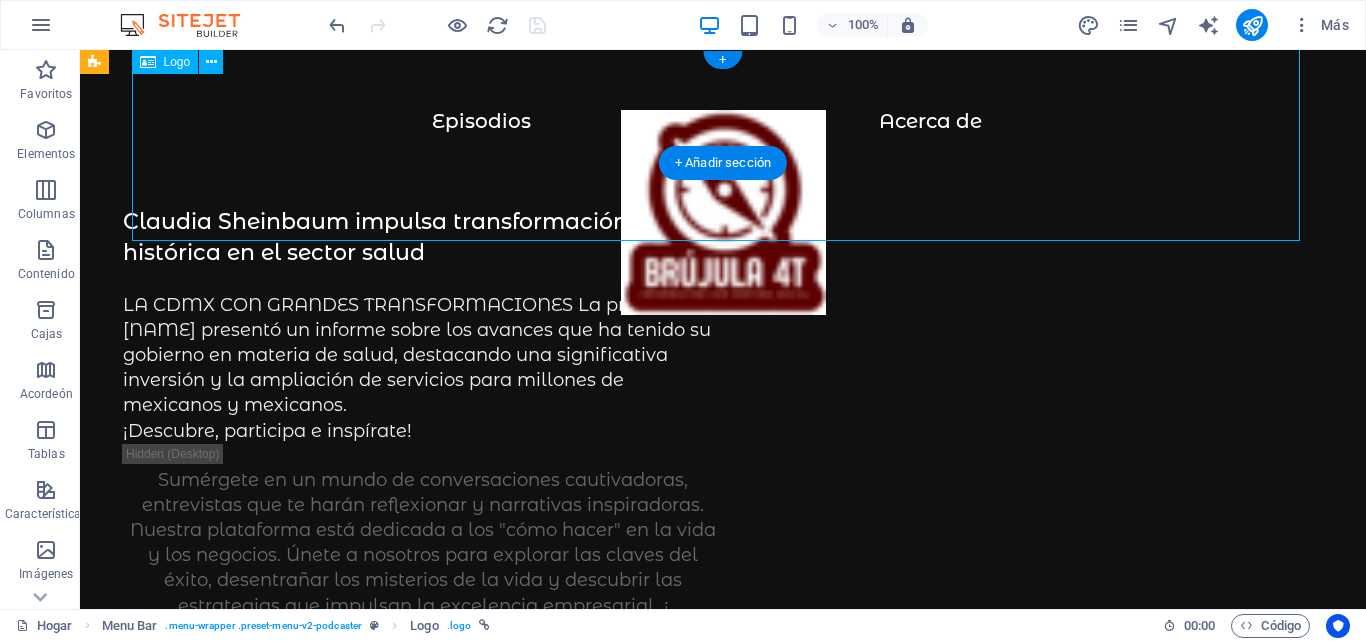 click at bounding box center (723, 222) 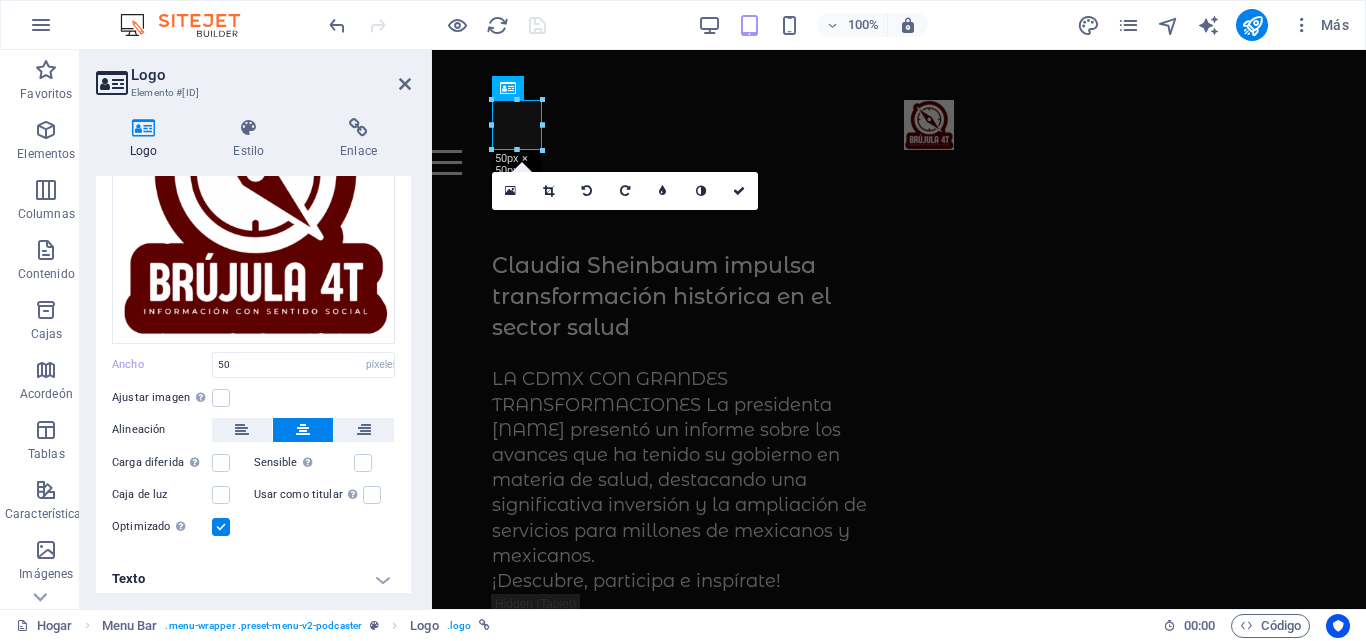 scroll, scrollTop: 206, scrollLeft: 0, axis: vertical 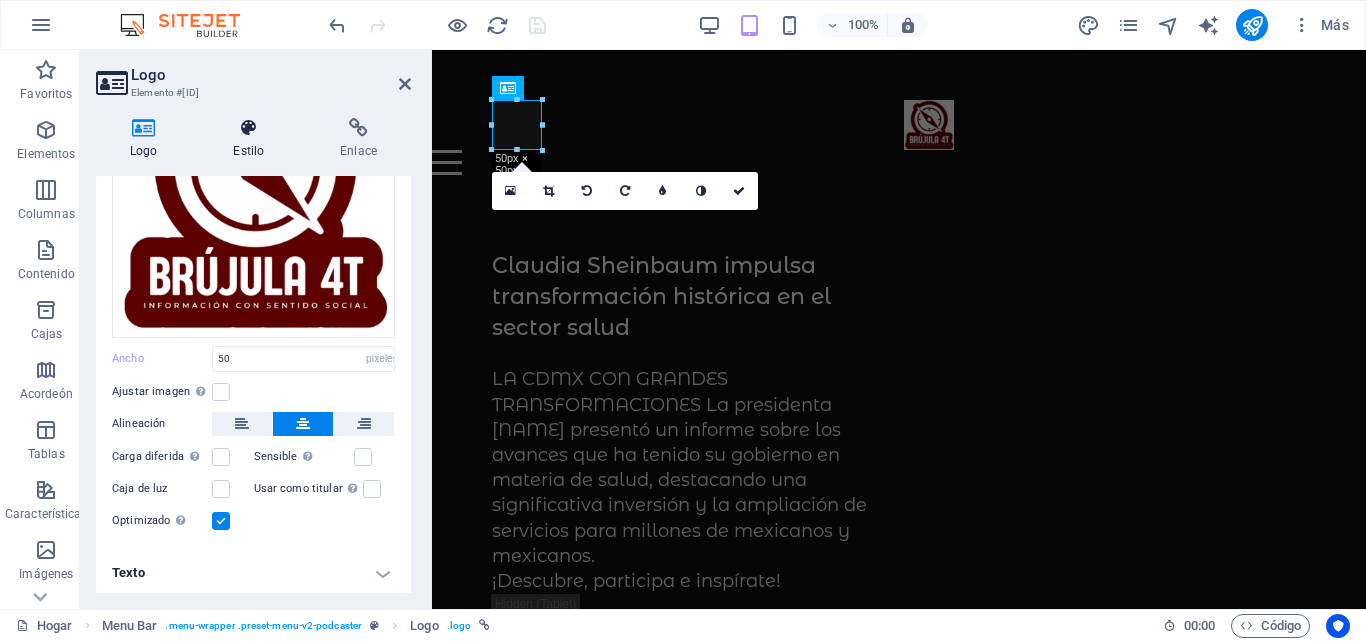 click on "Estilo" at bounding box center (252, 139) 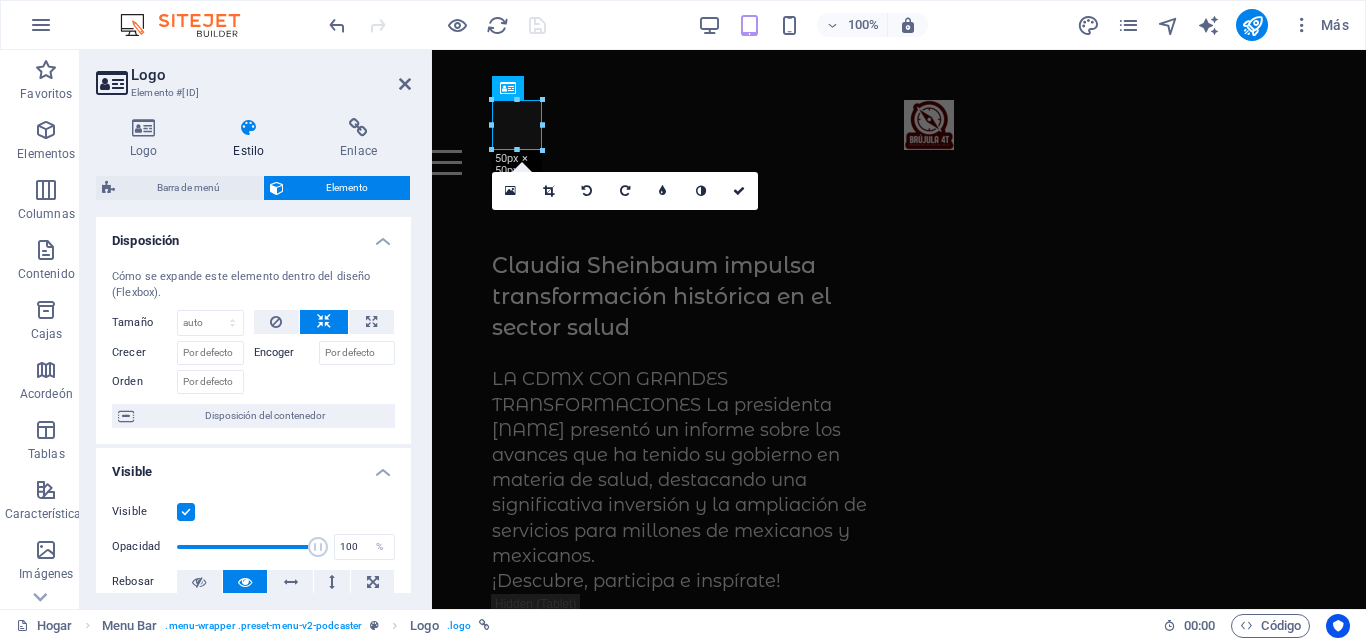 click on "Logo Elemento #[ID]" at bounding box center (253, 76) 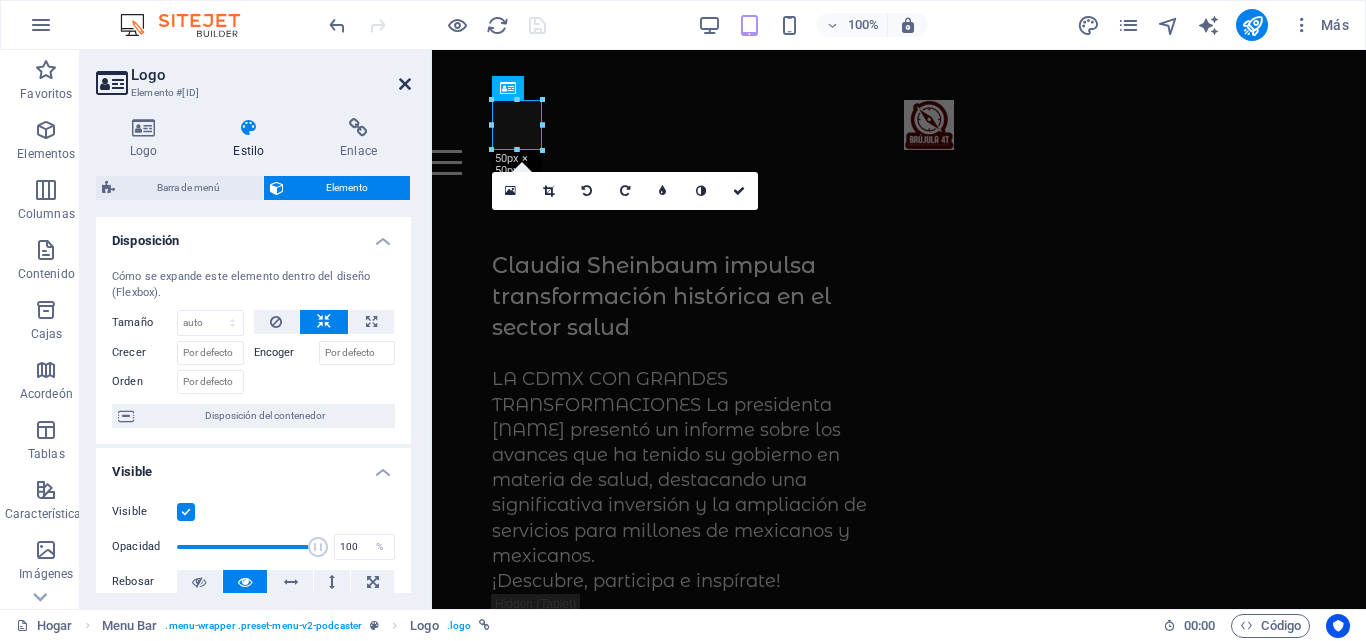 click at bounding box center (405, 84) 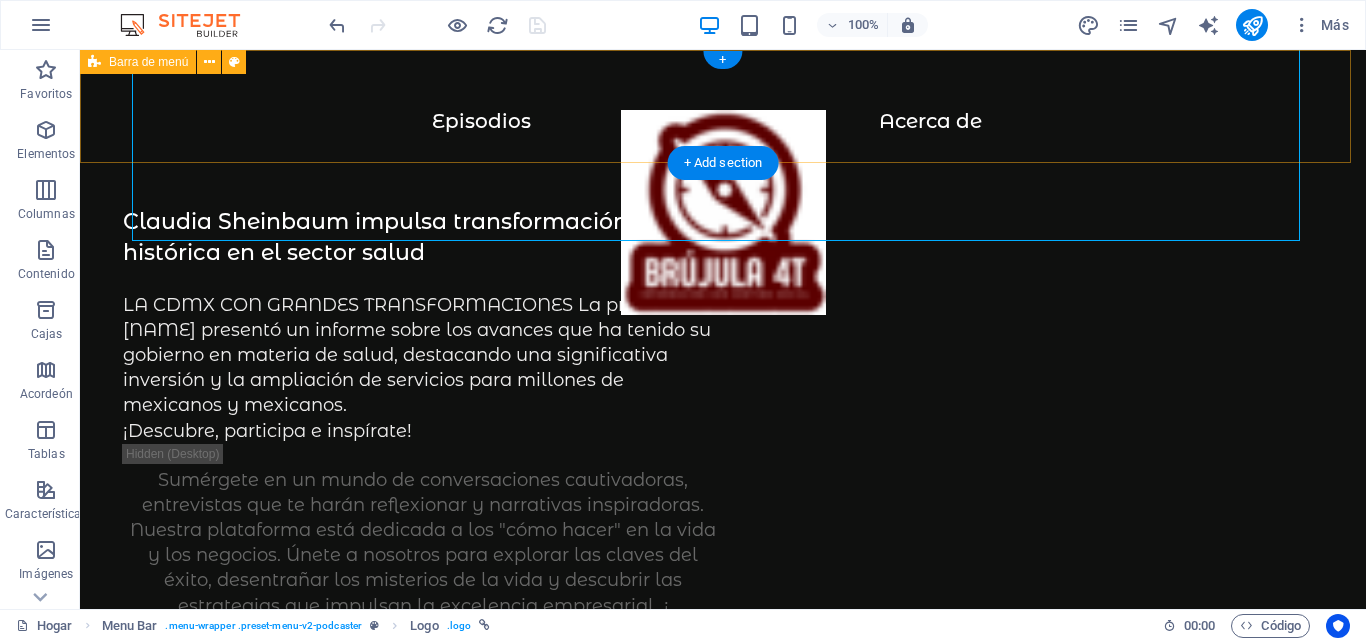 click on "Episodios Acerca de" at bounding box center (723, 106) 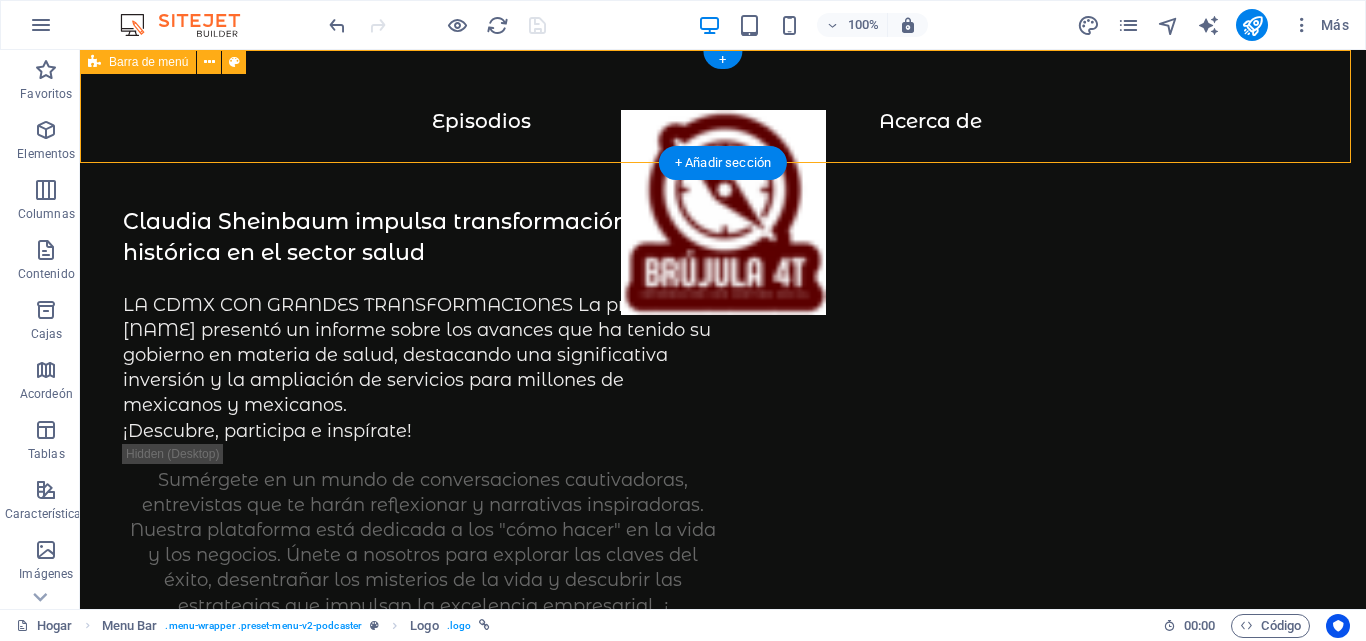 click on "Episodios Acerca de" at bounding box center (723, 106) 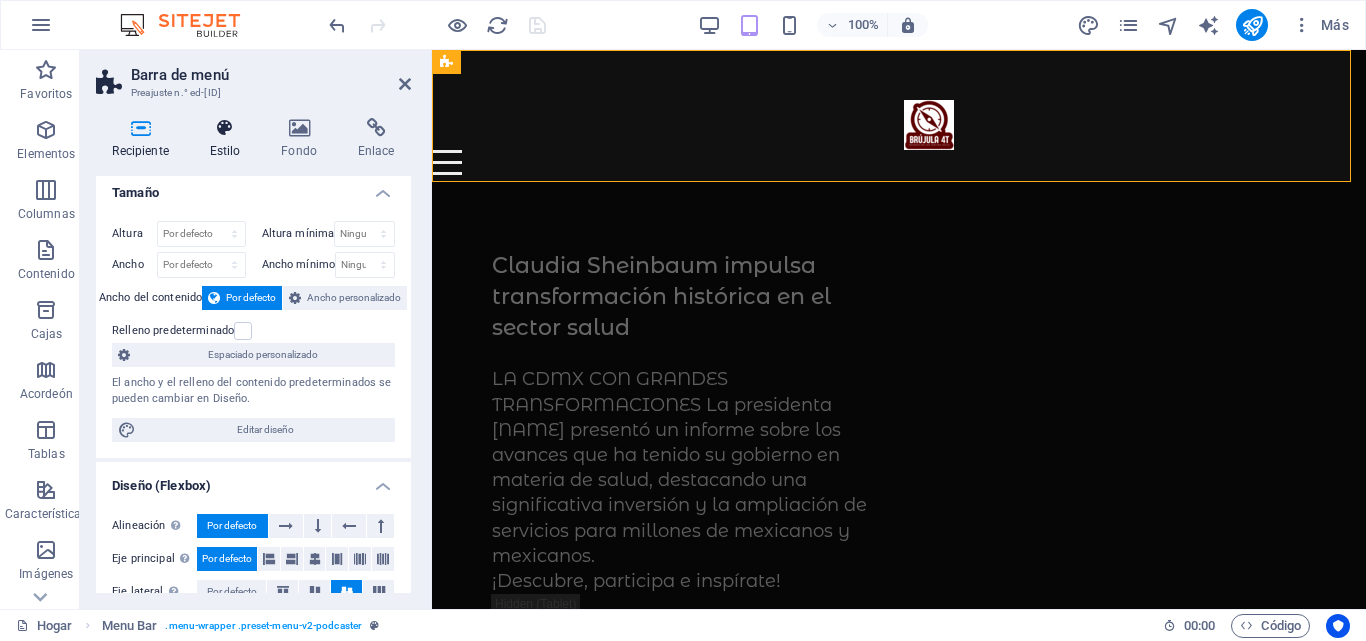 scroll, scrollTop: 0, scrollLeft: 0, axis: both 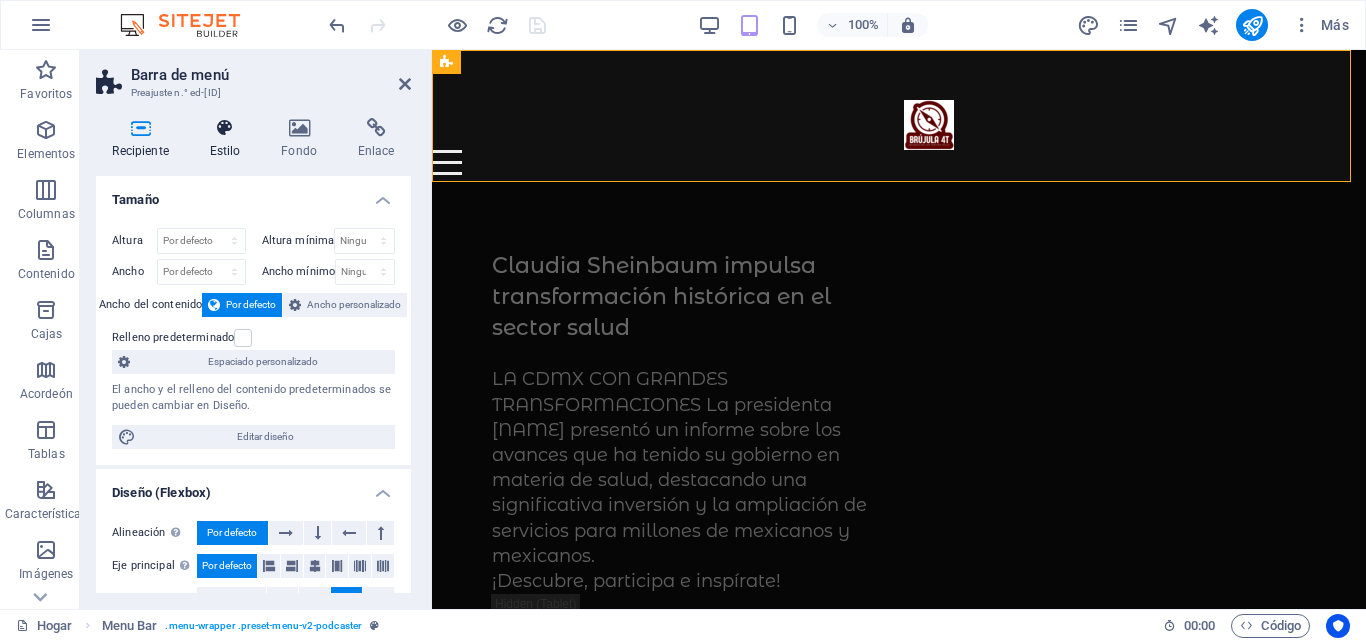 click on "Estilo" at bounding box center (225, 151) 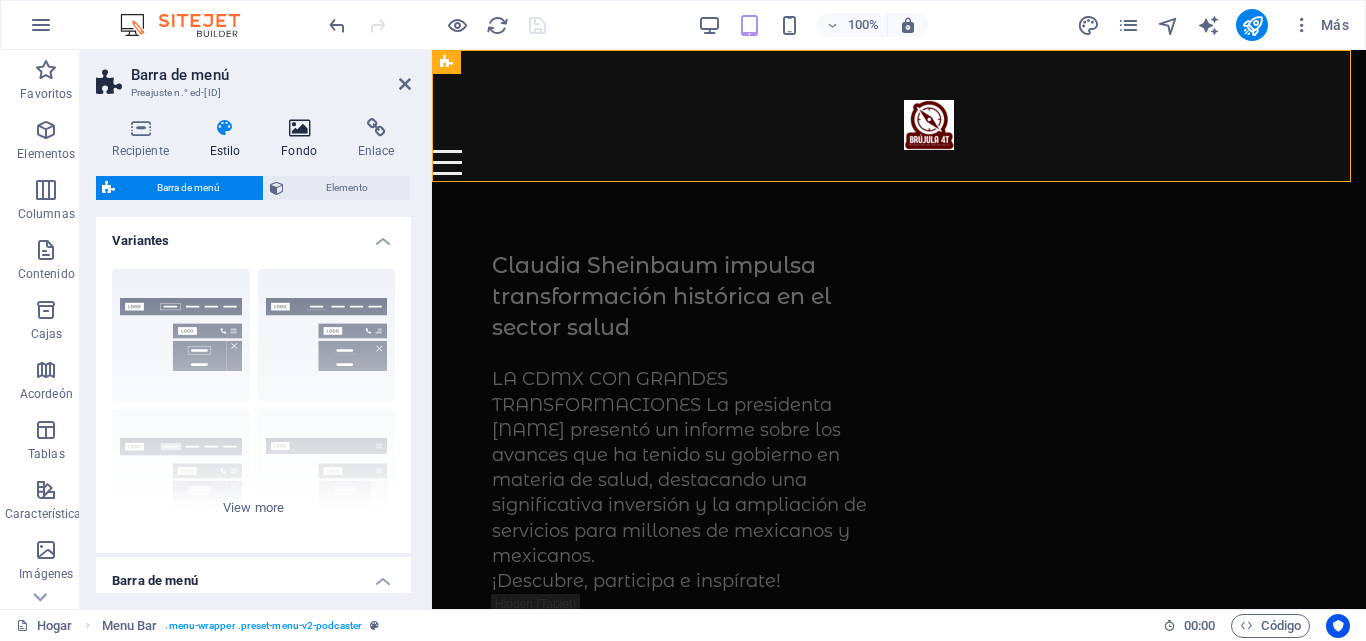 click on "Fondo" at bounding box center (303, 139) 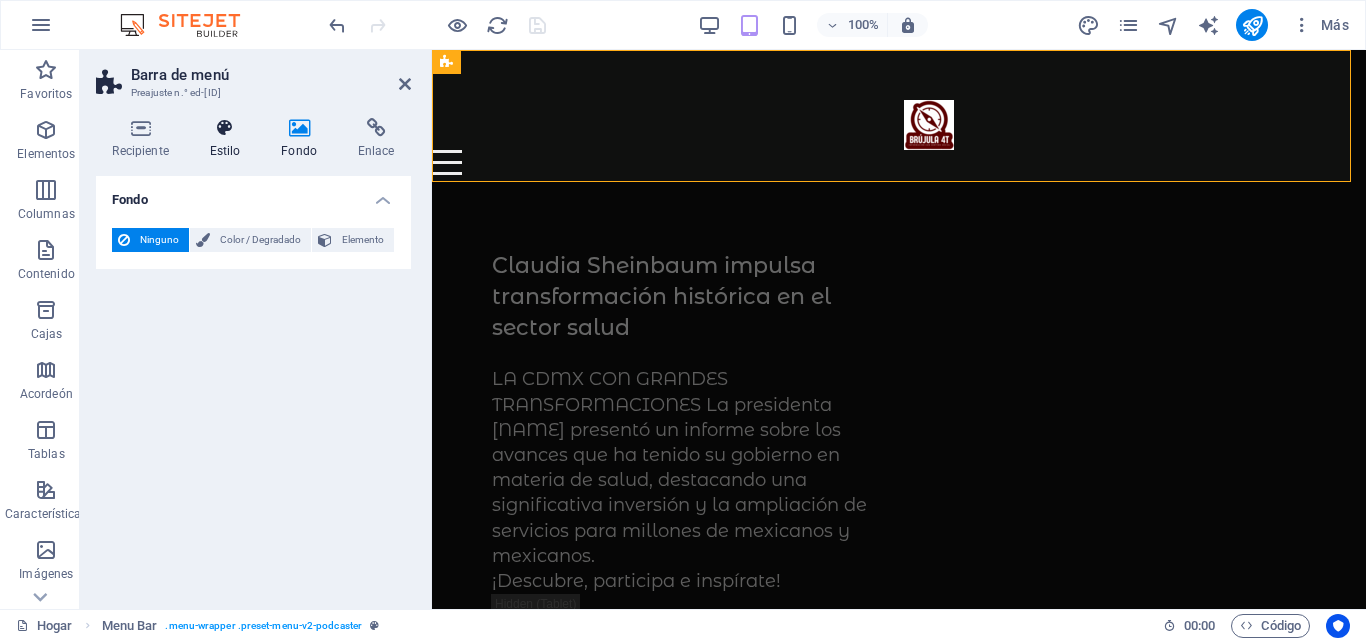 click at bounding box center (225, 128) 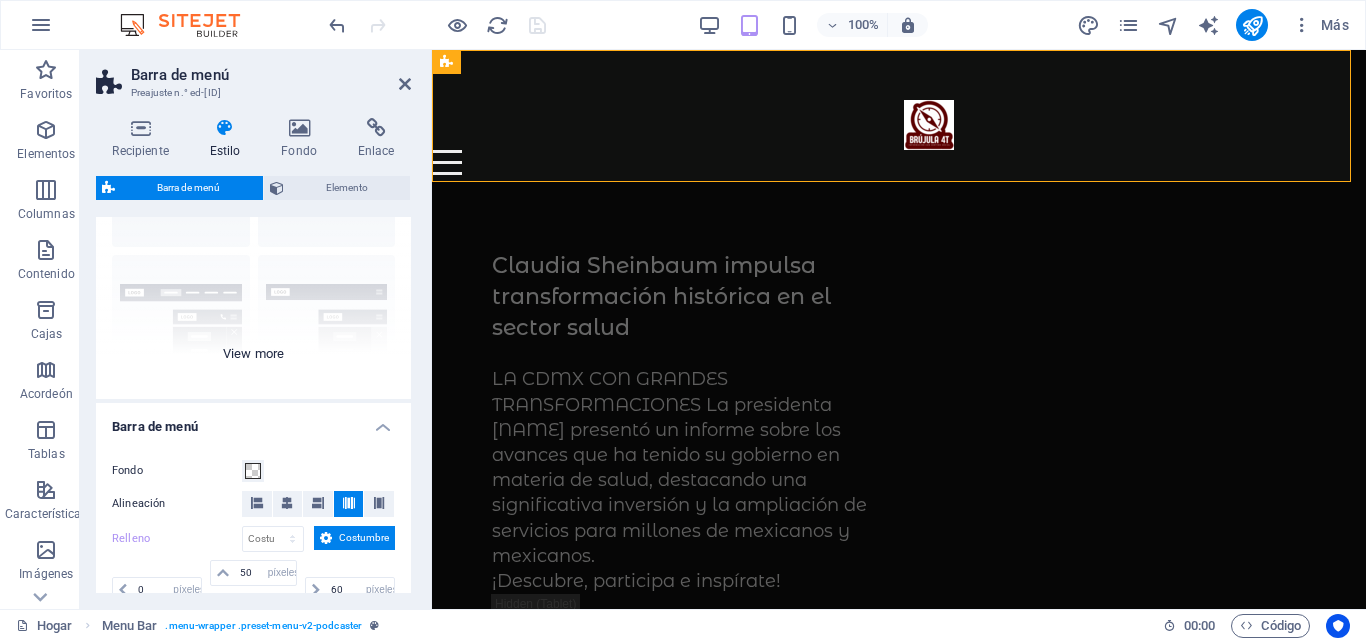 scroll, scrollTop: 200, scrollLeft: 0, axis: vertical 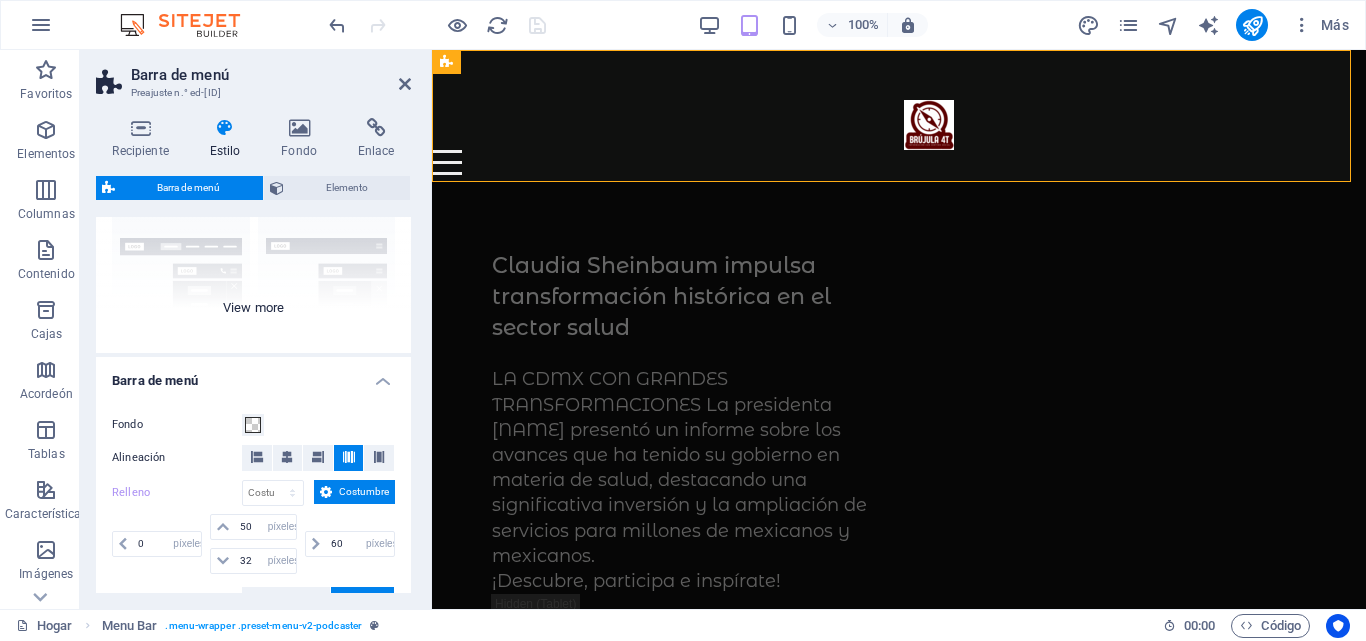 click on "Borde Centrado Por defecto Fijado Loki Desencadenar Ancho XXL" at bounding box center [253, 203] 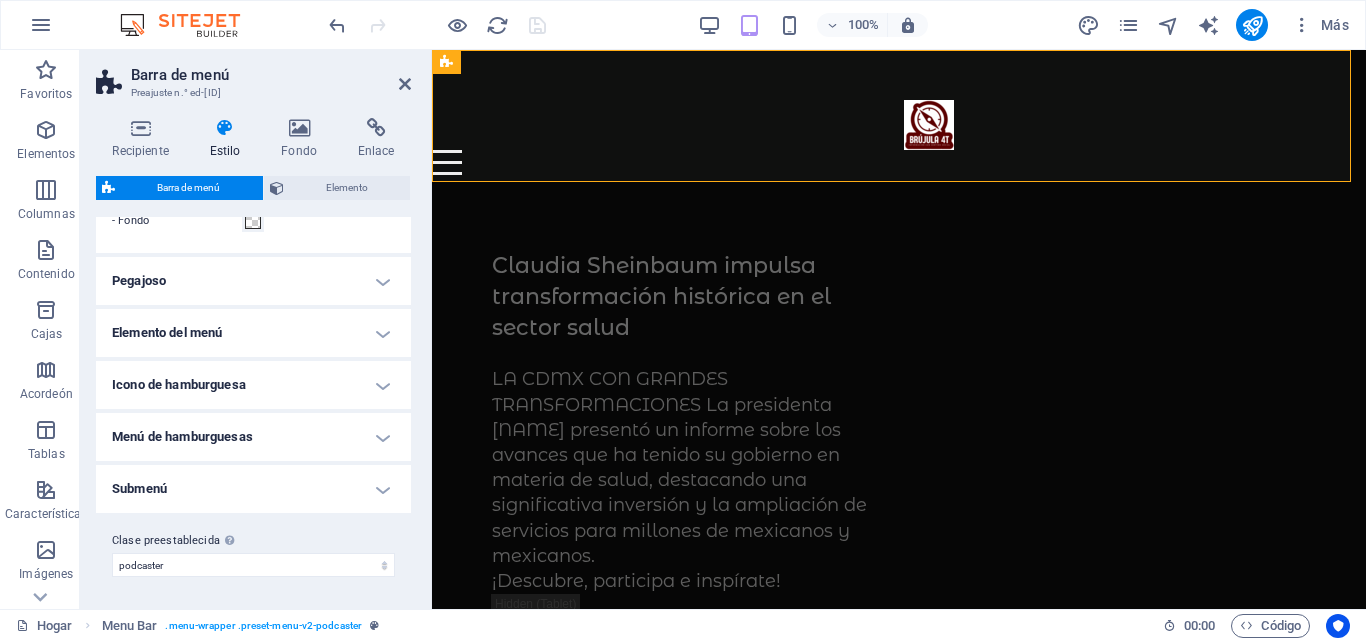 scroll, scrollTop: 1150, scrollLeft: 0, axis: vertical 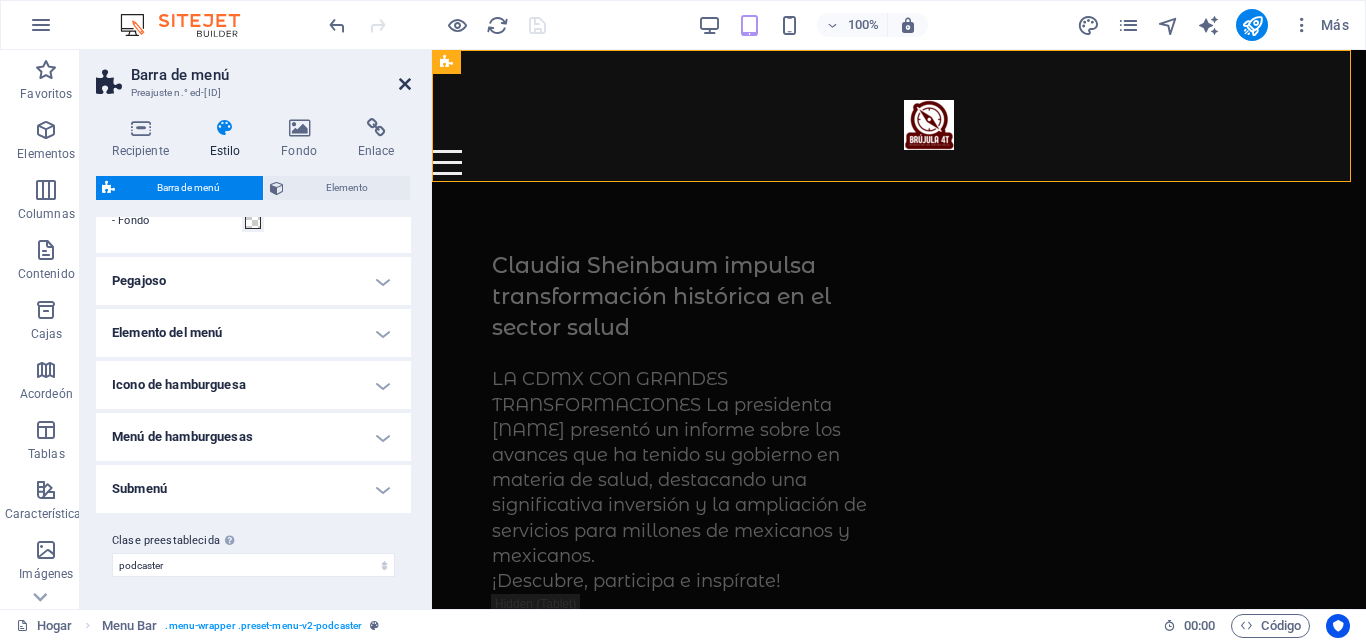 click at bounding box center (405, 84) 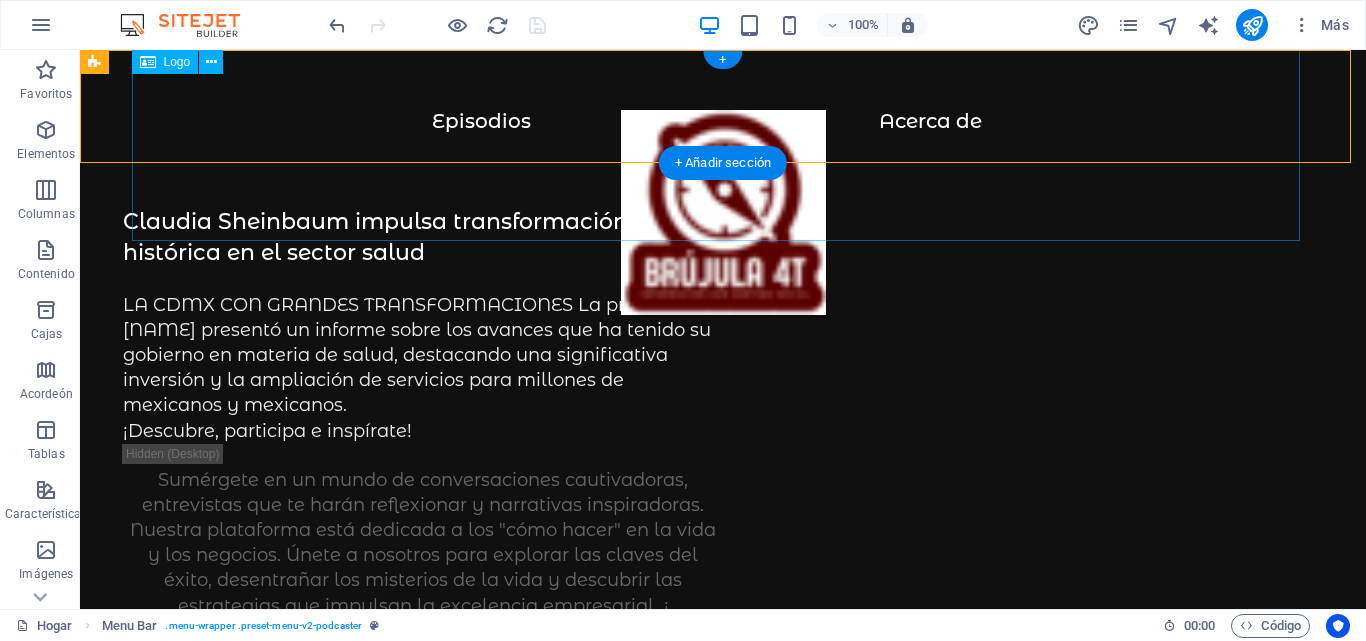 click at bounding box center [723, 222] 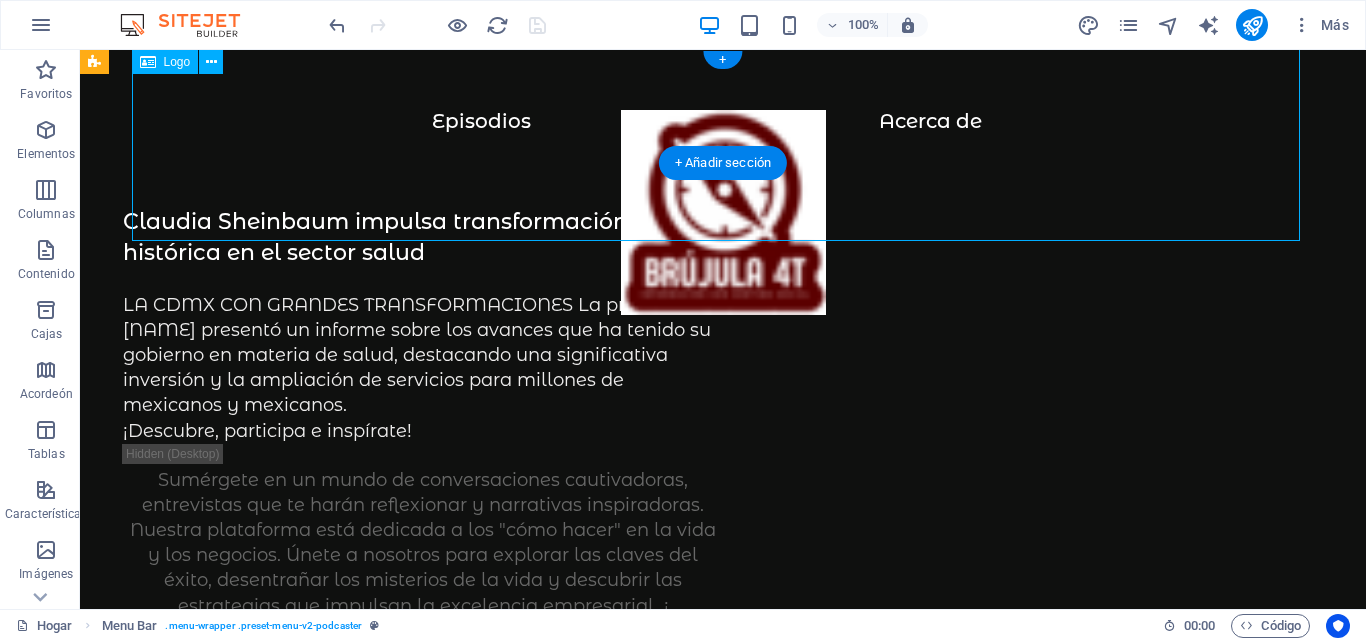 click at bounding box center [723, 222] 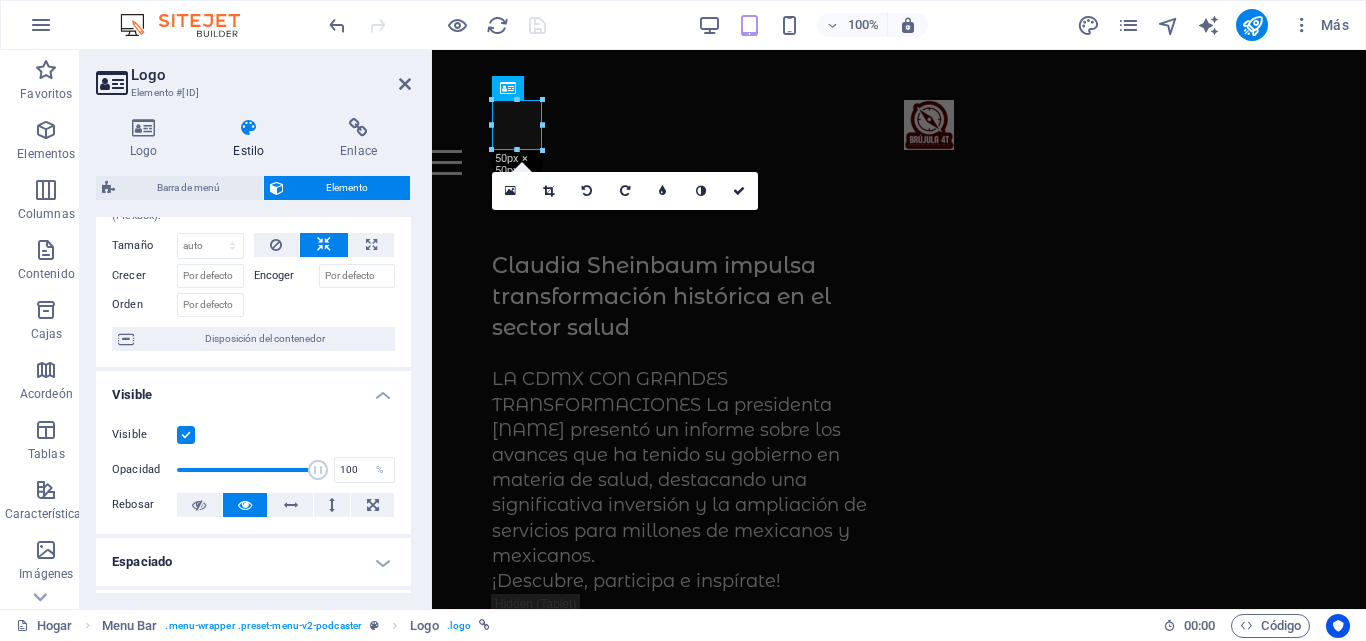 scroll, scrollTop: 100, scrollLeft: 0, axis: vertical 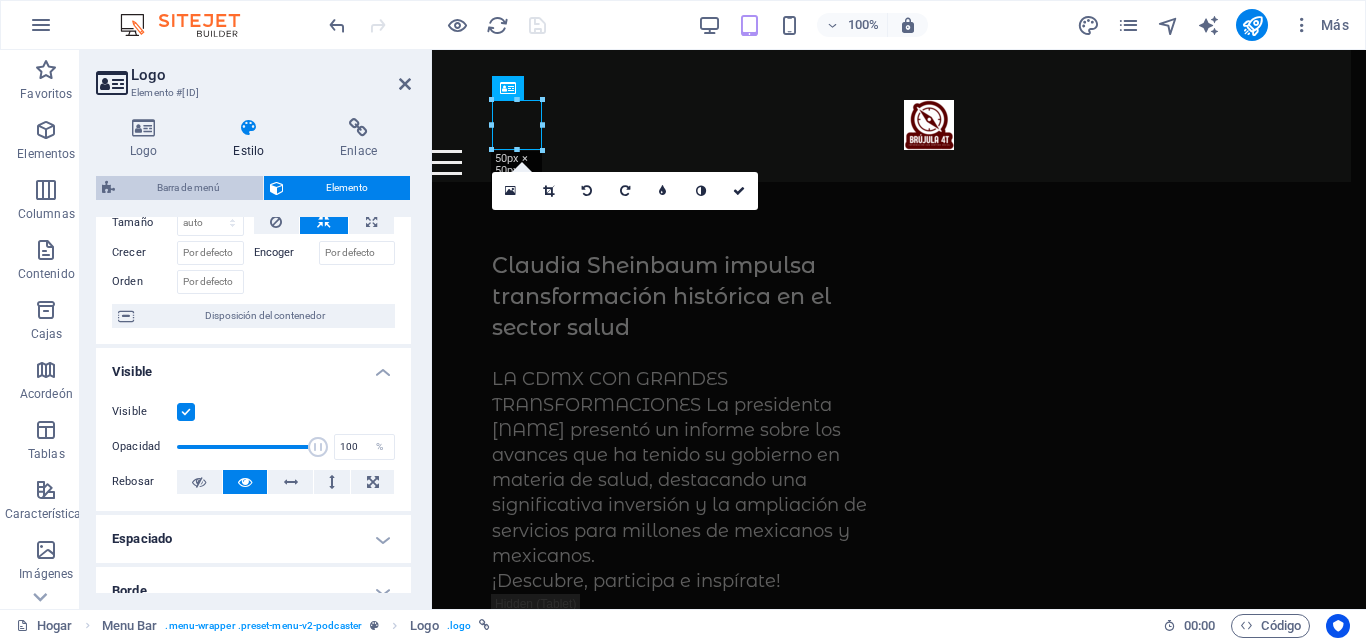 click on "Barra de menú" at bounding box center [188, 187] 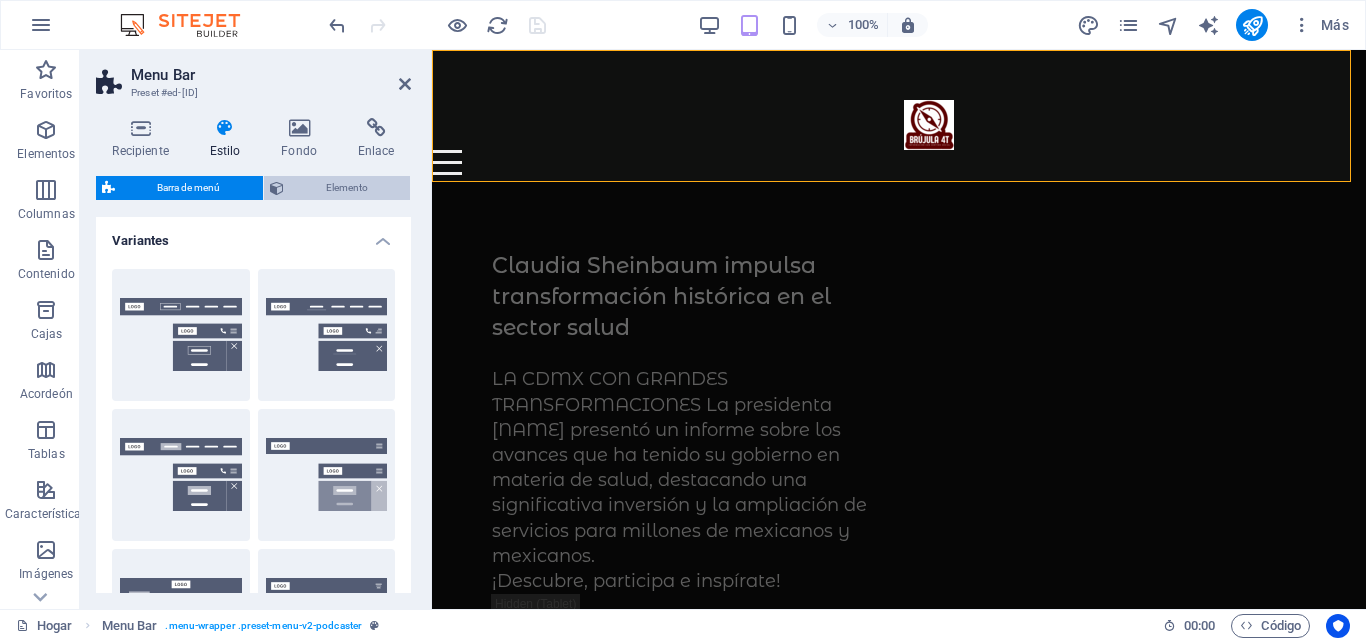 click on "Elemento" at bounding box center [347, 187] 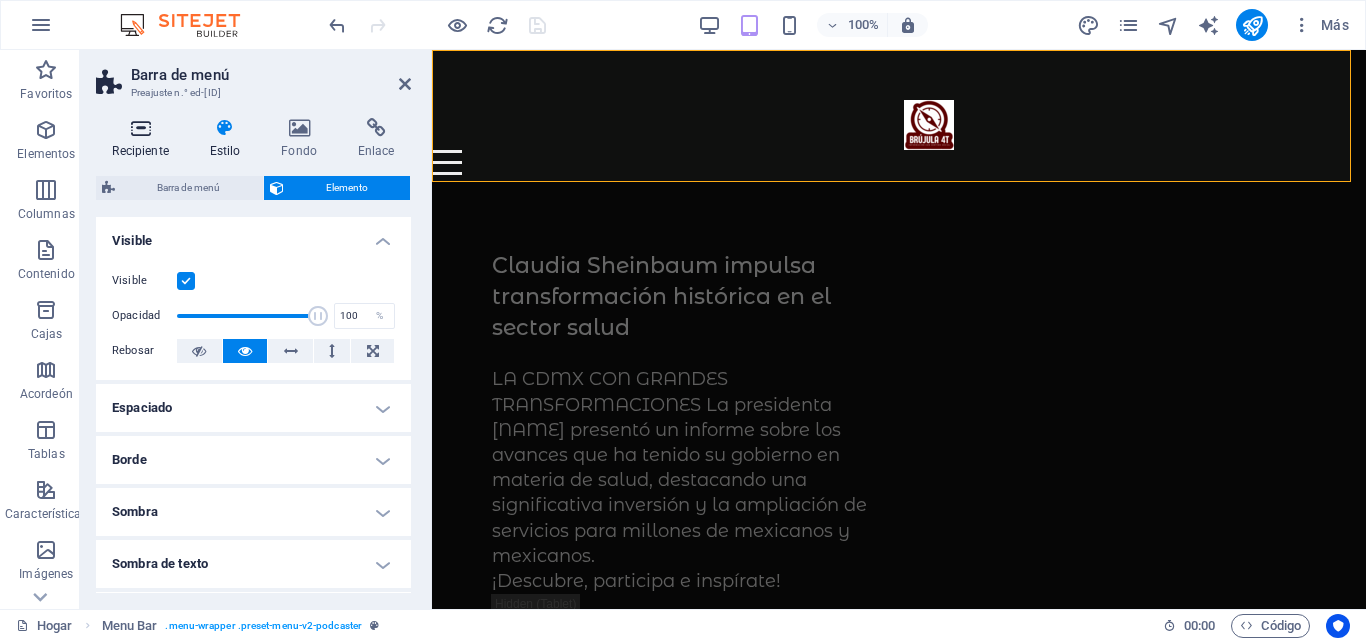 click on "Recipiente" at bounding box center [144, 139] 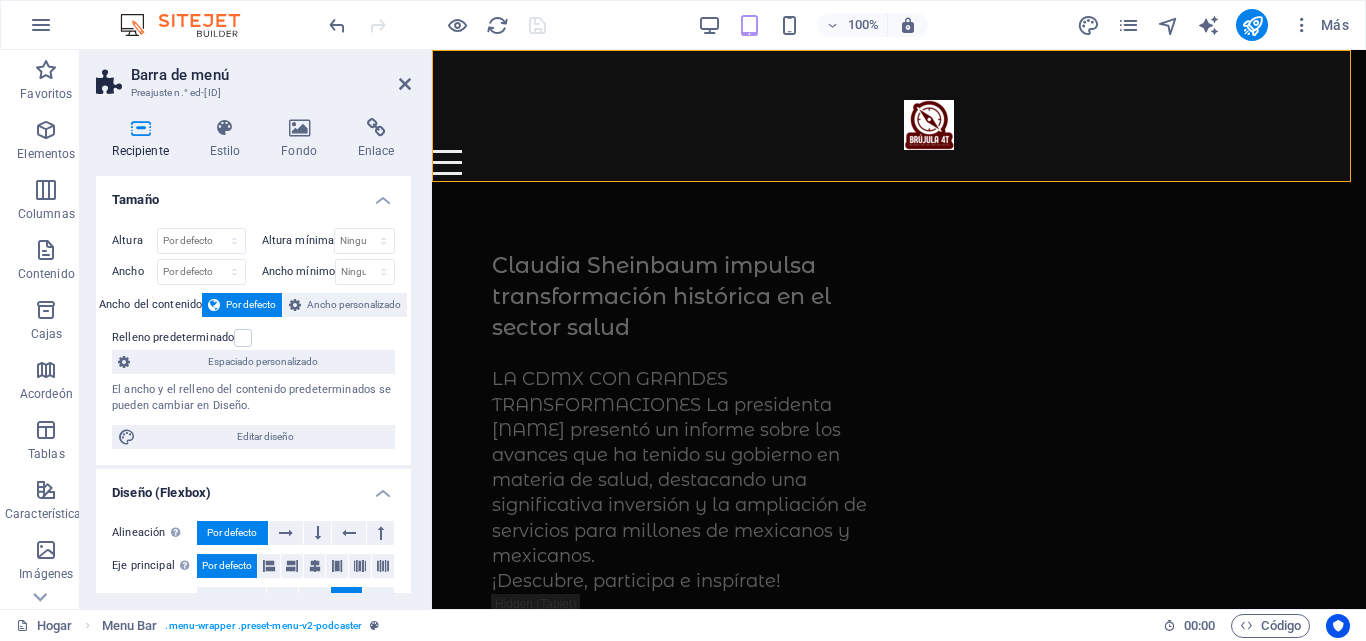 click on "Barra de menú Preajuste n.° ed-[ID]" at bounding box center [253, 76] 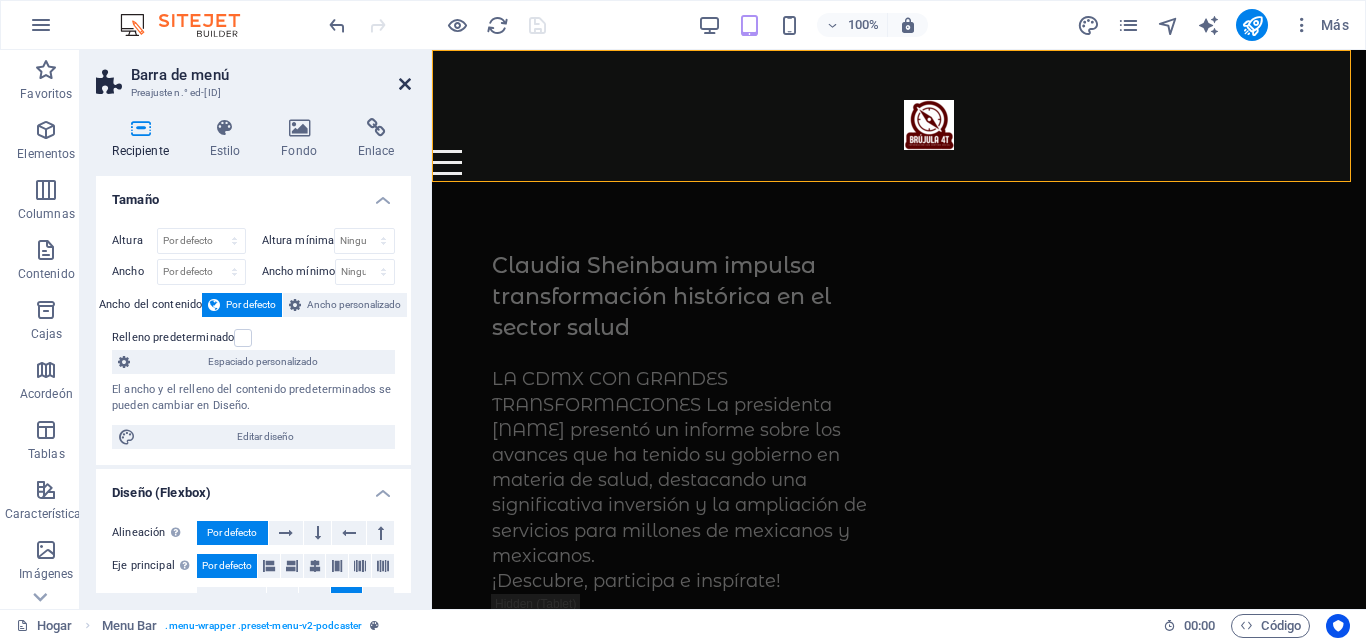 click at bounding box center (405, 84) 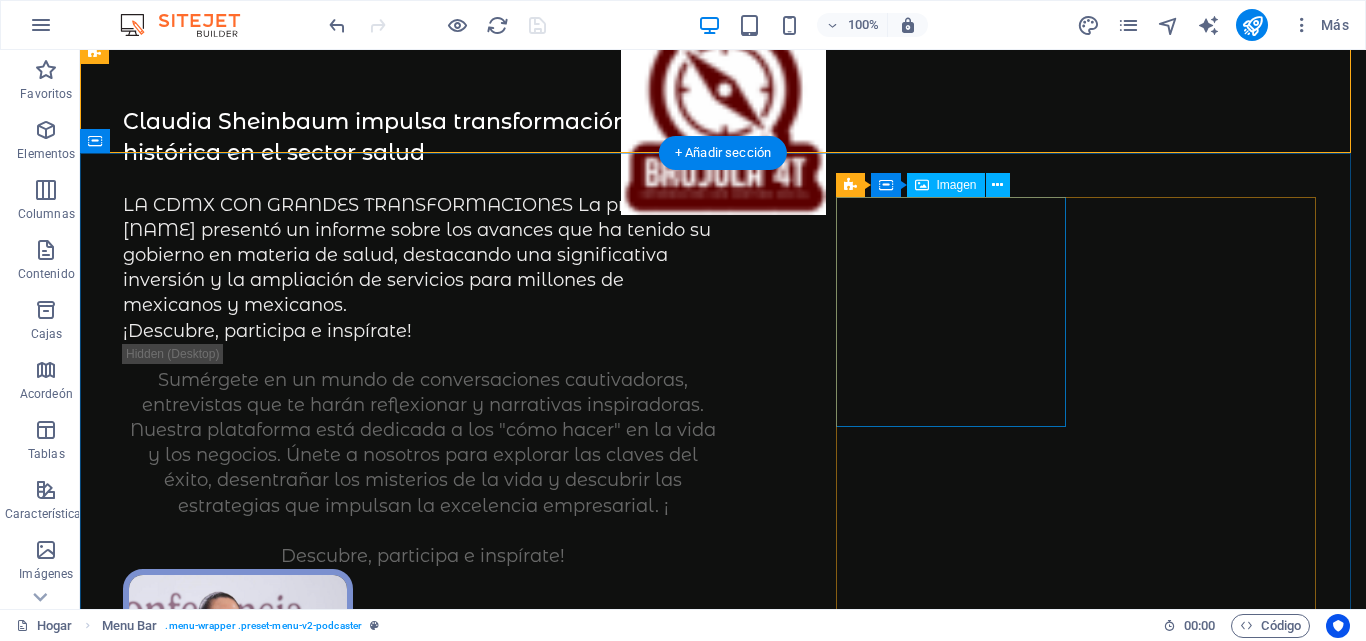 scroll, scrollTop: 0, scrollLeft: 0, axis: both 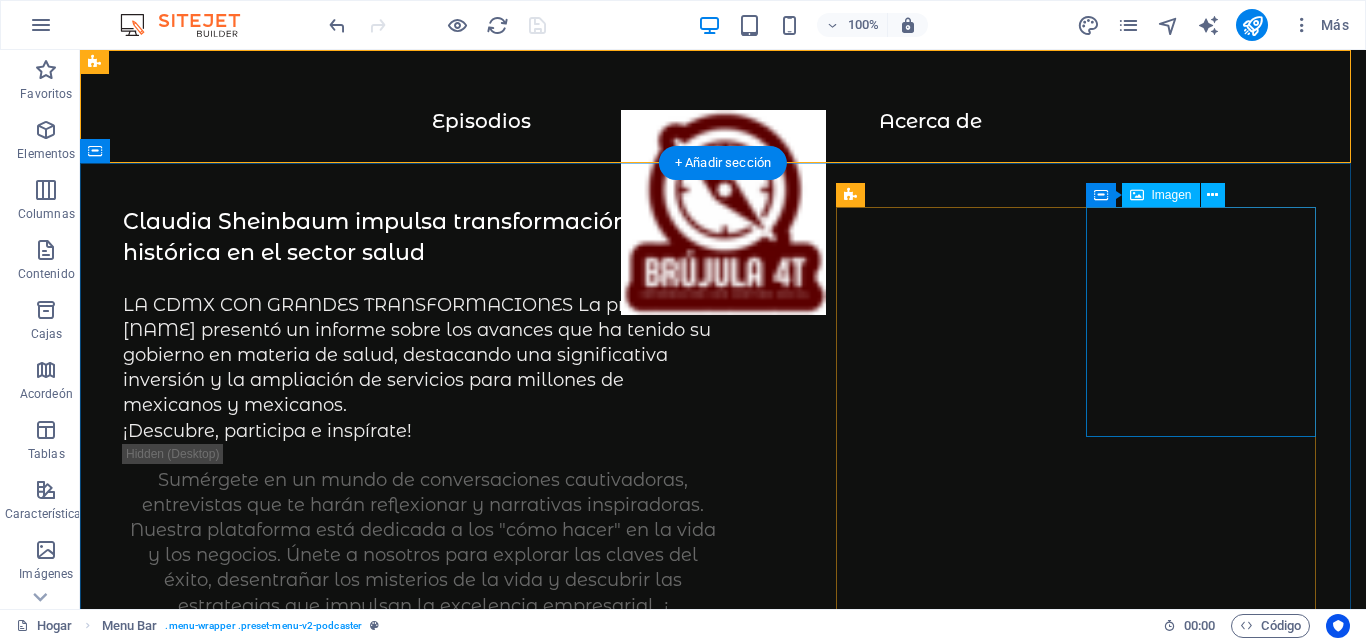 click at bounding box center [238, 1025] 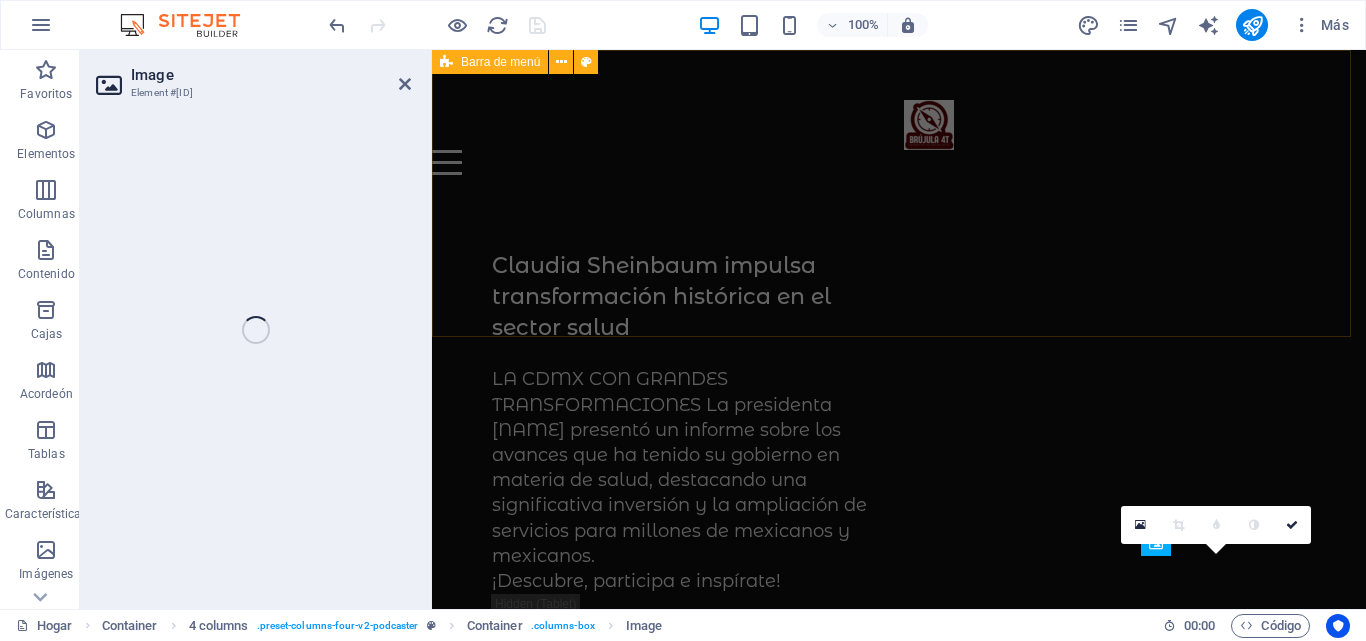 select on "%" 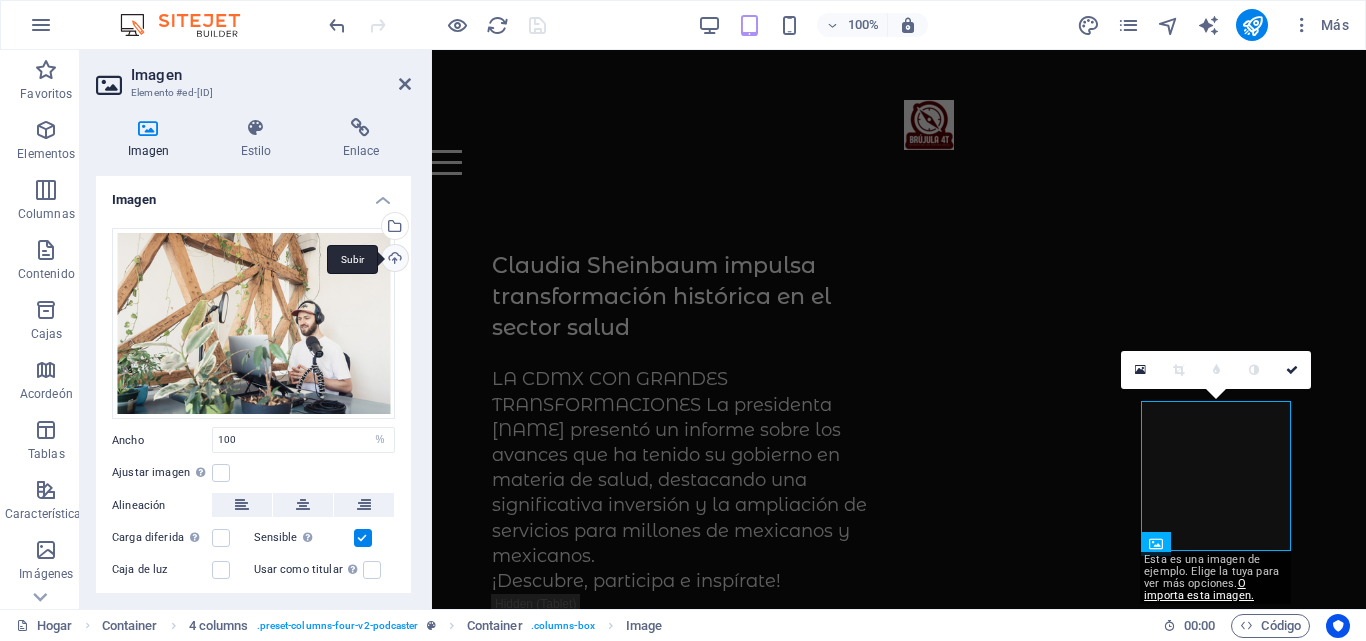 click on "Subir" at bounding box center [393, 260] 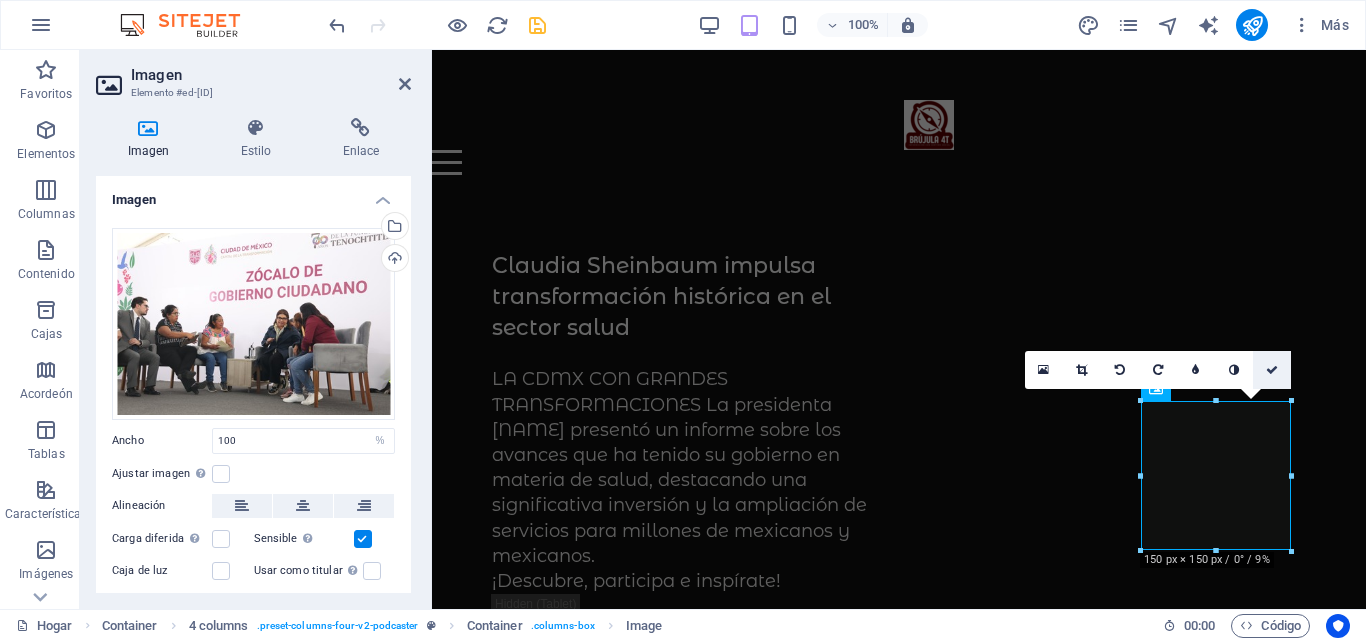 click at bounding box center (1272, 370) 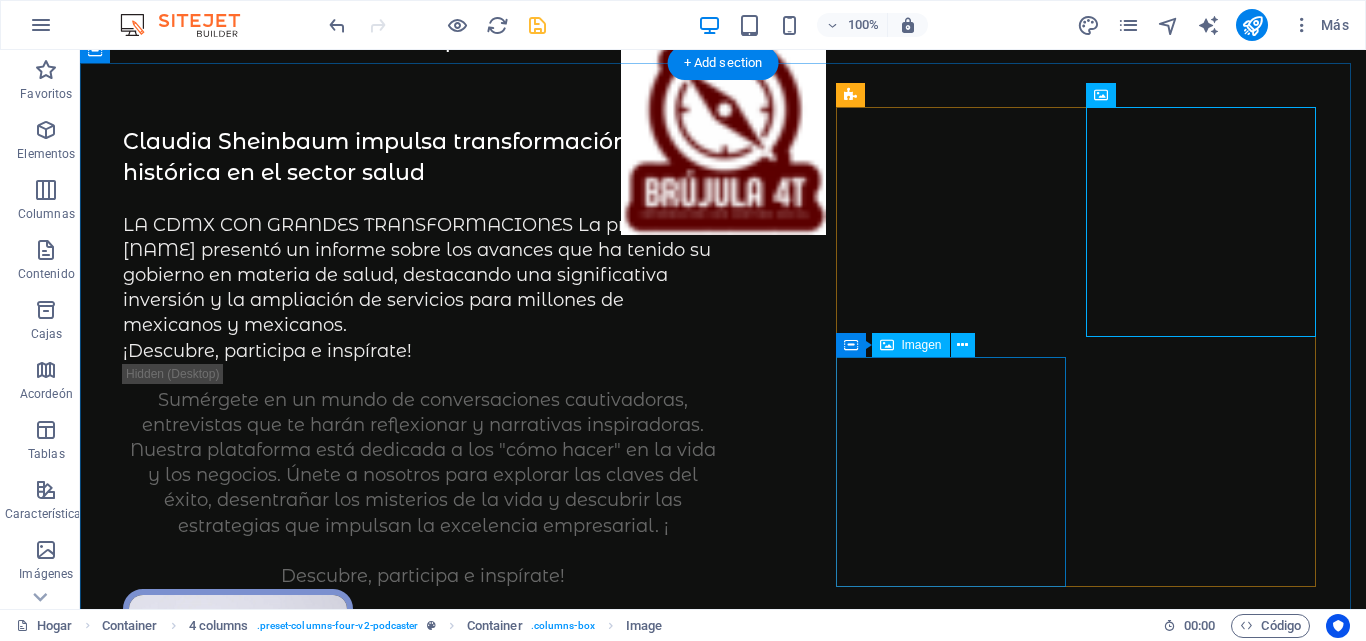 scroll, scrollTop: 100, scrollLeft: 0, axis: vertical 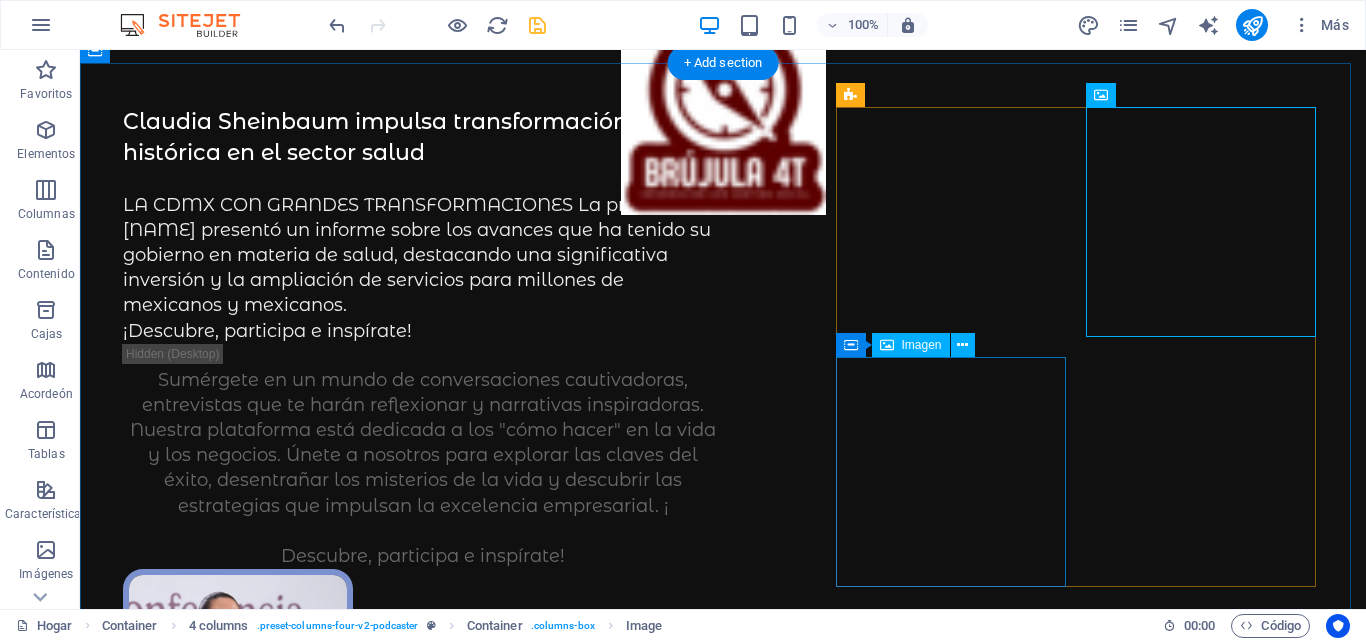 click at bounding box center [238, 1164] 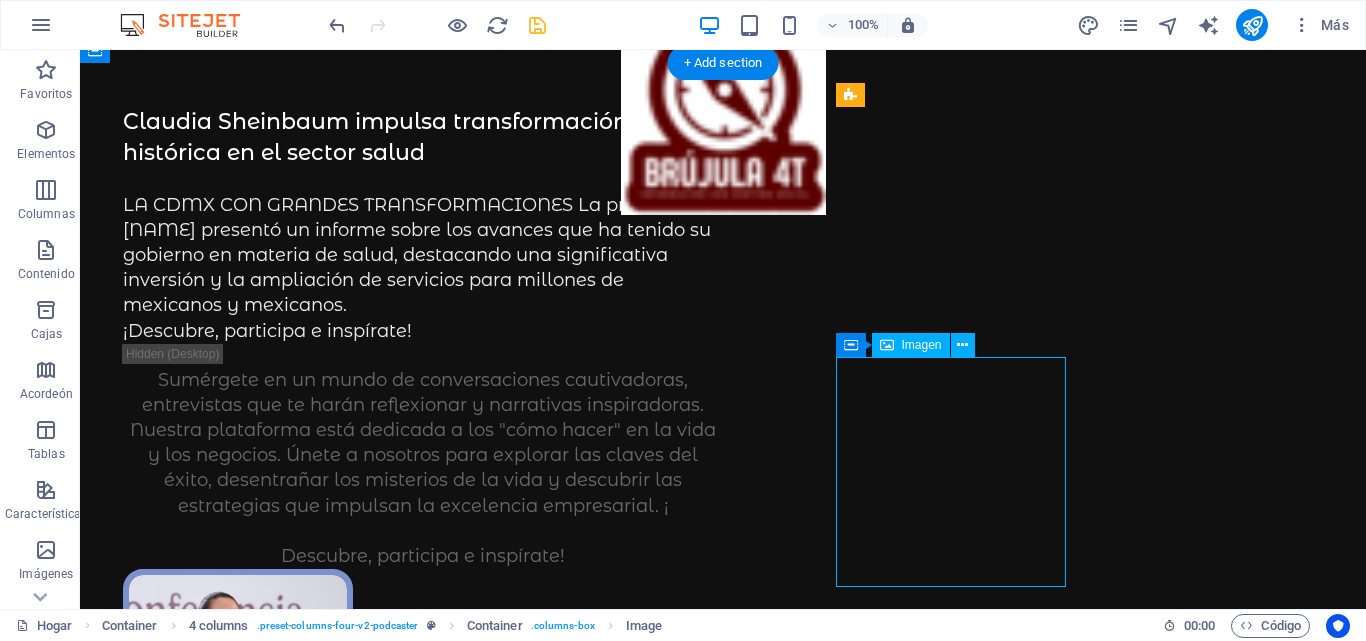 click at bounding box center (238, 1164) 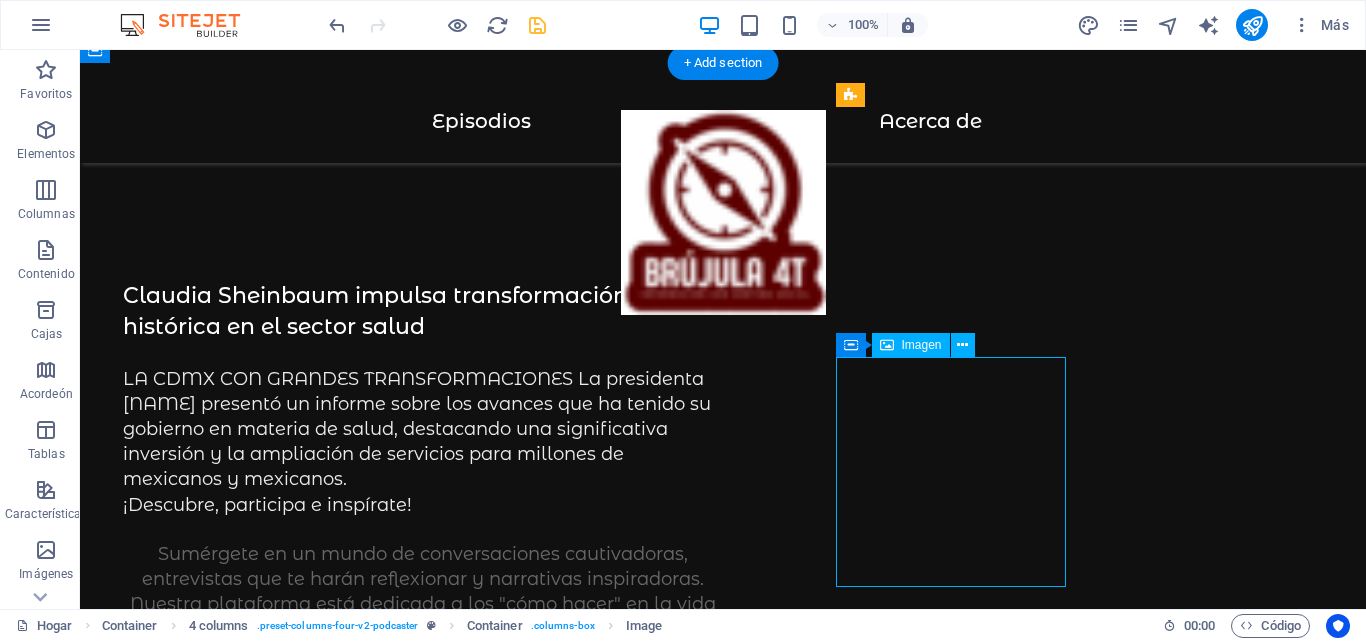 select on "%" 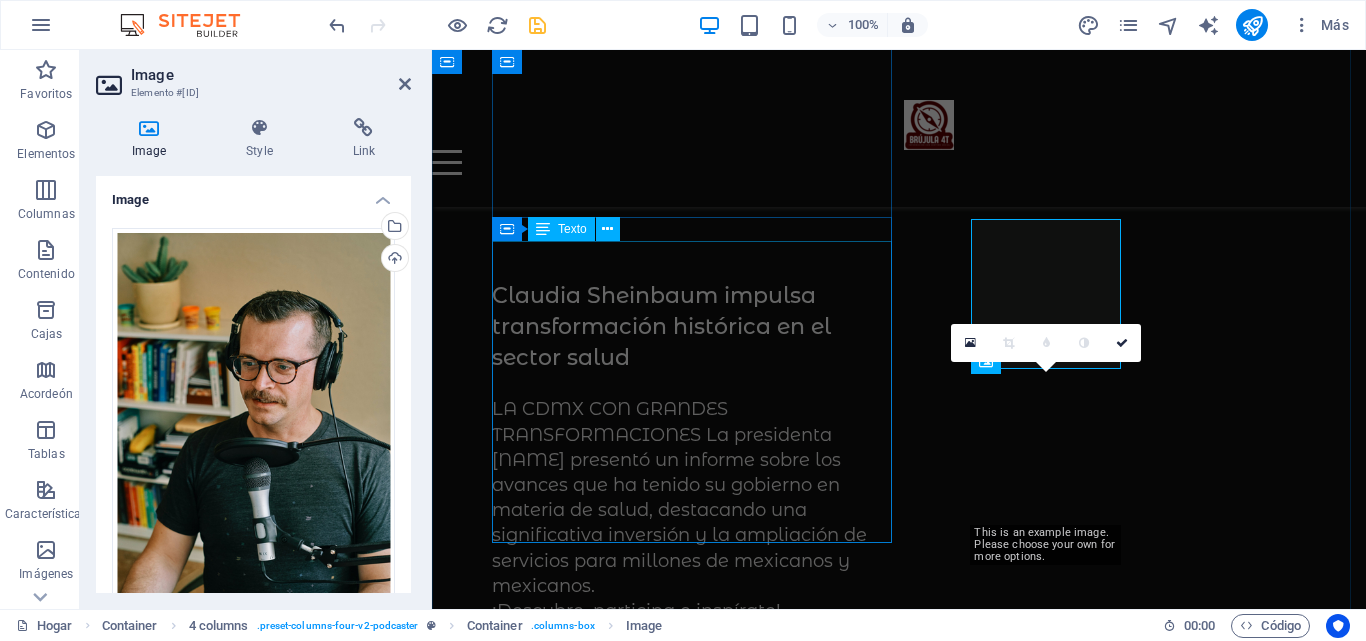 scroll, scrollTop: 316, scrollLeft: 0, axis: vertical 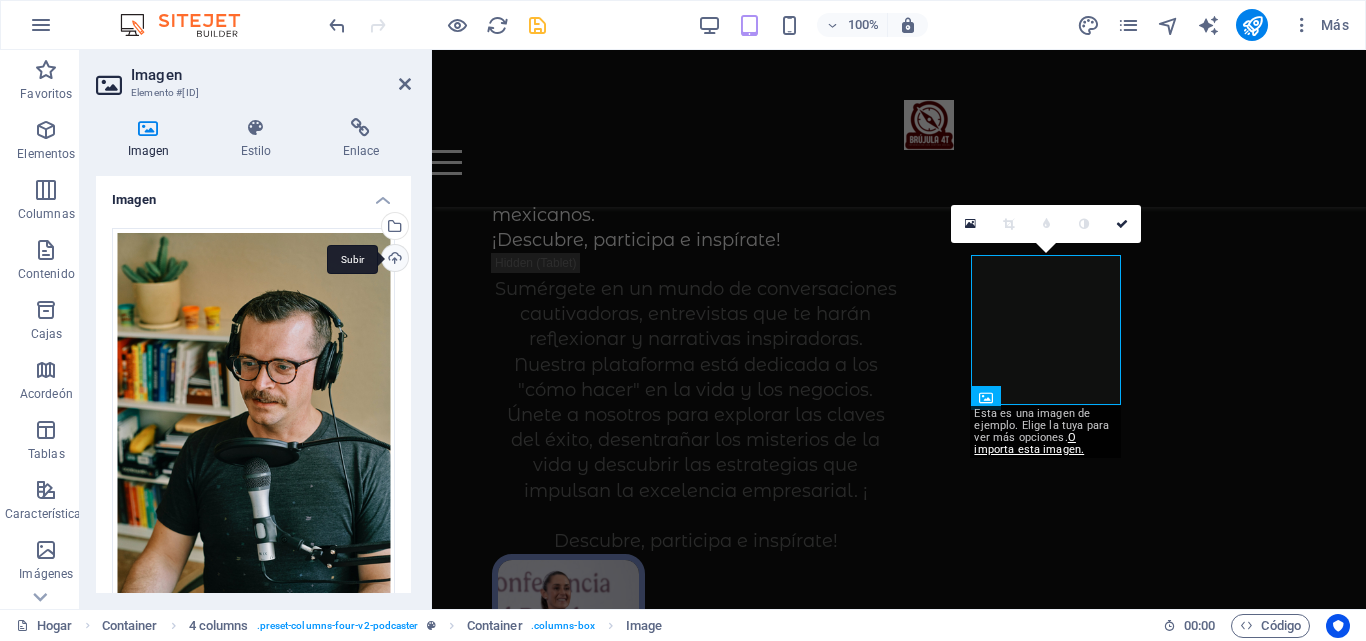 click on "Subir" at bounding box center (393, 260) 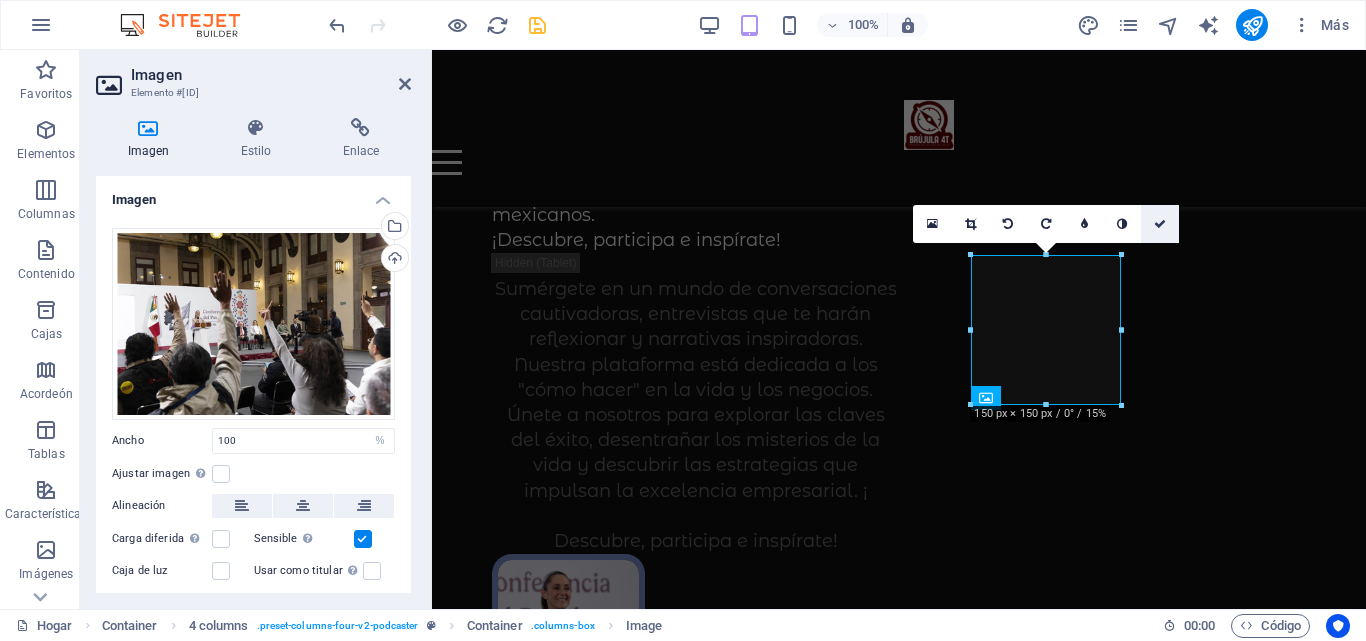 click at bounding box center (1160, 224) 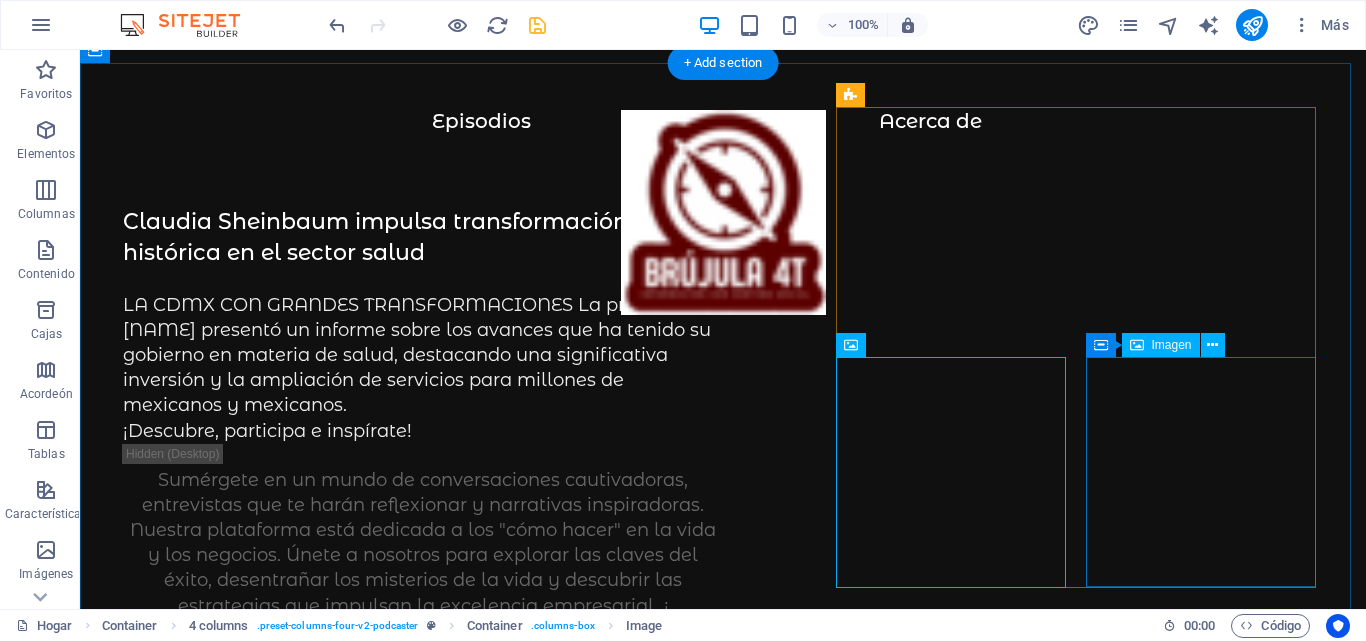 scroll, scrollTop: 100, scrollLeft: 0, axis: vertical 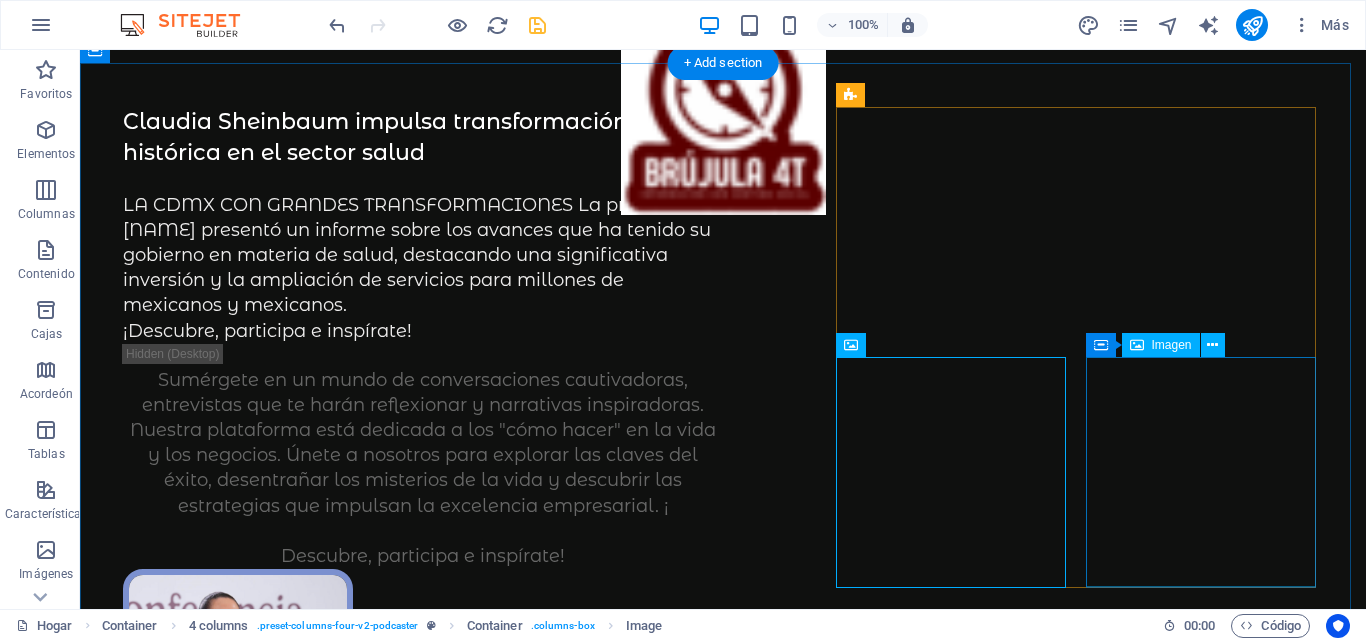 click at bounding box center [238, 1405] 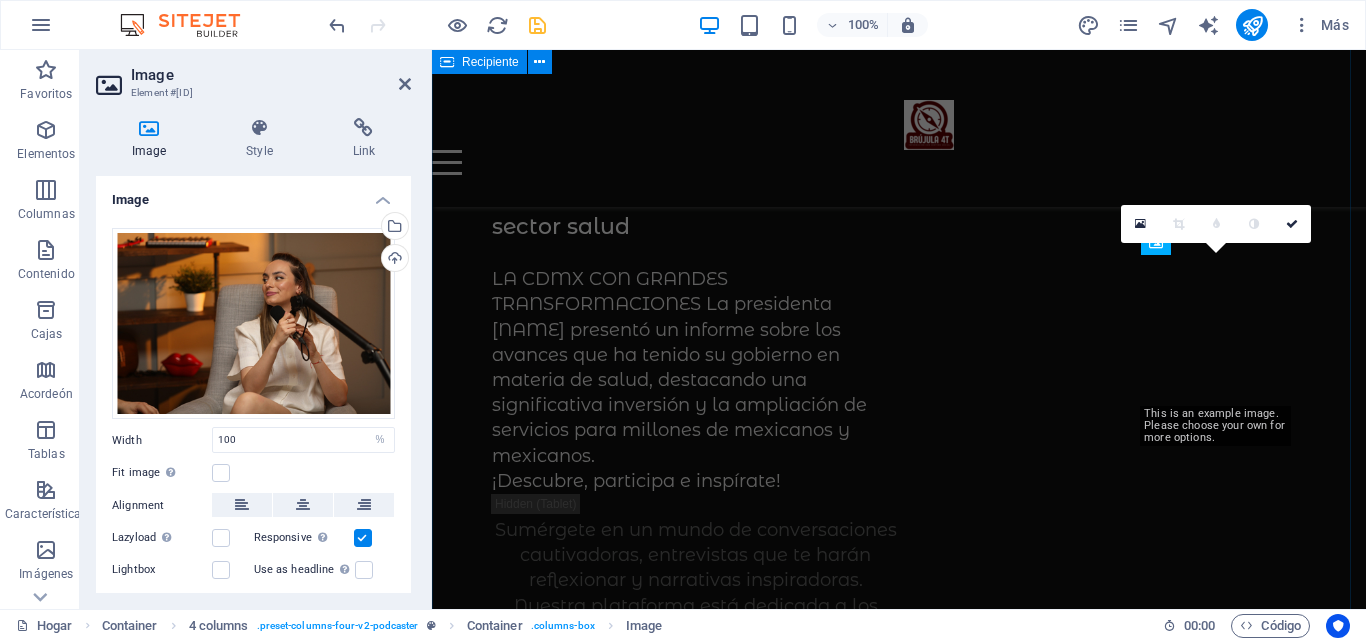 scroll, scrollTop: 316, scrollLeft: 0, axis: vertical 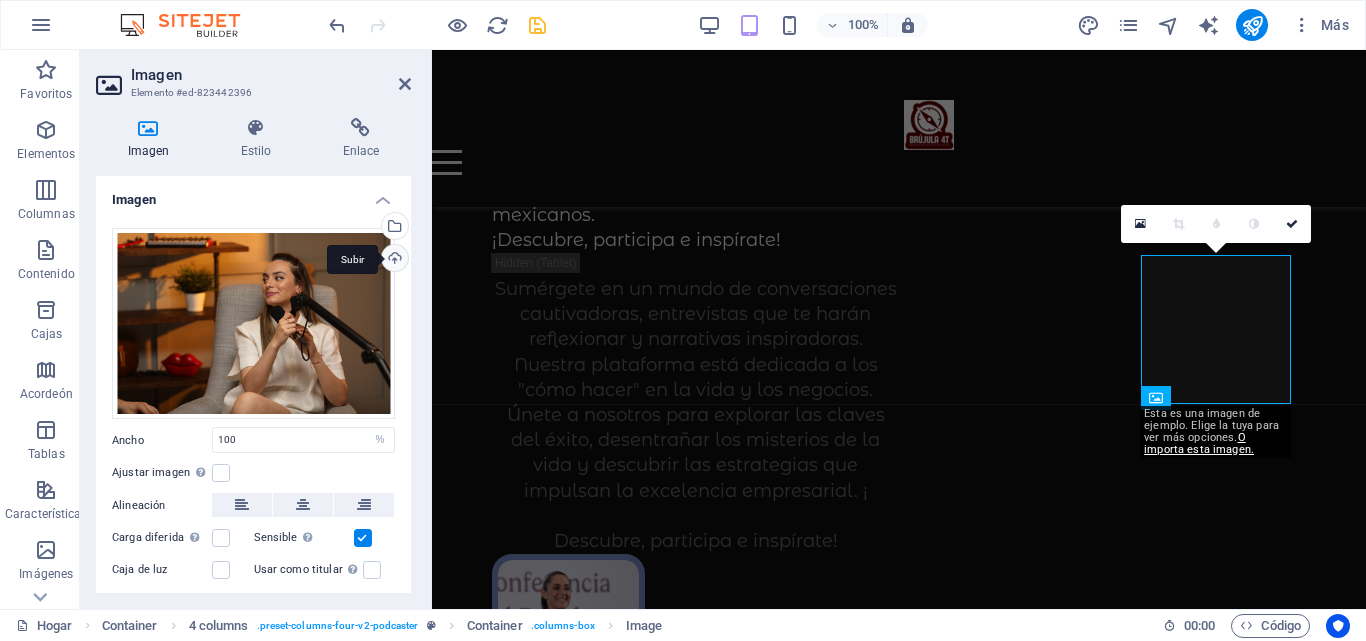 click on "Subir" at bounding box center [393, 260] 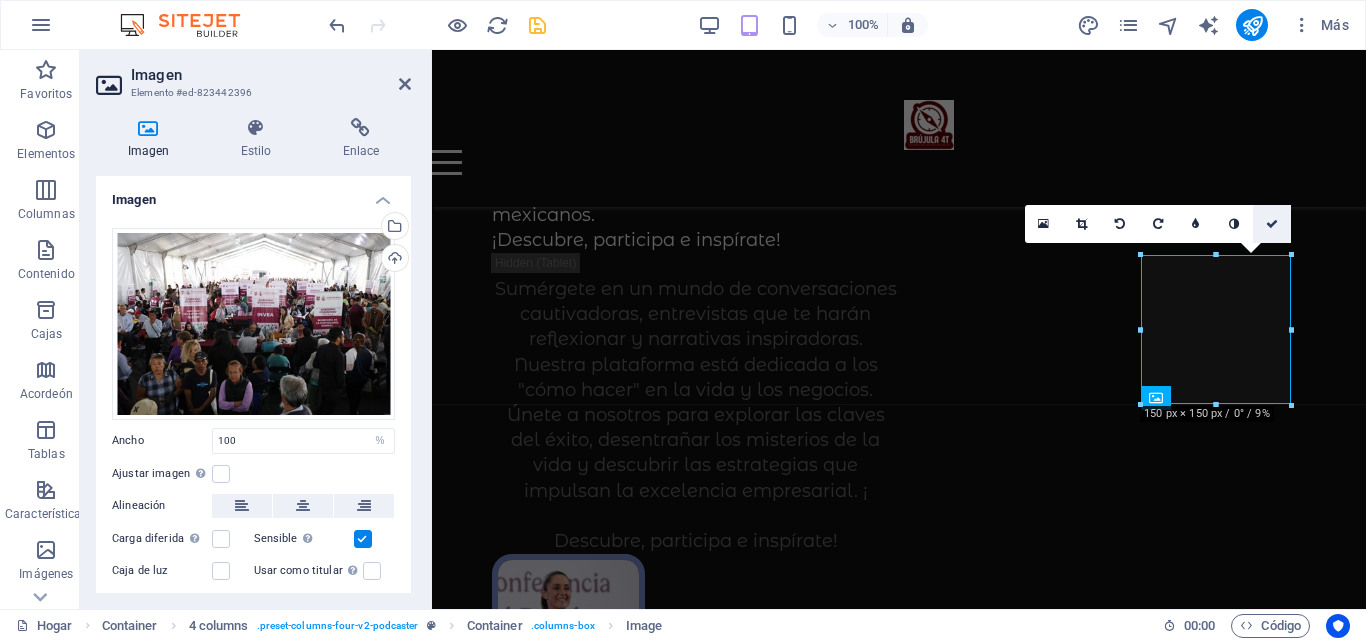 click at bounding box center [1272, 224] 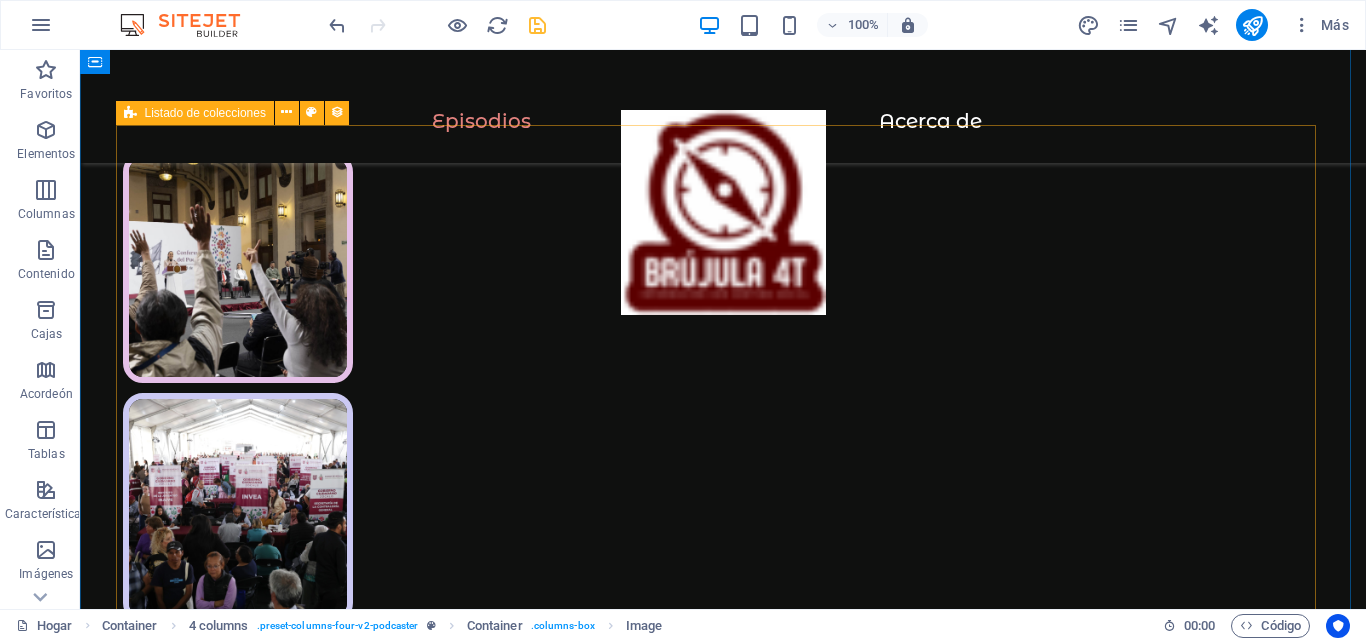 scroll, scrollTop: 797, scrollLeft: 0, axis: vertical 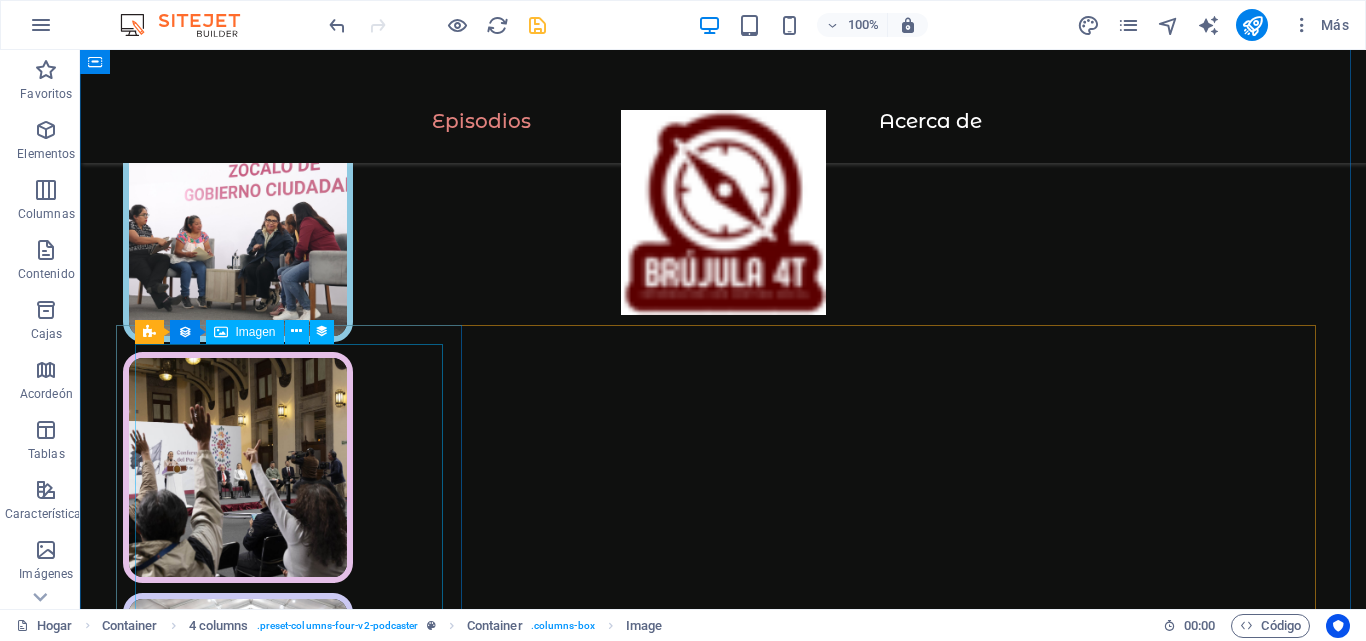 click at bounding box center (723, 2221) 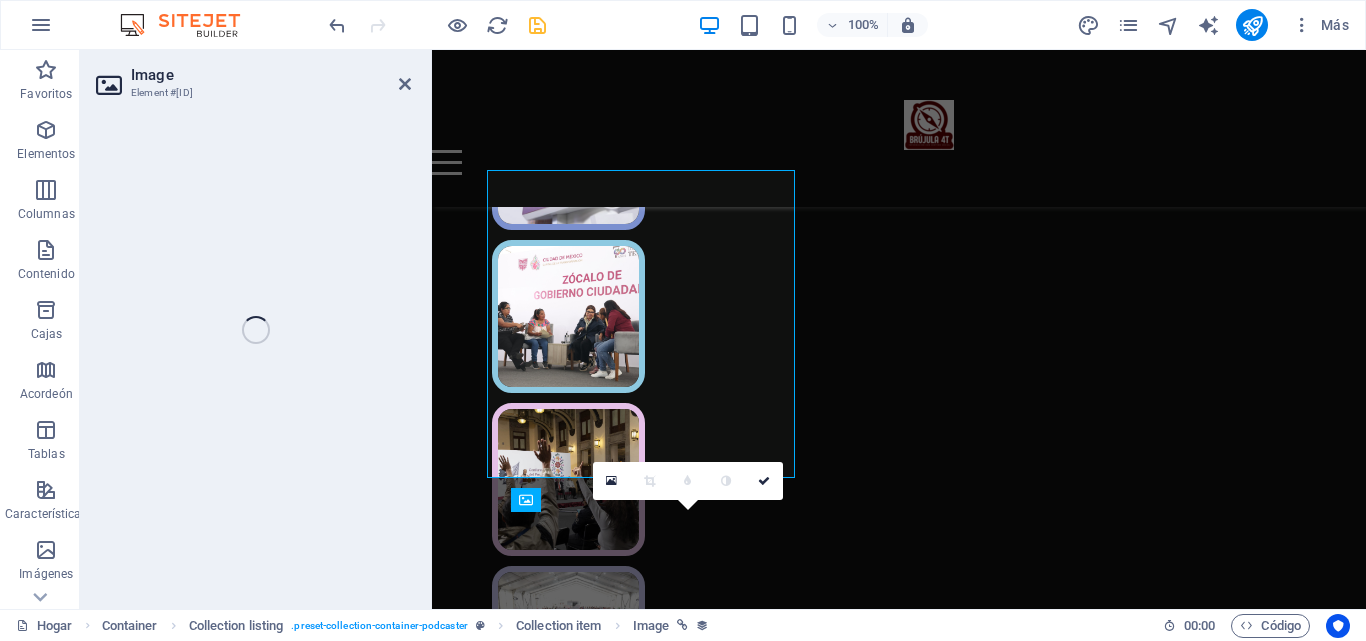 select on "%" 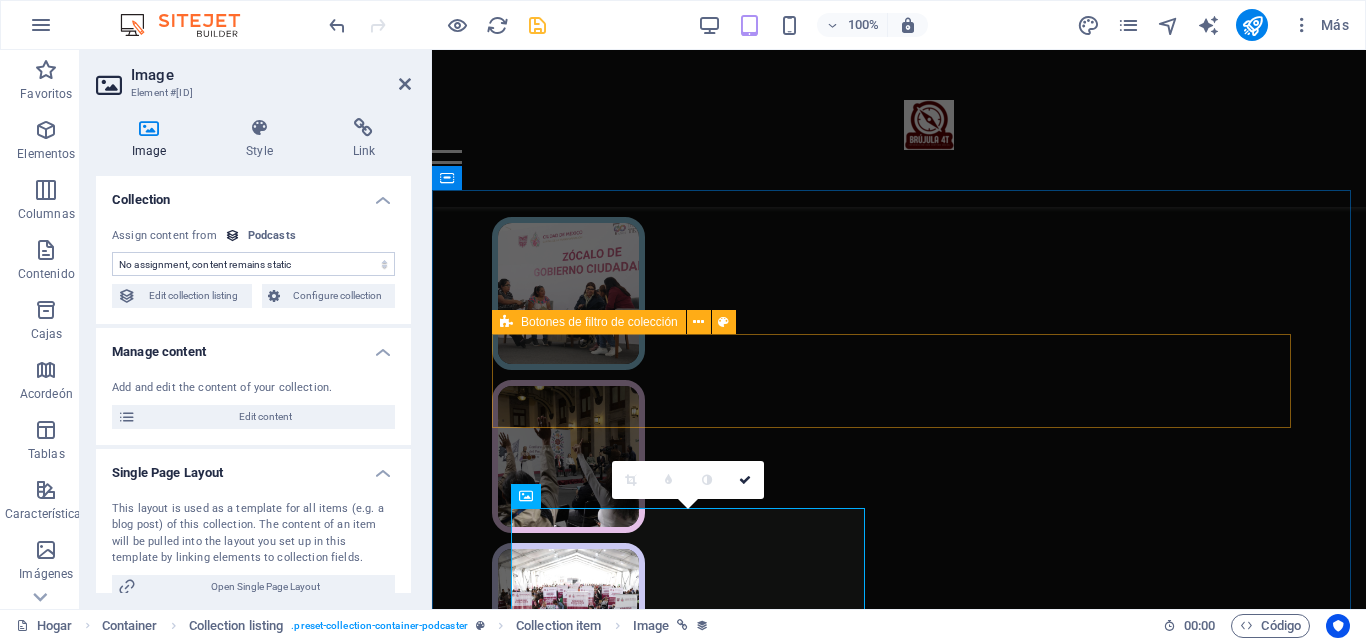 select on "podcast-image" 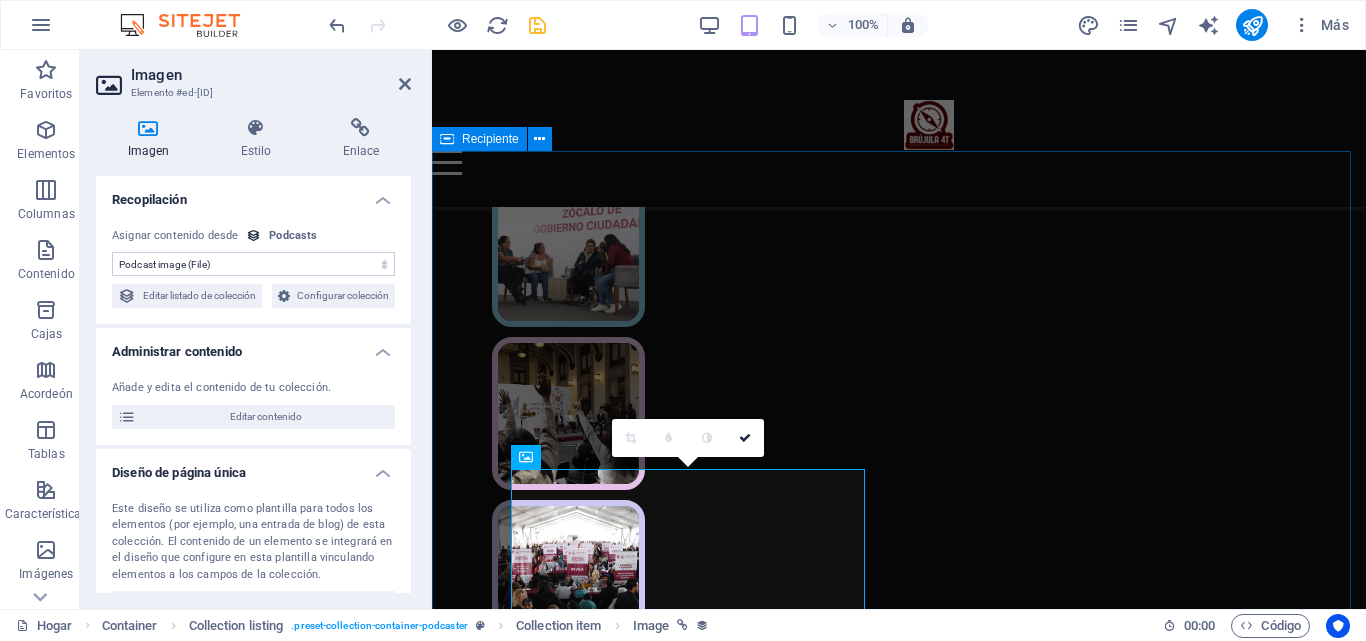 scroll, scrollTop: 916, scrollLeft: 0, axis: vertical 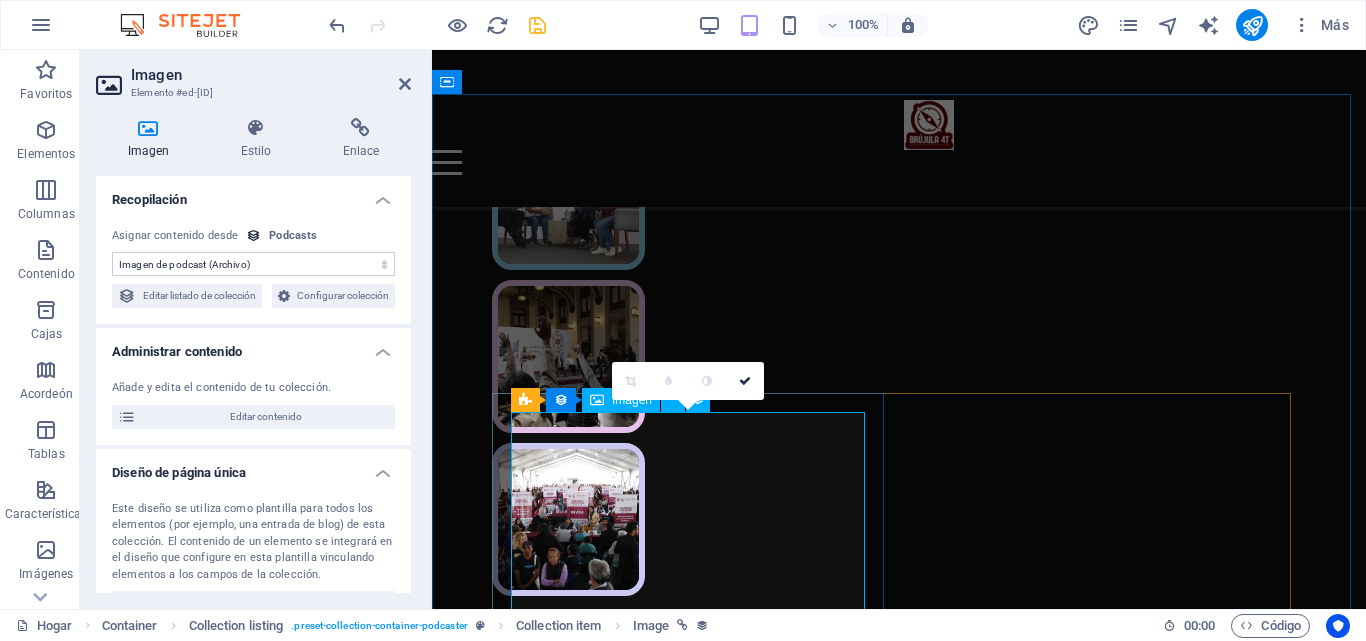 click at bounding box center (899, 1726) 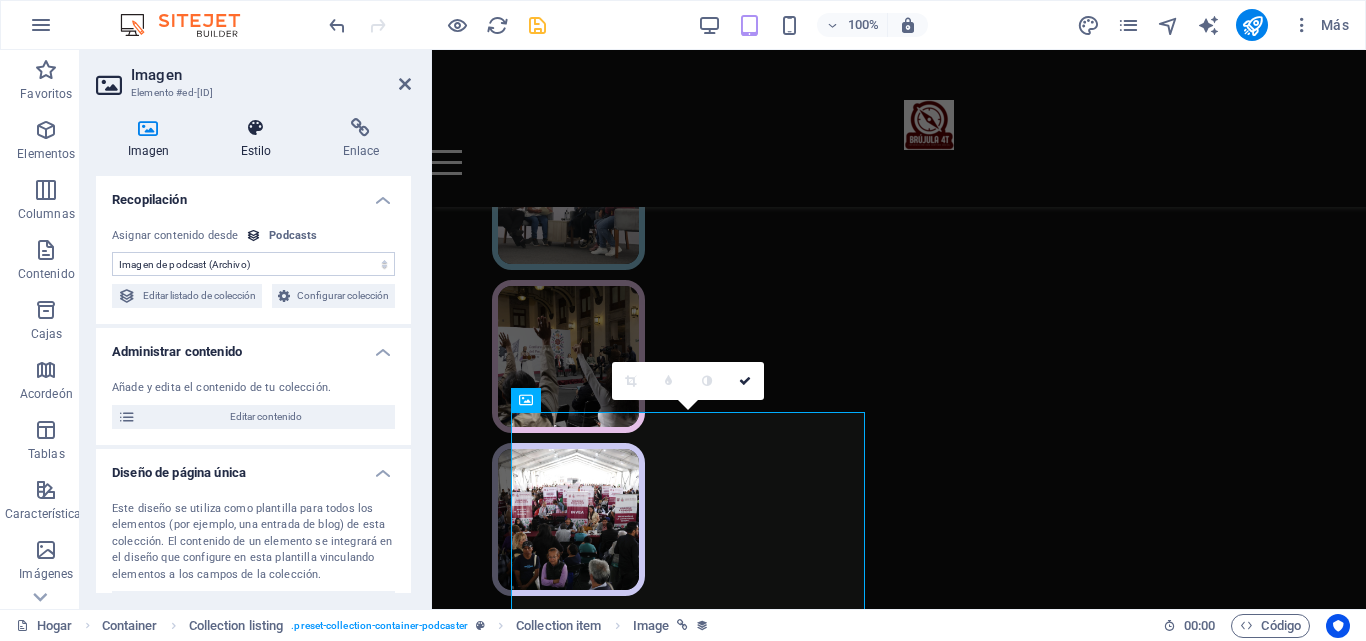 click on "Estilo" at bounding box center [256, 151] 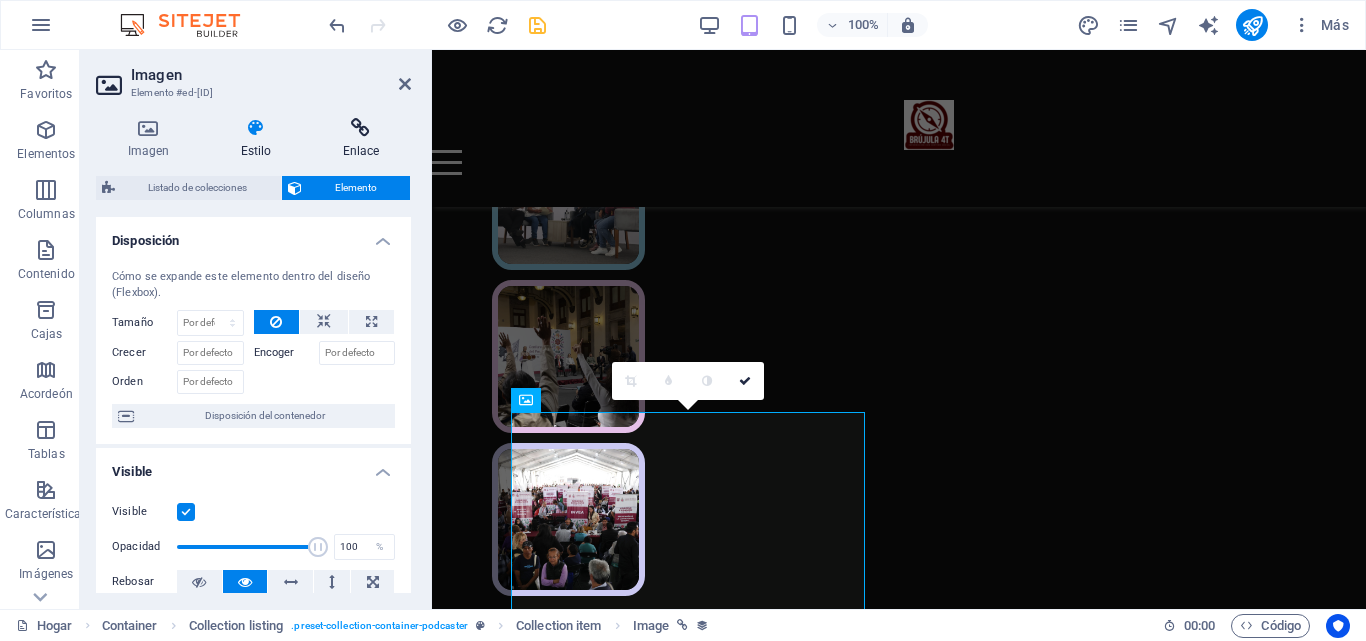 click on "Enlace" at bounding box center [361, 151] 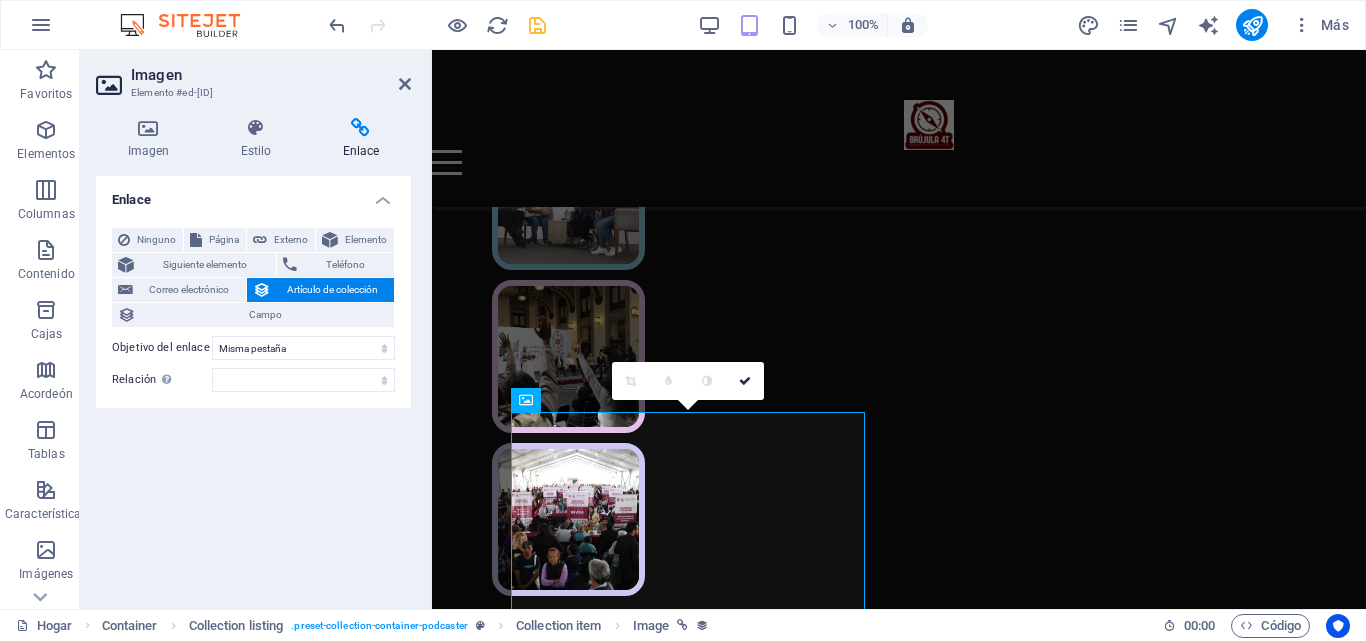 drag, startPoint x: 166, startPoint y: 144, endPoint x: 272, endPoint y: 173, distance: 109.89541 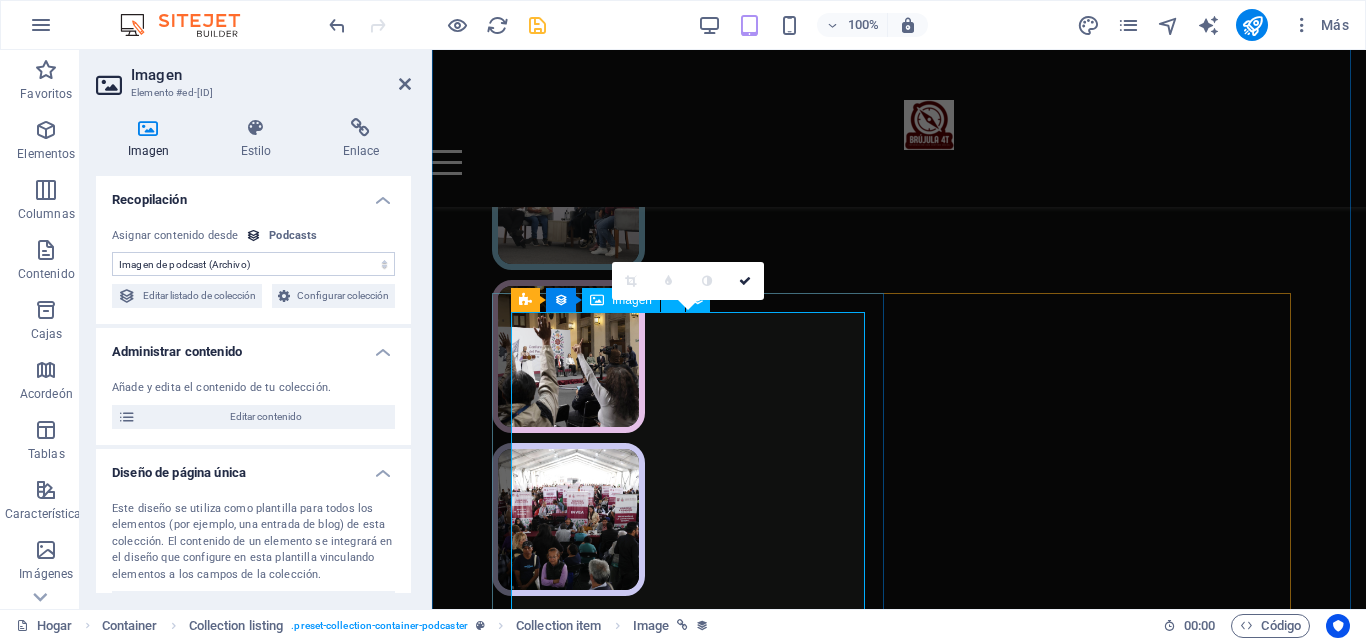 scroll, scrollTop: 1016, scrollLeft: 0, axis: vertical 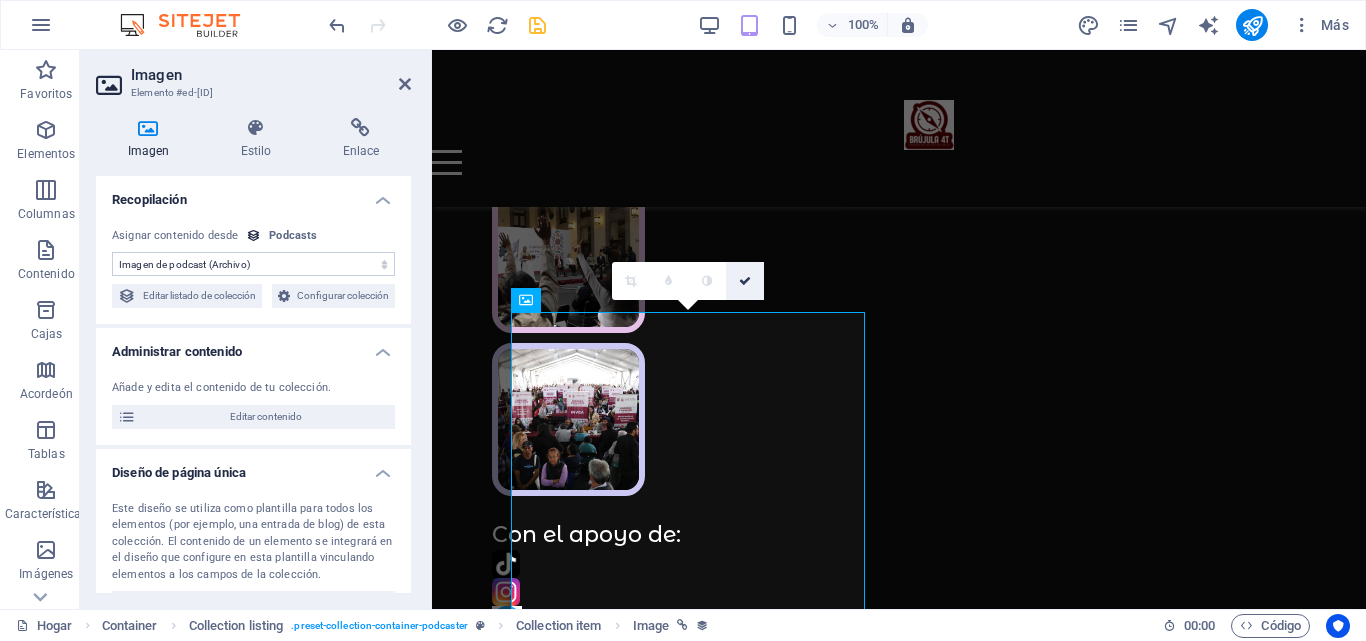 click at bounding box center (745, 281) 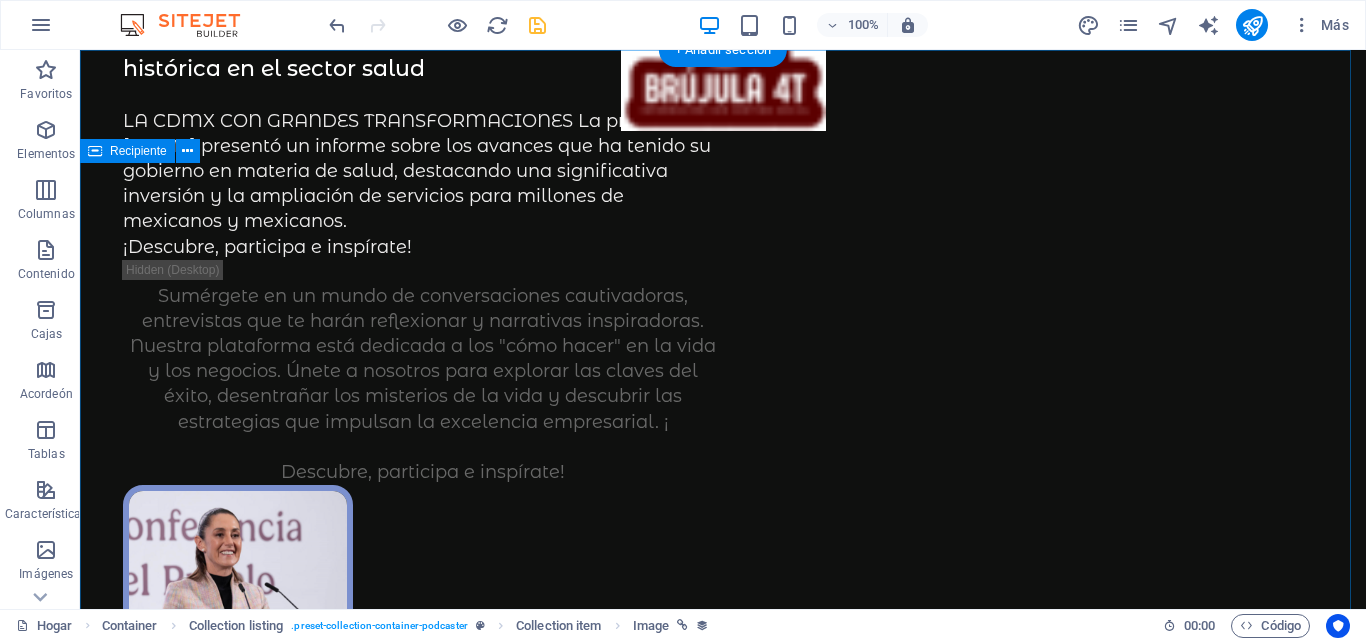 scroll, scrollTop: 0, scrollLeft: 0, axis: both 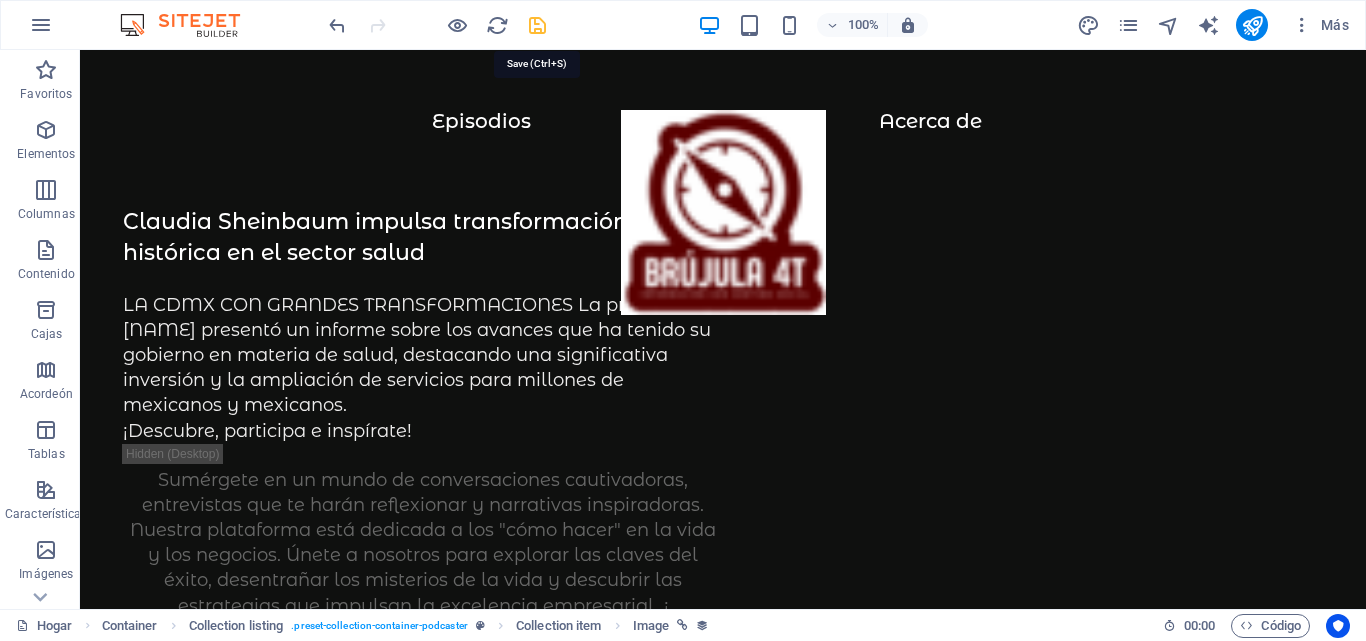 click at bounding box center (537, 25) 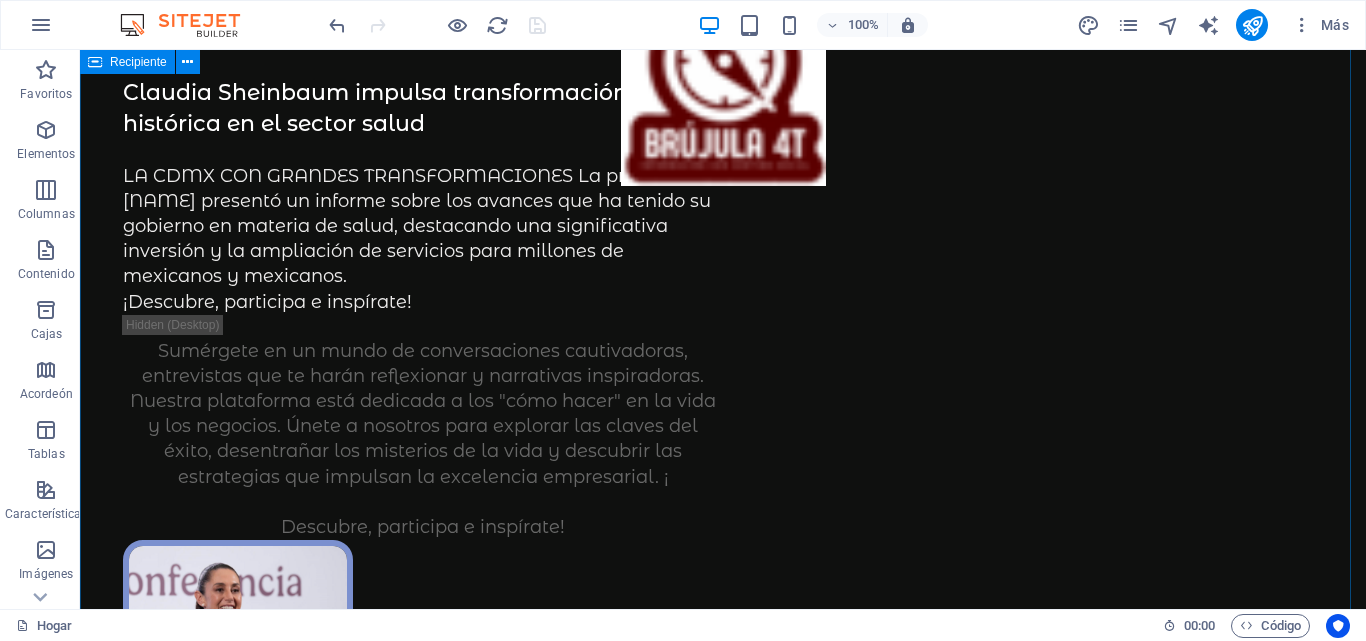 scroll, scrollTop: 0, scrollLeft: 0, axis: both 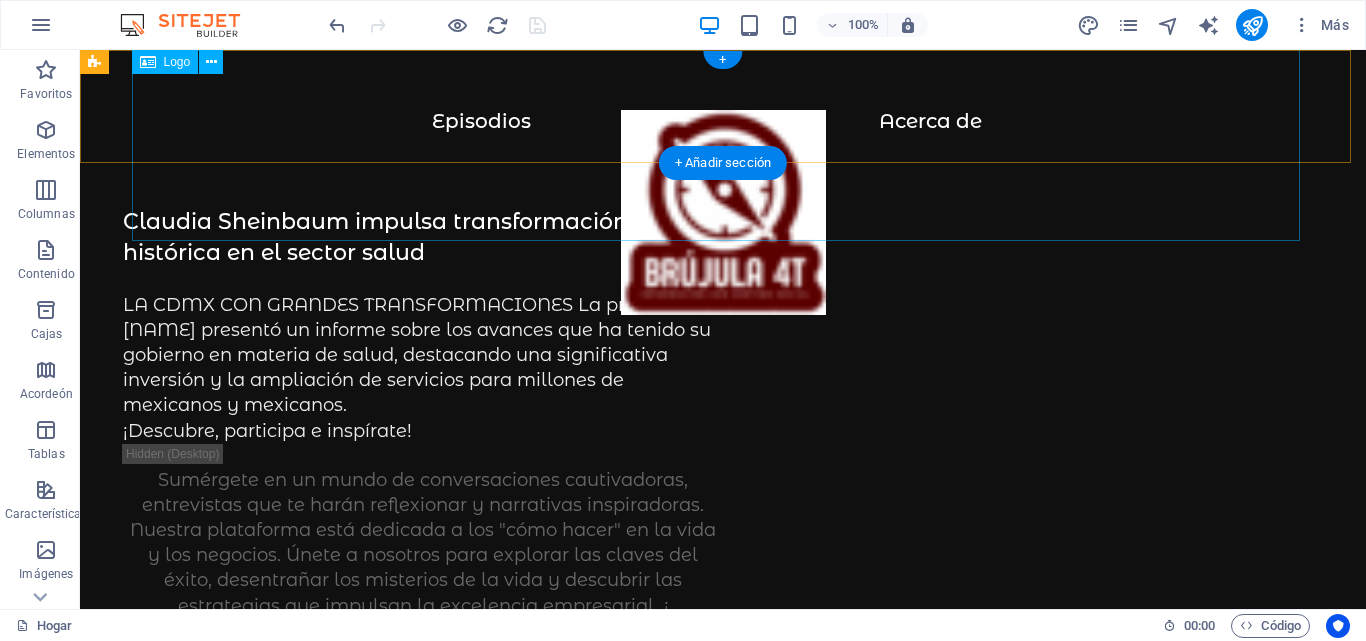 click at bounding box center (723, 222) 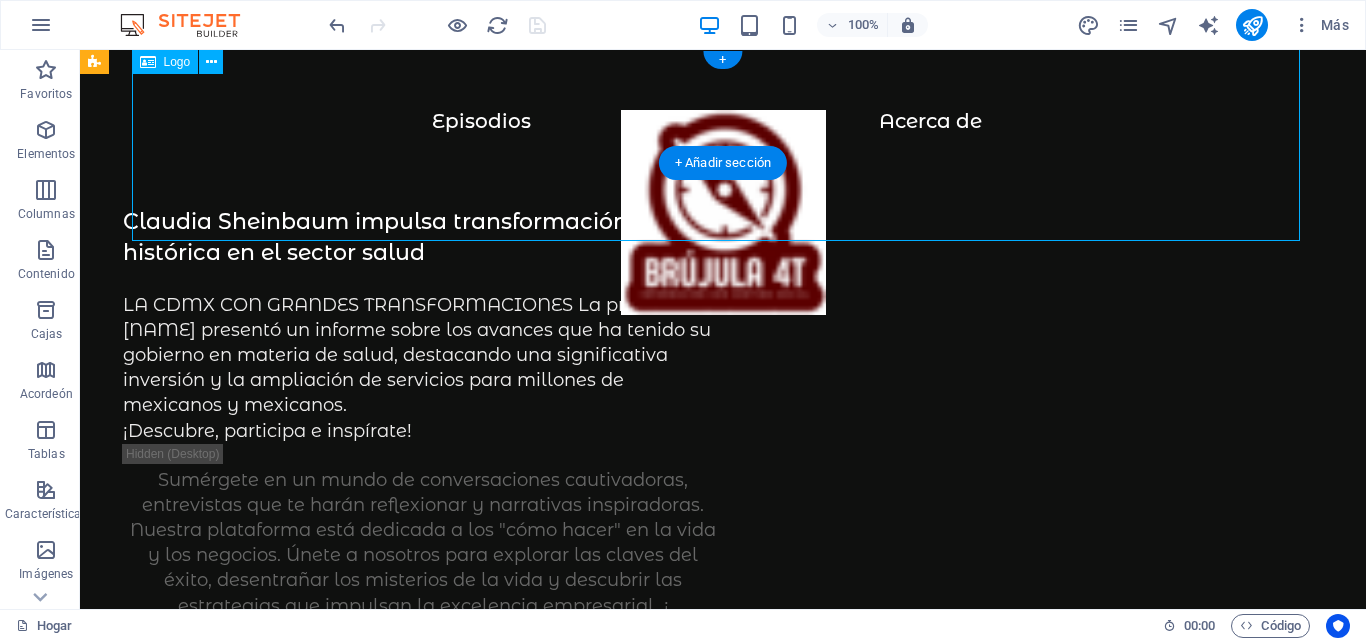 click at bounding box center [723, 222] 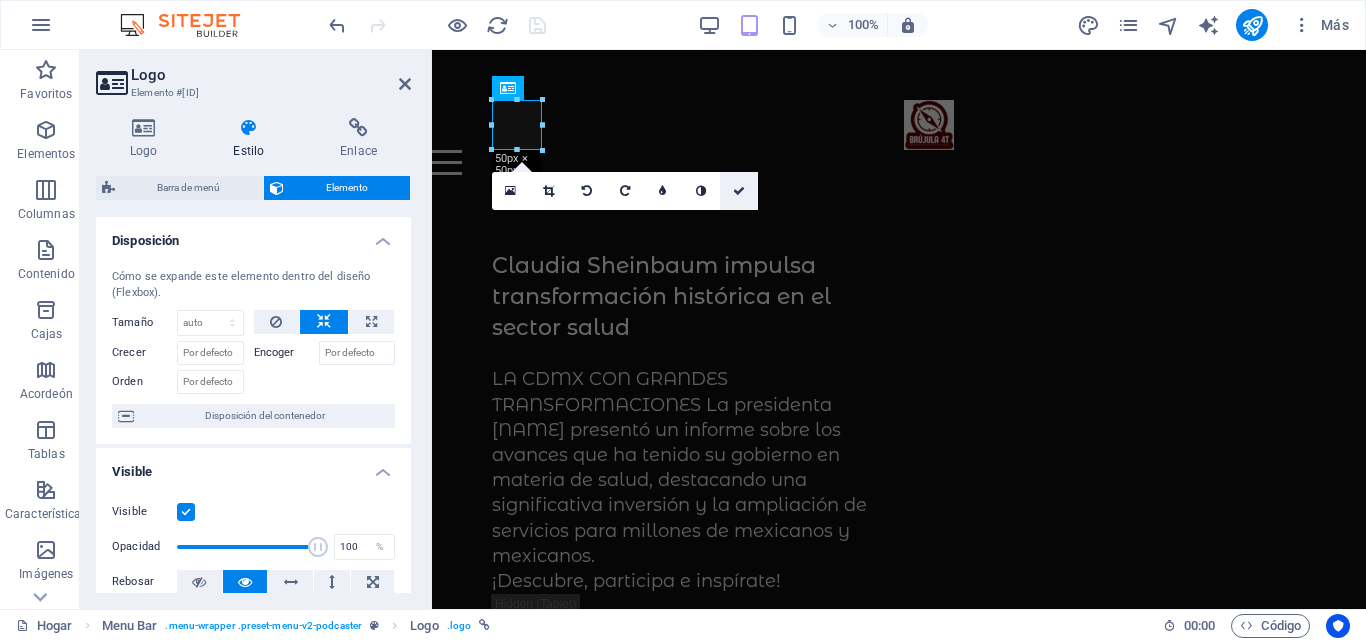 click at bounding box center [739, 191] 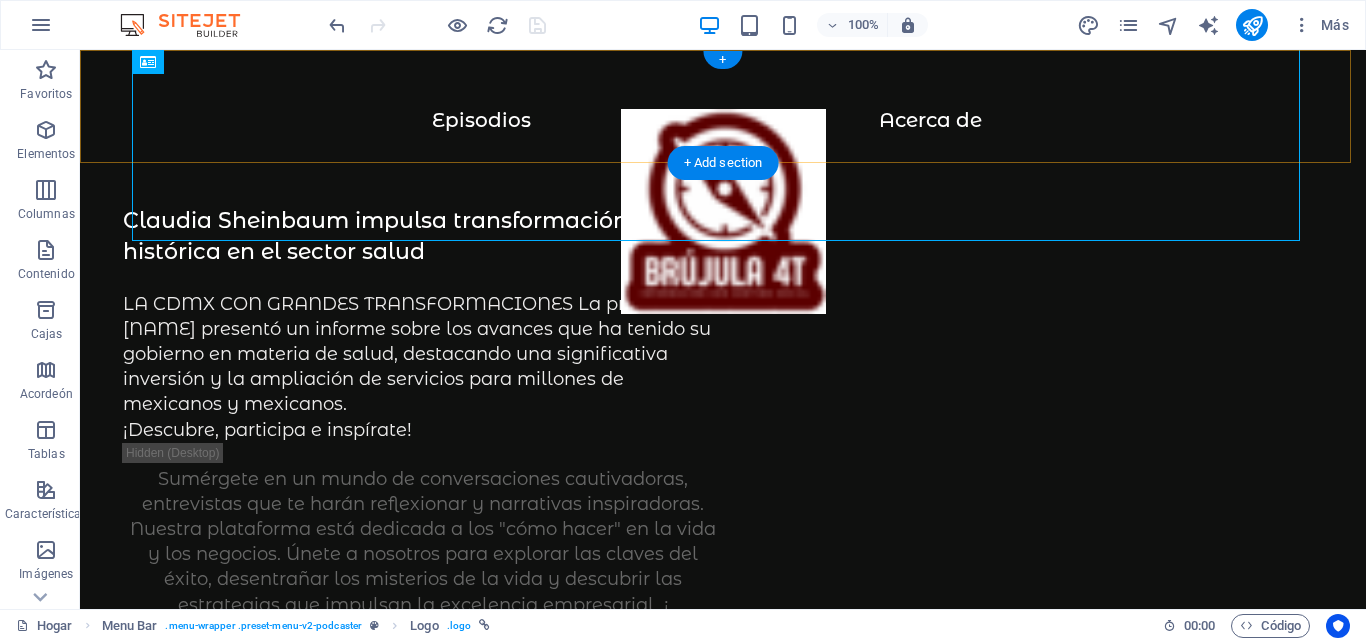 scroll, scrollTop: 0, scrollLeft: 0, axis: both 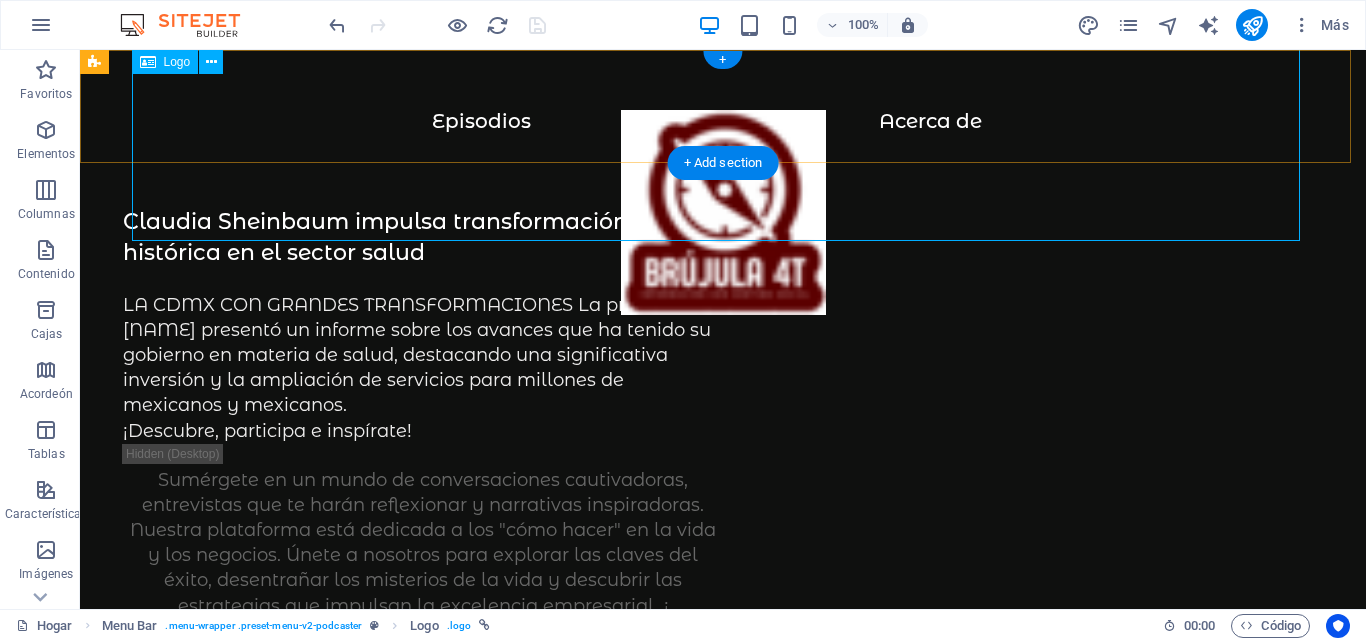 click at bounding box center [723, 222] 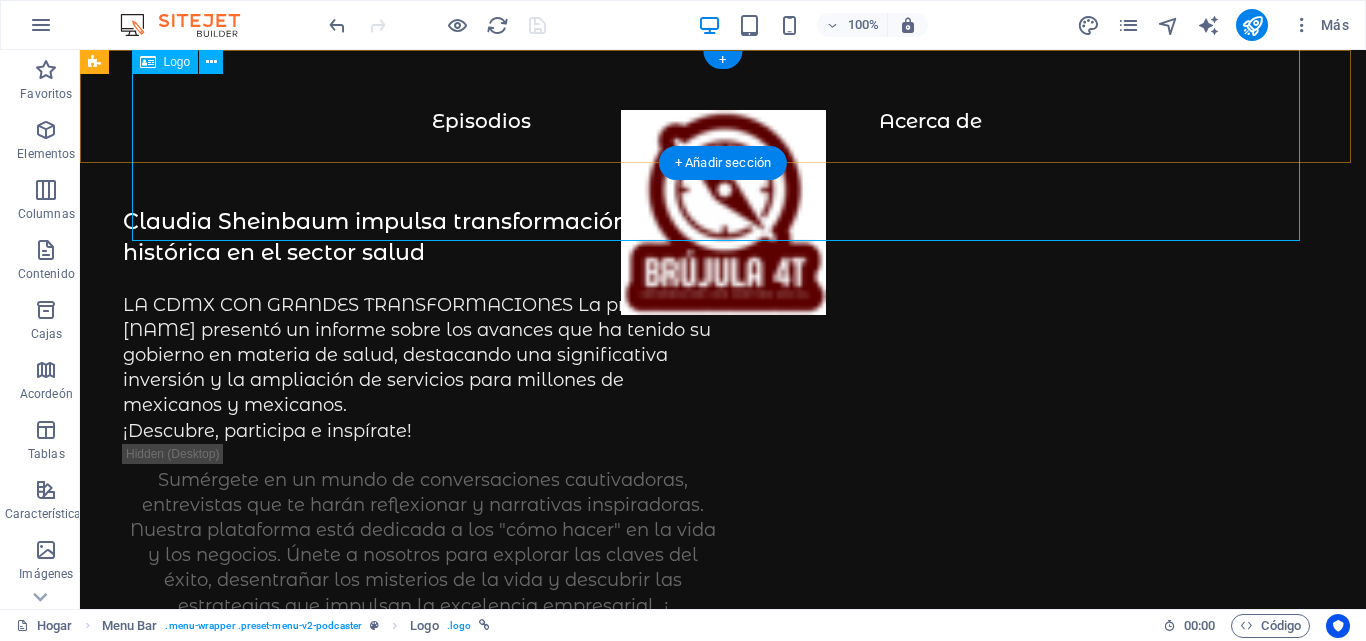 click at bounding box center (723, 222) 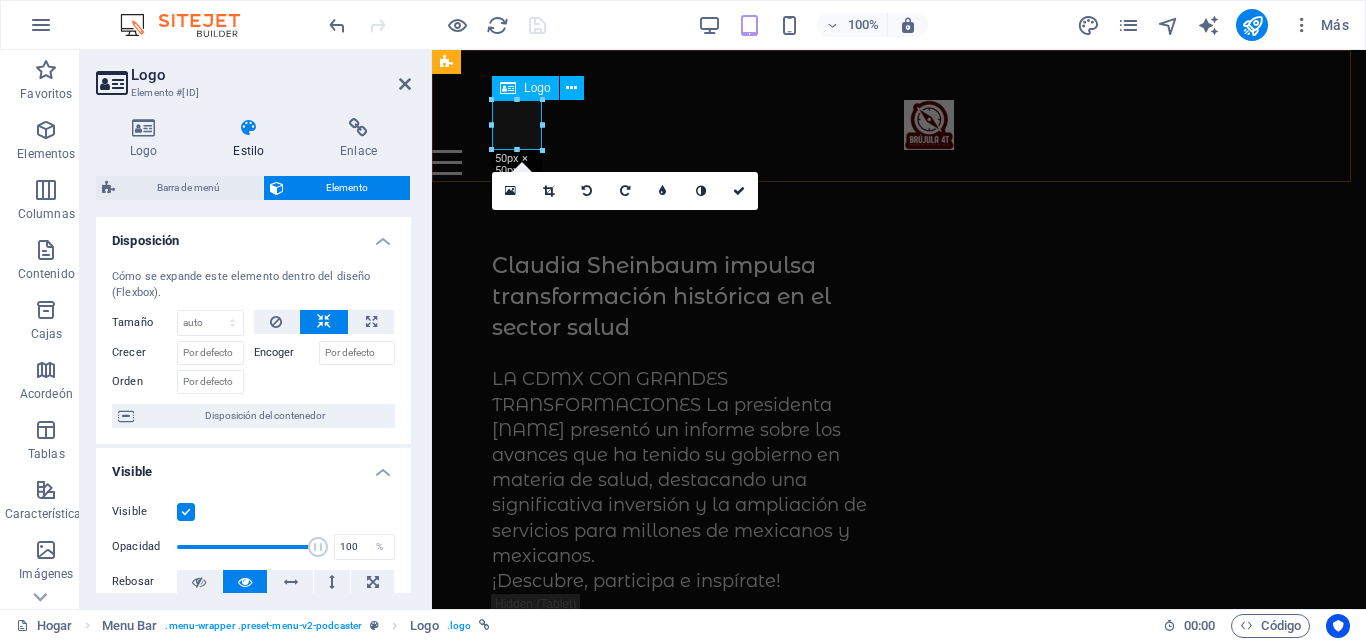 click at bounding box center [929, 125] 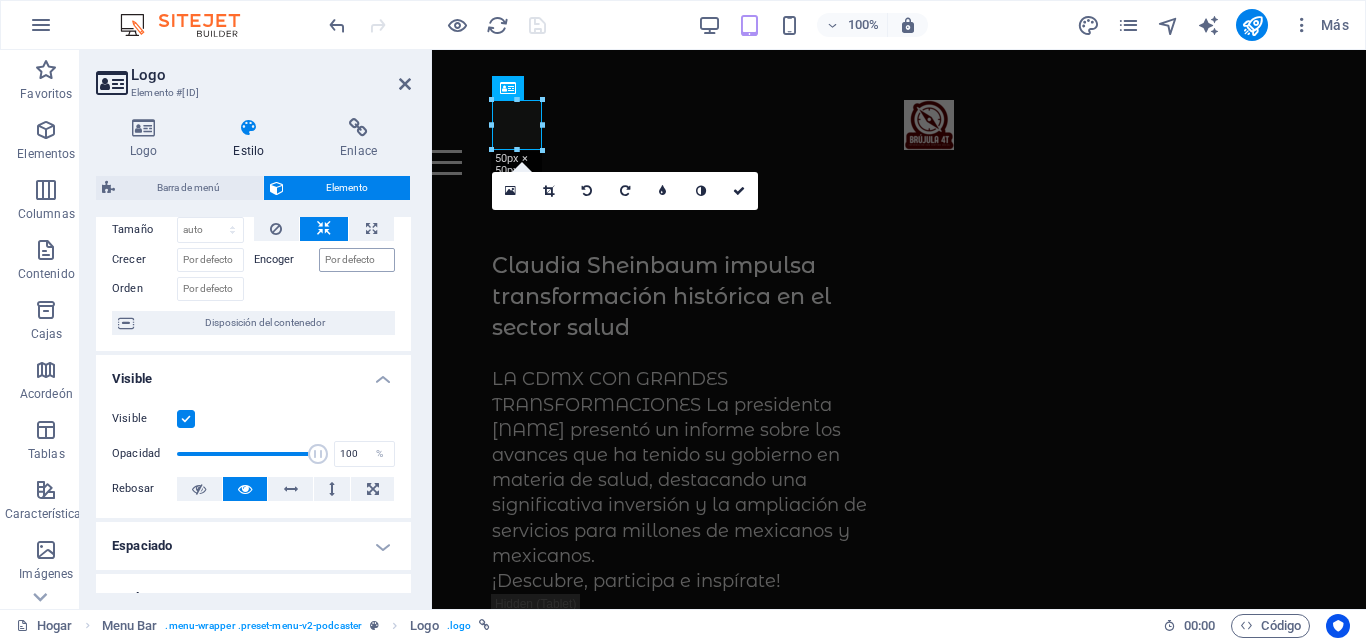 scroll, scrollTop: 0, scrollLeft: 0, axis: both 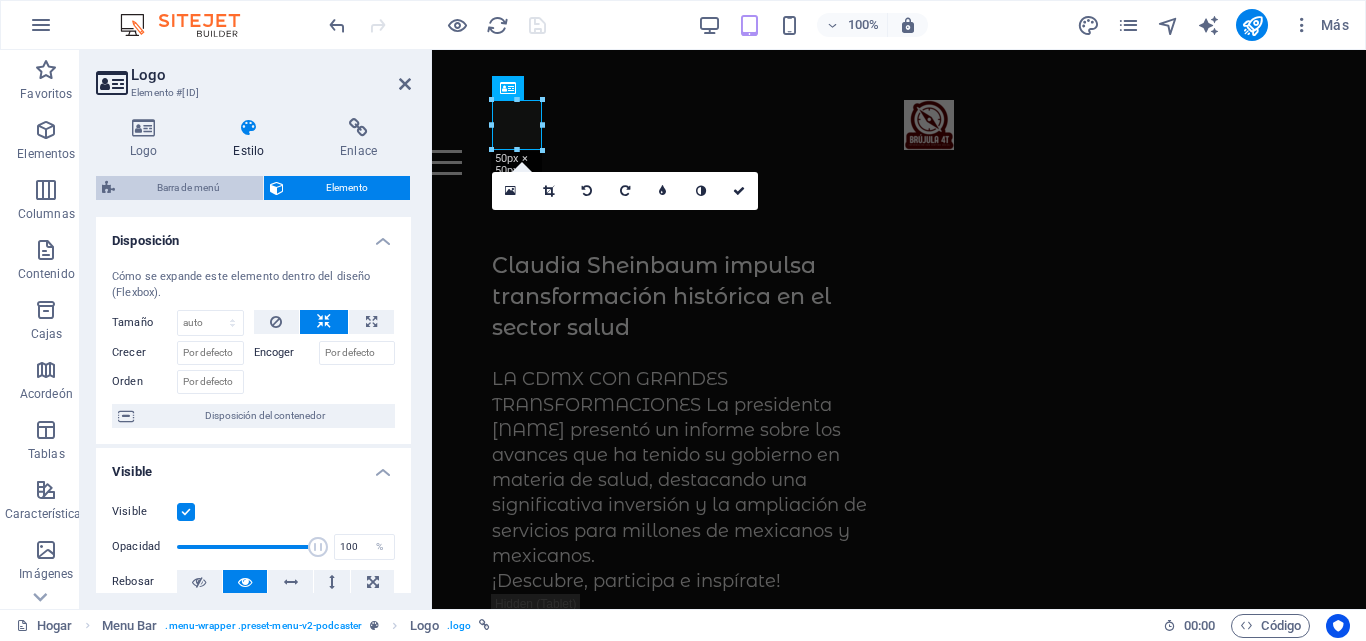 click on "Barra de menú Elemento" at bounding box center (253, 188) 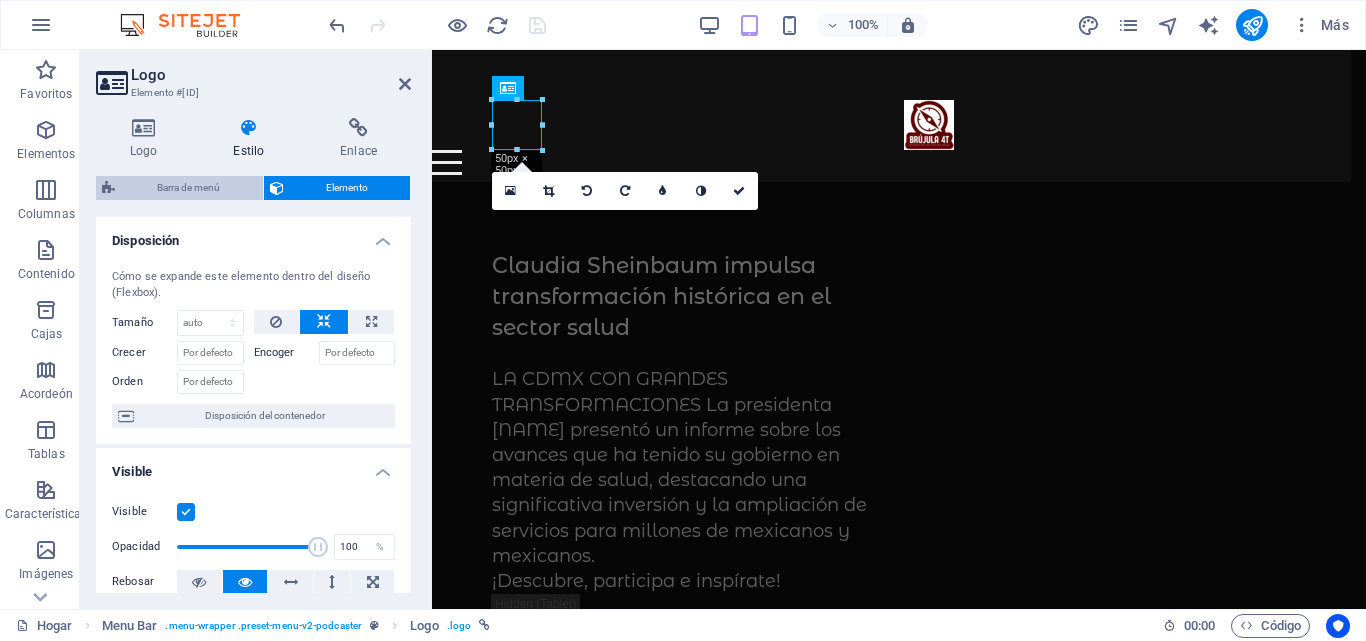 click on "Barra de menú" at bounding box center (189, 188) 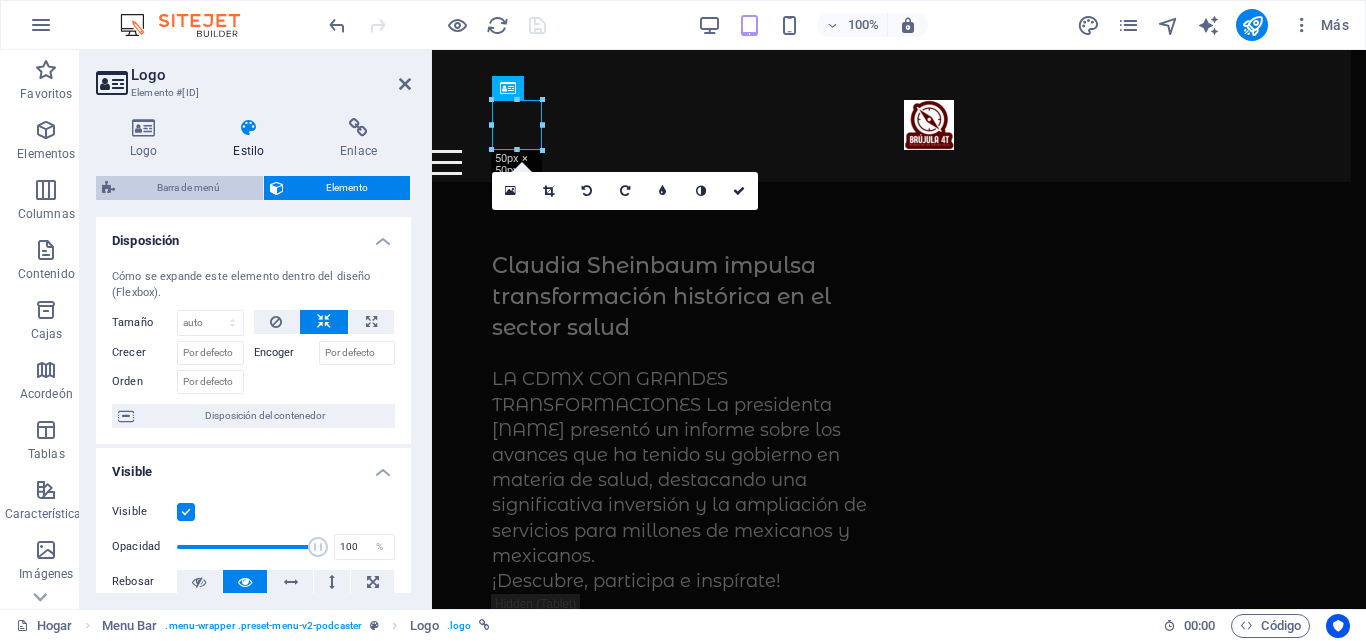 select on "px" 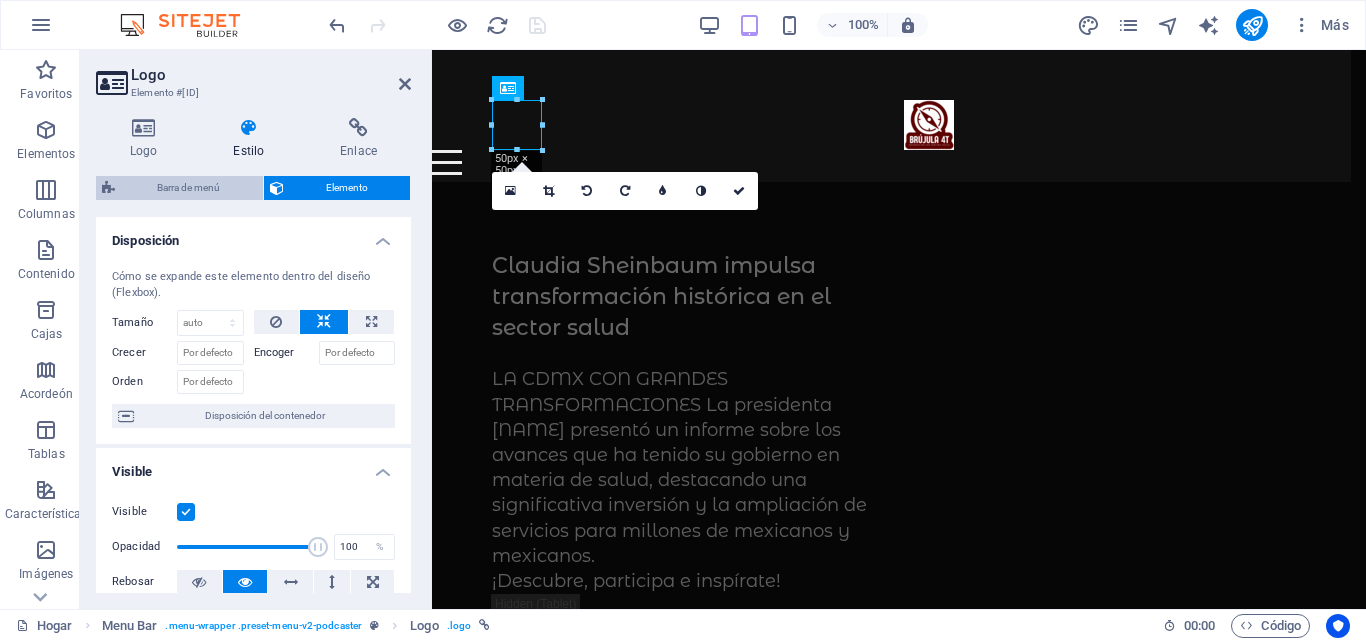 select on "rem" 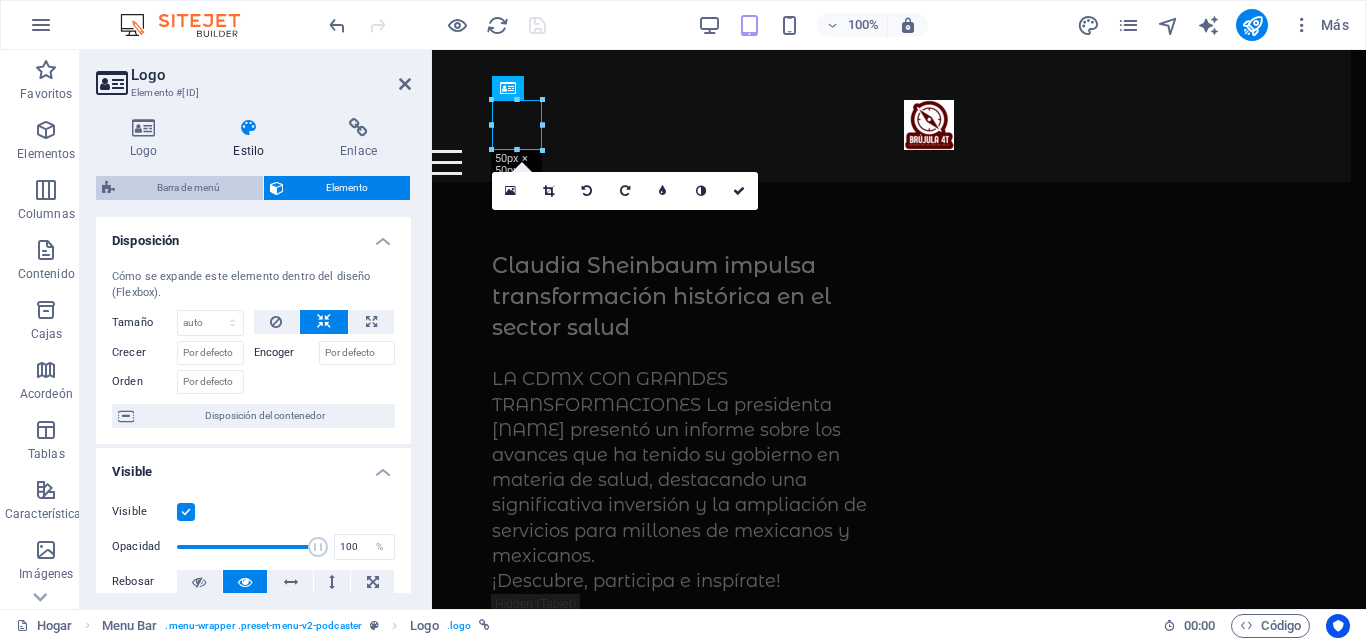 select on "px" 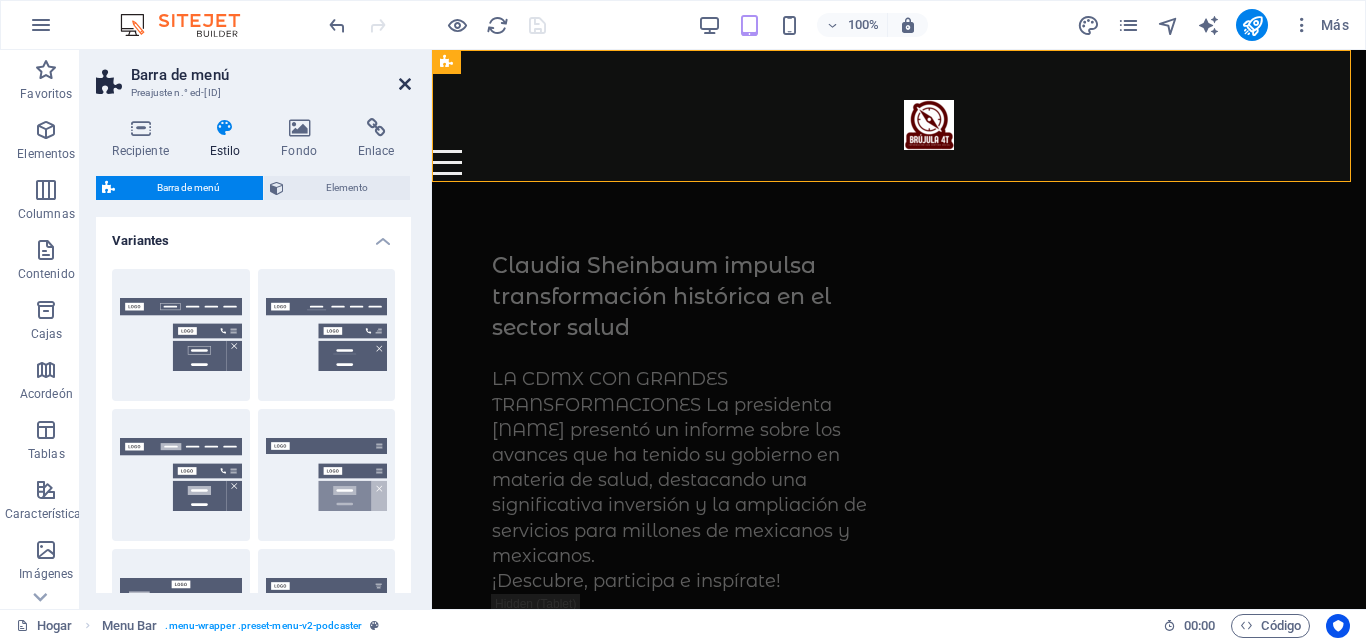 click at bounding box center (405, 84) 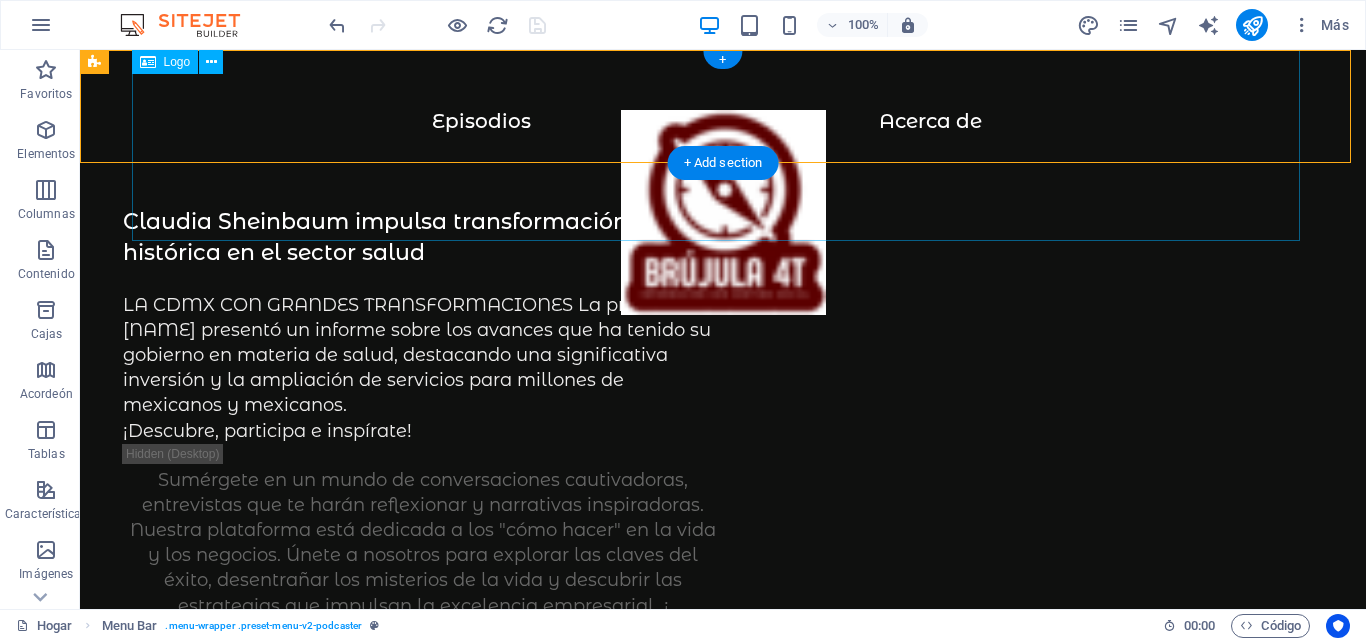 click at bounding box center (723, 222) 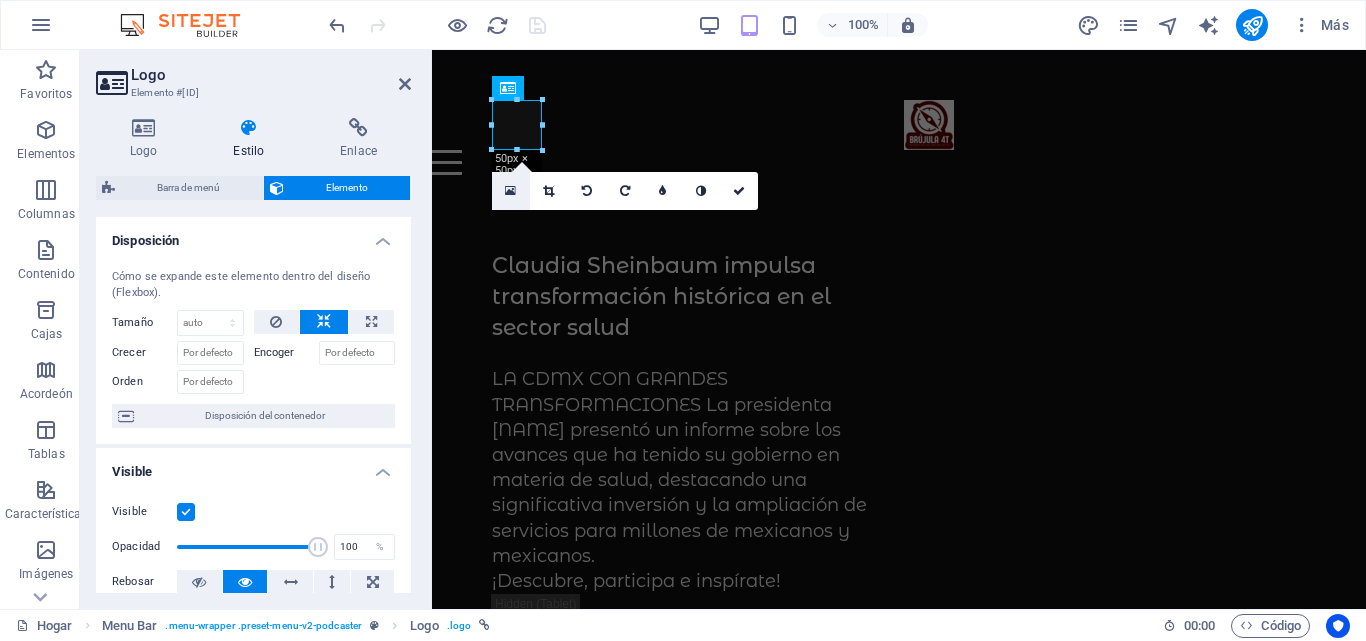 click at bounding box center [510, 191] 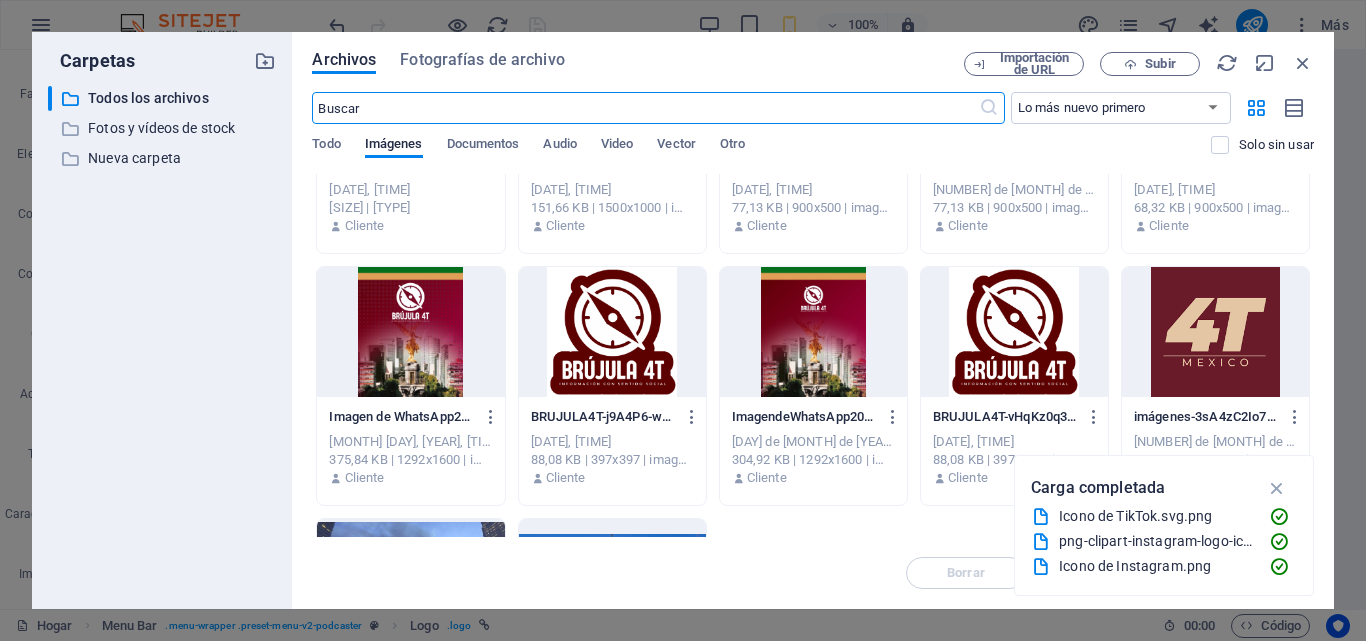 scroll, scrollTop: 1693, scrollLeft: 0, axis: vertical 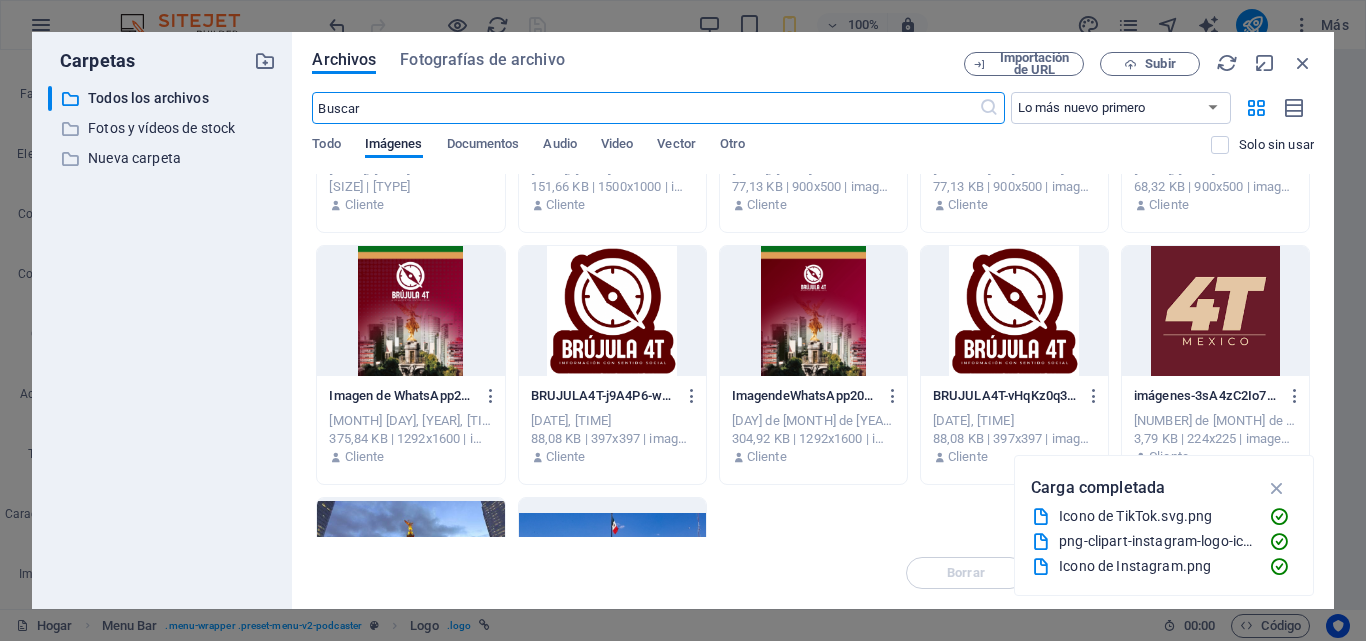 click at bounding box center (1014, 311) 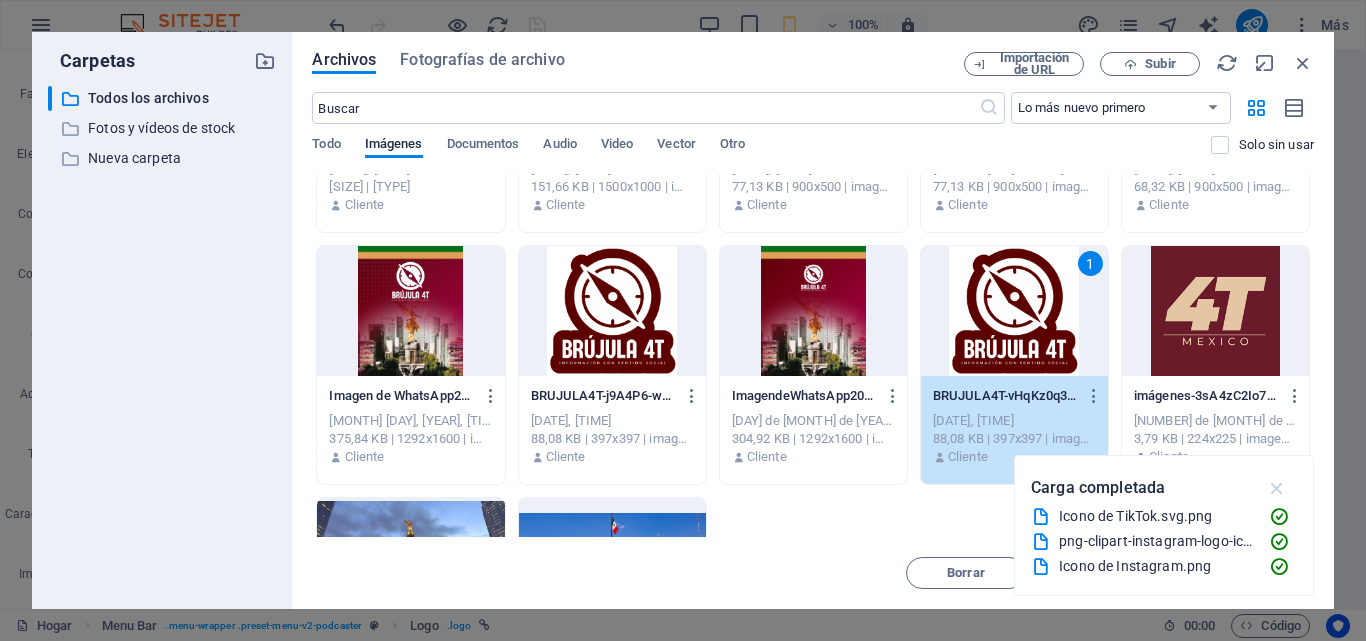 click at bounding box center [1277, 488] 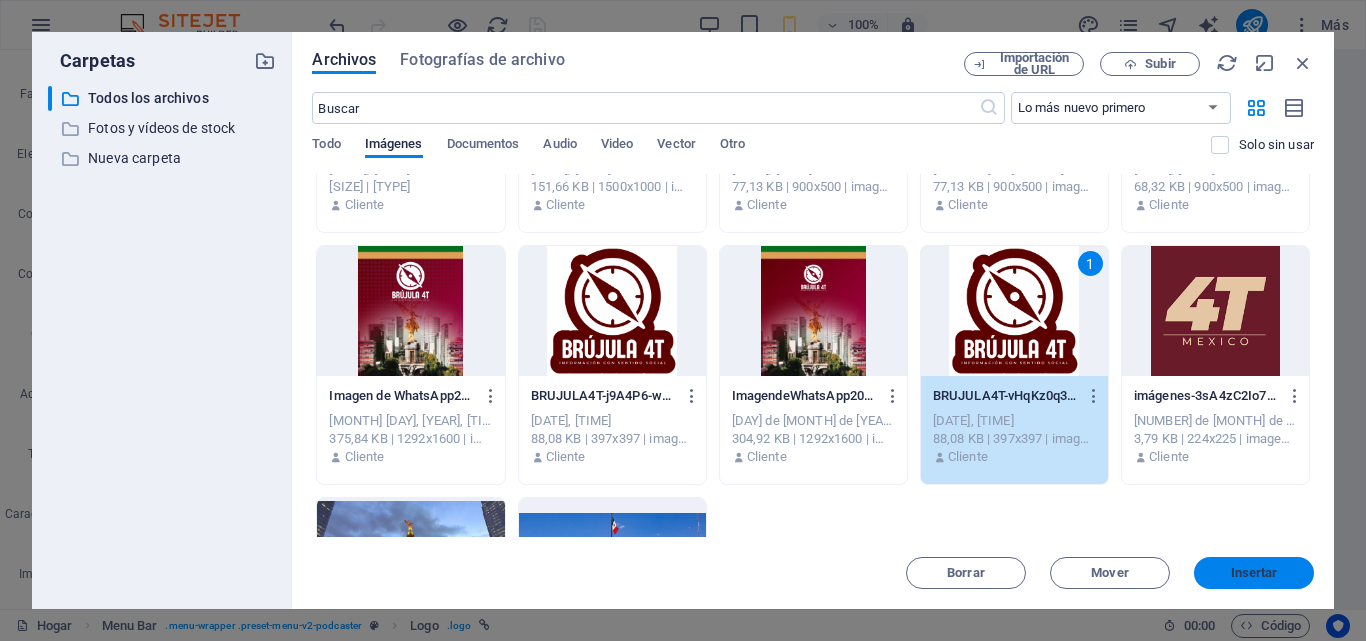 click on "Insertar" at bounding box center [1254, 573] 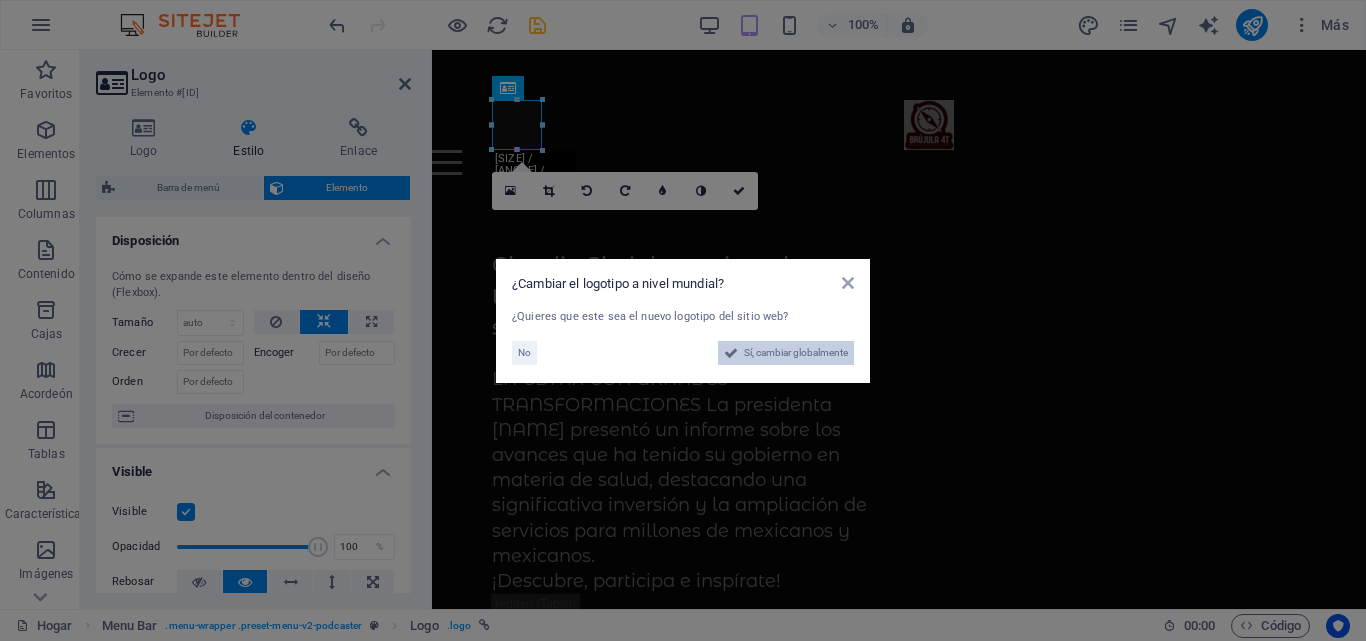 click on "Sí, cambiar globalmente" at bounding box center (796, 353) 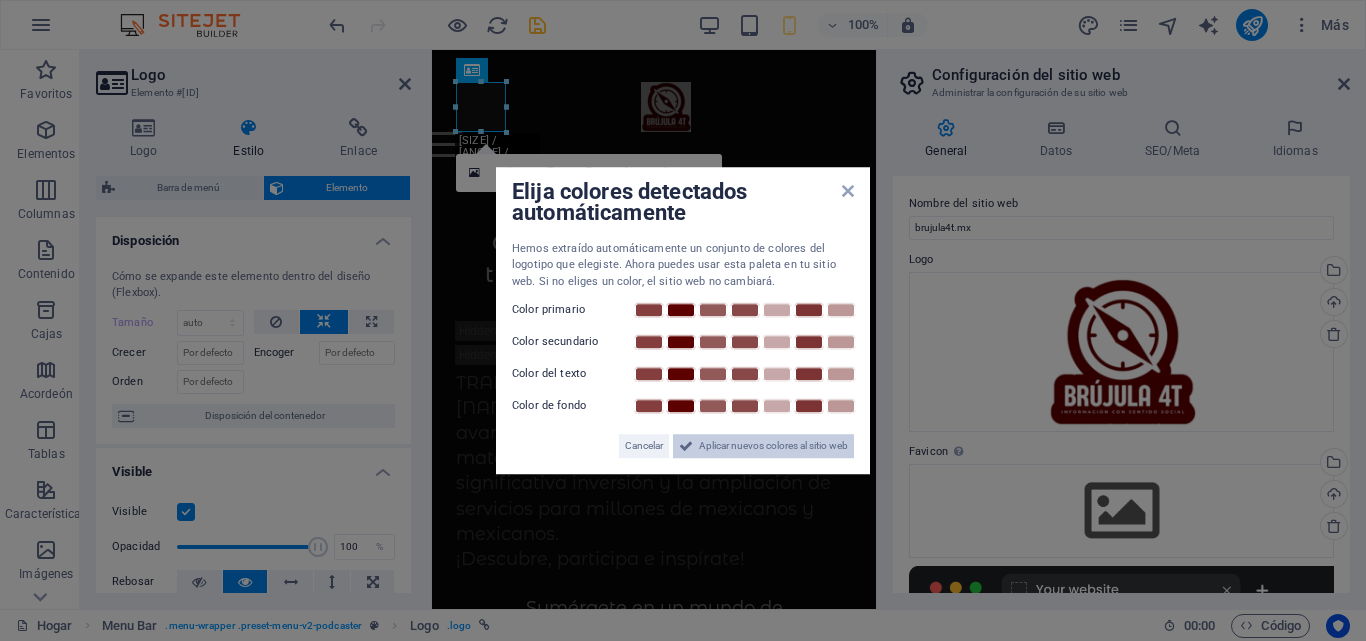 click on "Aplicar nuevos colores al sitio web" at bounding box center (773, 445) 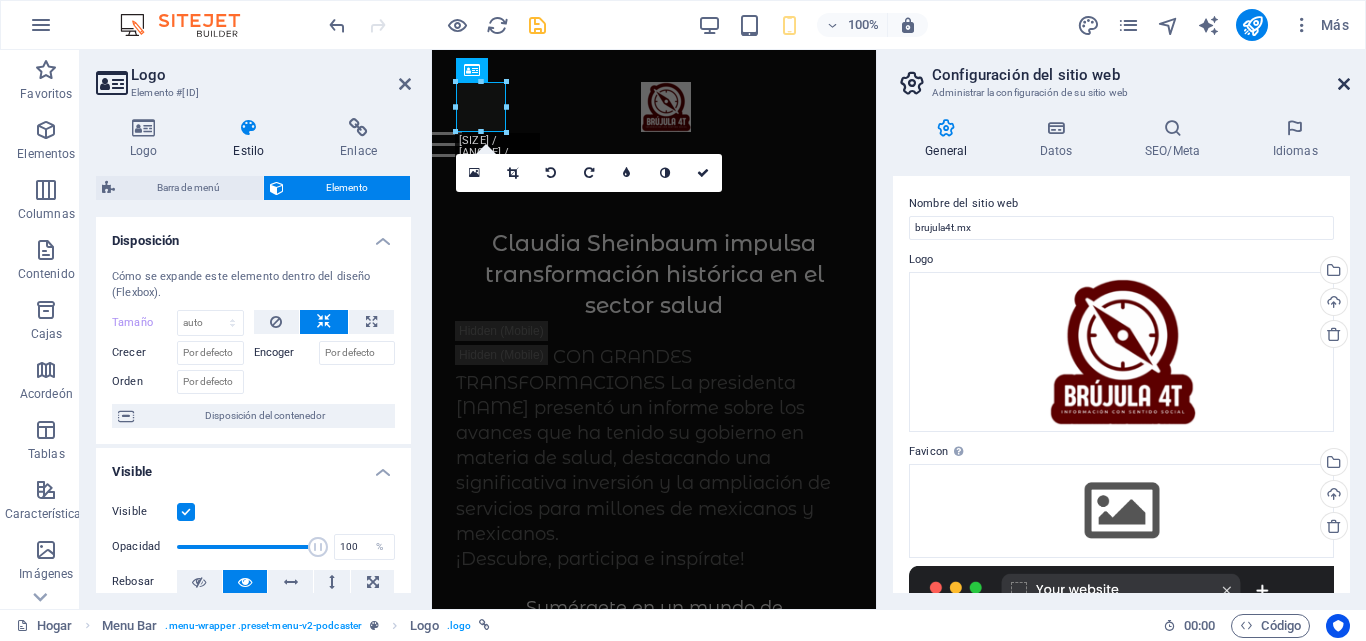 click at bounding box center [1344, 84] 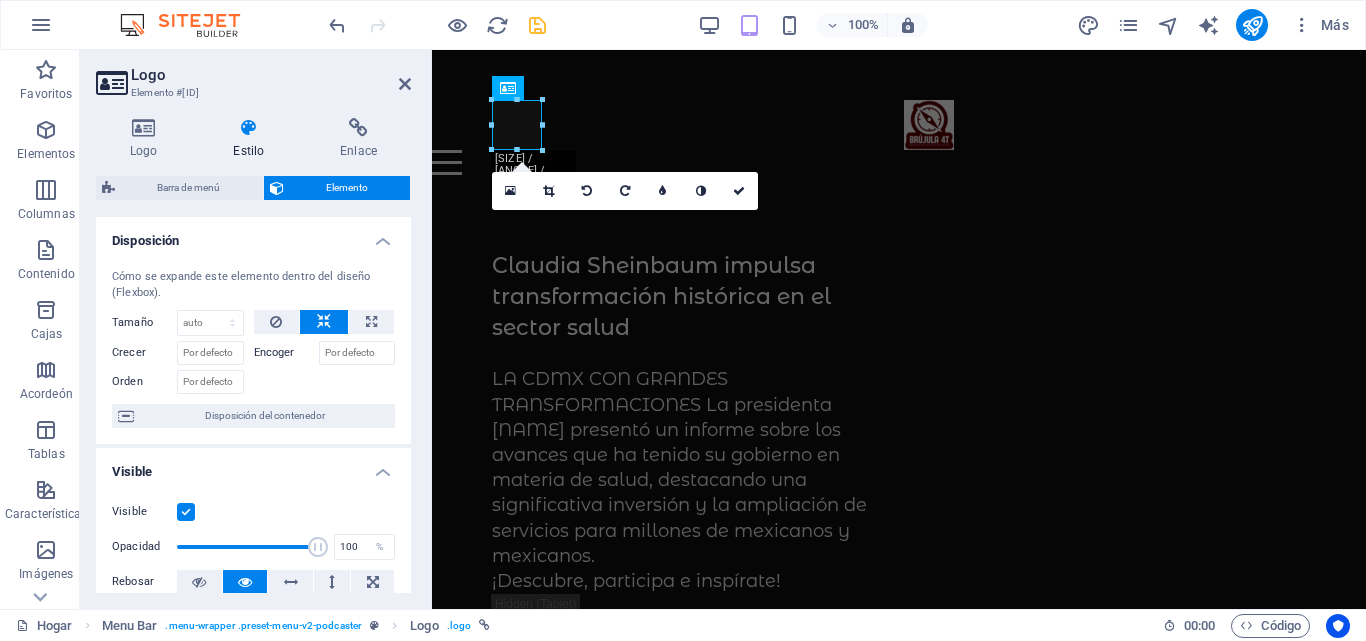click on "Logo Elemento #[ID] Logo Estilo Enlace Logo Imagen Texto Arrastre los archivos aquí, haga clic para elegir archivos o  seleccione archivos de Archivos o de nuestras fotos y videos de archivo gratuitos Seleccione archivos del administrador de archivos, fotos de archivo o cargue archivo(s) Subir Ancho [NUMBER] Por defecto auto píxeles movimiento rápido del ojo % ellos vh Volkswagen Ajustar imagen Ajustar automáticamente la imagen a un ancho y alto fijos Altura Por defecto auto píxeles Alineación Carga diferida Cargar imágenes después de que se cargue la página mejora la velocidad de la página. Sensible Cargue automáticamente imágenes de retina y tamaños optimizados para teléfonos inteligentes. Caja de luz Usar como titular La imagen se envolverá en una etiqueta de encabezado H1. Útil para dar al texto alternativo el mismo peso que un encabezado H1, por ejemplo, para el logotipo. Si no está seguro, deje esta opción sin marcar. Optimizado Posición Dirección Costumbre Desplazamiento X [PERCENTAGE] vh" at bounding box center (256, 329) 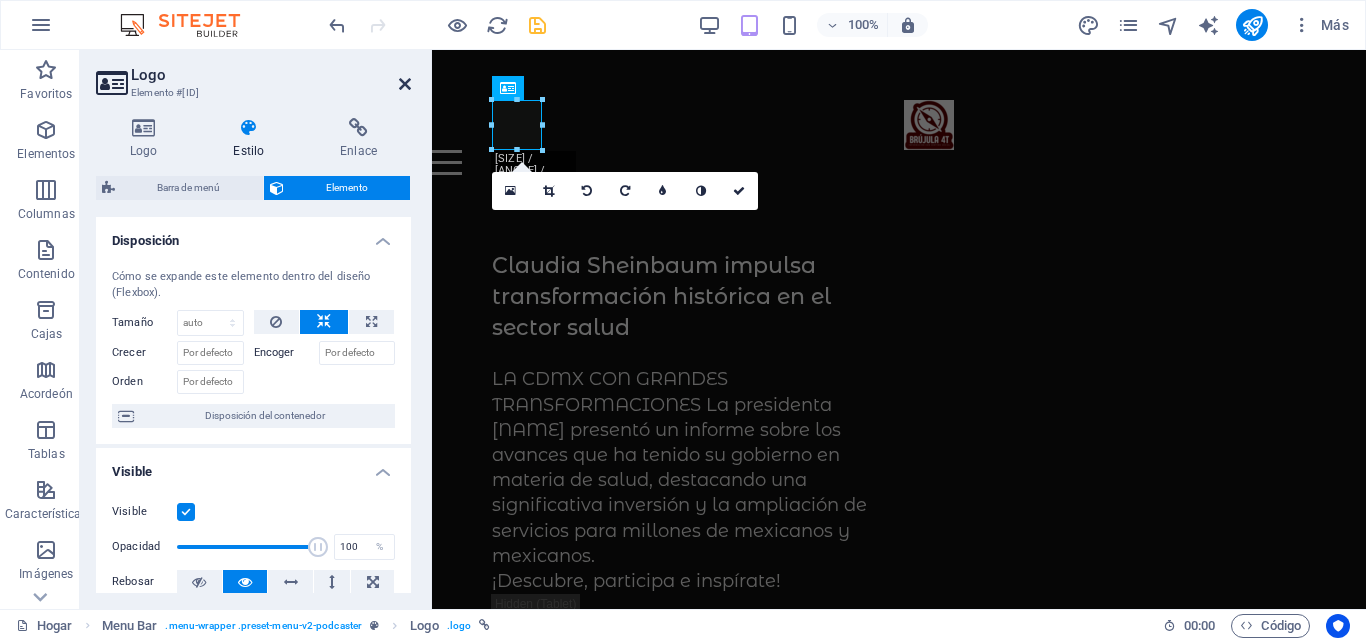 click at bounding box center [405, 84] 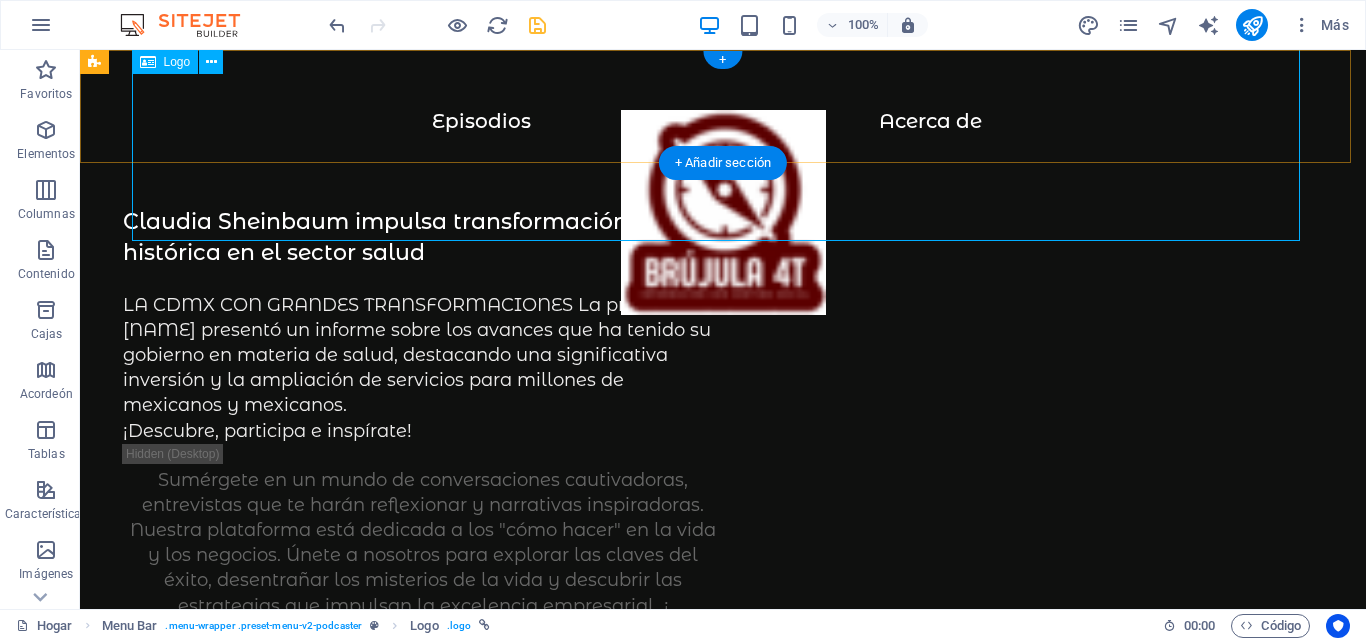 click at bounding box center [723, 222] 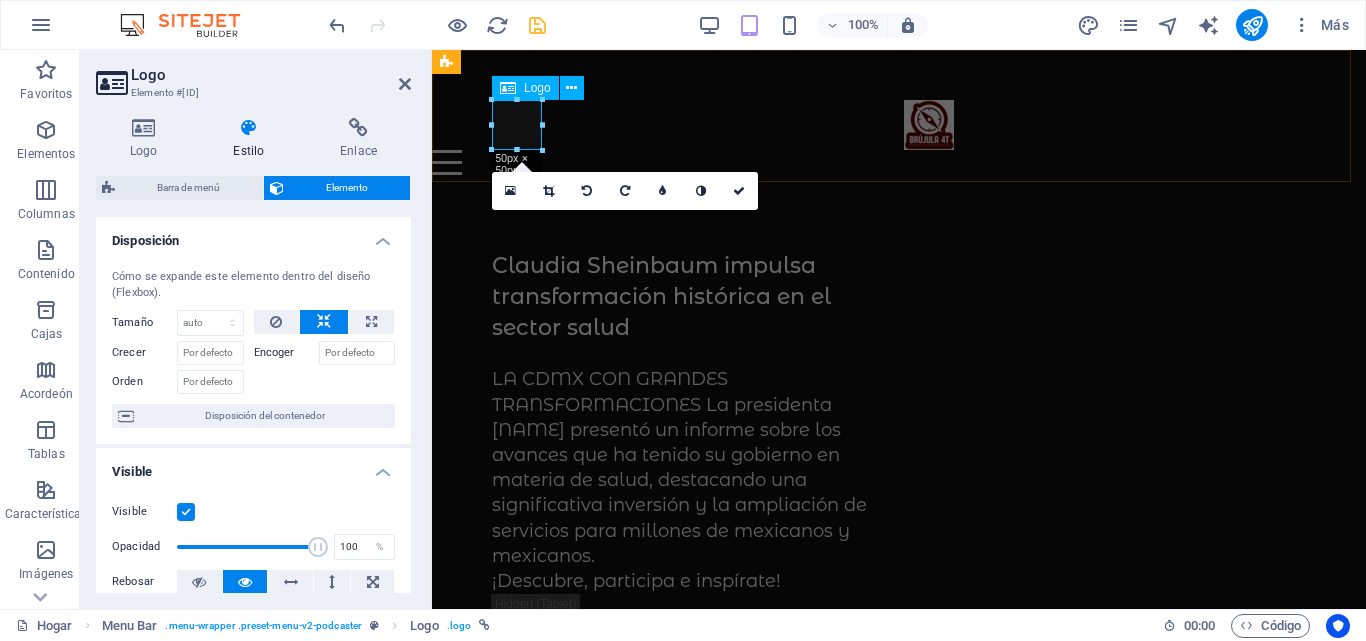 click at bounding box center [929, 125] 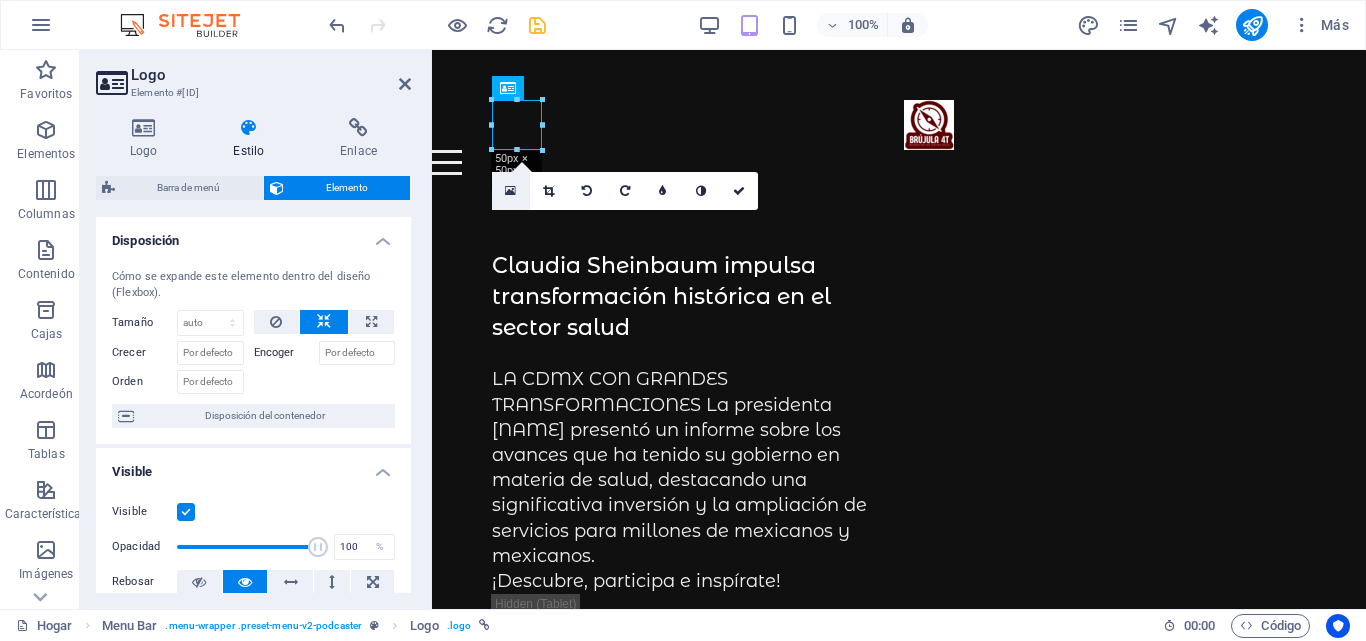 click at bounding box center [511, 191] 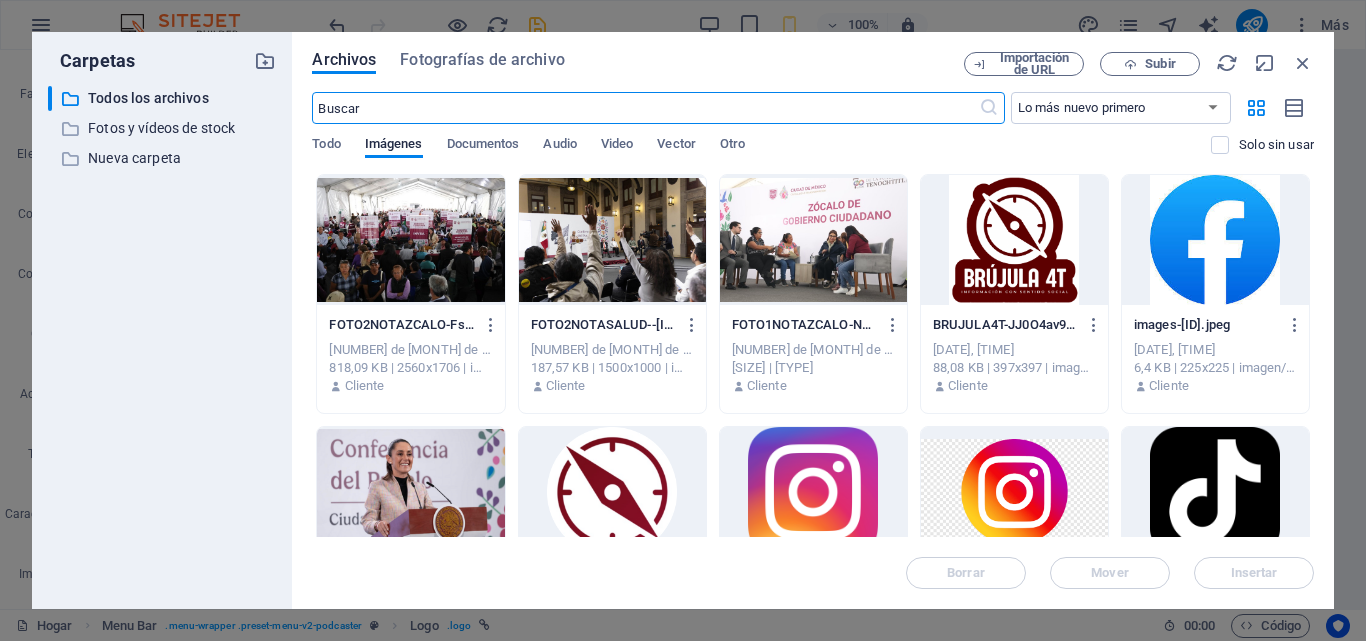 click at bounding box center (612, 492) 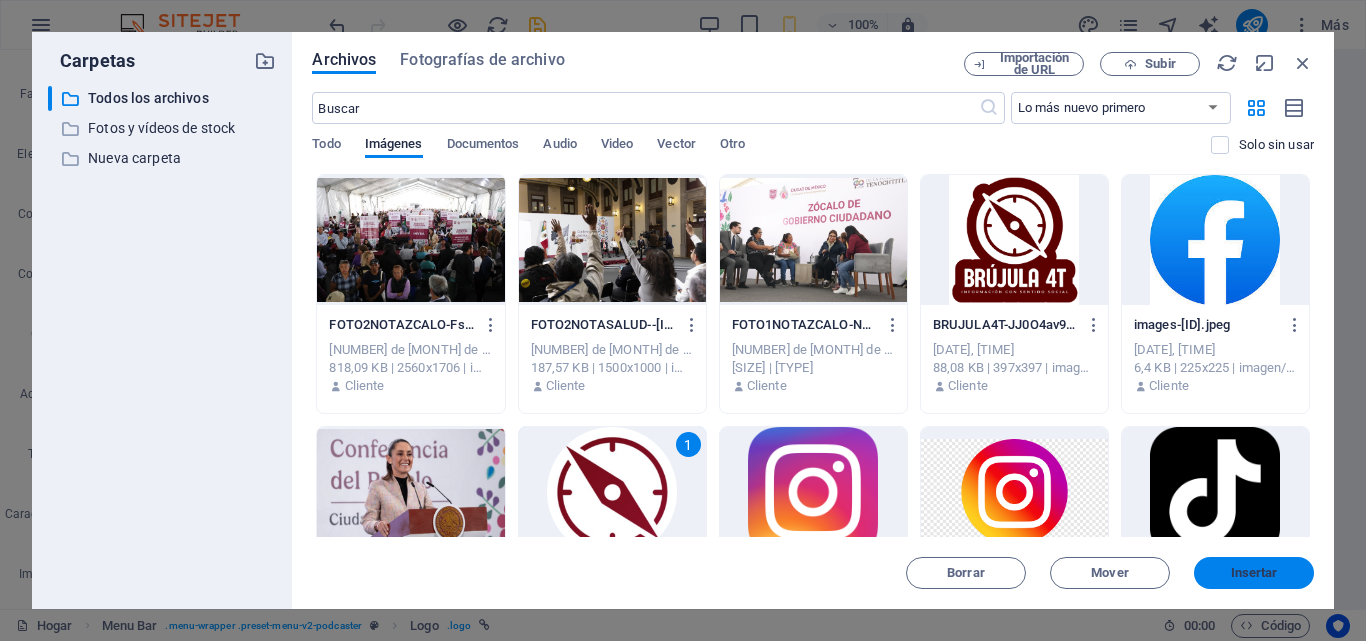 click on "Insertar" at bounding box center [1254, 572] 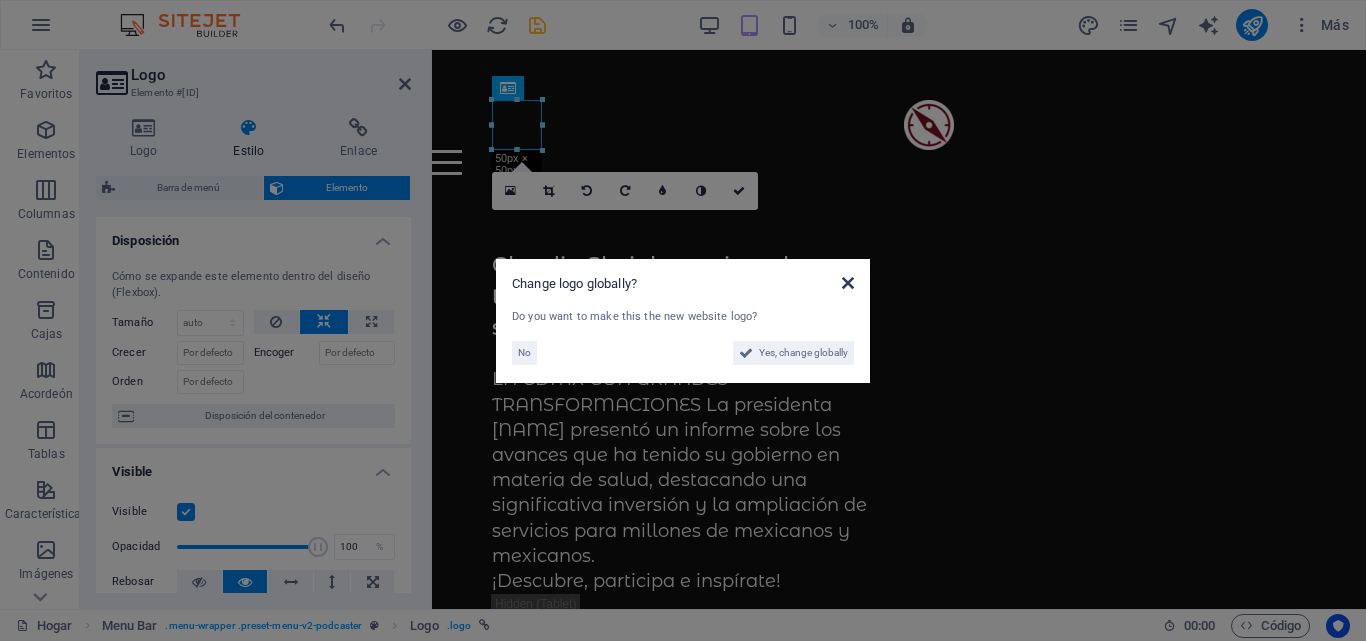 click at bounding box center [848, 283] 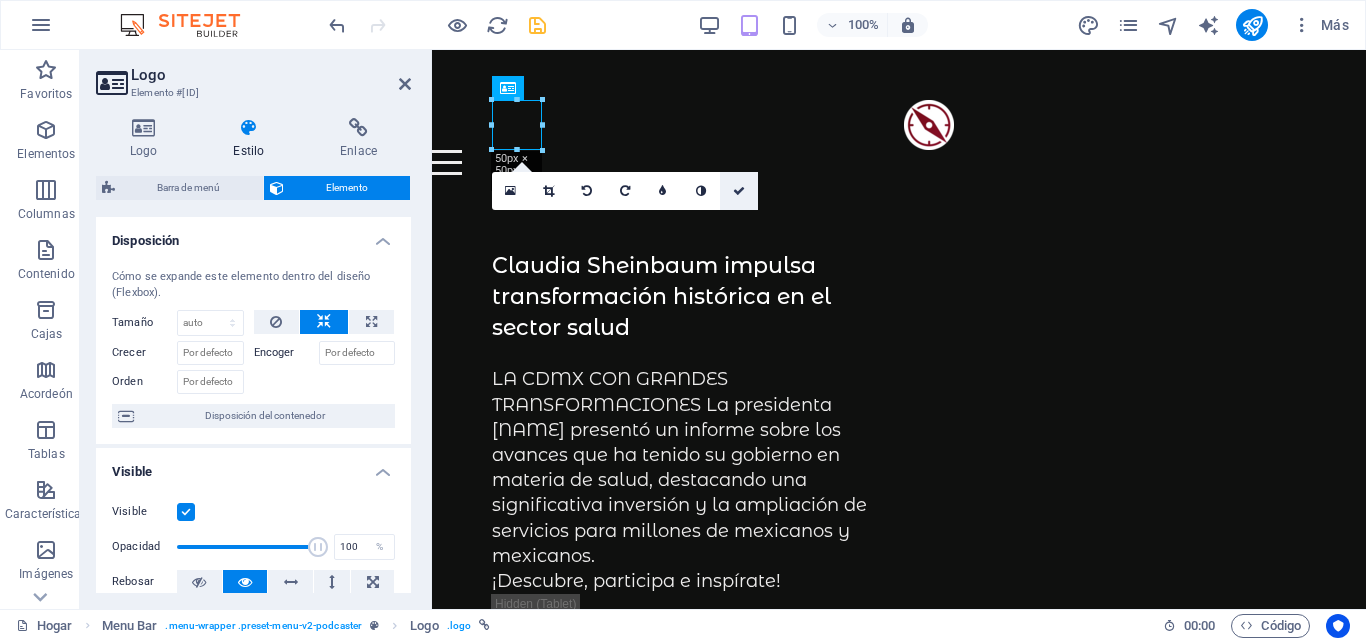 click at bounding box center [739, 191] 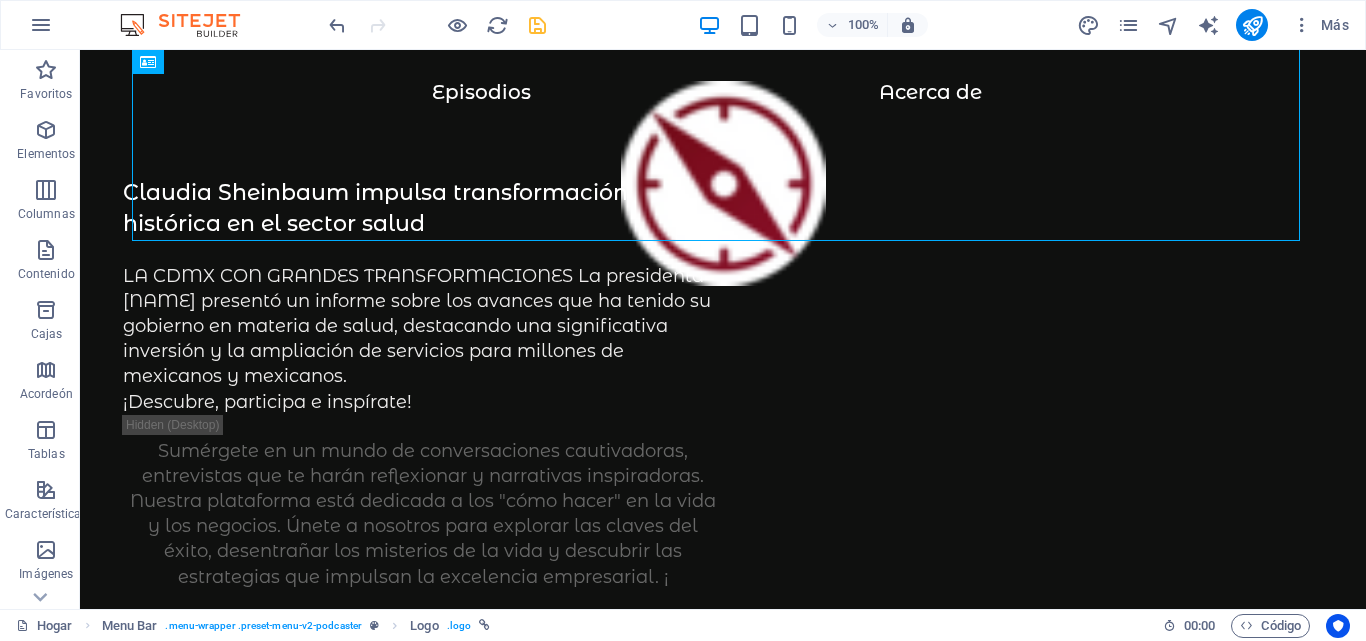 scroll, scrollTop: 0, scrollLeft: 0, axis: both 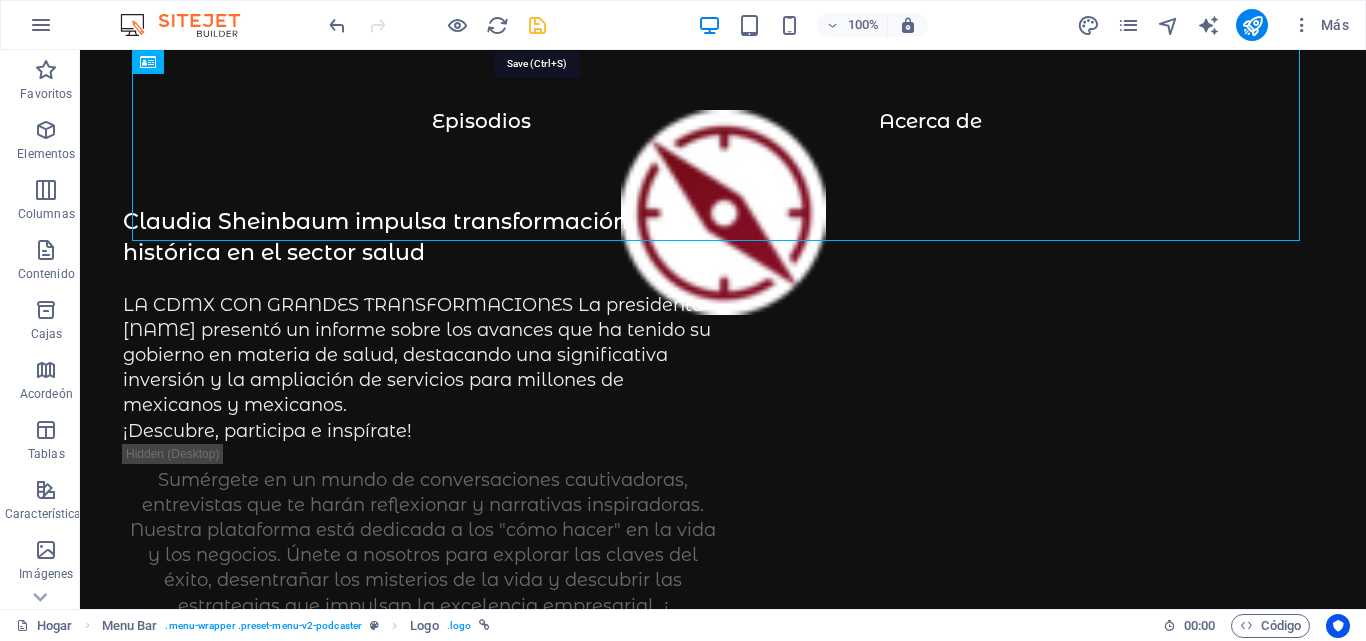 click at bounding box center (537, 25) 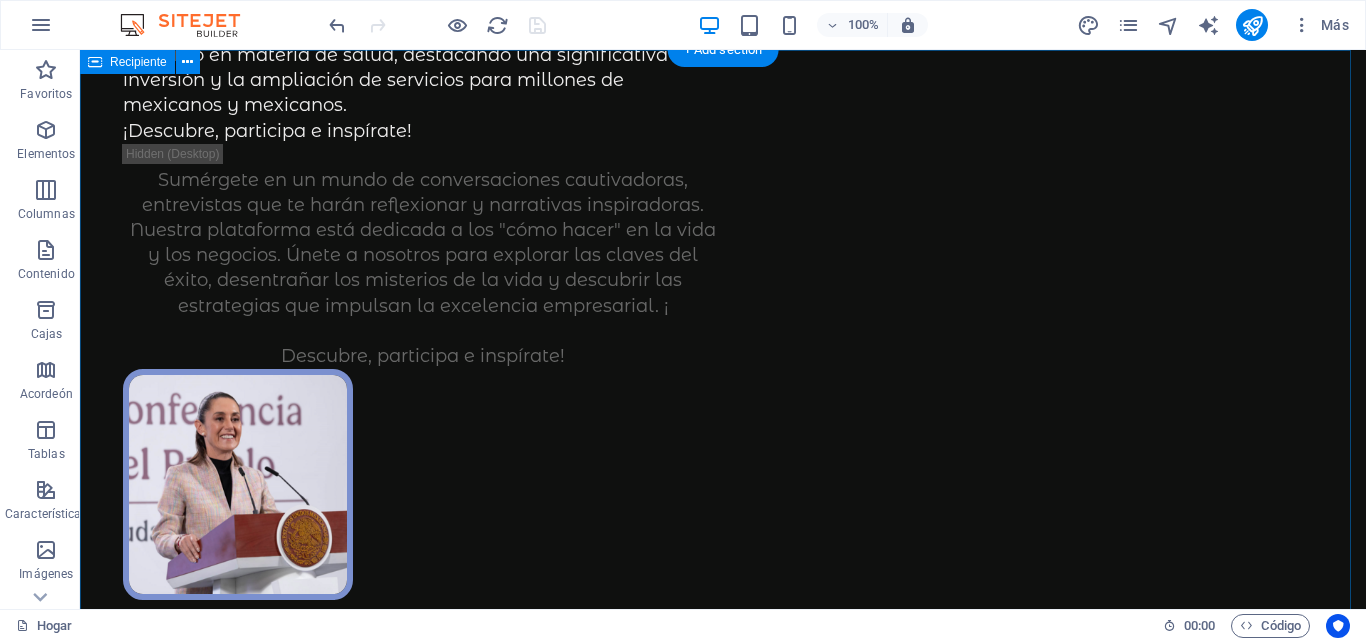 scroll, scrollTop: 0, scrollLeft: 0, axis: both 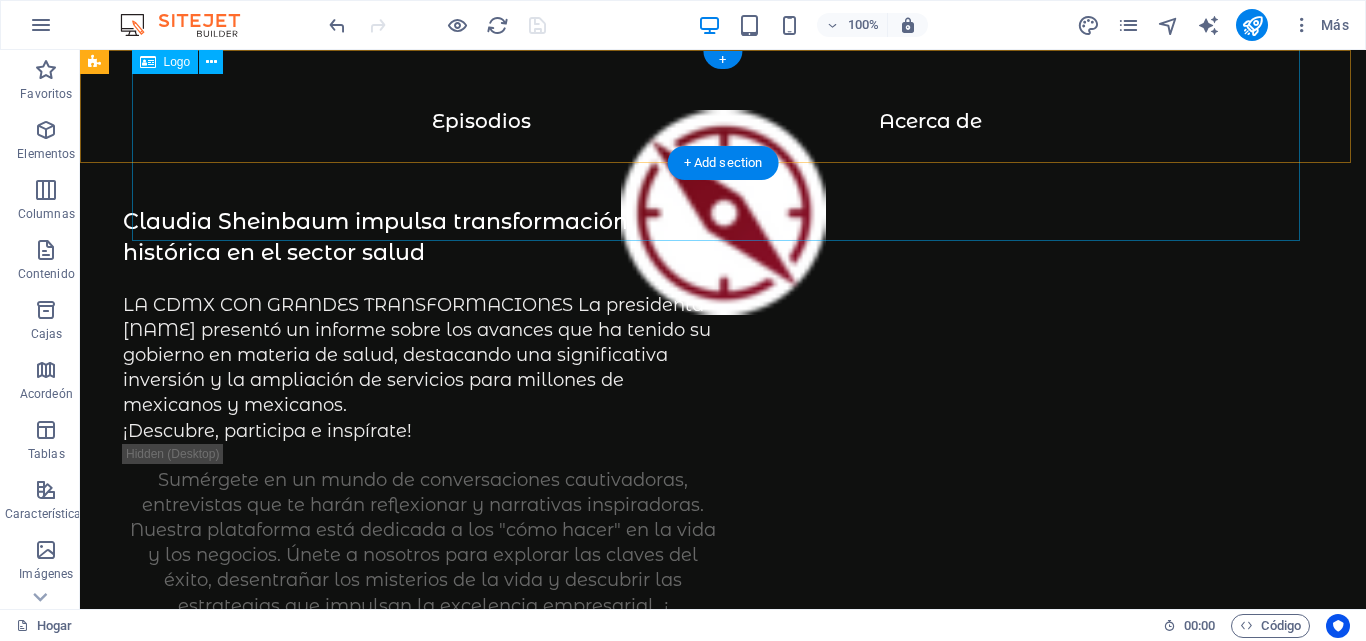 click at bounding box center [723, 222] 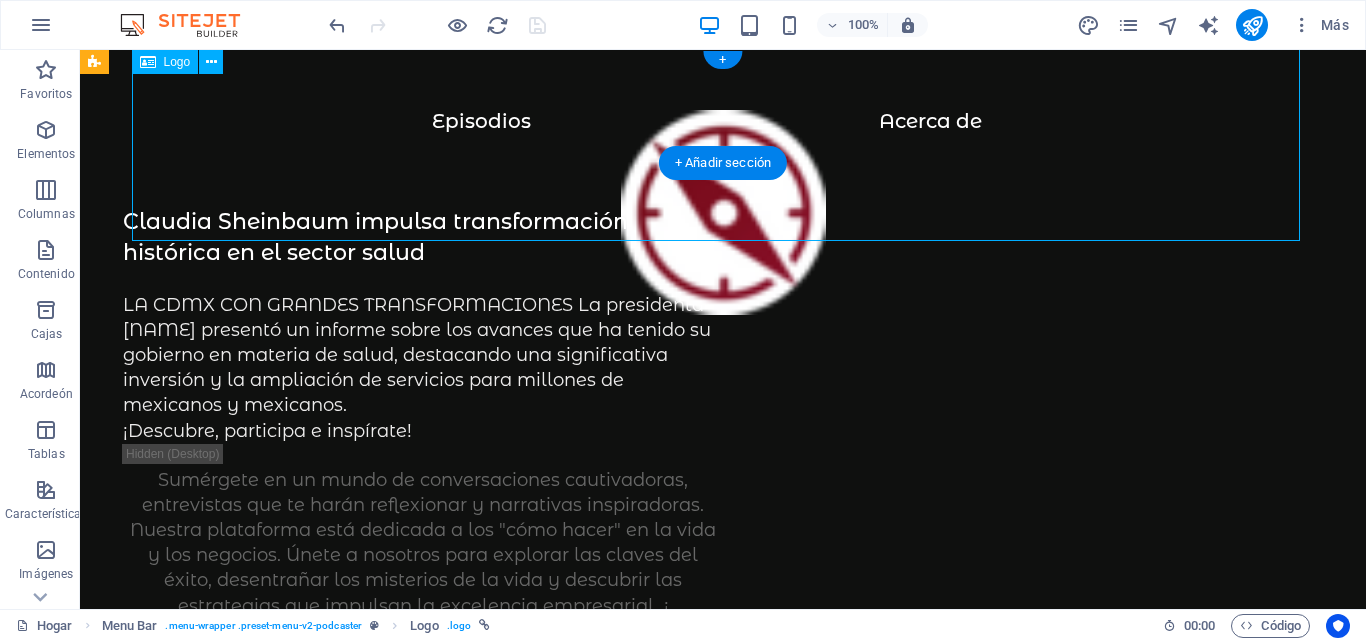click at bounding box center (723, 222) 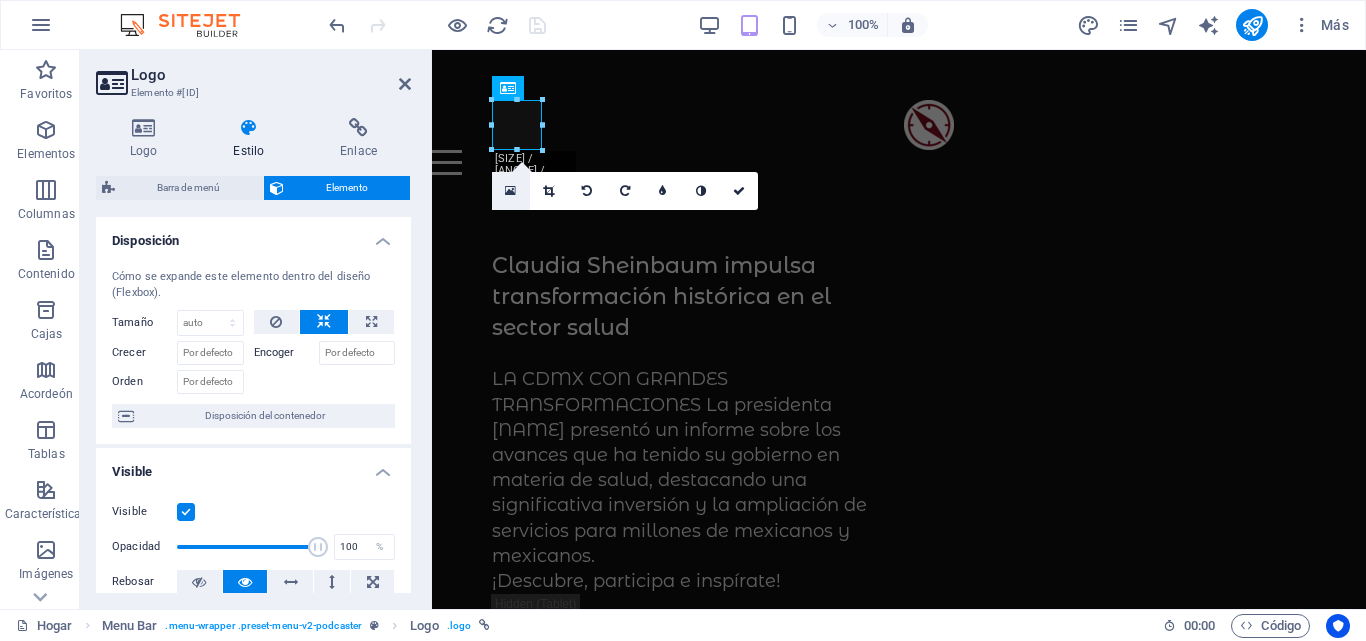 click at bounding box center (511, 191) 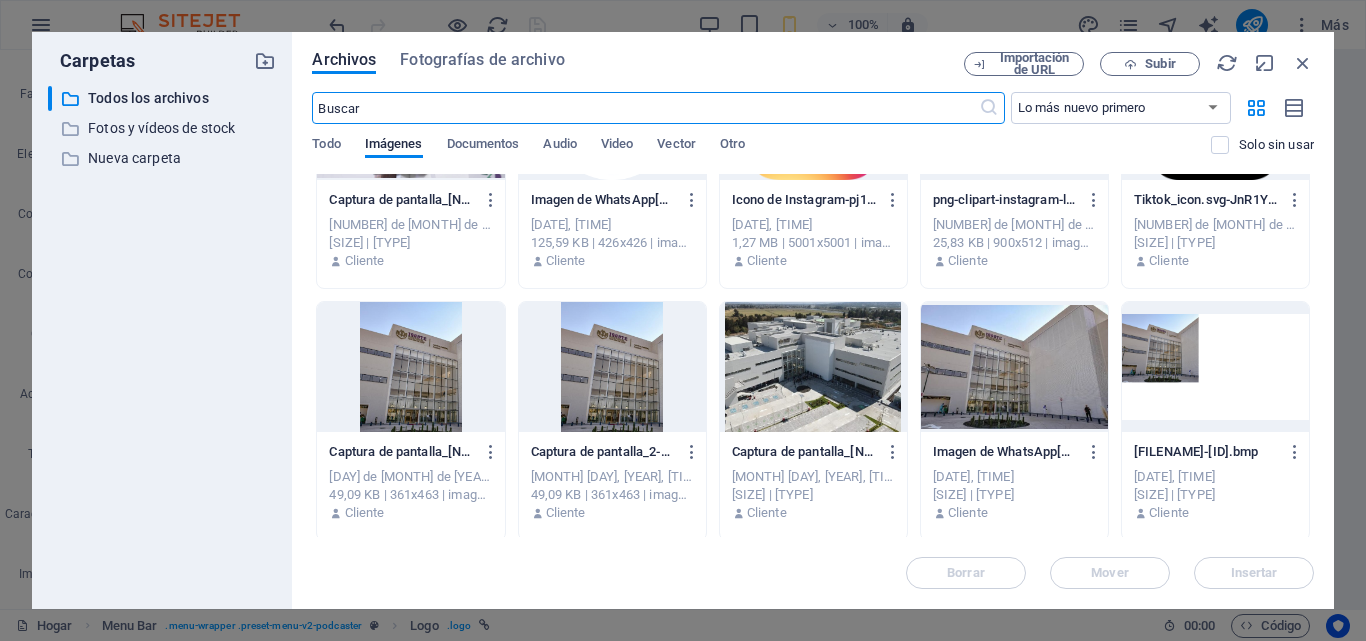 scroll, scrollTop: 200, scrollLeft: 0, axis: vertical 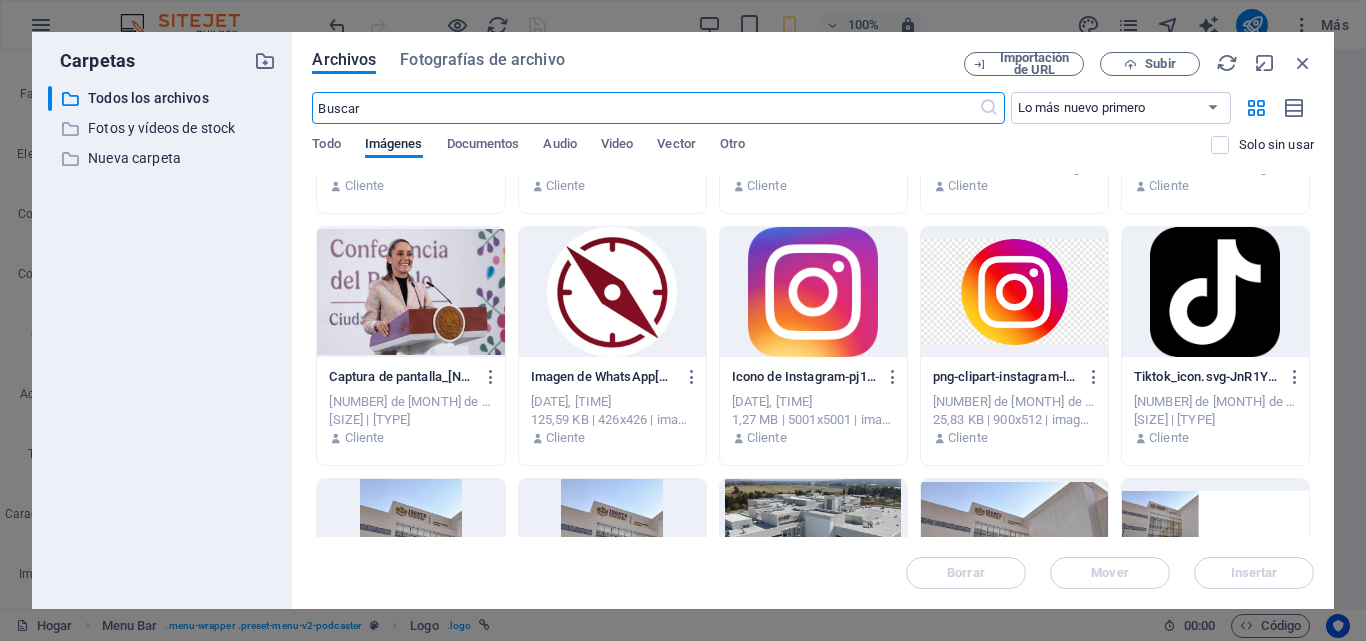 click at bounding box center (612, 292) 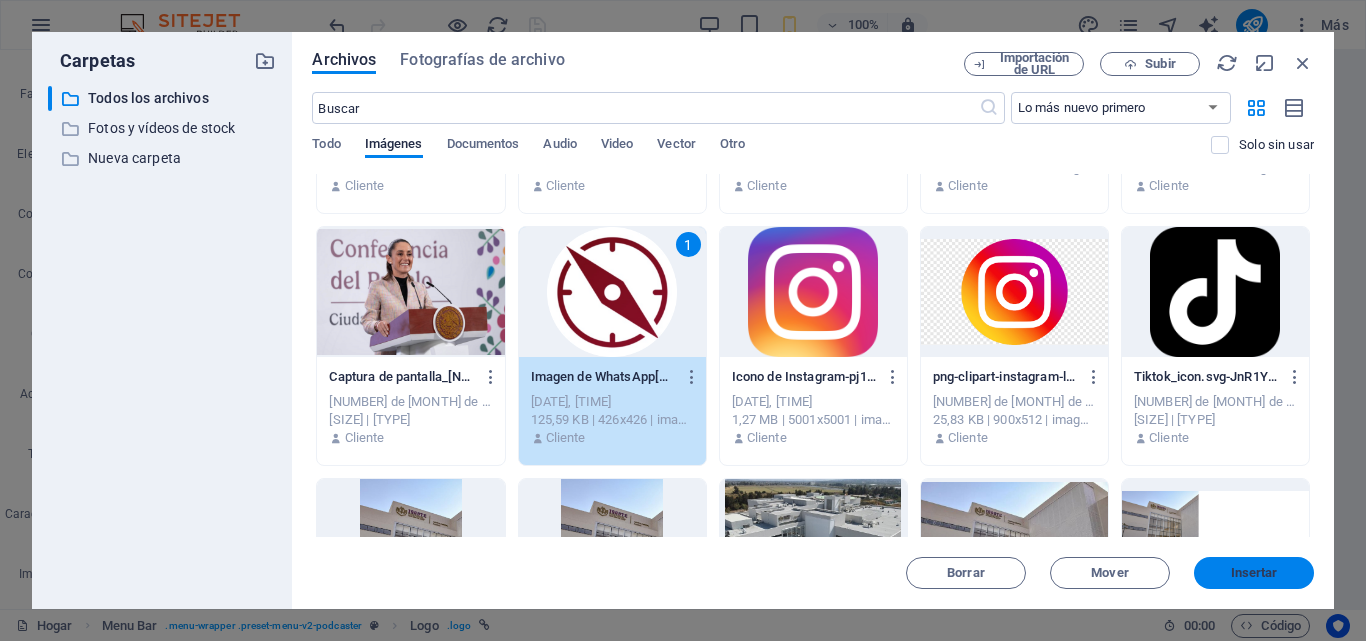 click on "Insertar" at bounding box center (1254, 573) 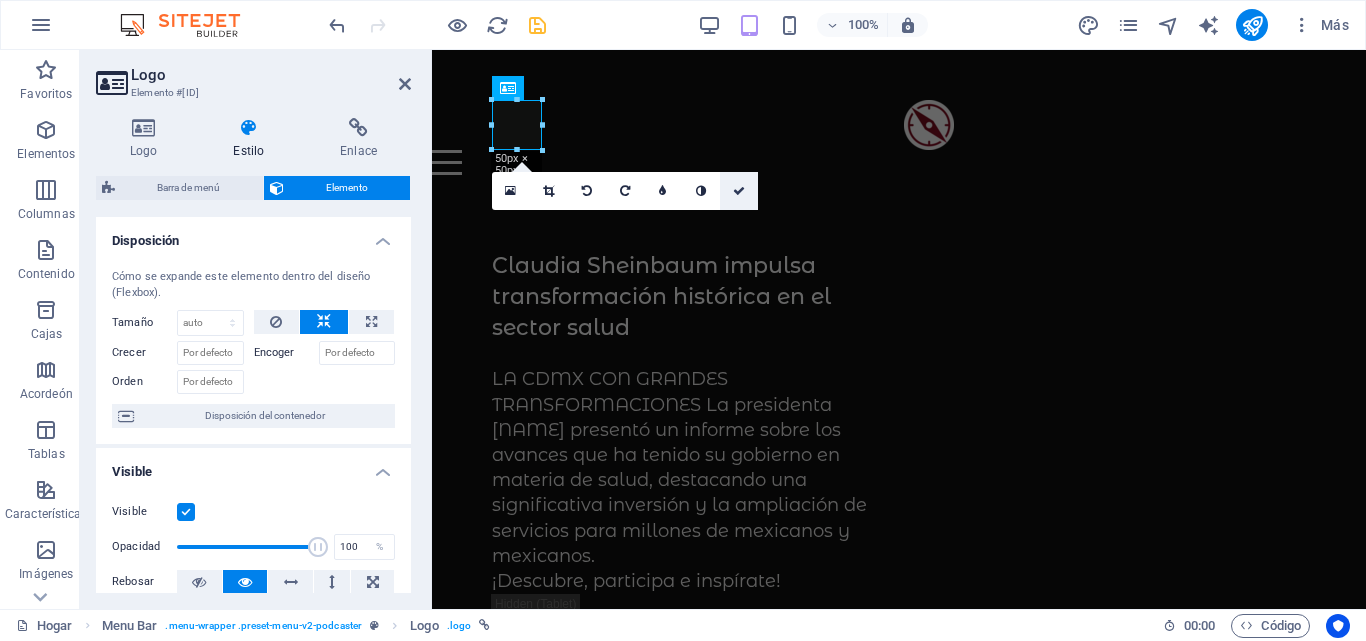 click at bounding box center [739, 191] 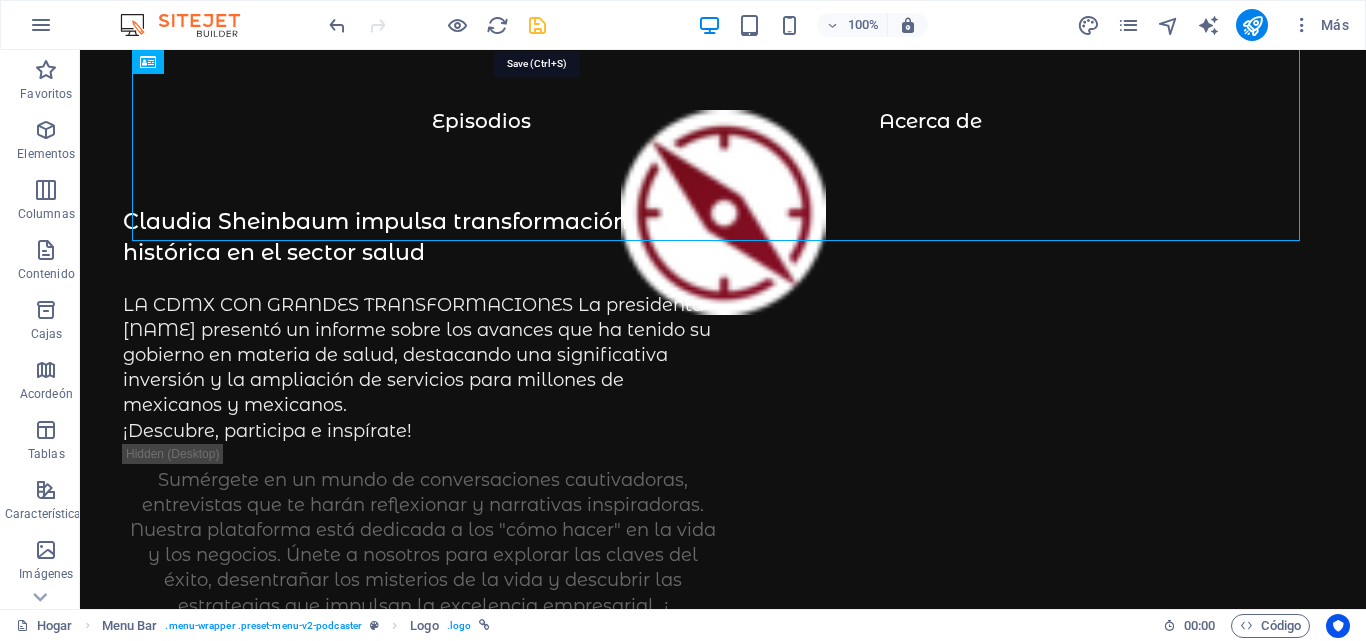 click at bounding box center (537, 25) 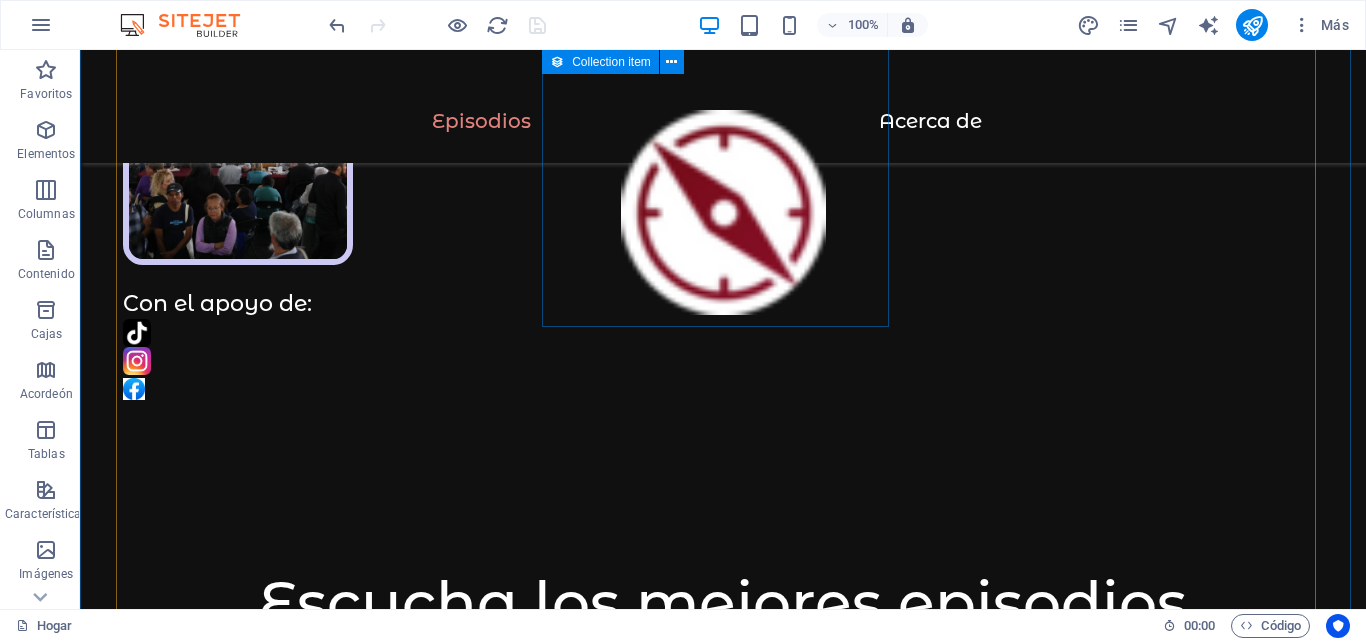 scroll, scrollTop: 1400, scrollLeft: 0, axis: vertical 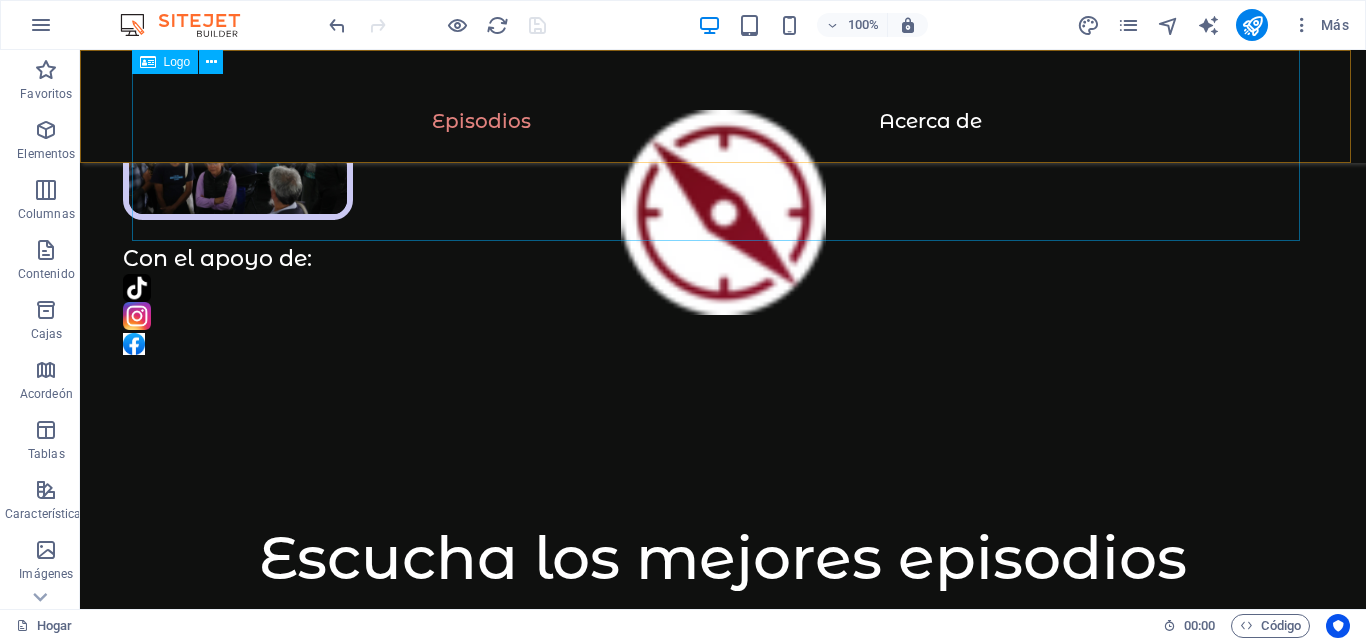 click at bounding box center [723, 222] 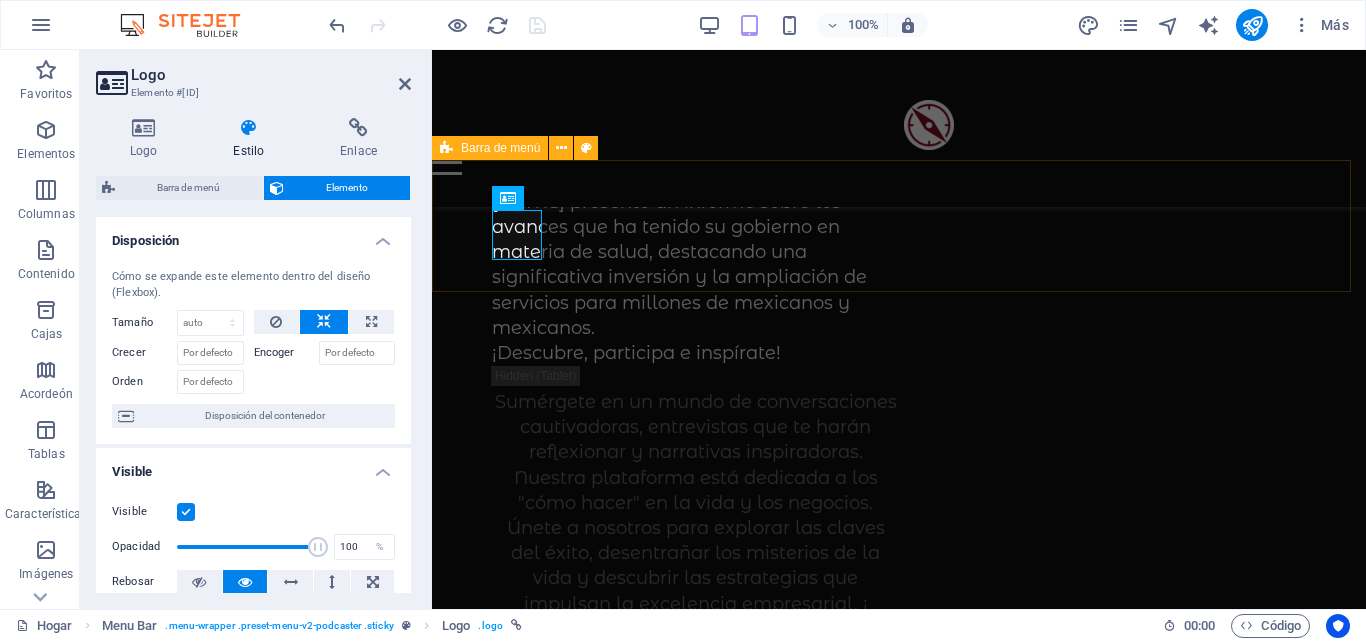 scroll, scrollTop: 0, scrollLeft: 0, axis: both 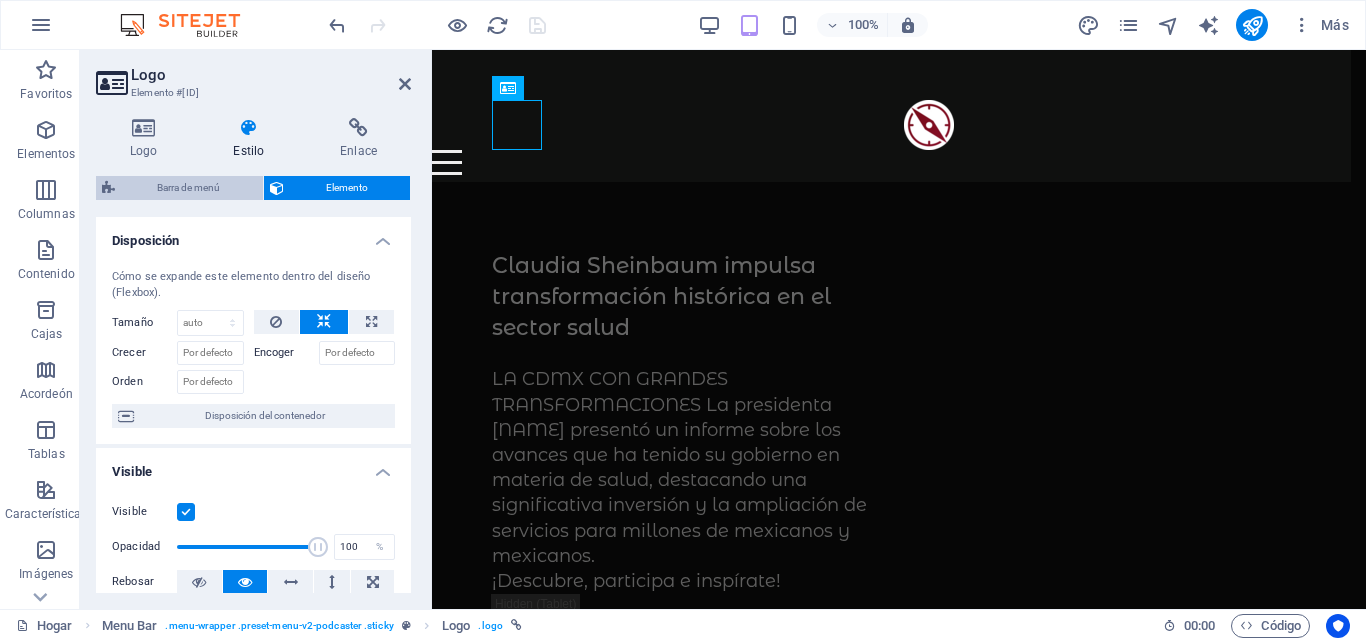 click on "Barra de menú" at bounding box center (188, 187) 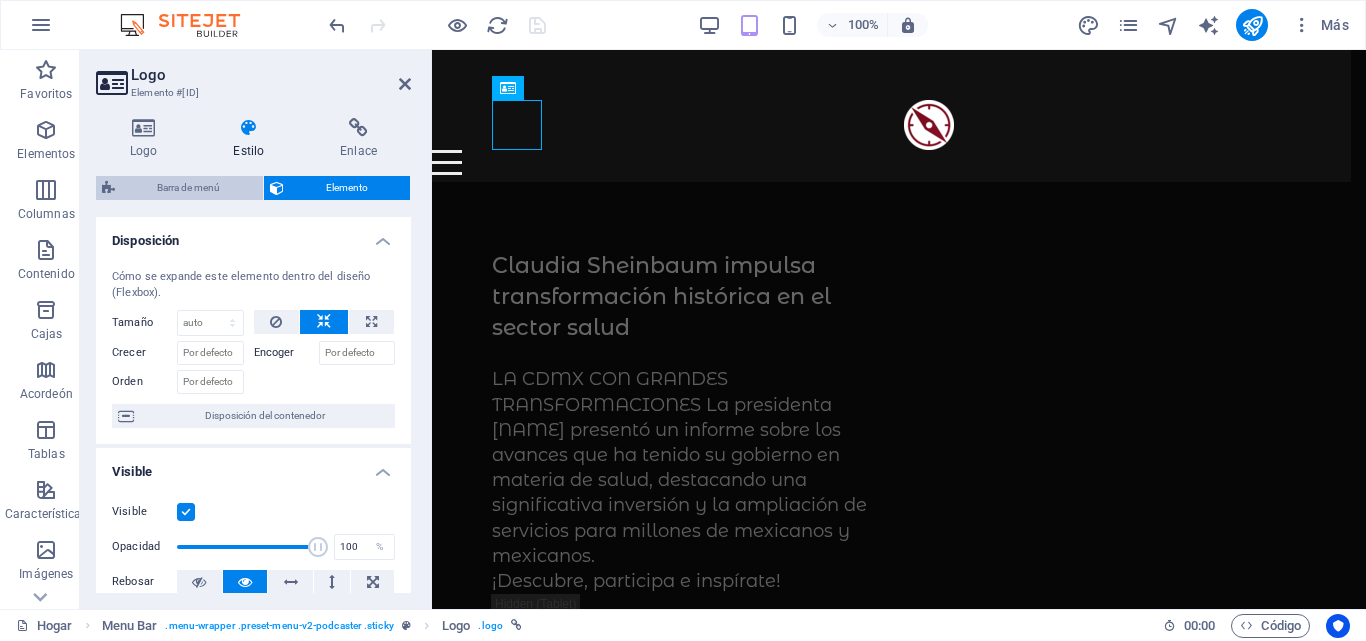 select on "header" 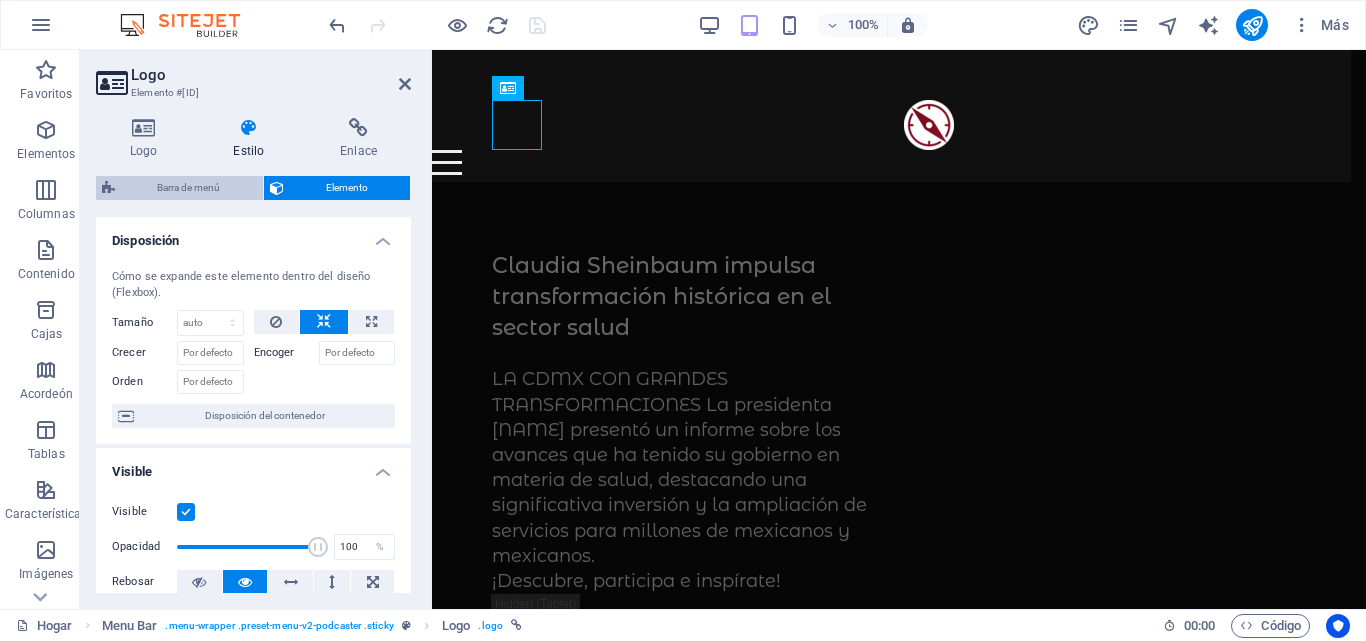 select on "px" 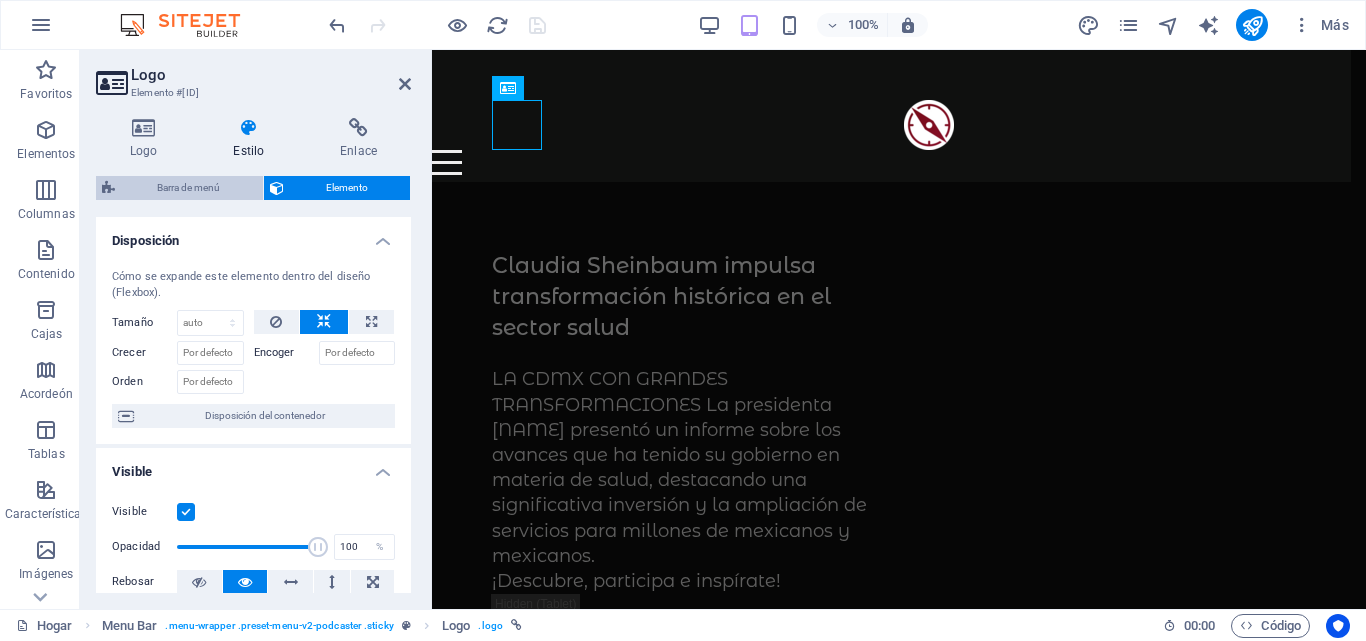 select on "rem" 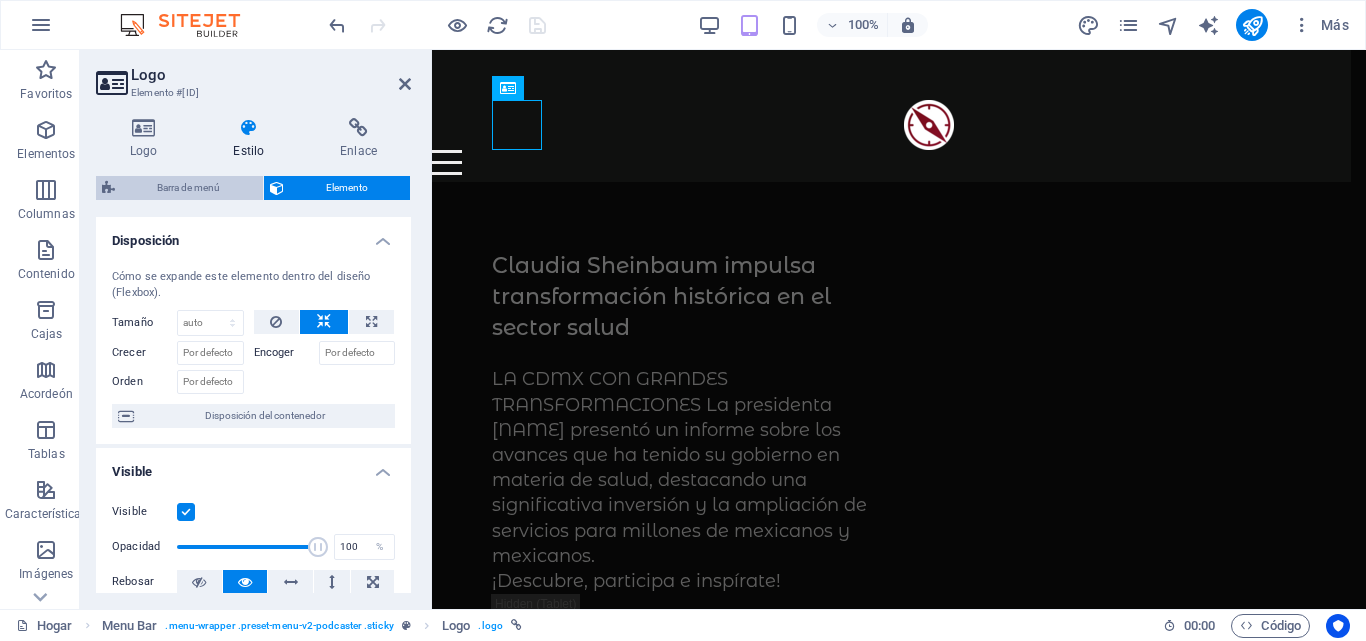 select on "rem" 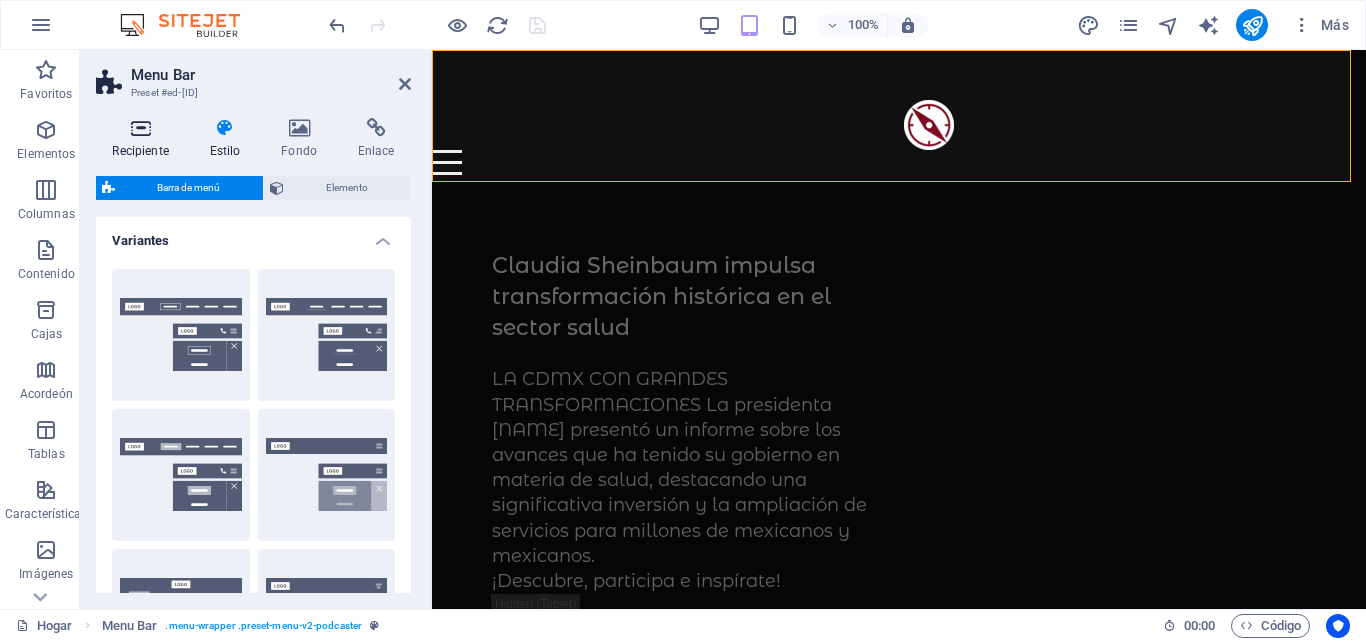 click on "Recipiente" at bounding box center (140, 151) 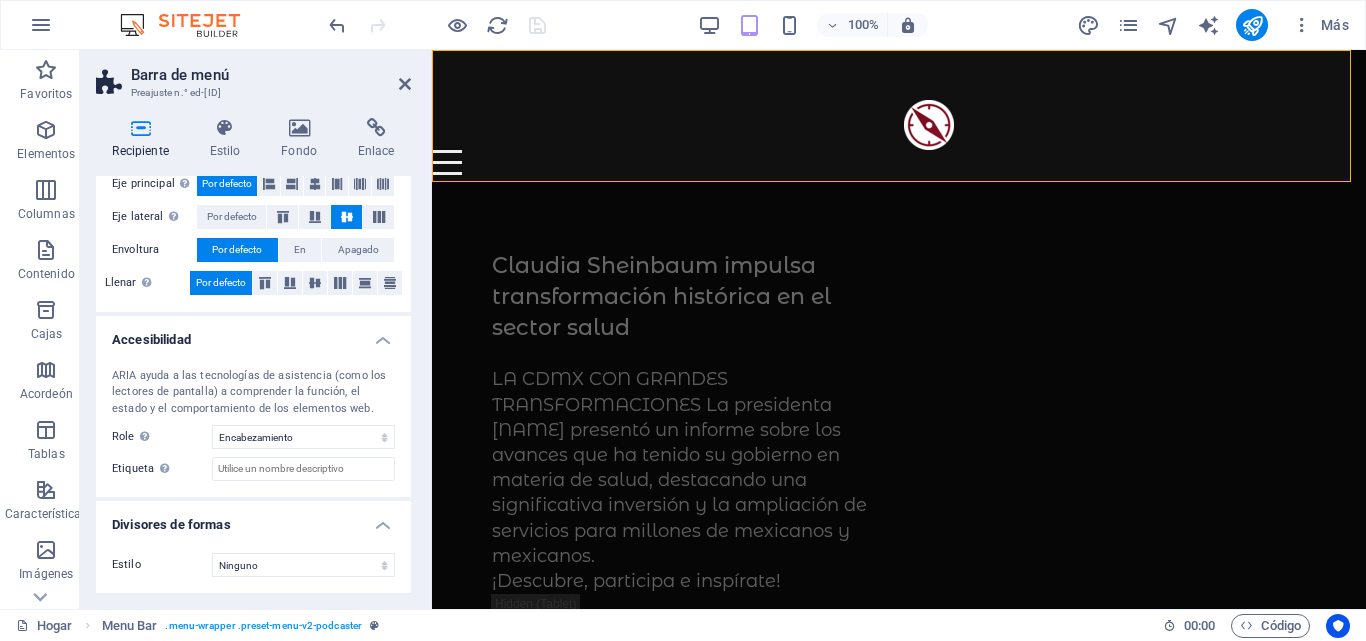 scroll, scrollTop: 0, scrollLeft: 0, axis: both 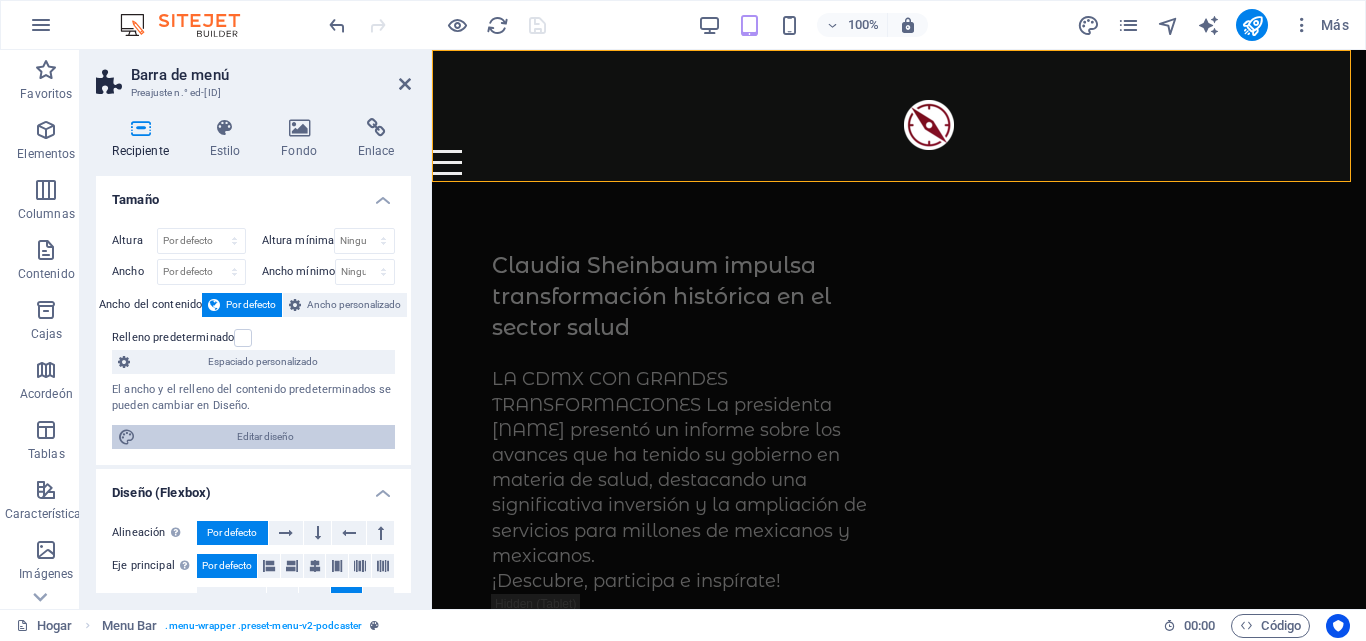 click on "Editar diseño" at bounding box center (265, 437) 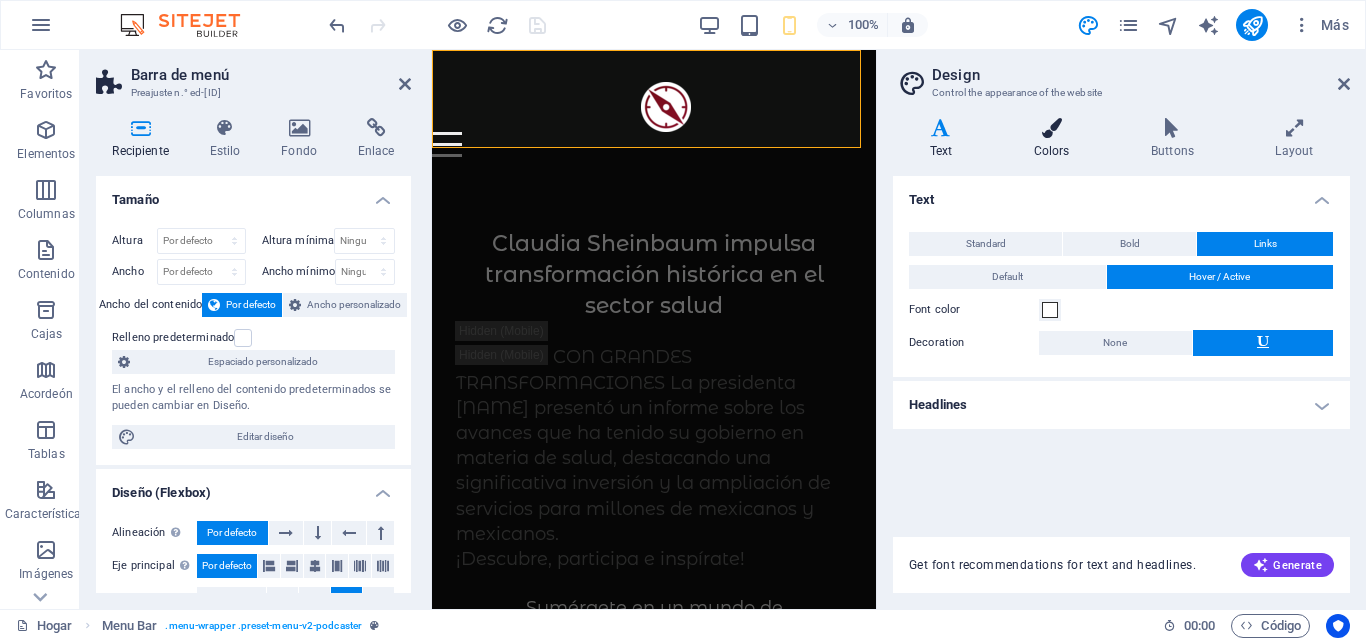 click at bounding box center (1051, 128) 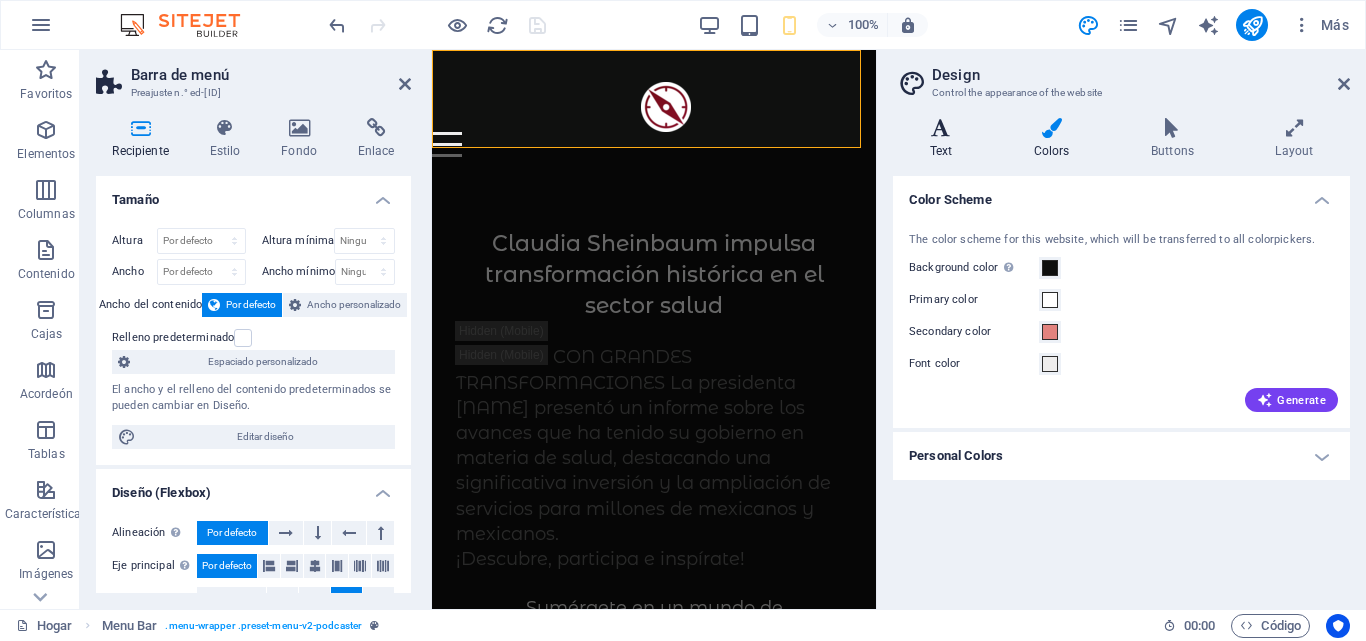 click on "Text" at bounding box center (945, 139) 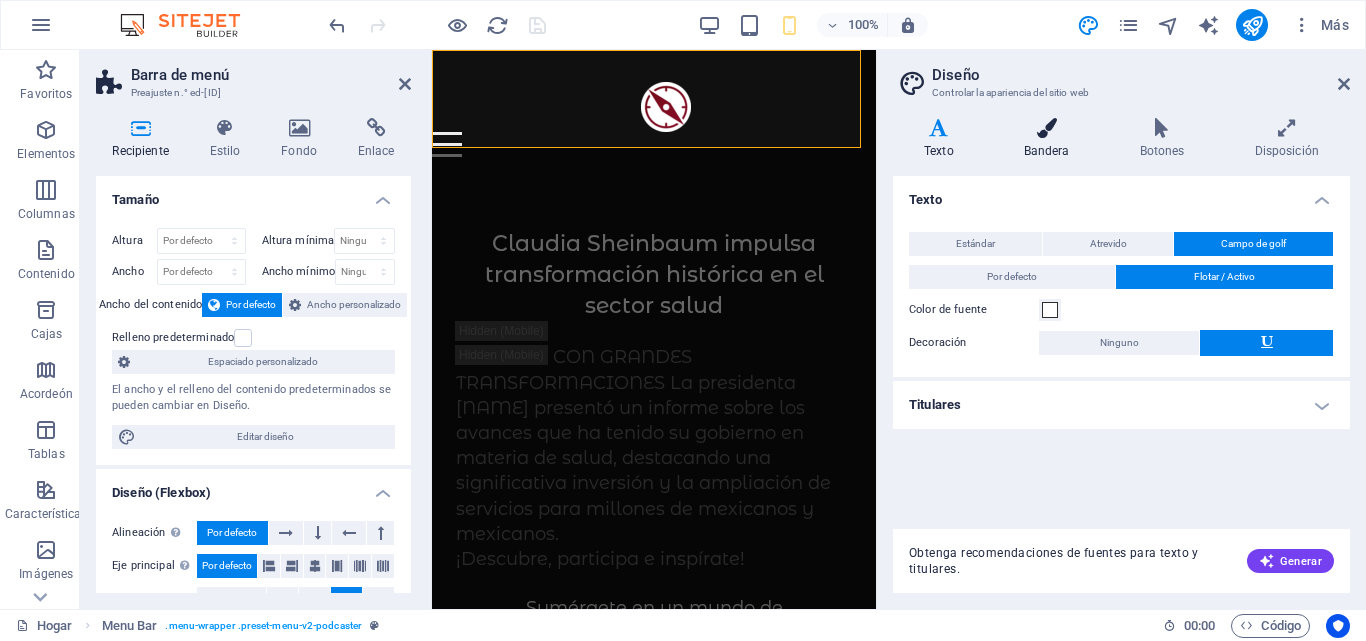 click at bounding box center (1047, 128) 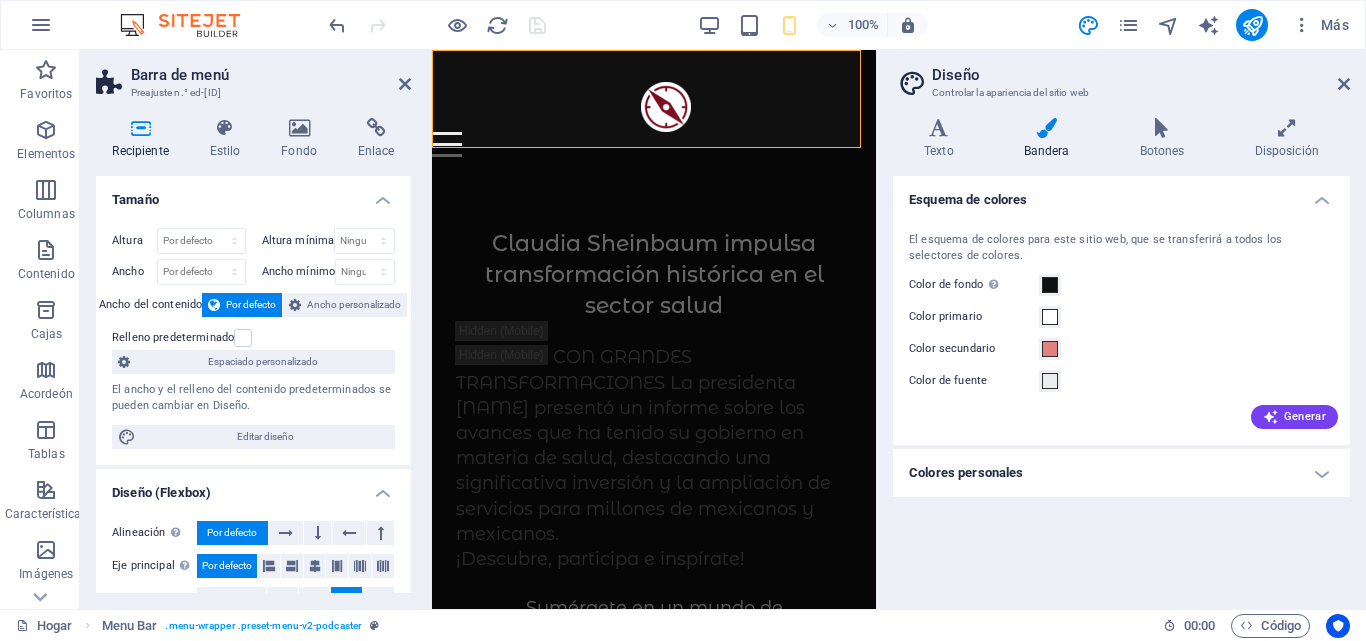 click on "El esquema de colores para este sitio web, que se transferirá a todos los selectores de colores." at bounding box center (1121, 248) 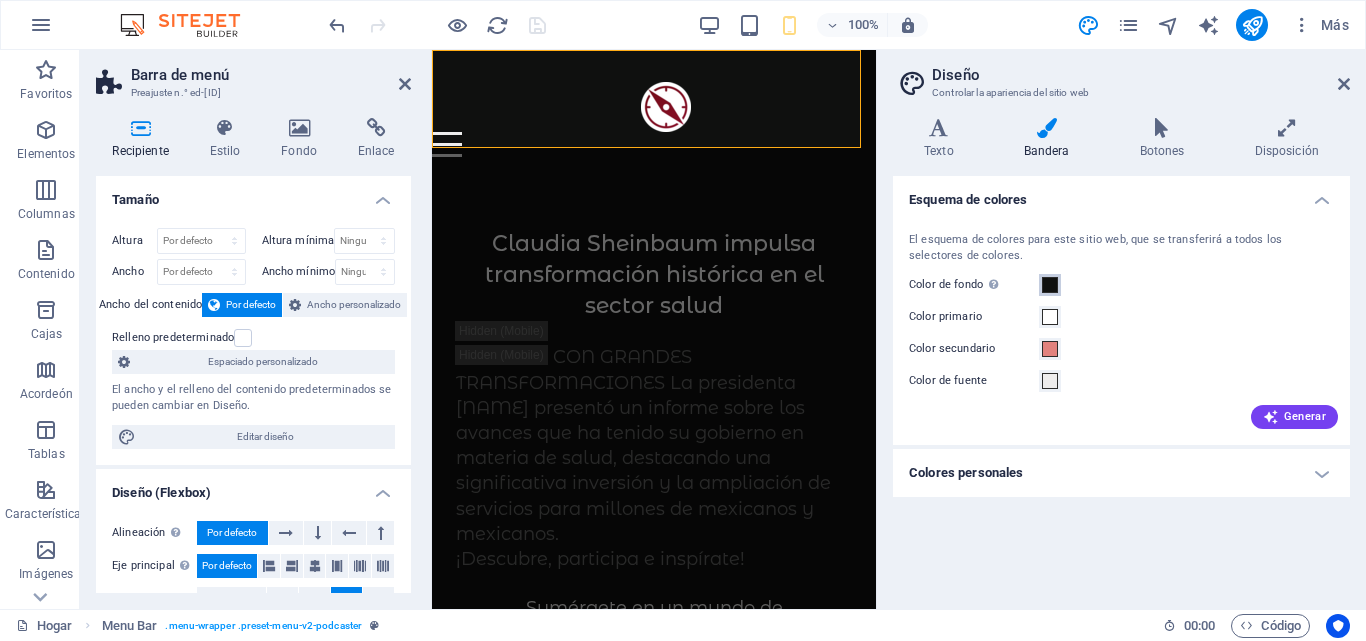click at bounding box center [1050, 285] 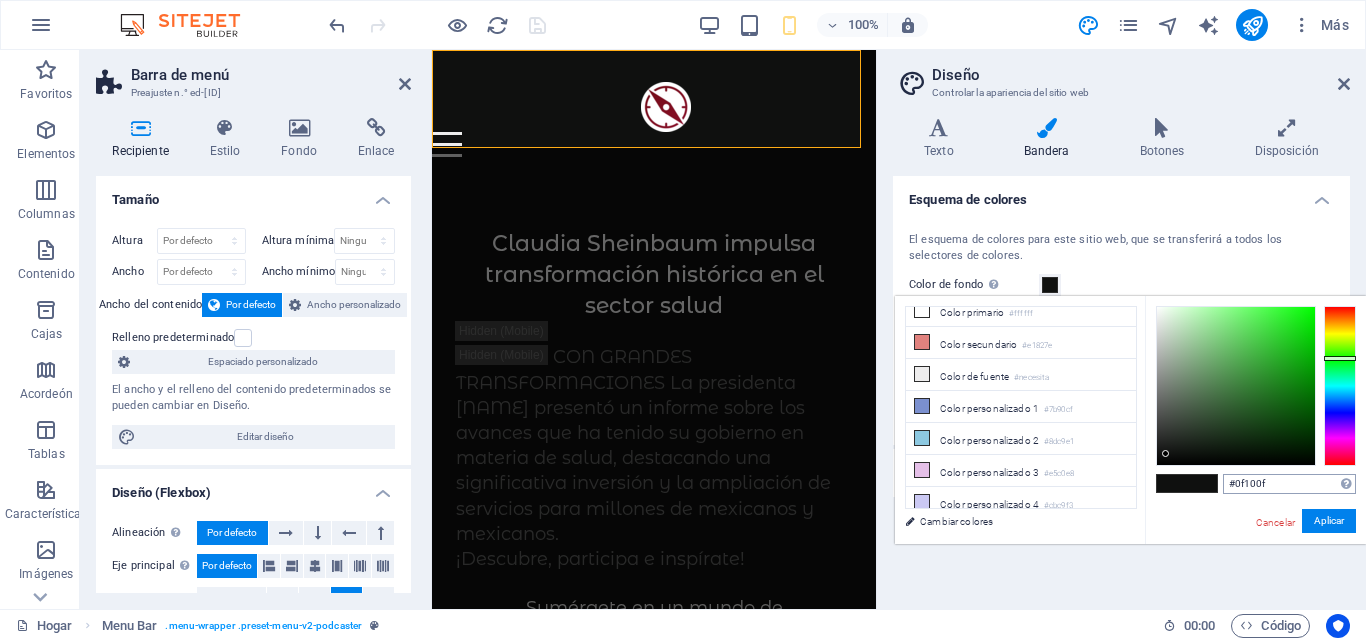 scroll, scrollTop: 46, scrollLeft: 0, axis: vertical 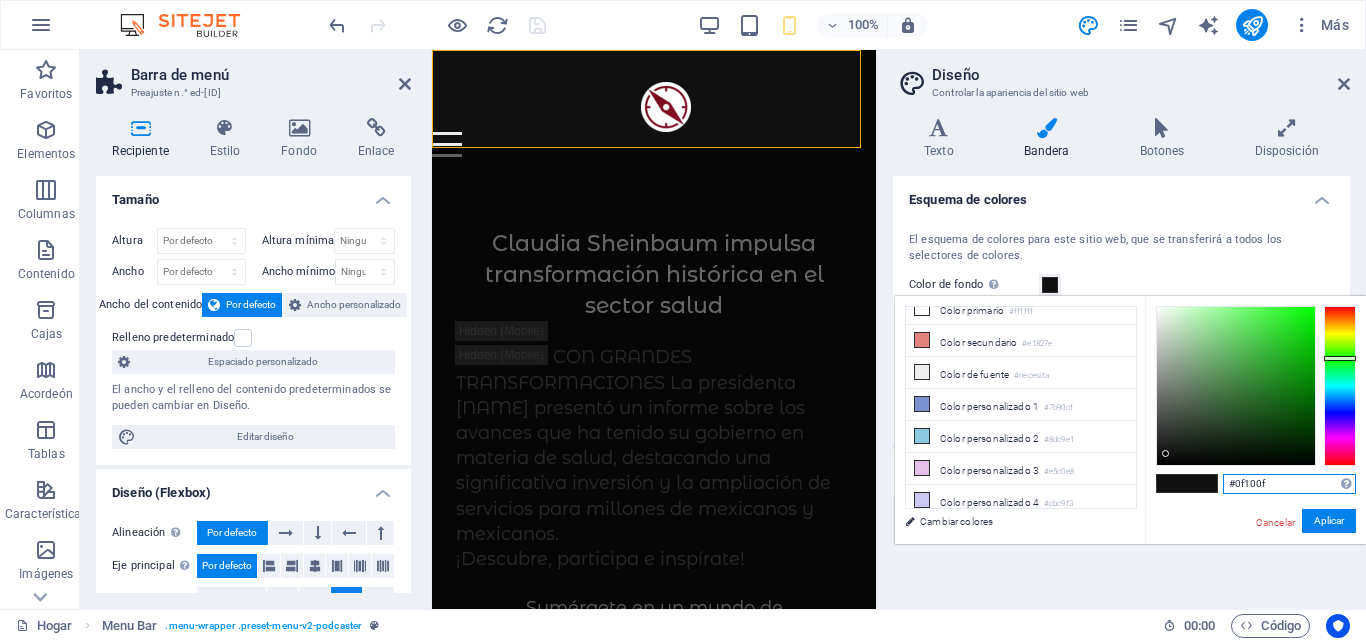 click on "#0f100f" at bounding box center [1289, 484] 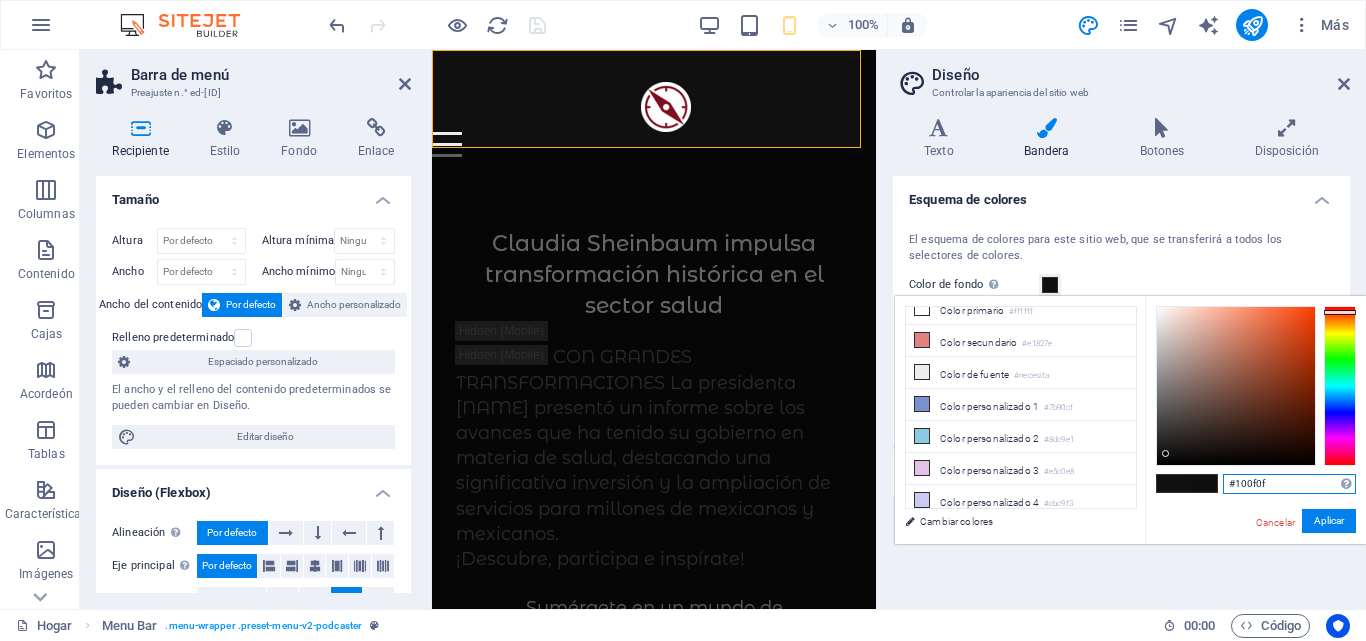 drag, startPoint x: 1333, startPoint y: 355, endPoint x: 1330, endPoint y: 312, distance: 43.104523 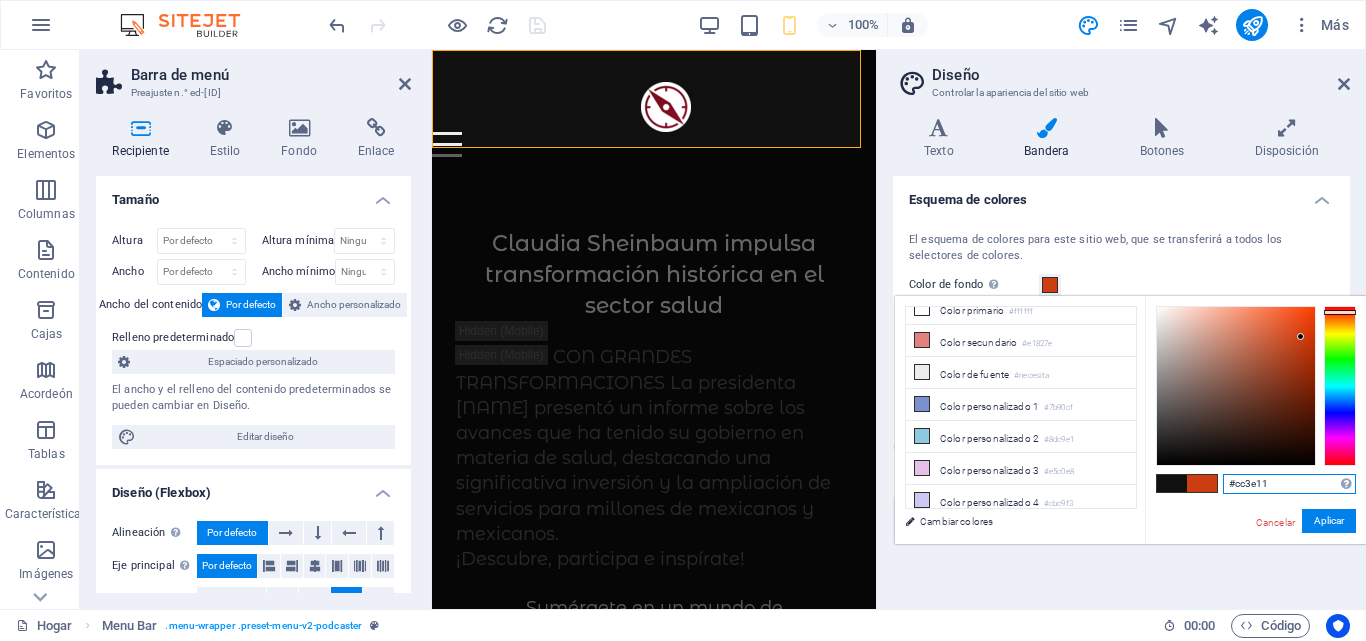 click at bounding box center (1236, 386) 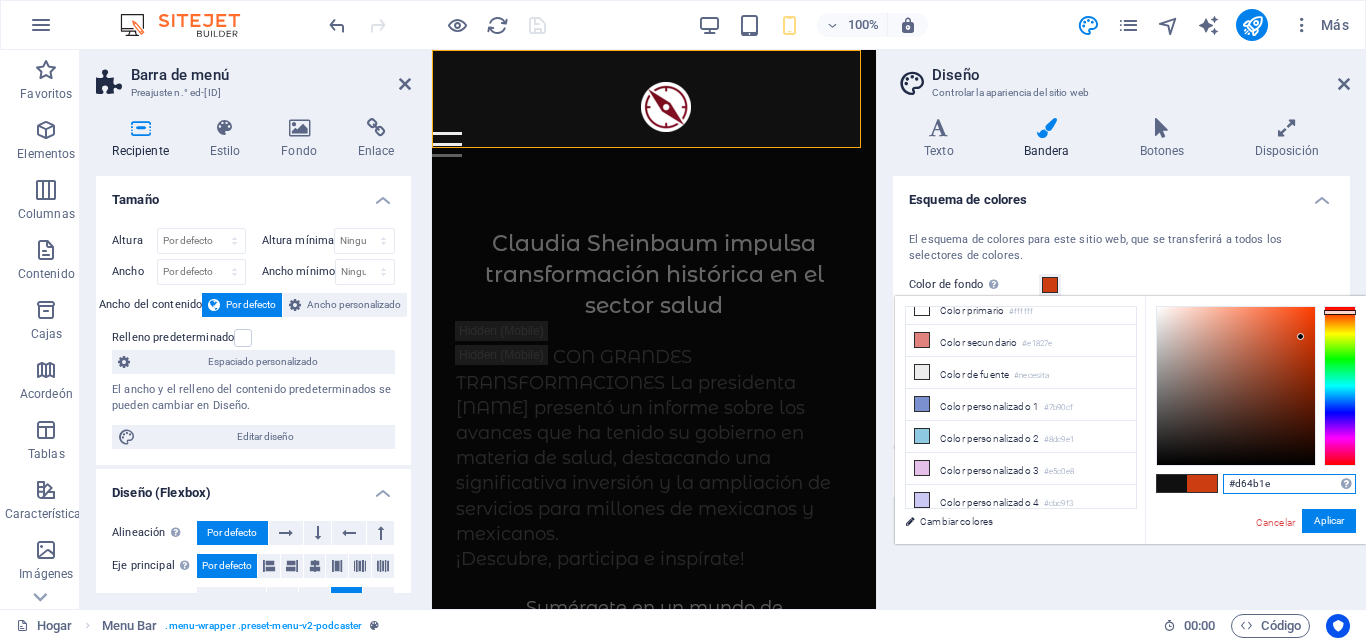 click at bounding box center (1236, 386) 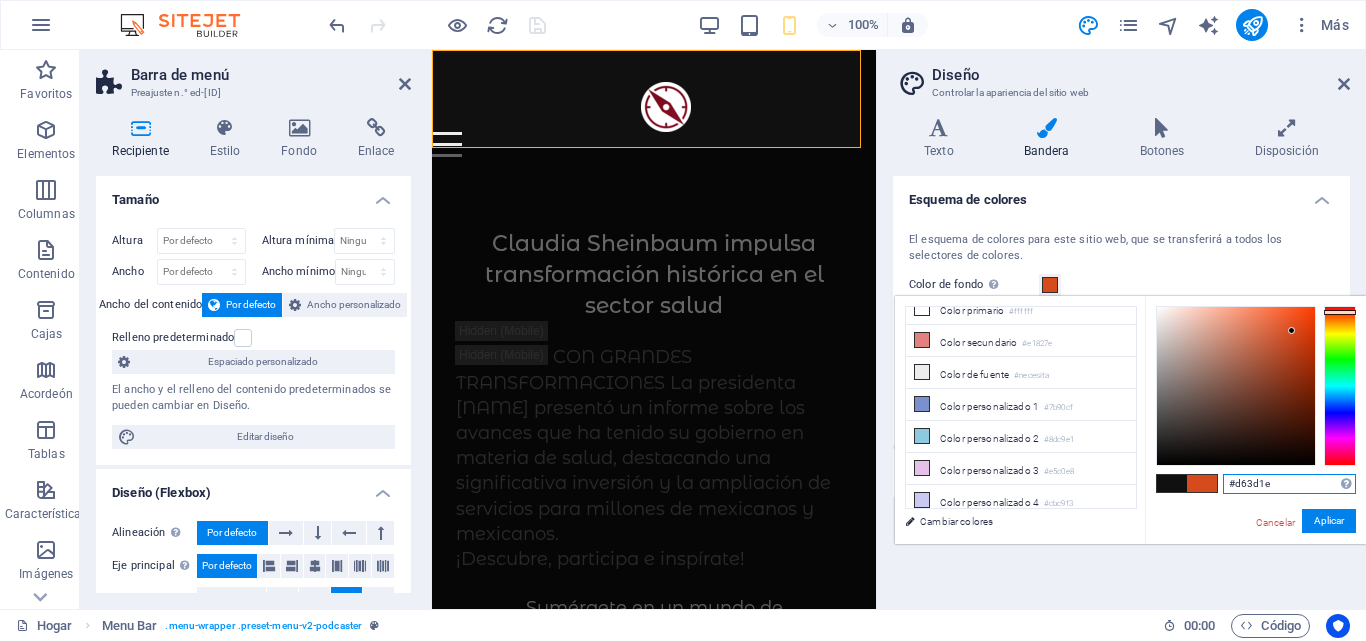 click at bounding box center [1340, 312] 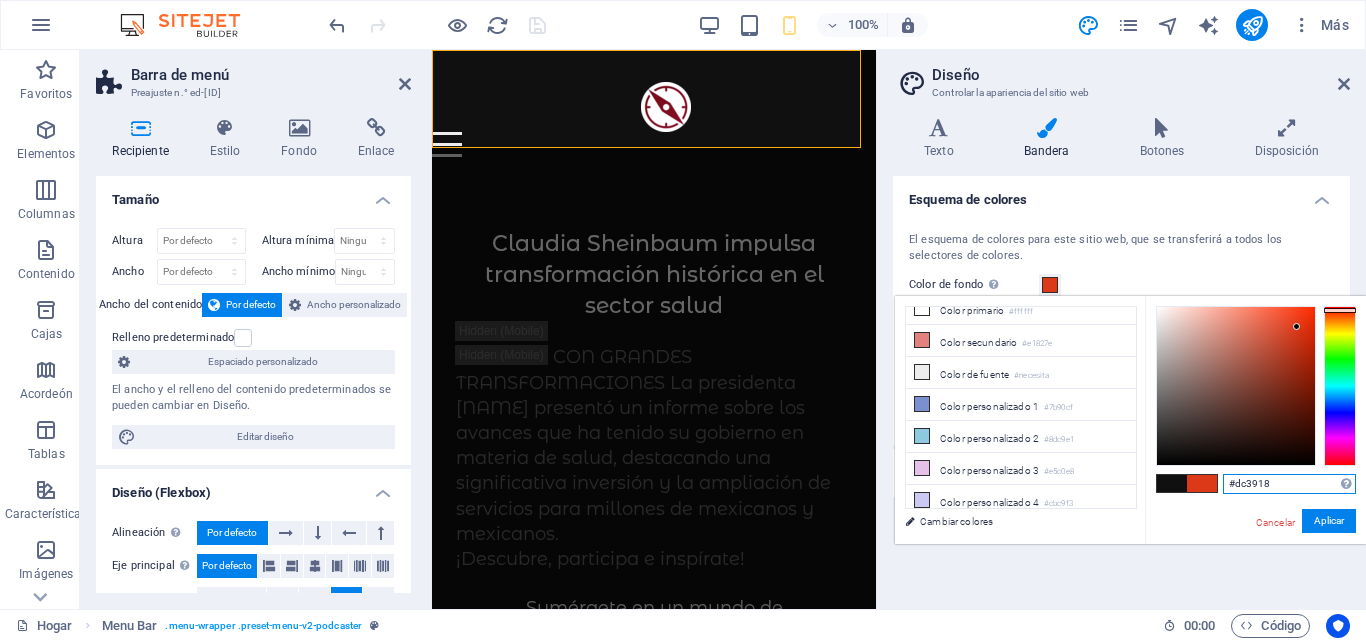 click at bounding box center (1236, 386) 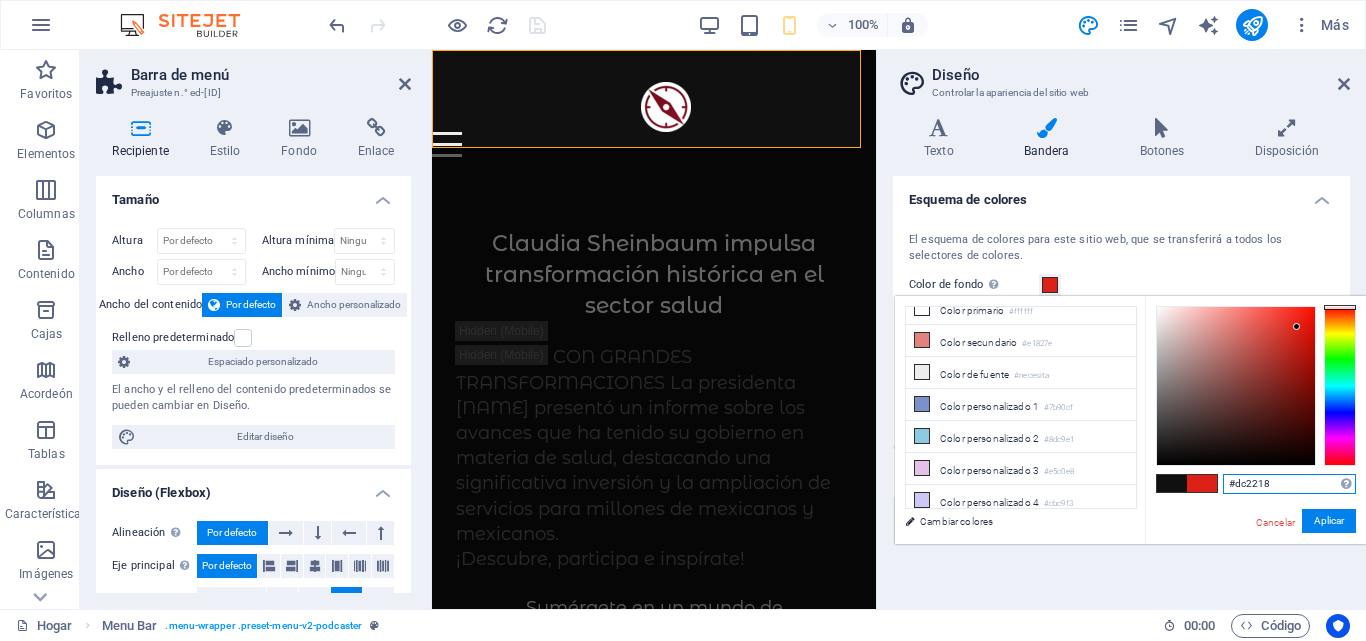 click at bounding box center (1340, 386) 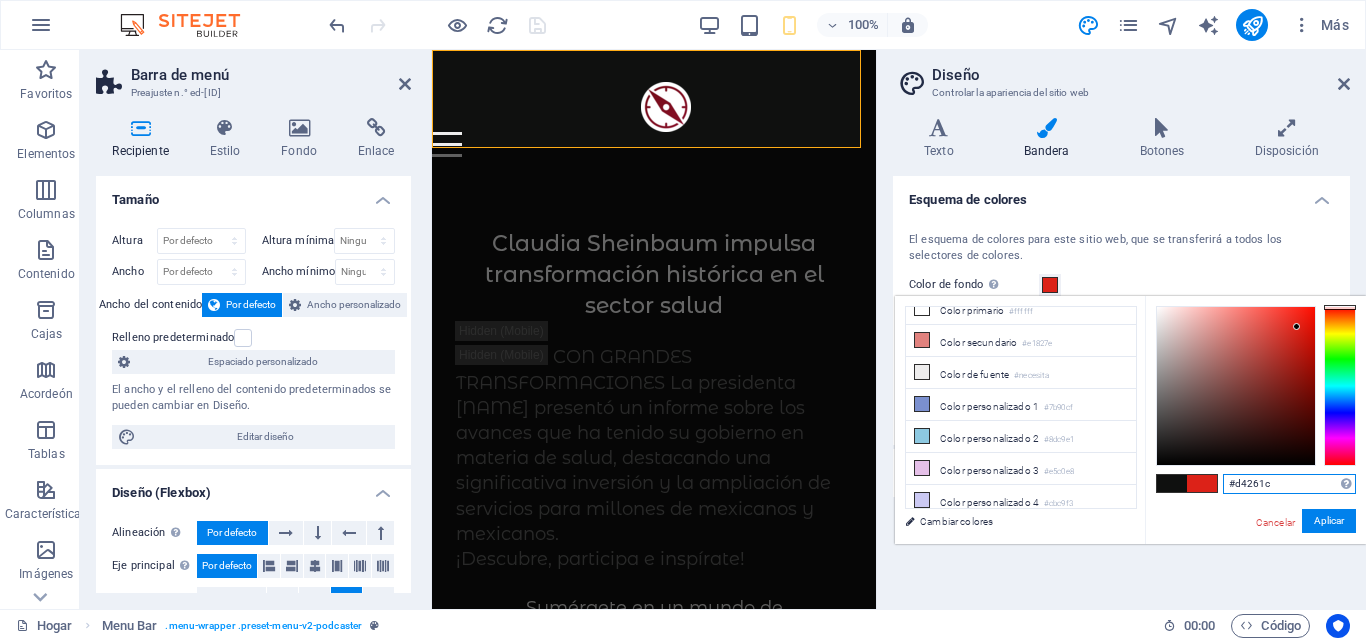 click at bounding box center (1236, 386) 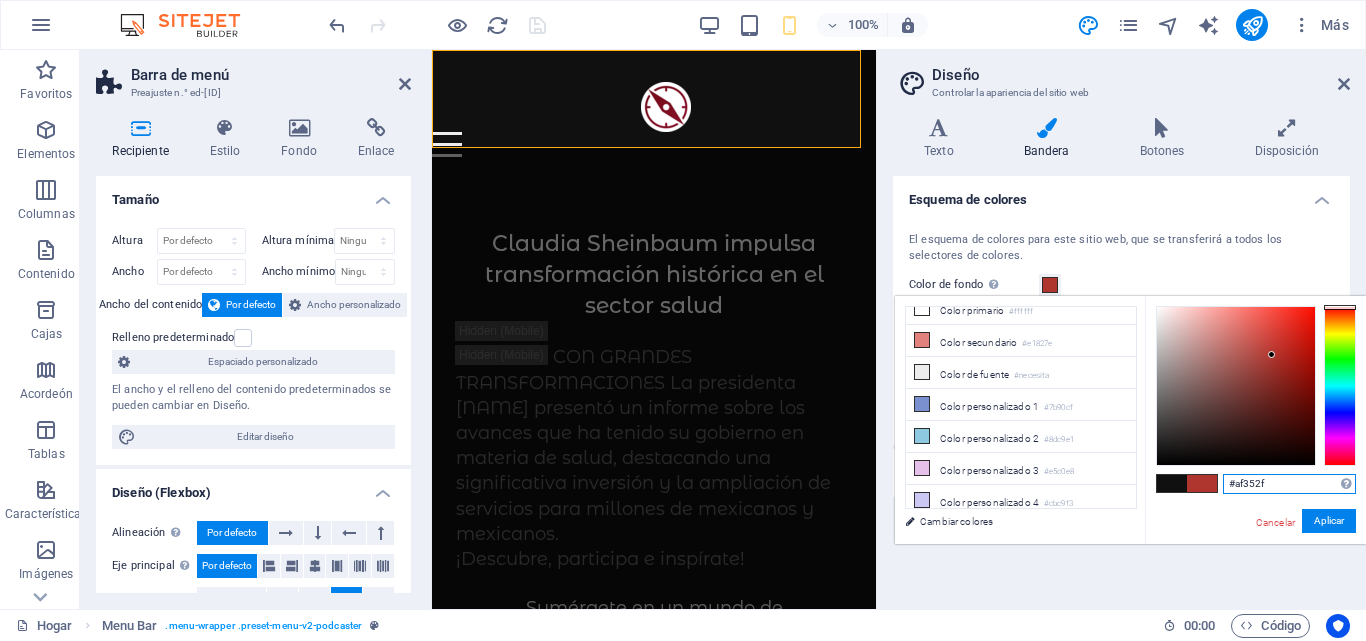 type on "#a4352f" 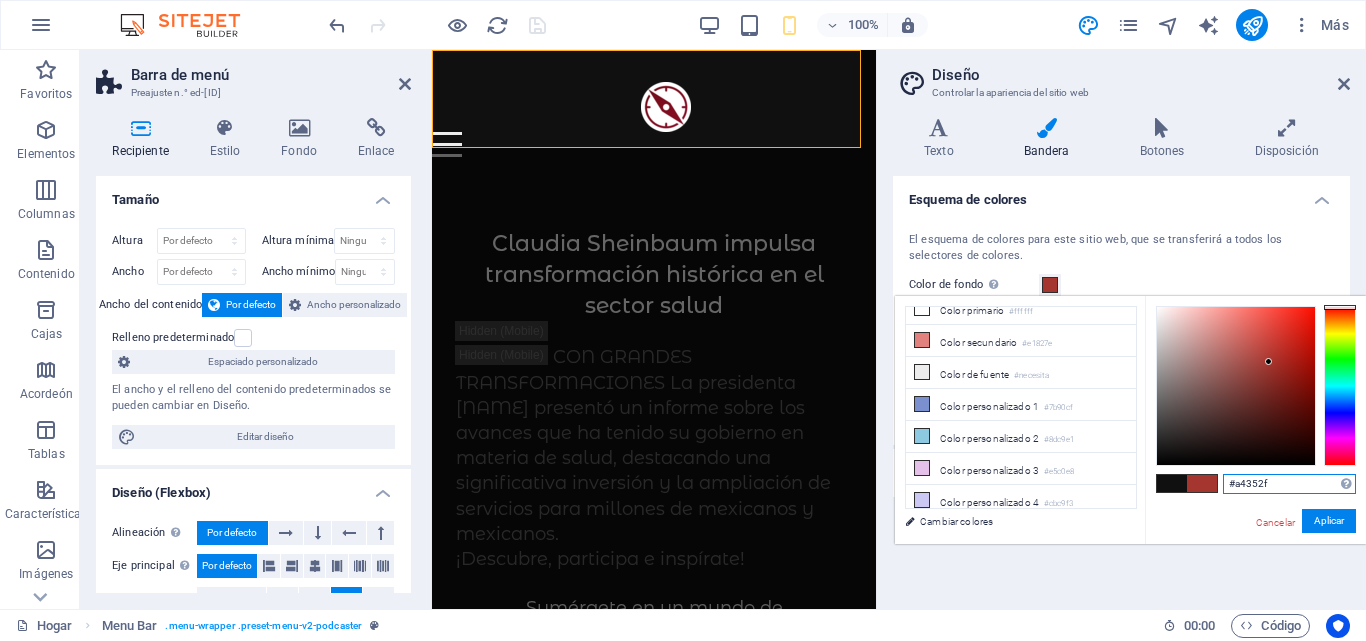 drag, startPoint x: 1293, startPoint y: 332, endPoint x: 1269, endPoint y: 362, distance: 38.418747 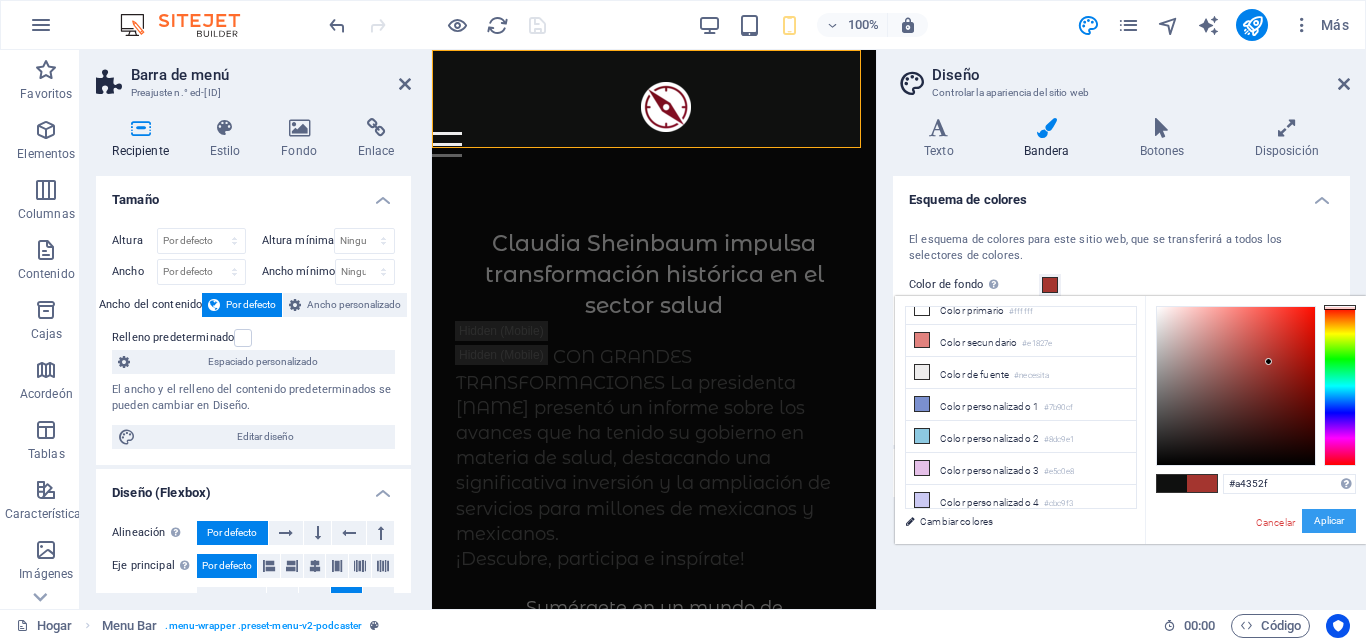 click on "Aplicar" at bounding box center [1329, 520] 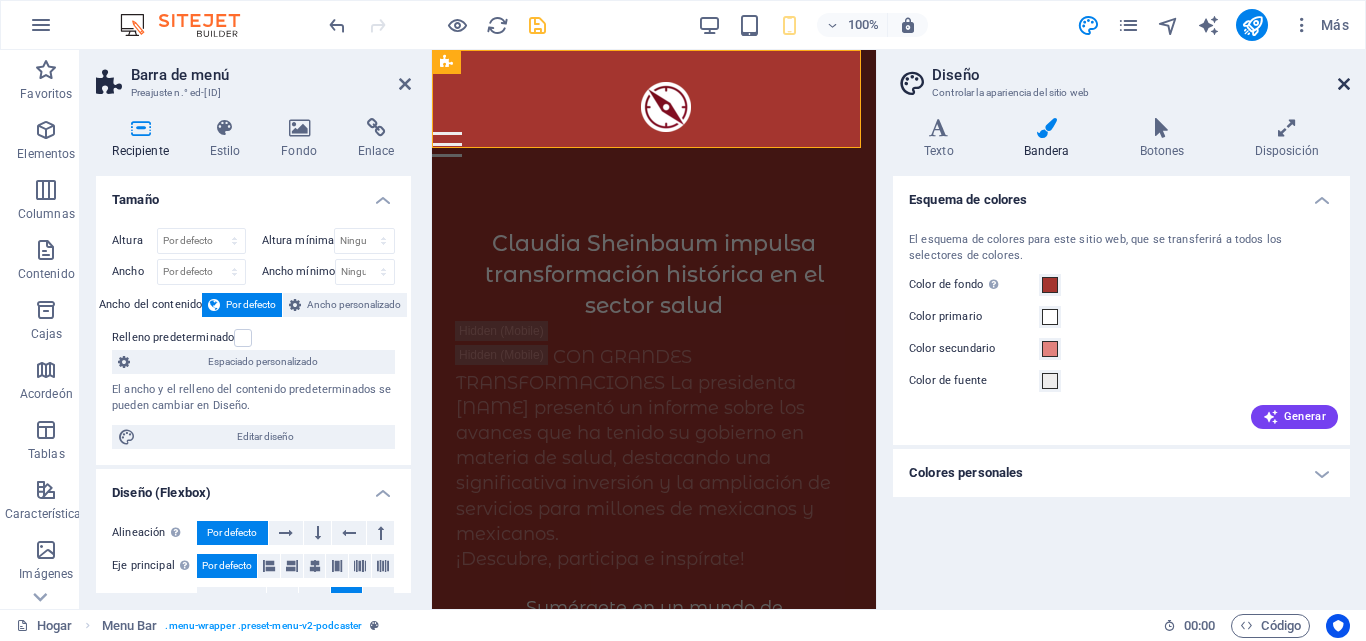 click at bounding box center (1344, 84) 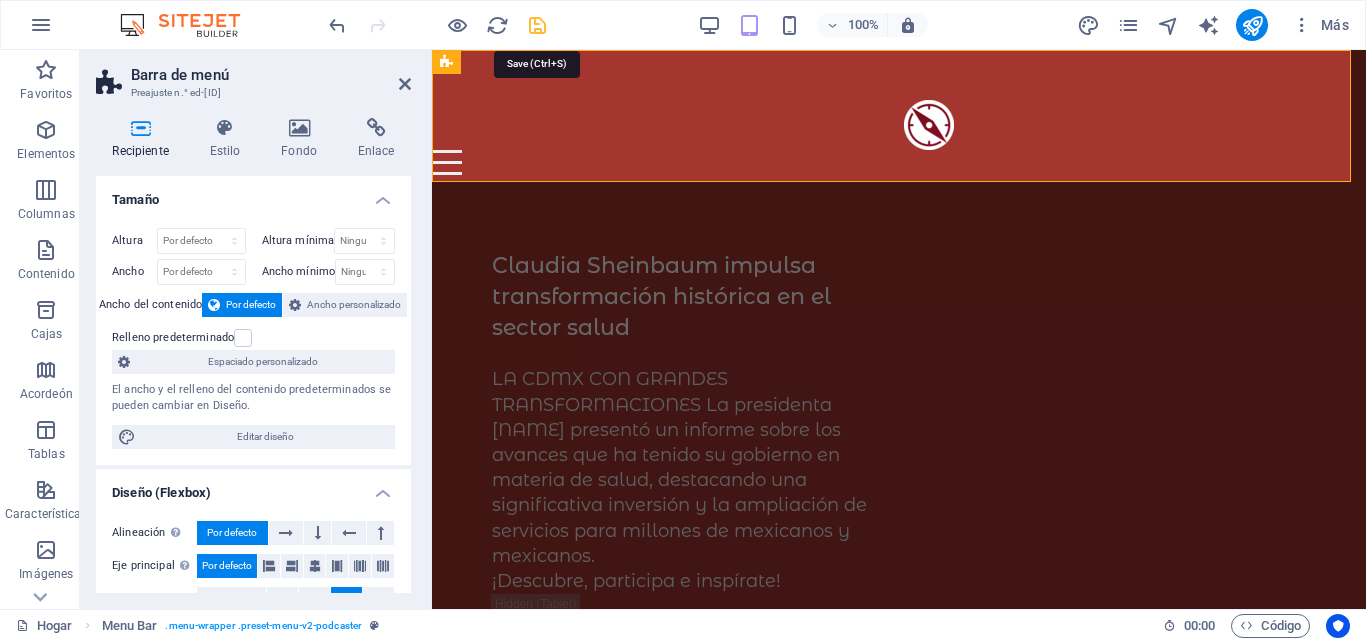 click at bounding box center [537, 25] 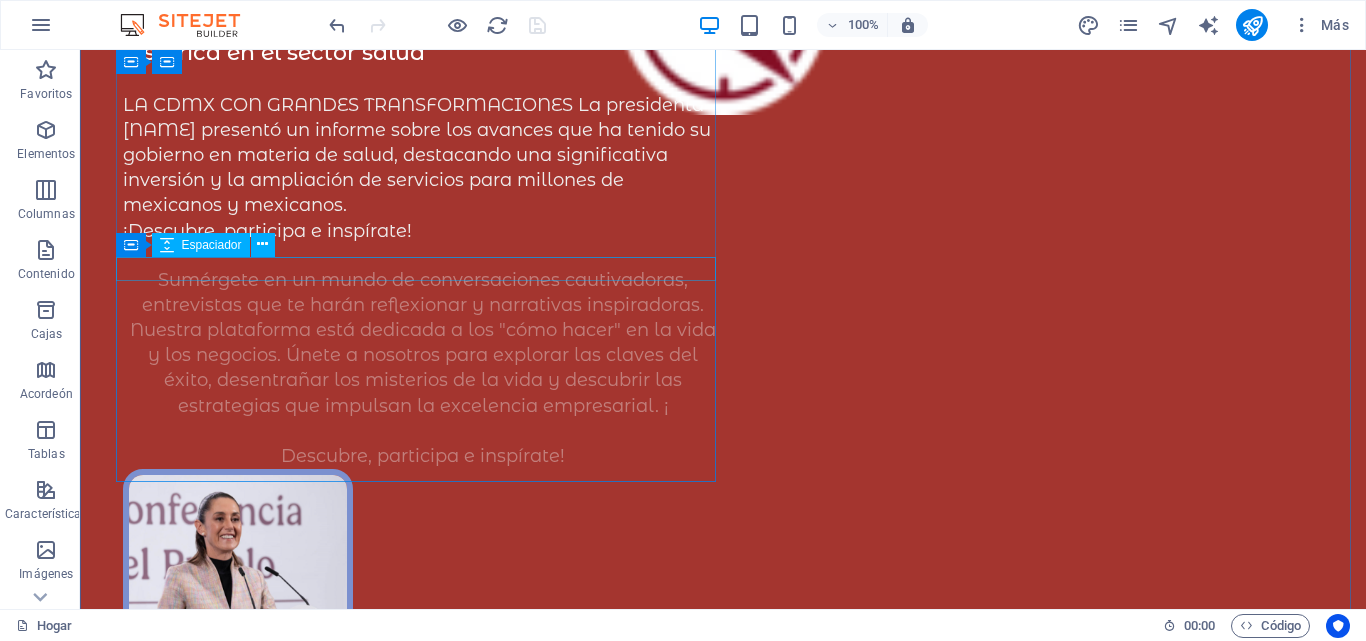 scroll, scrollTop: 0, scrollLeft: 0, axis: both 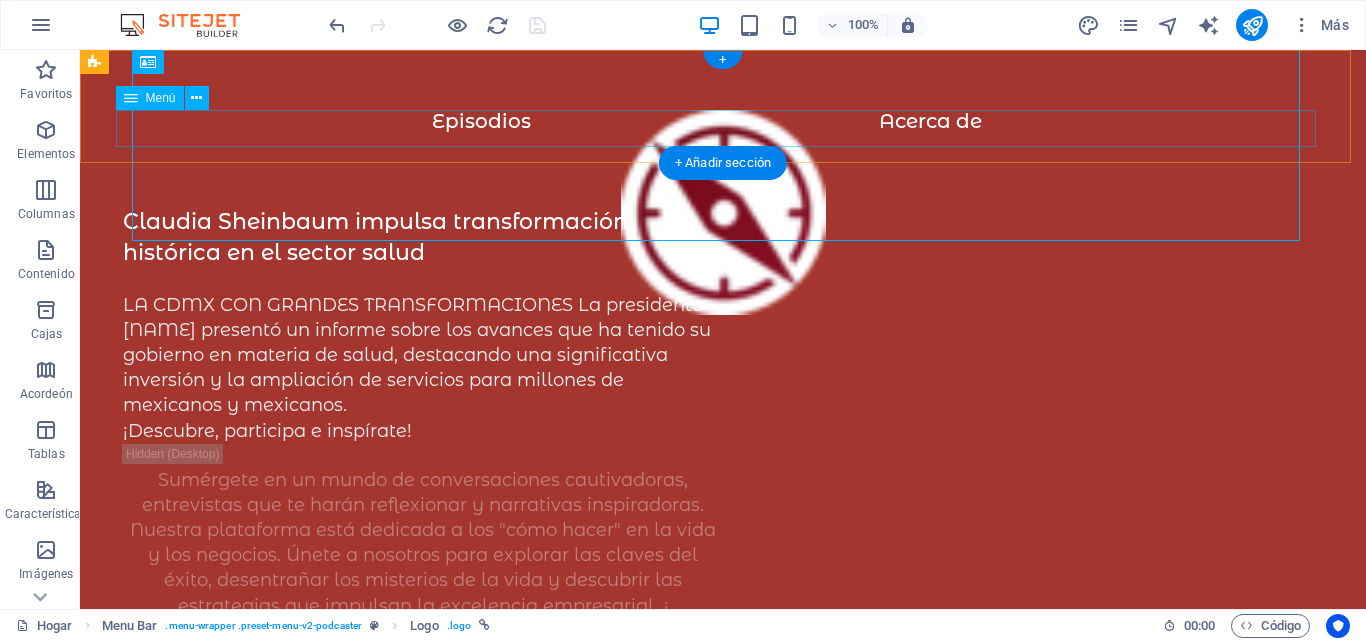 click on "Episodios Acerca de" at bounding box center (723, 128) 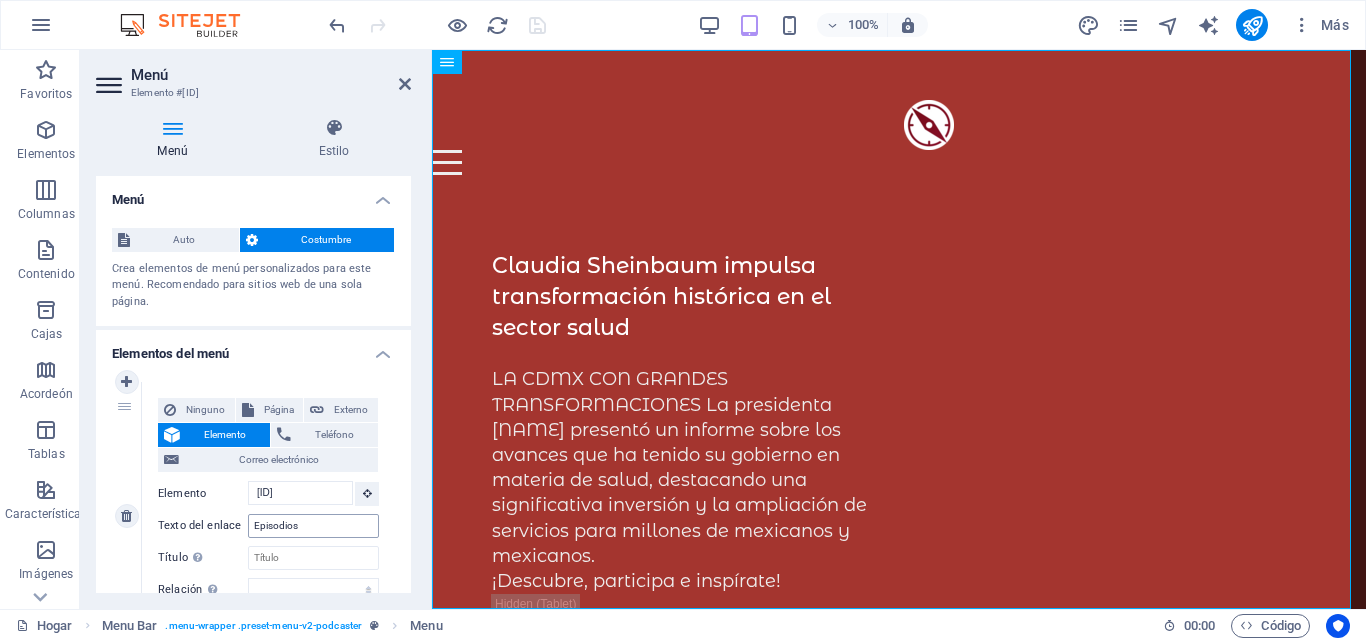 scroll, scrollTop: 0, scrollLeft: 0, axis: both 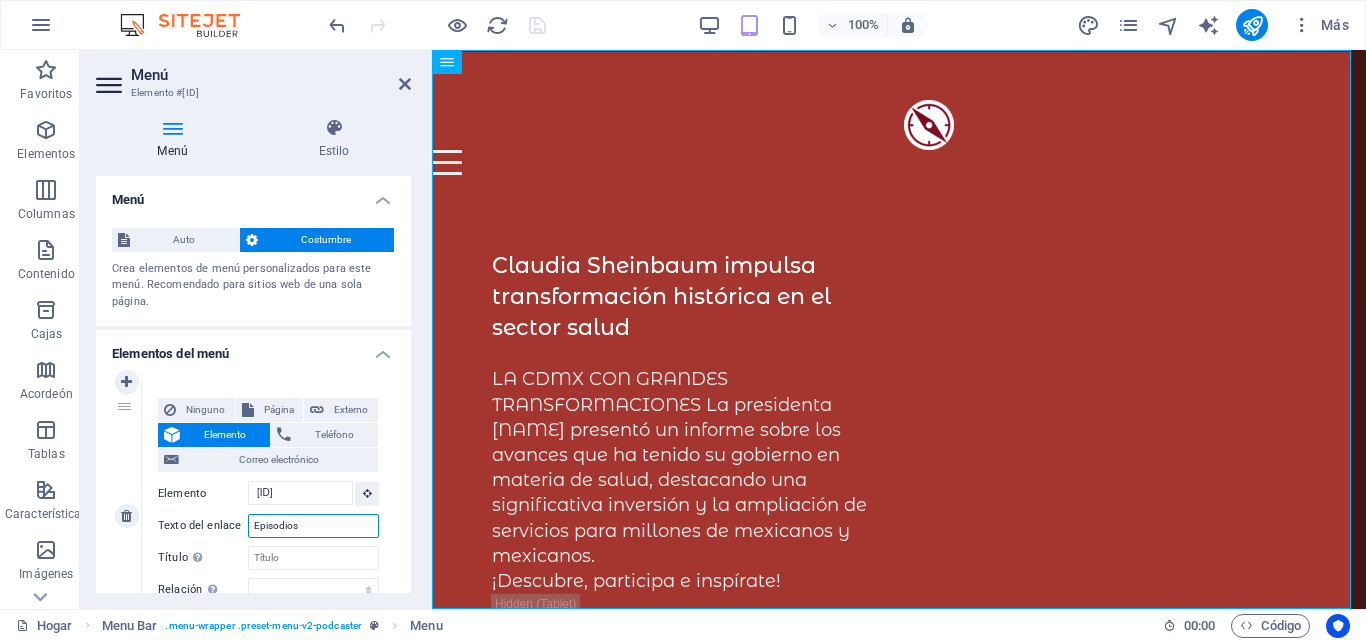 click on "Episodios" at bounding box center (313, 526) 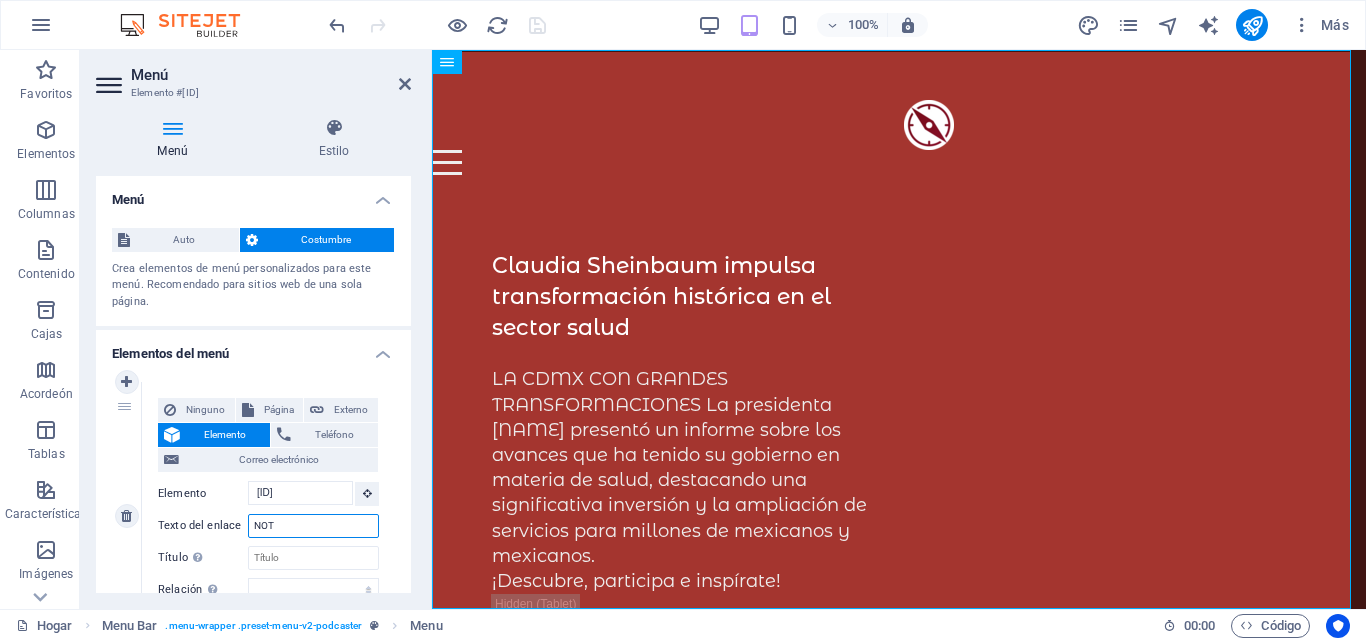 type on "NOTI" 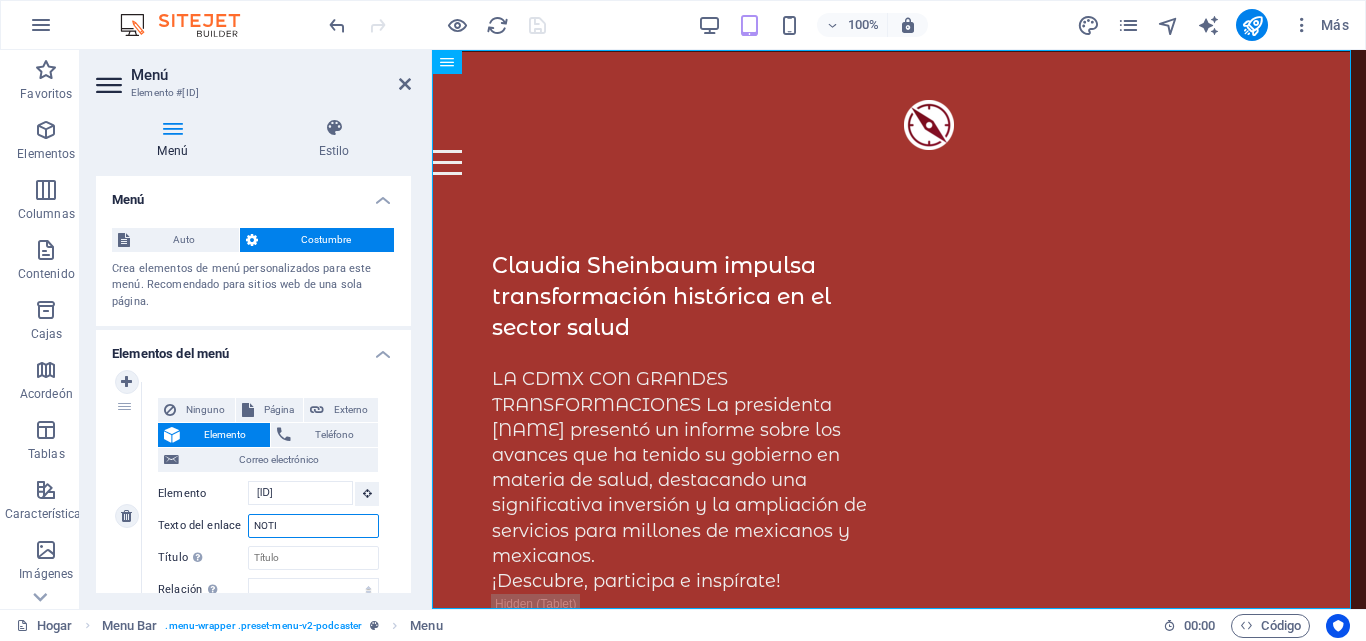 select 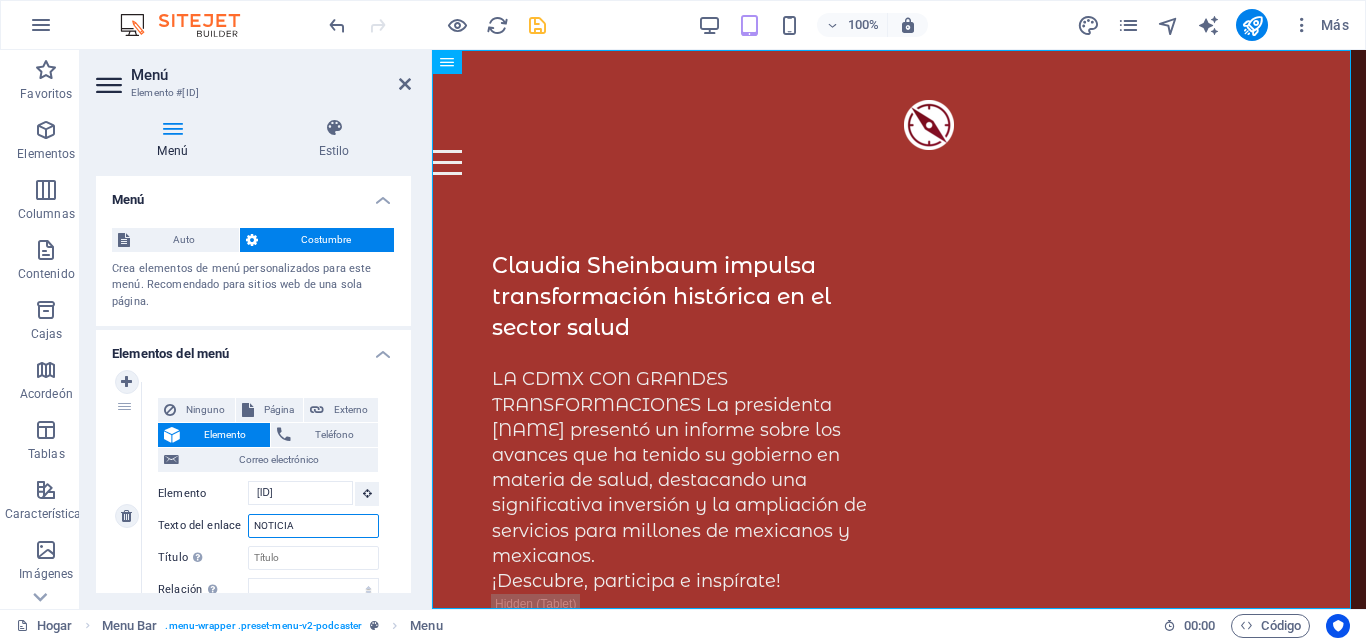 type on "NOTICIAS" 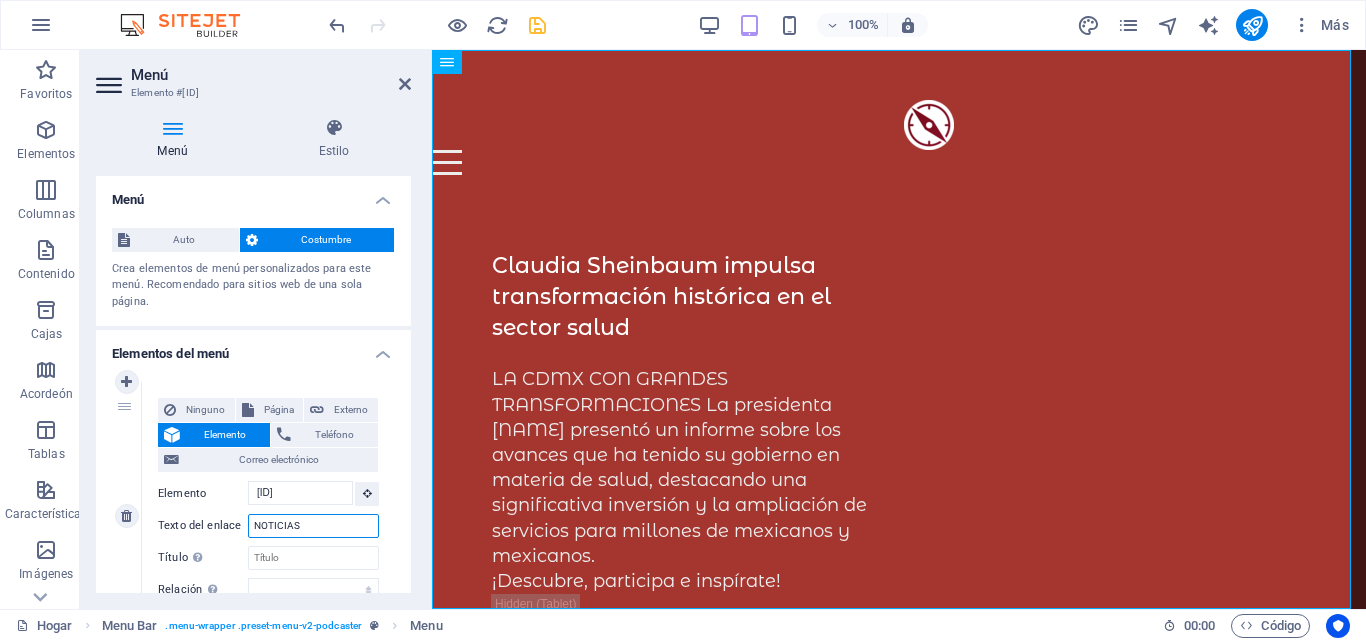 select 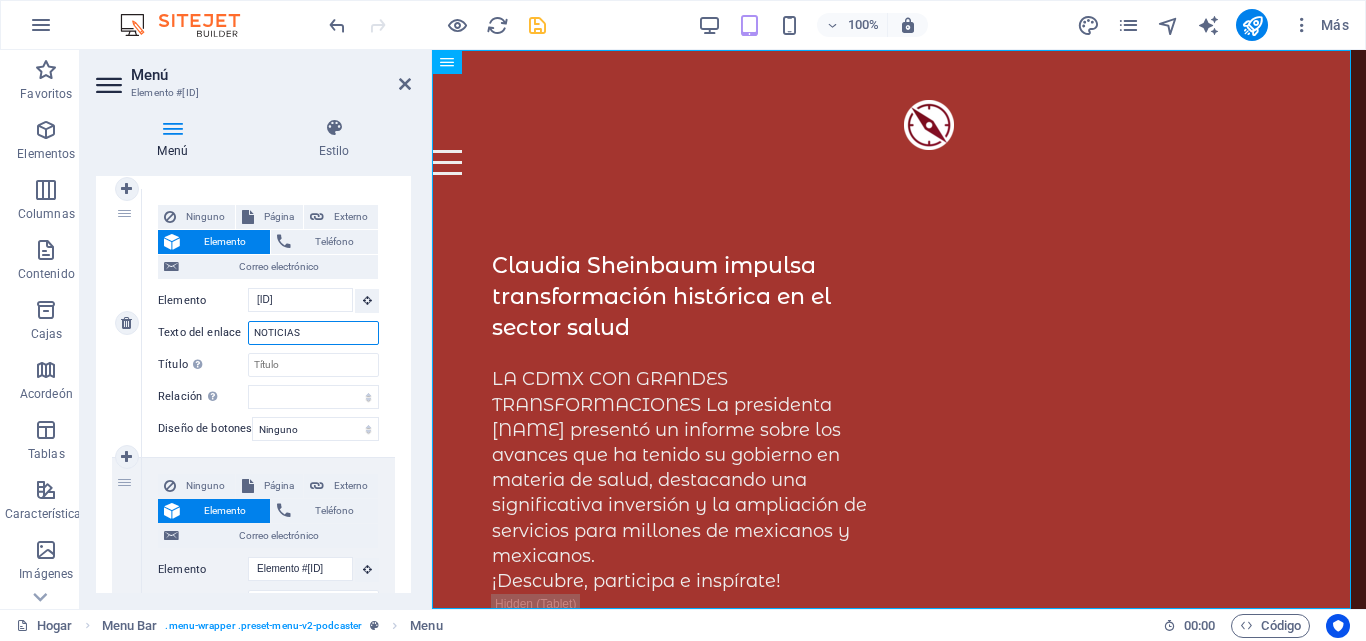 scroll, scrollTop: 200, scrollLeft: 0, axis: vertical 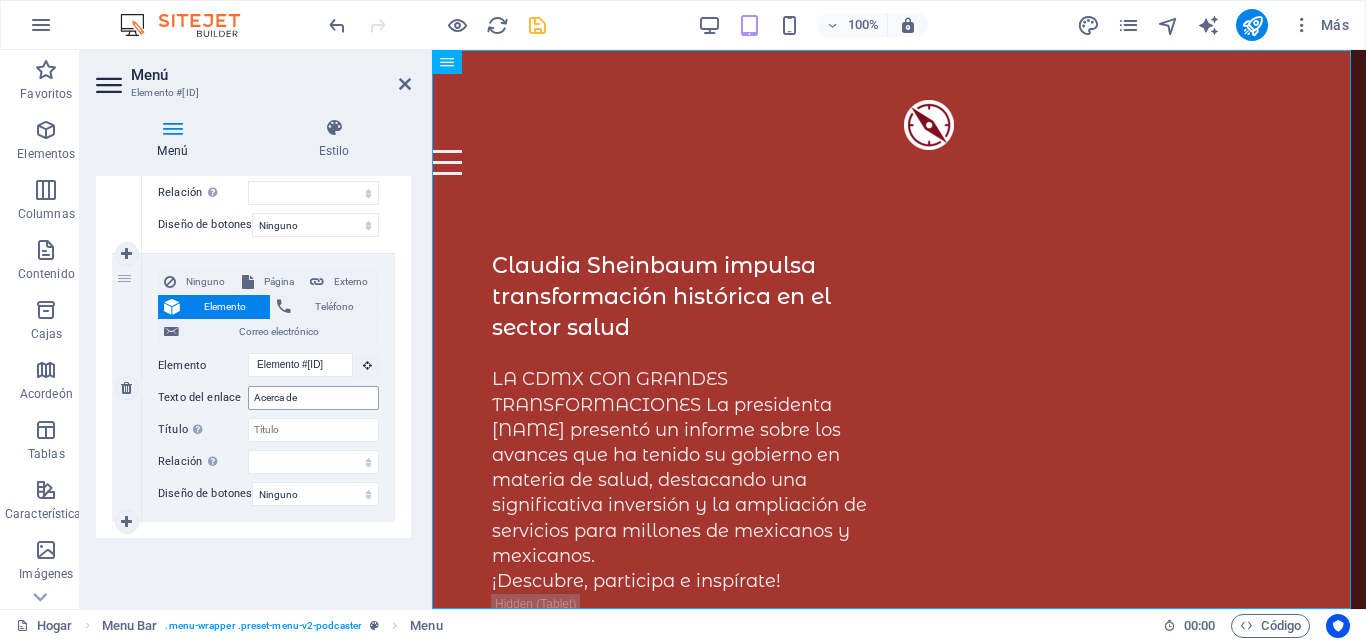 type on "NOTICIAS" 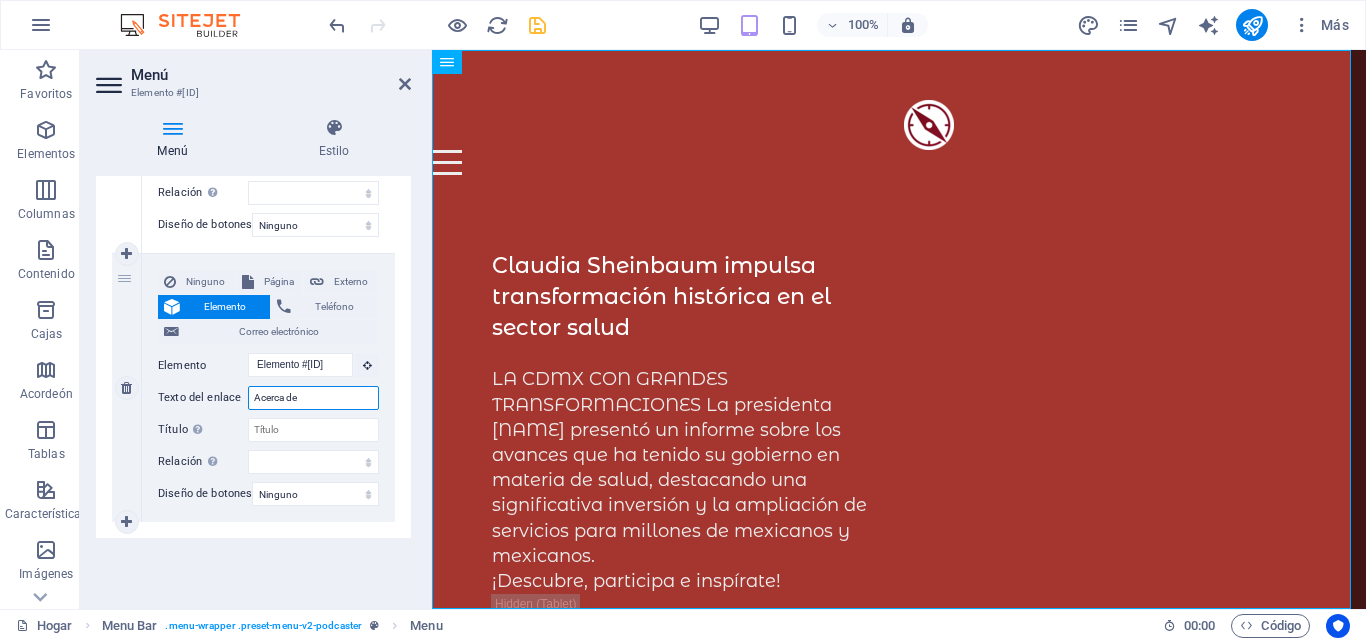 click on "Acerca de" at bounding box center [313, 398] 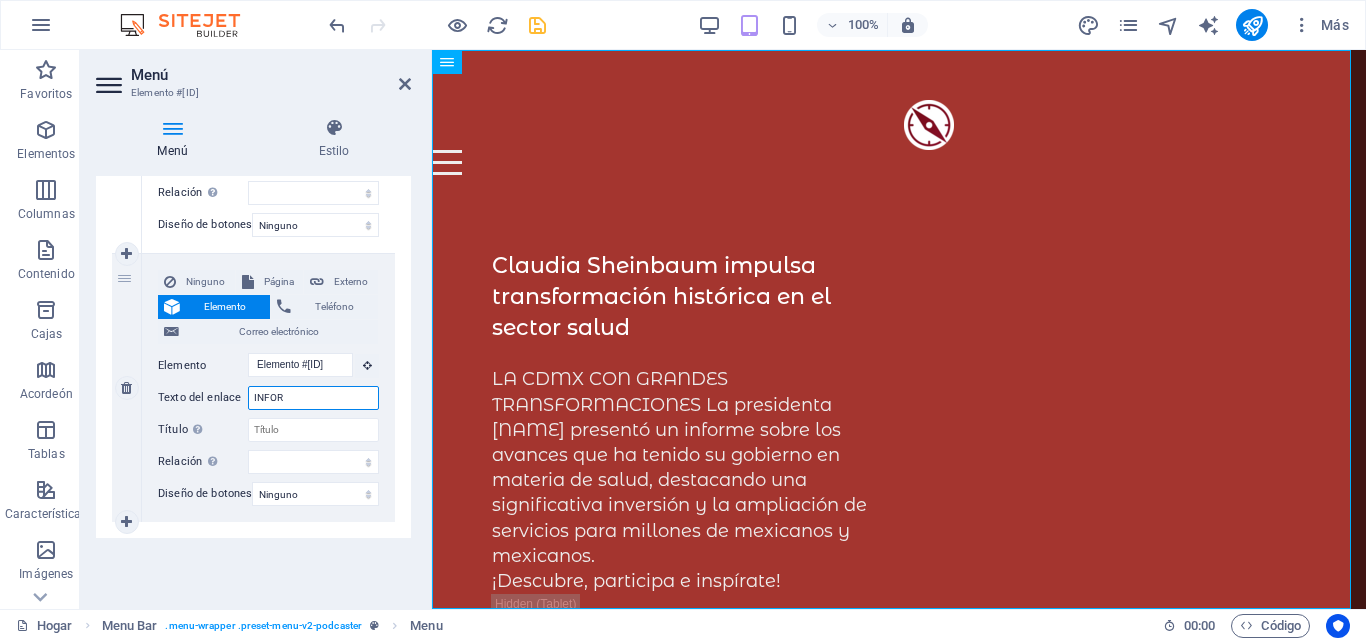 type on "INFORM" 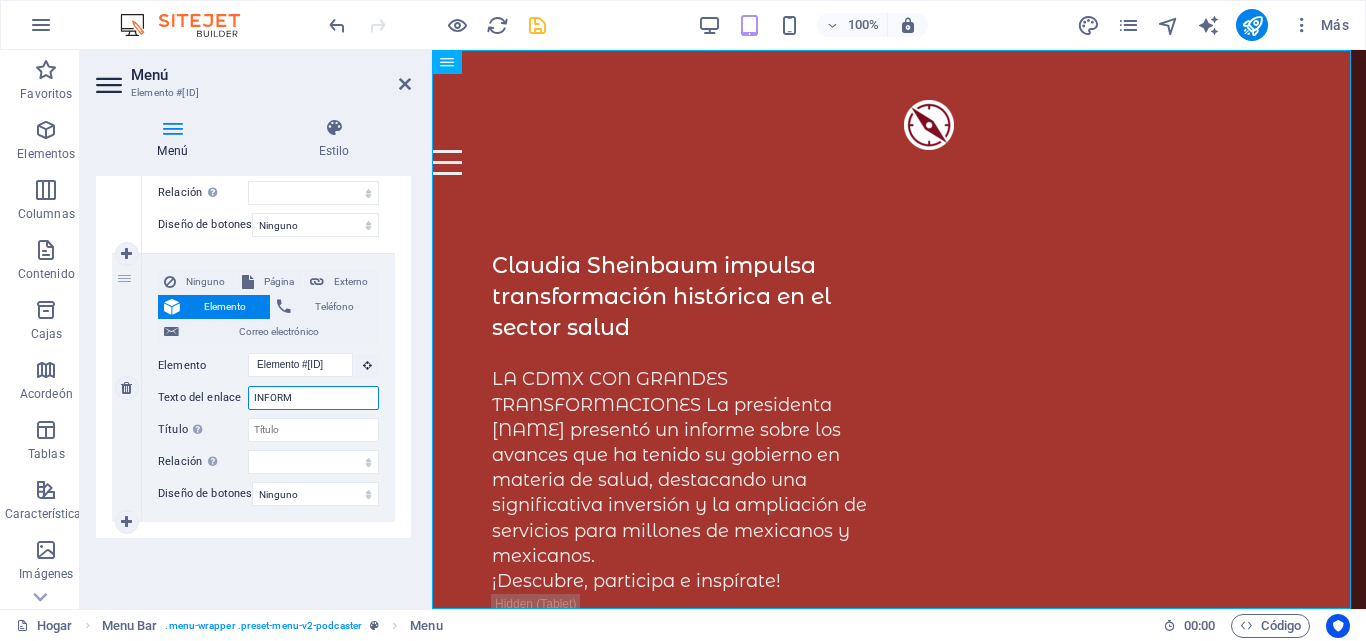 select 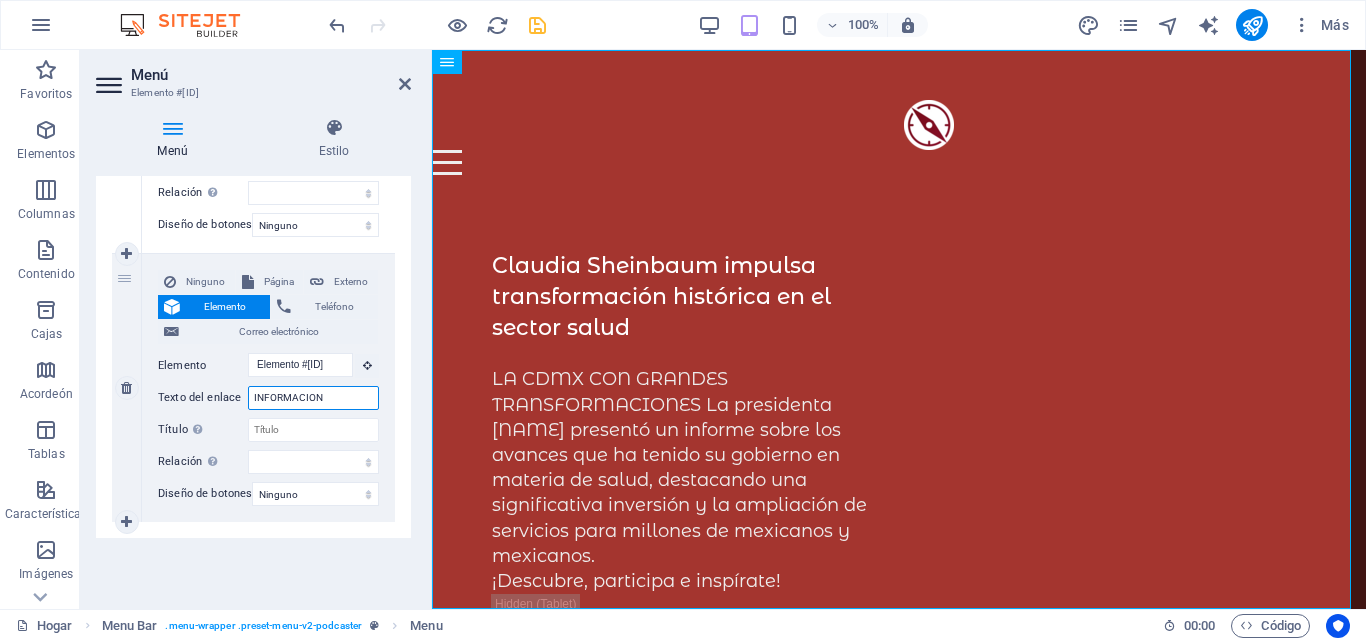 type on "INFORMACION" 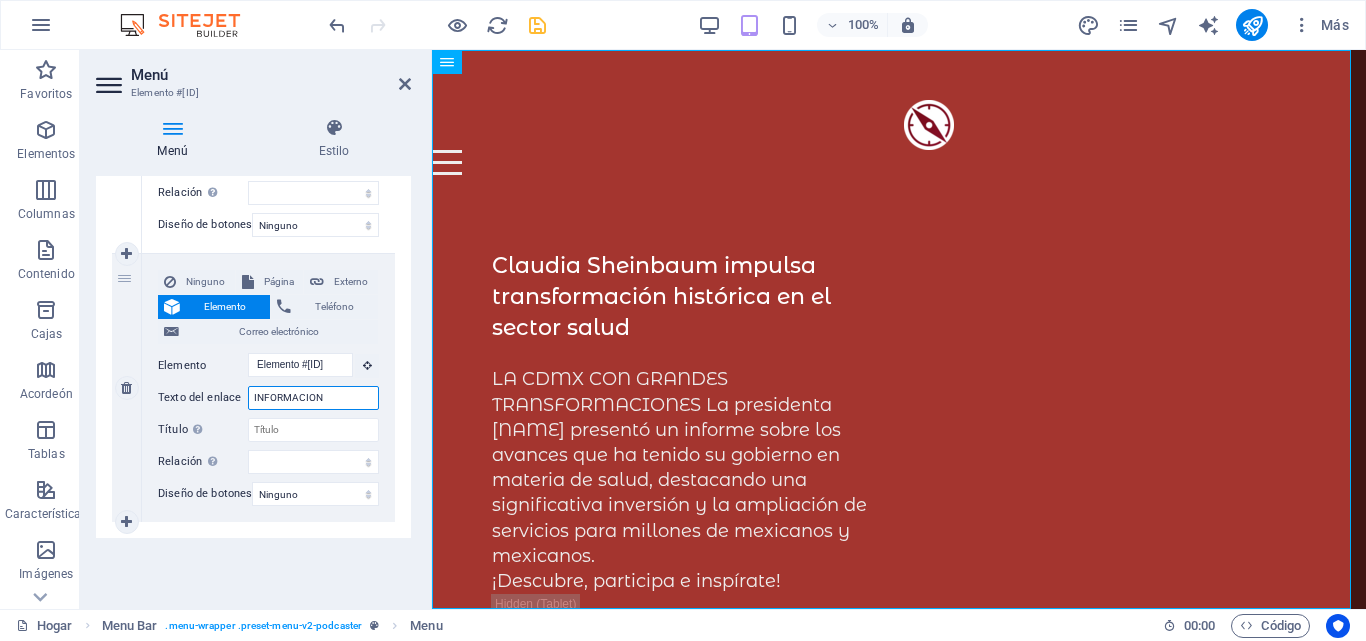 select 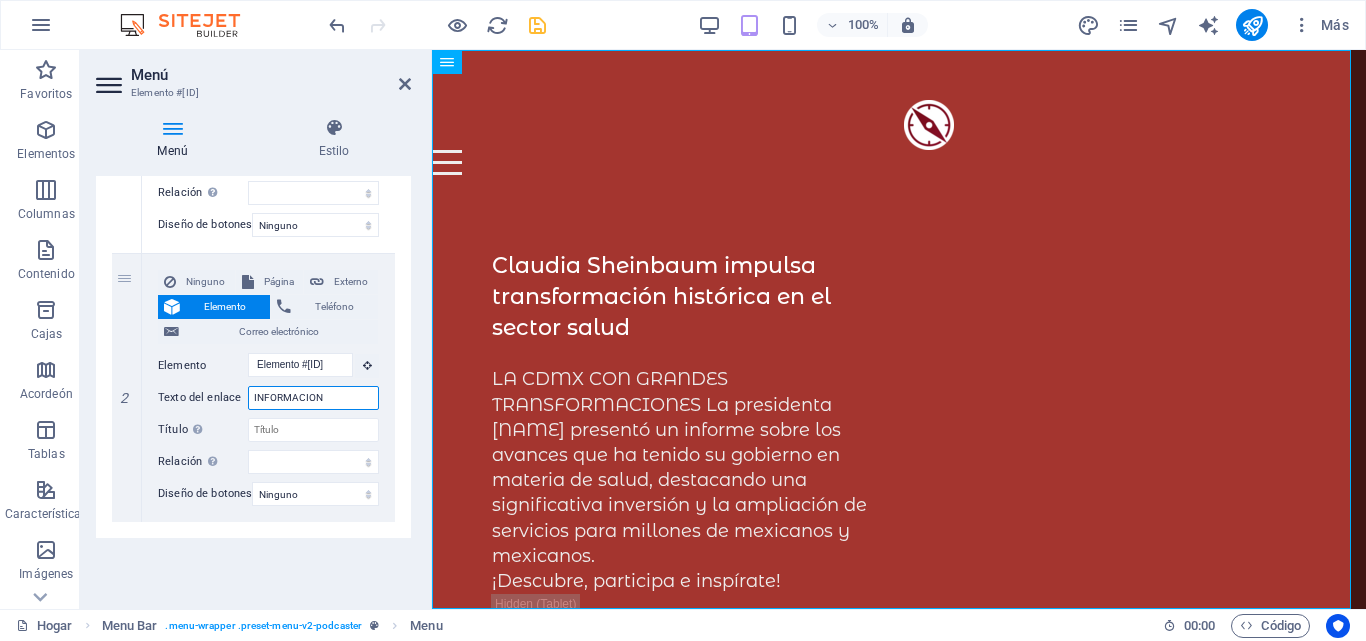 type on "INFORMACION" 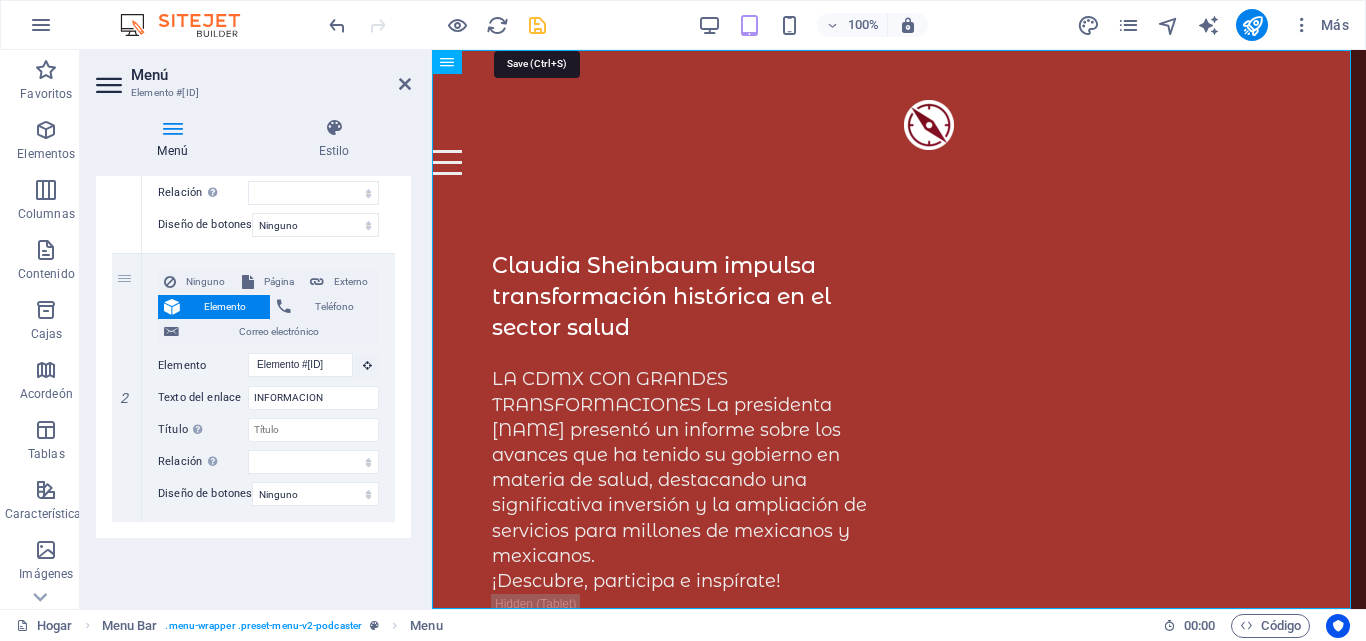 click at bounding box center [537, 25] 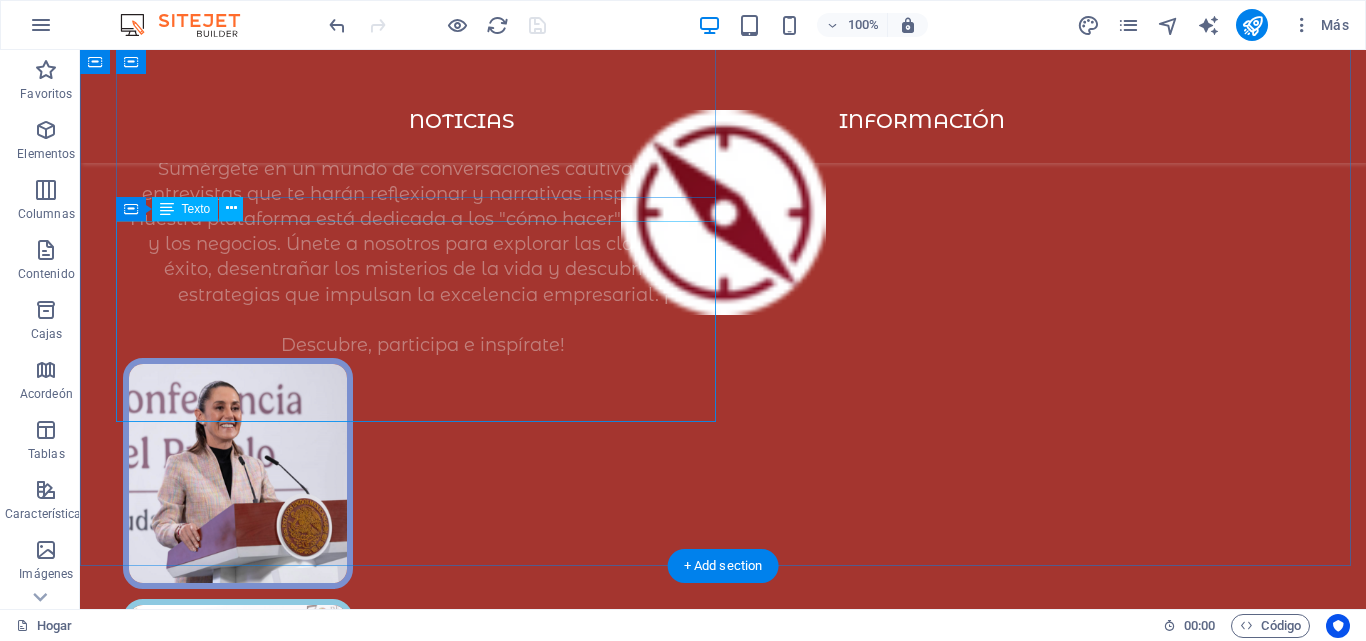 scroll, scrollTop: 0, scrollLeft: 0, axis: both 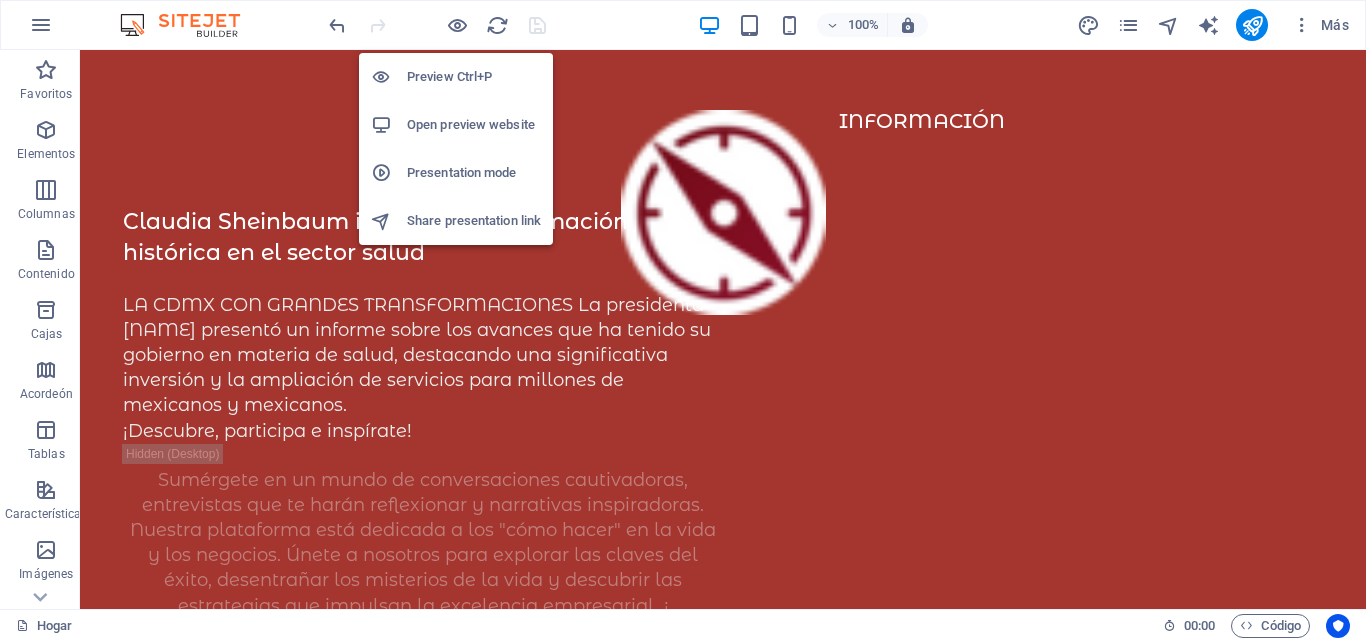 click at bounding box center (457, 25) 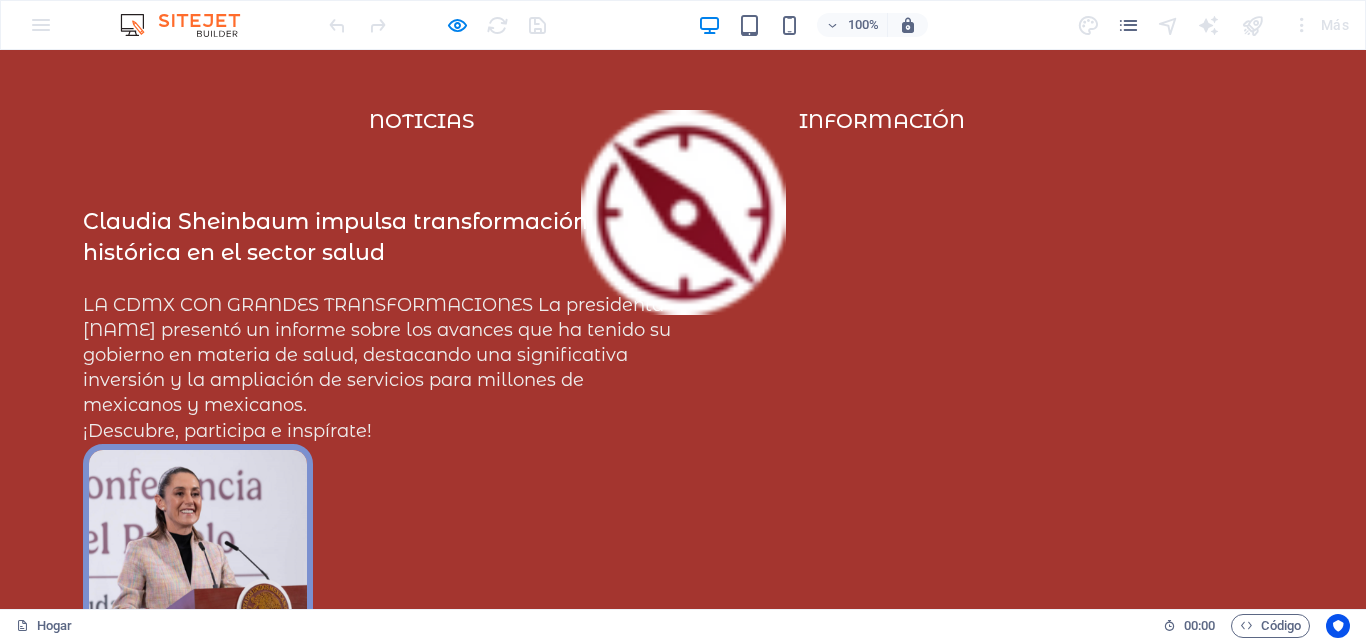 scroll, scrollTop: 100, scrollLeft: 0, axis: vertical 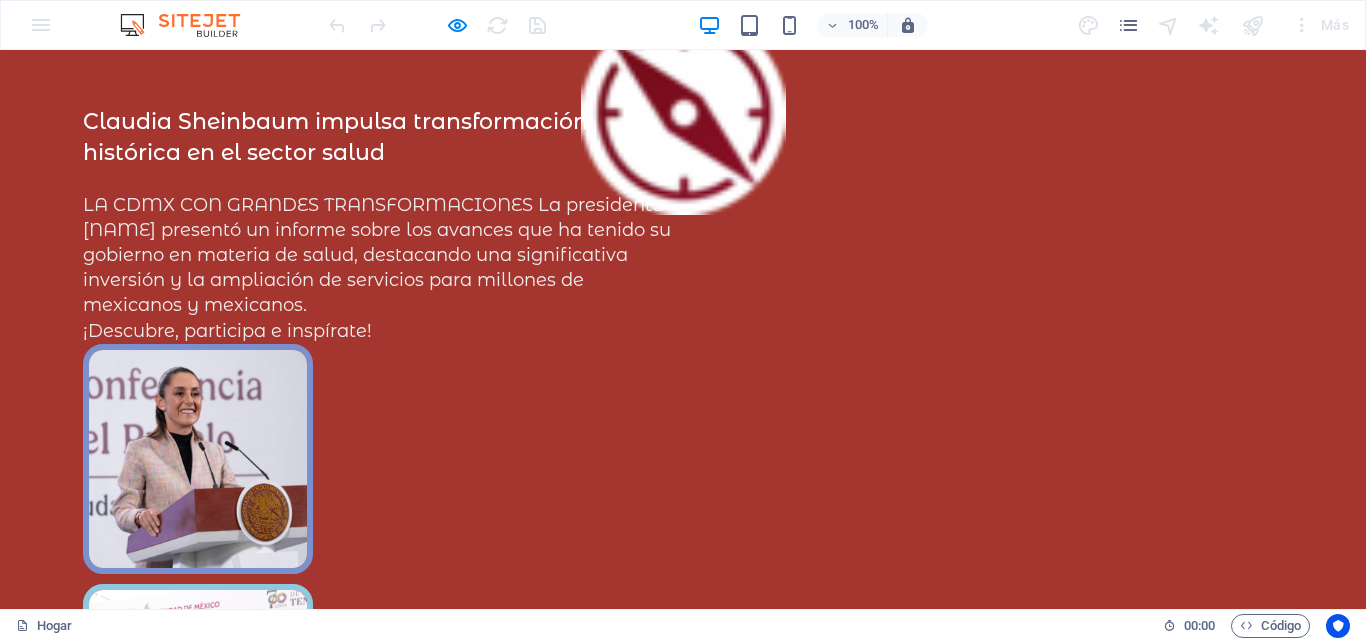 click at bounding box center (198, 459) 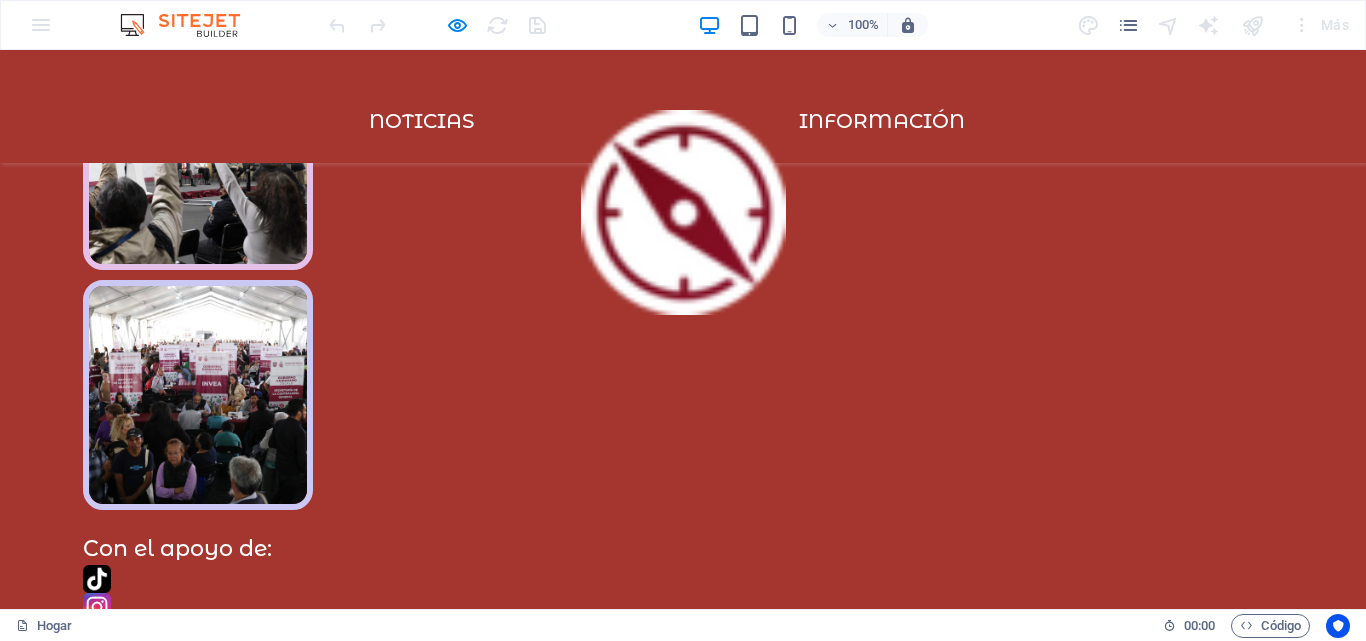 scroll, scrollTop: 900, scrollLeft: 0, axis: vertical 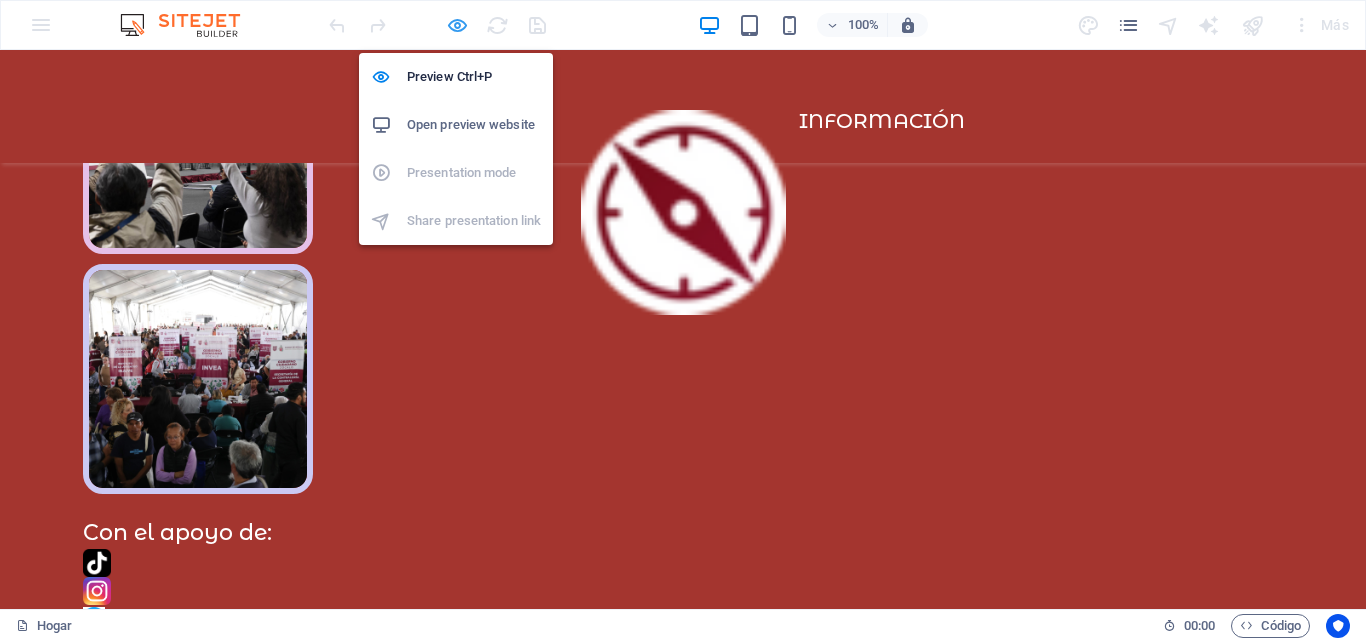 click at bounding box center [457, 25] 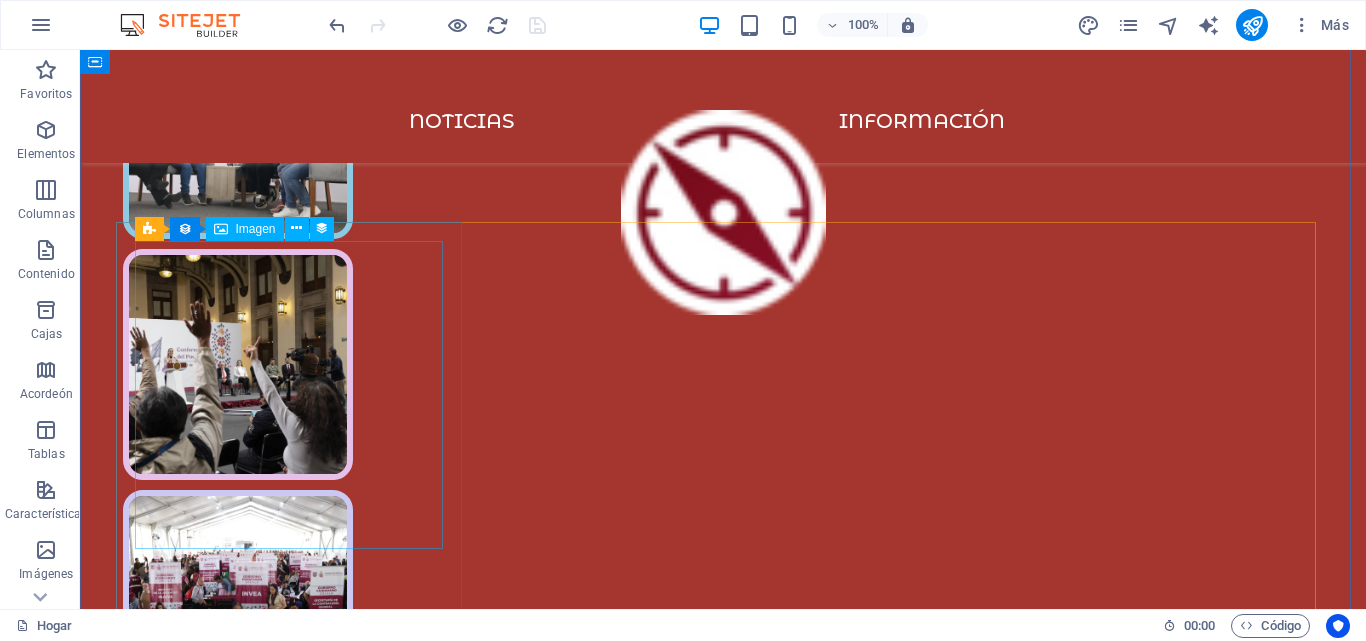 click on "Imagen" at bounding box center [256, 229] 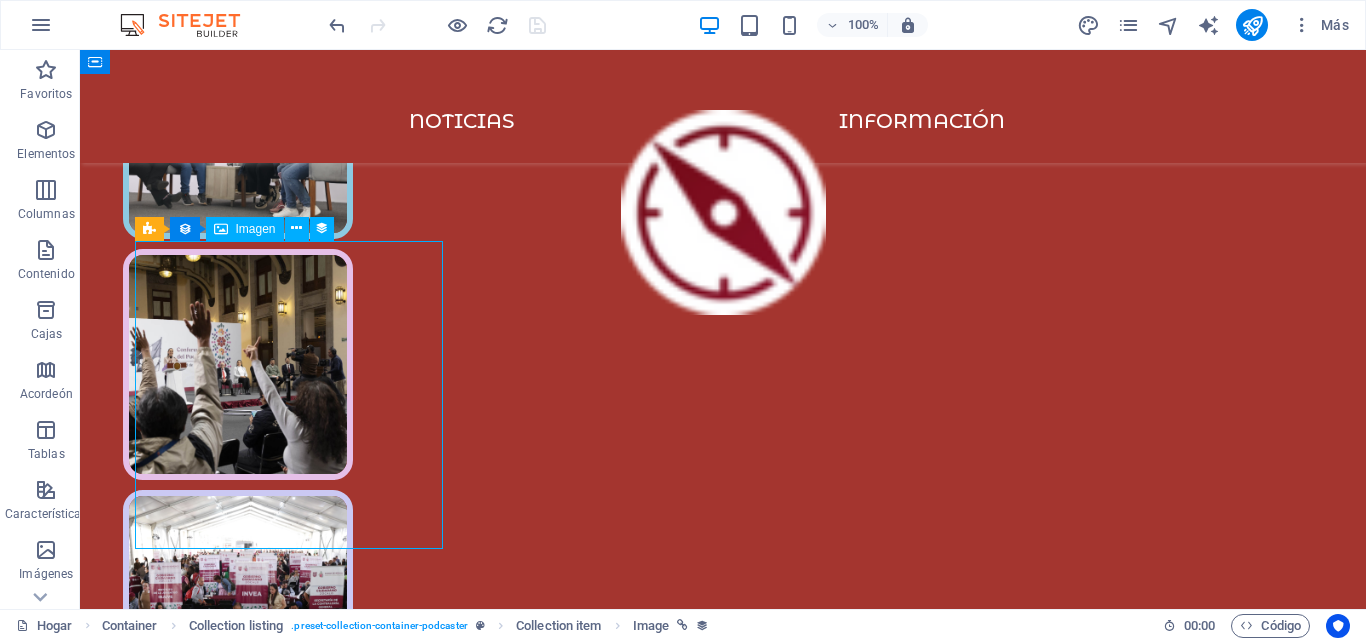 click on "Imagen" at bounding box center [256, 229] 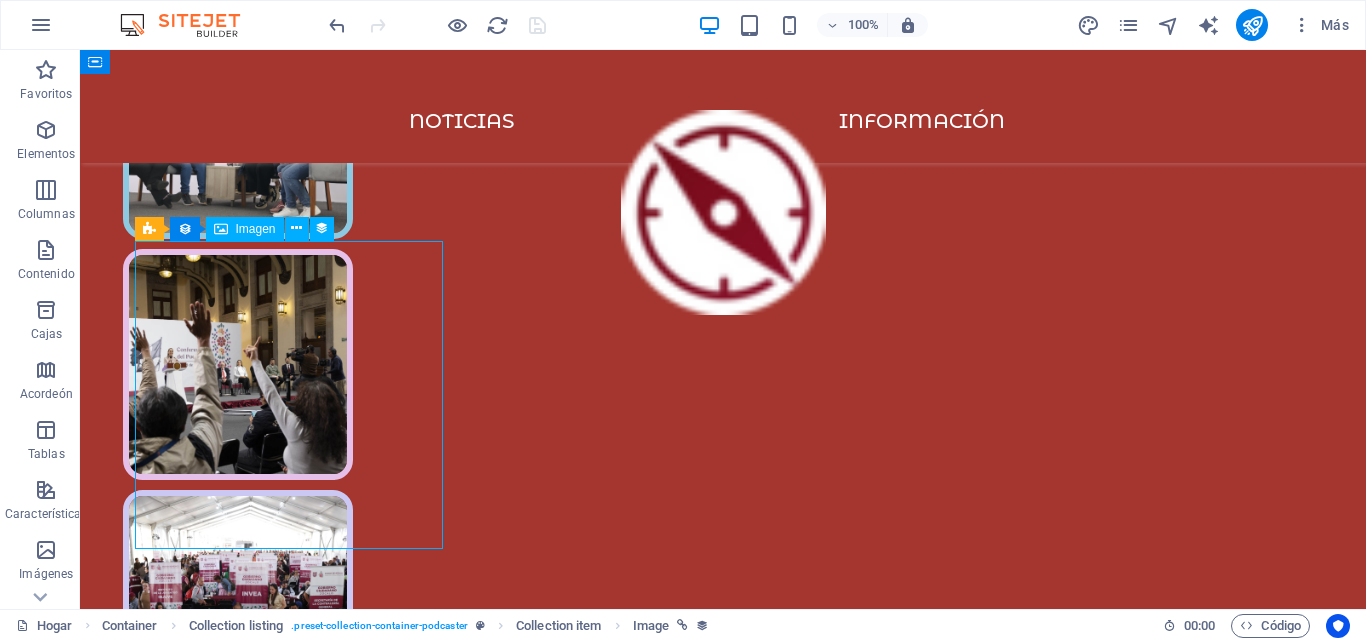 click on "Imagen" at bounding box center (256, 229) 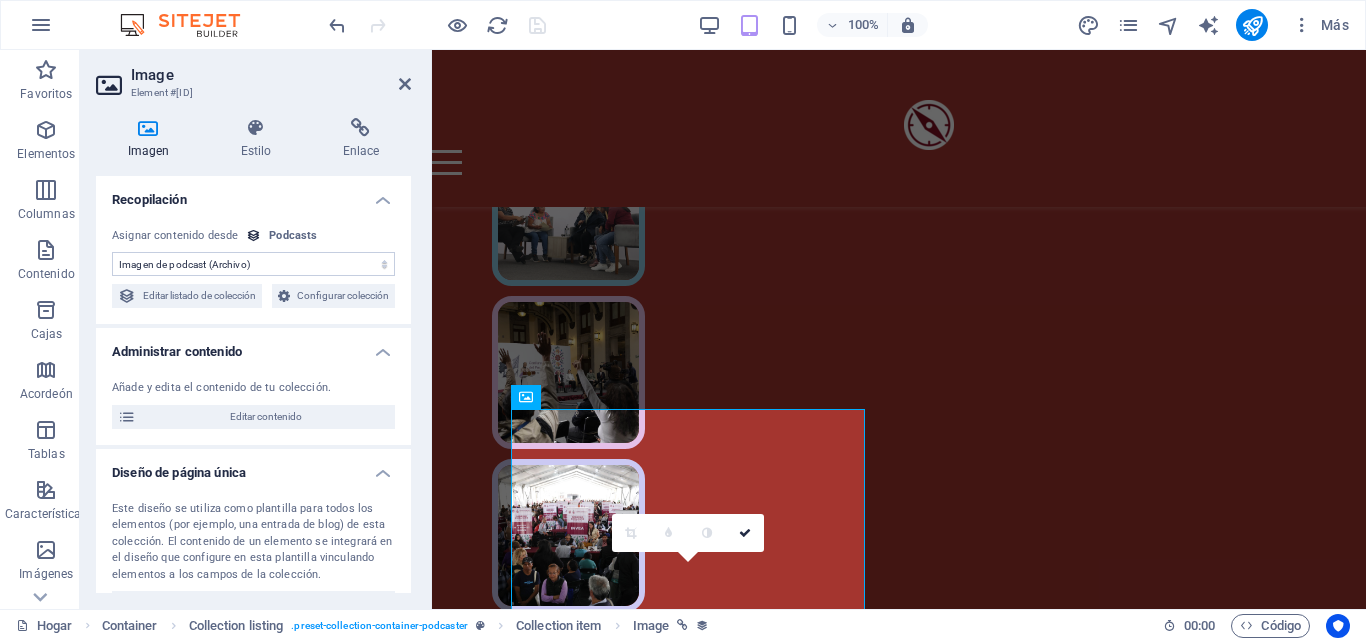 scroll, scrollTop: 919, scrollLeft: 0, axis: vertical 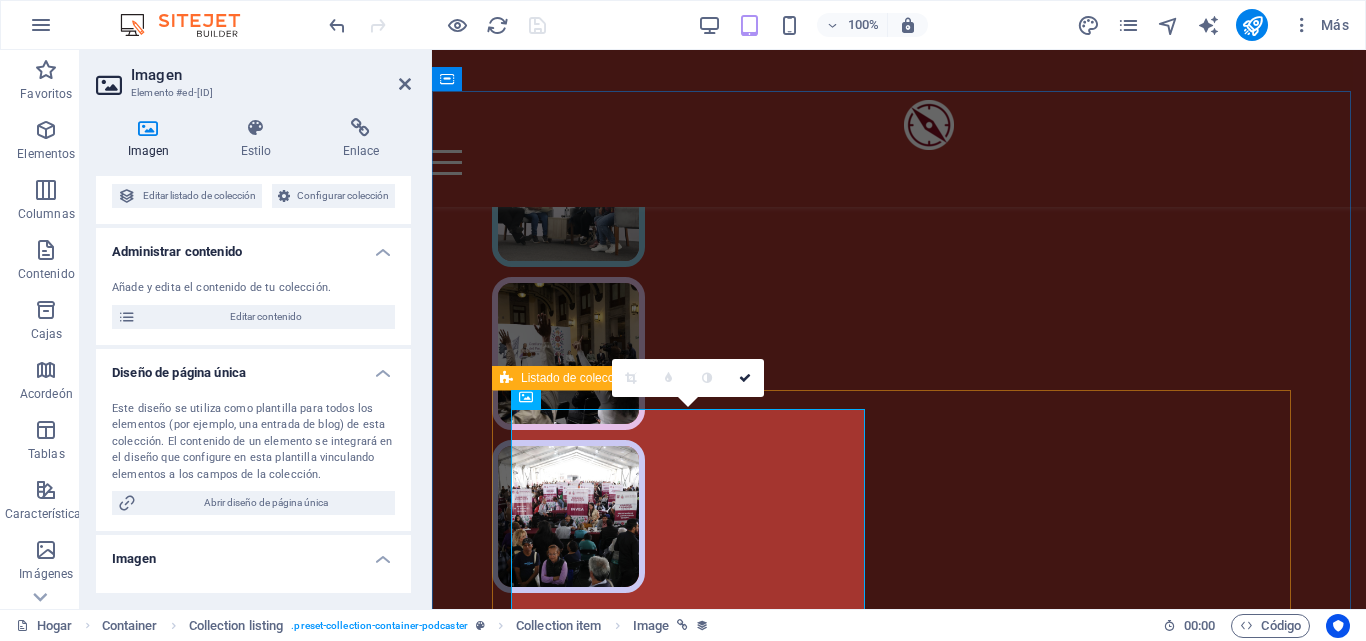 click at bounding box center [526, 397] 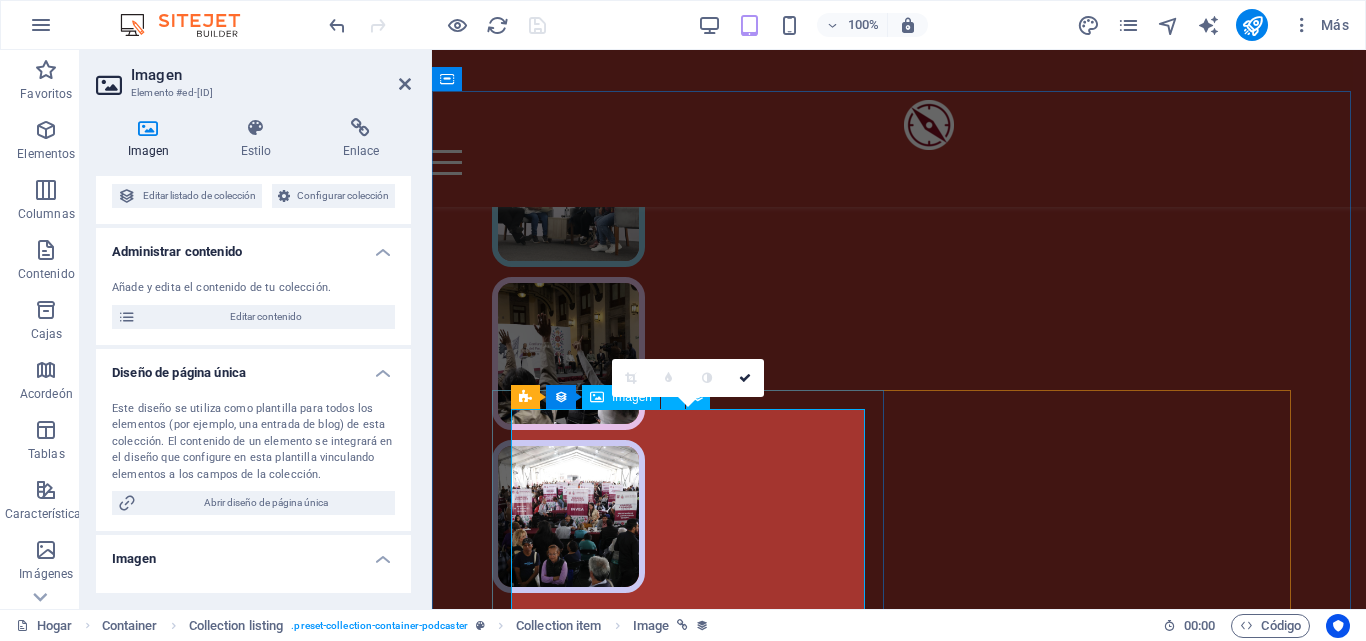 click at bounding box center [597, 397] 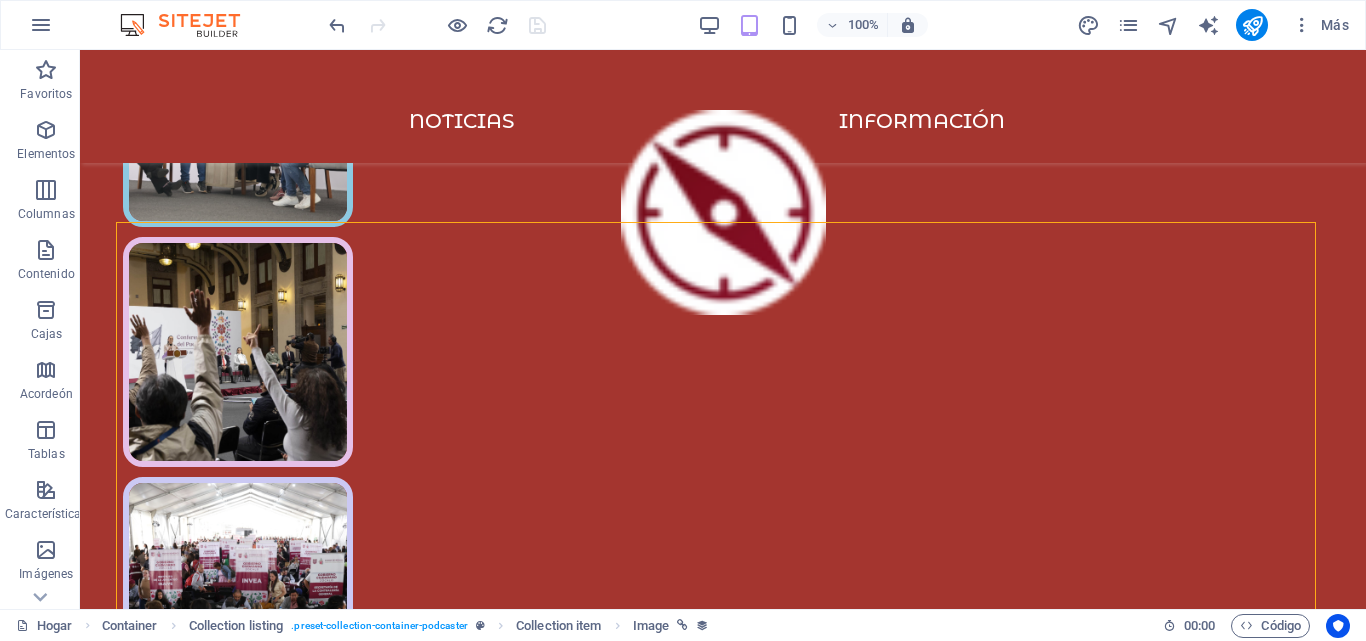 scroll, scrollTop: 900, scrollLeft: 0, axis: vertical 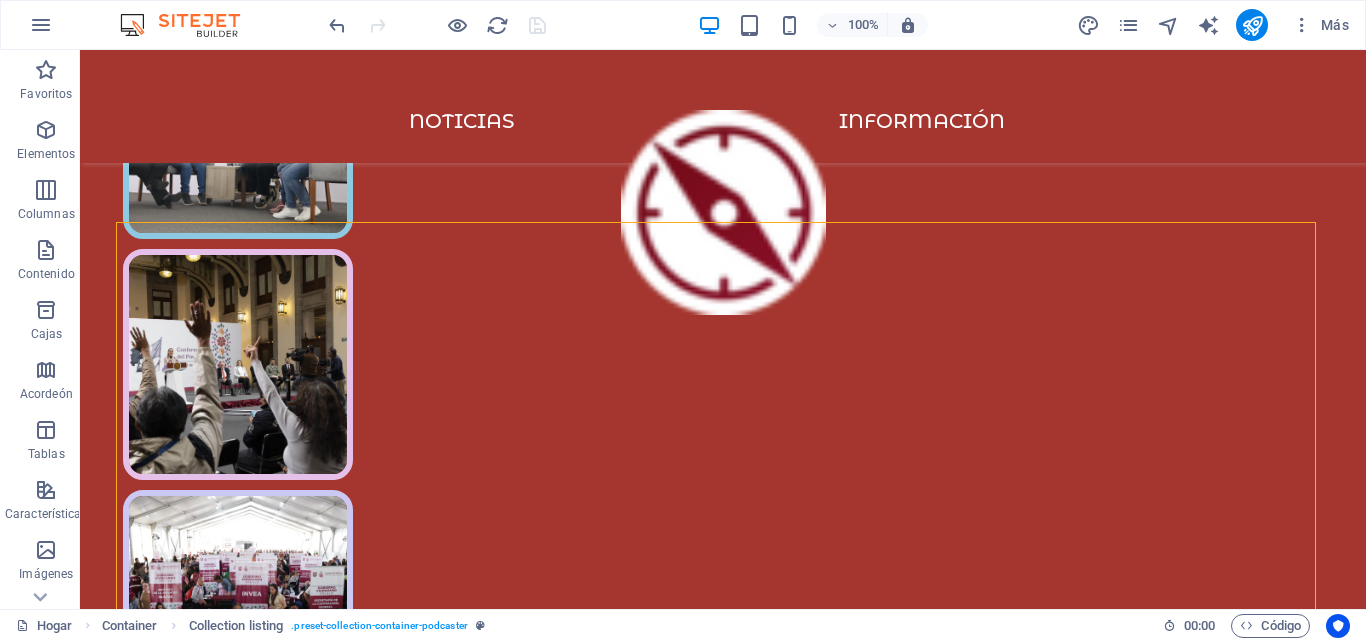 click at bounding box center (723, 2118) 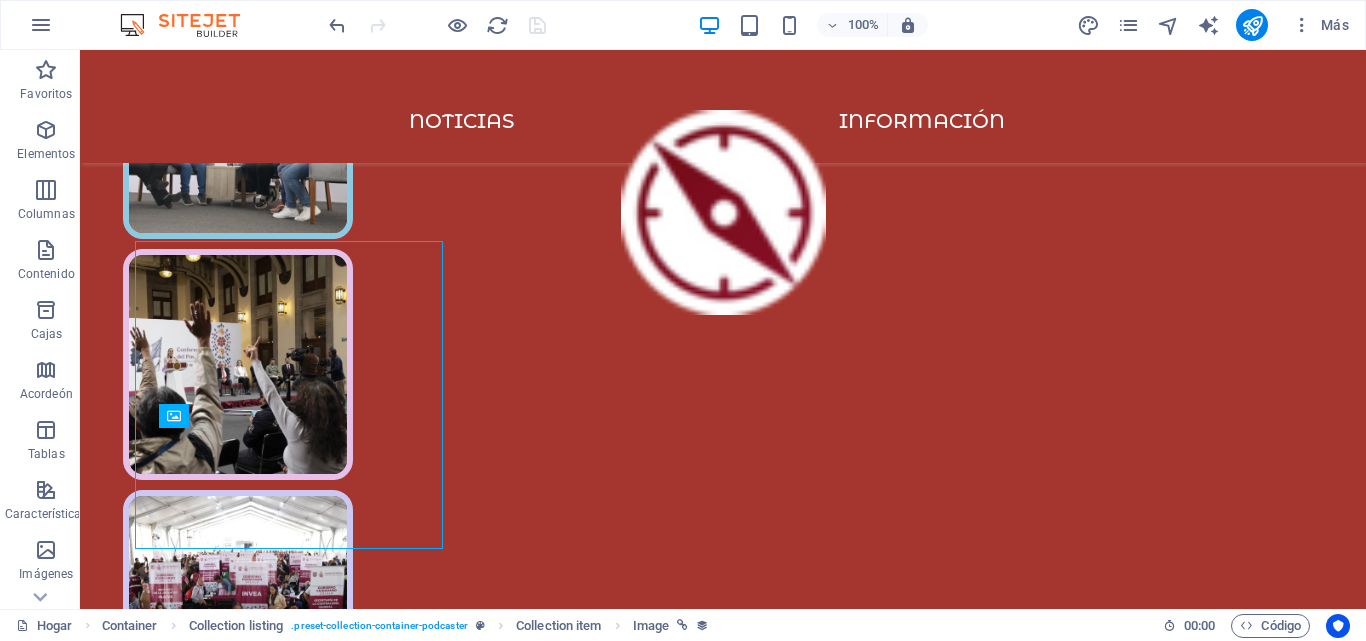 click at bounding box center (723, 2118) 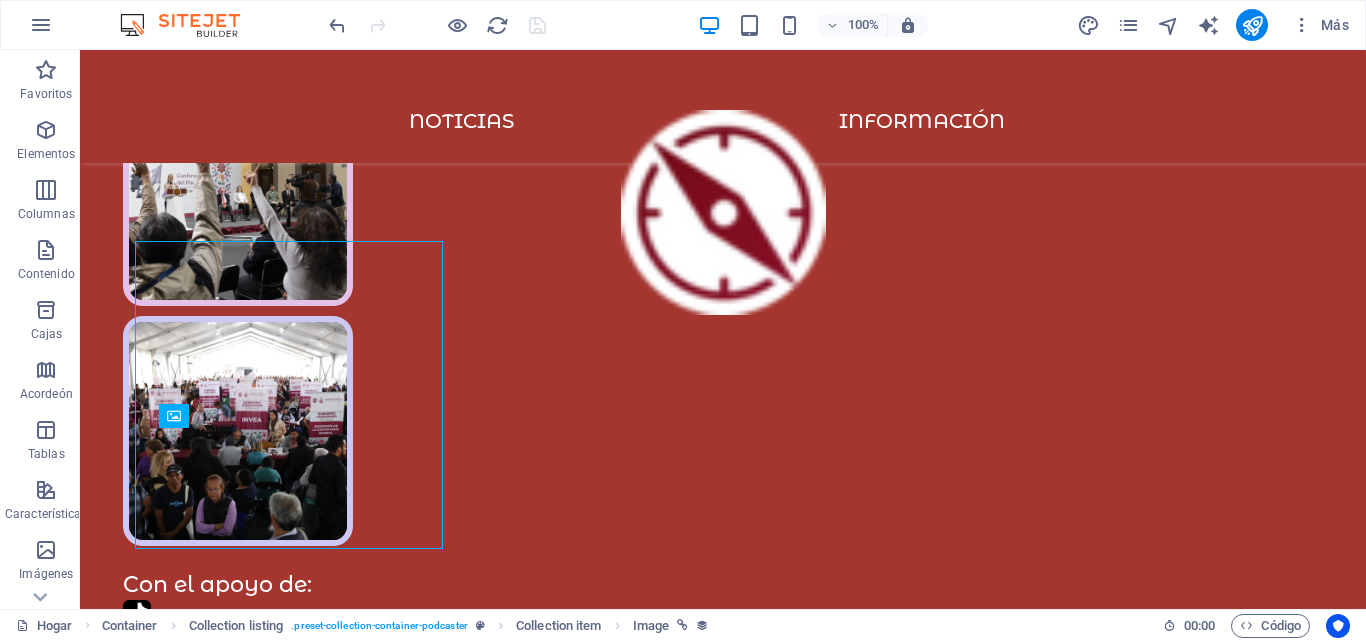 select on "podcast-image" 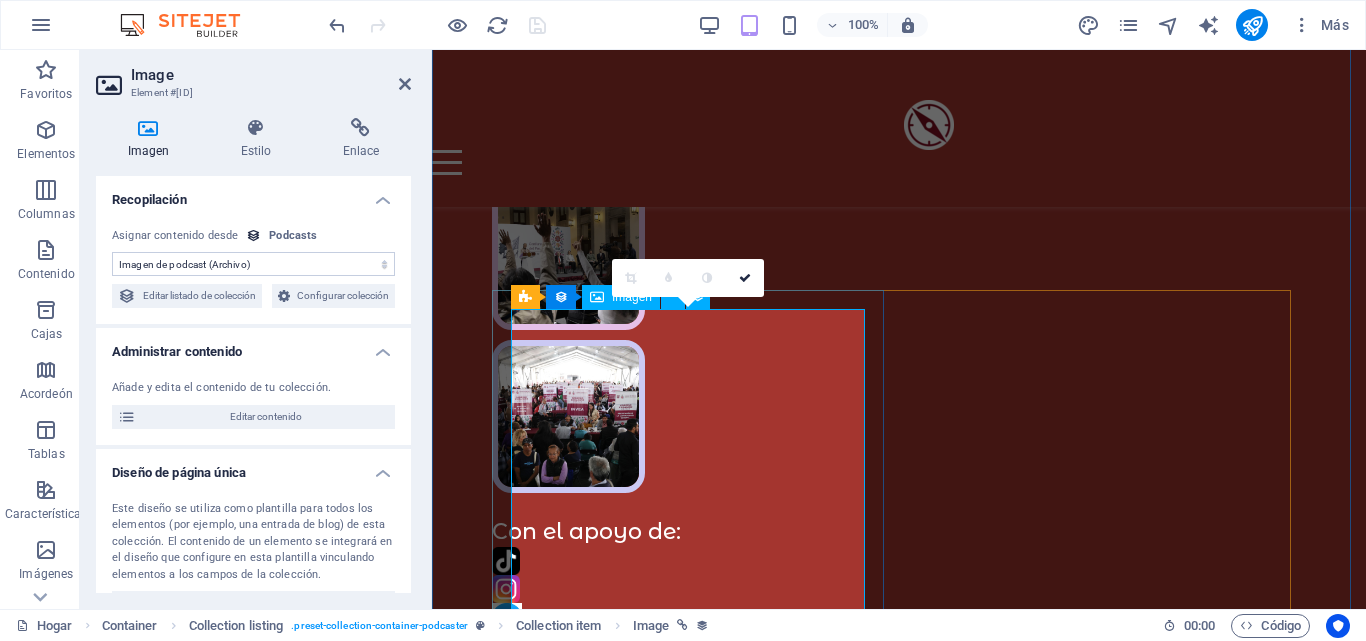 scroll, scrollTop: 1119, scrollLeft: 0, axis: vertical 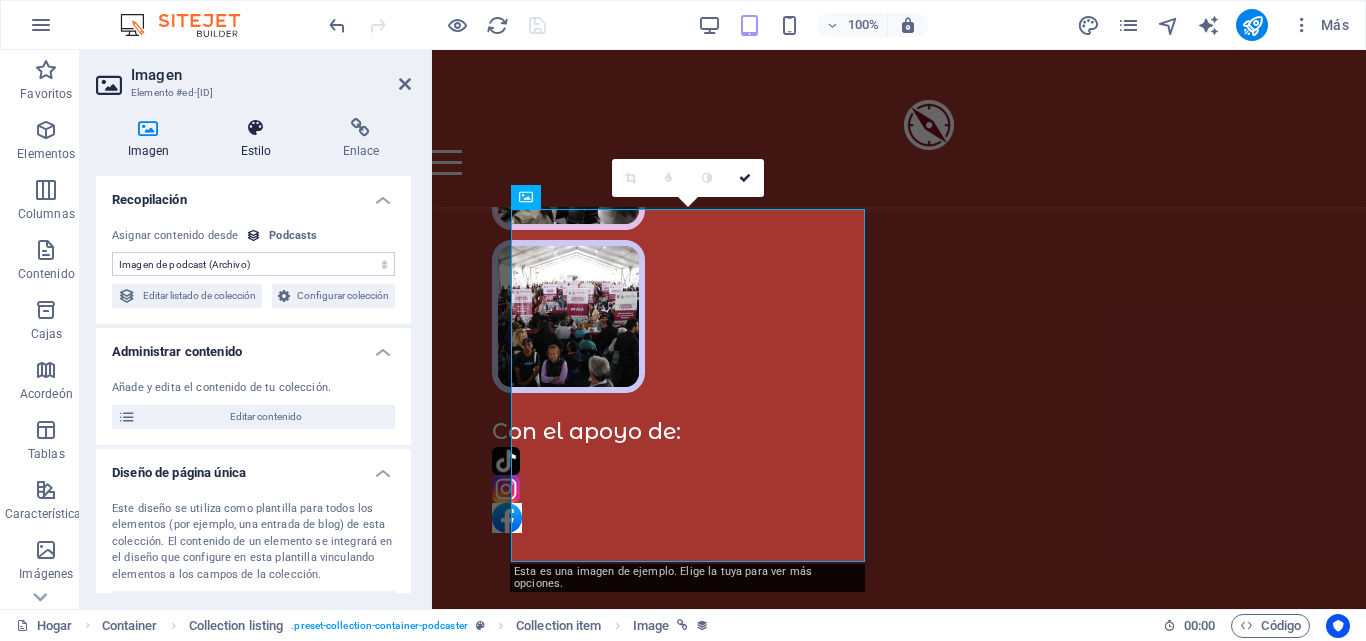 click on "Estilo" at bounding box center (260, 139) 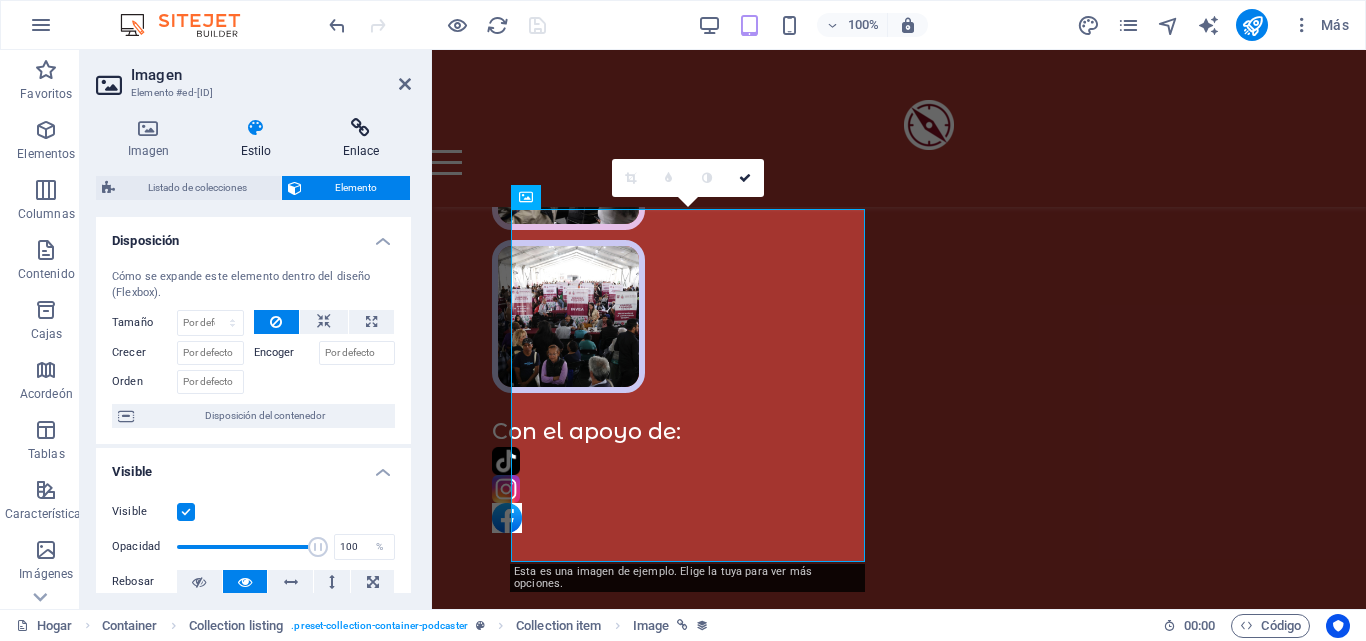 click at bounding box center [361, 128] 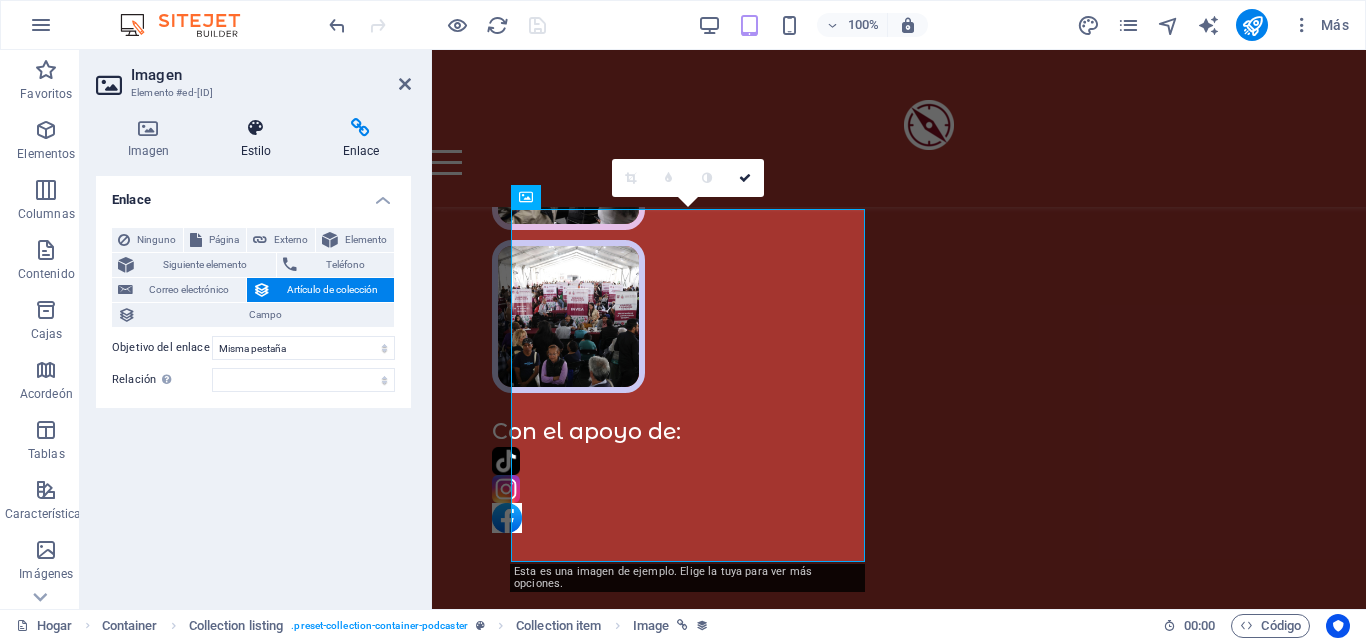 click on "Estilo" at bounding box center (260, 139) 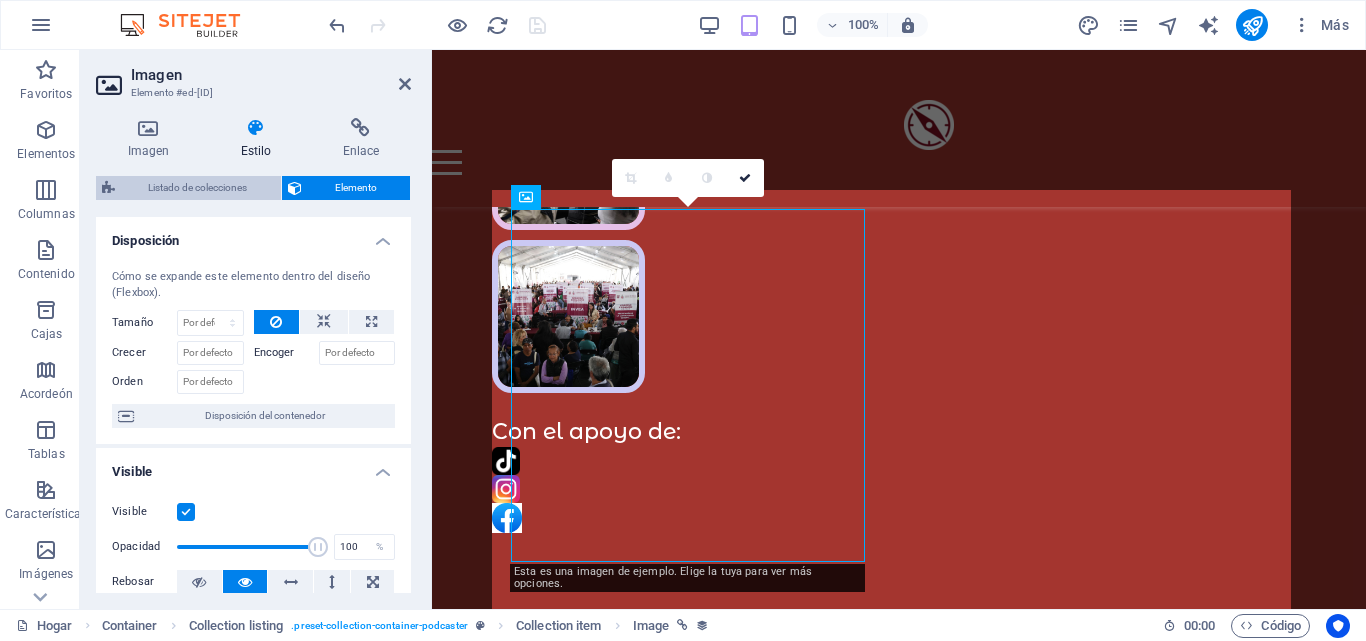 click on "Listado de colecciones" at bounding box center (198, 188) 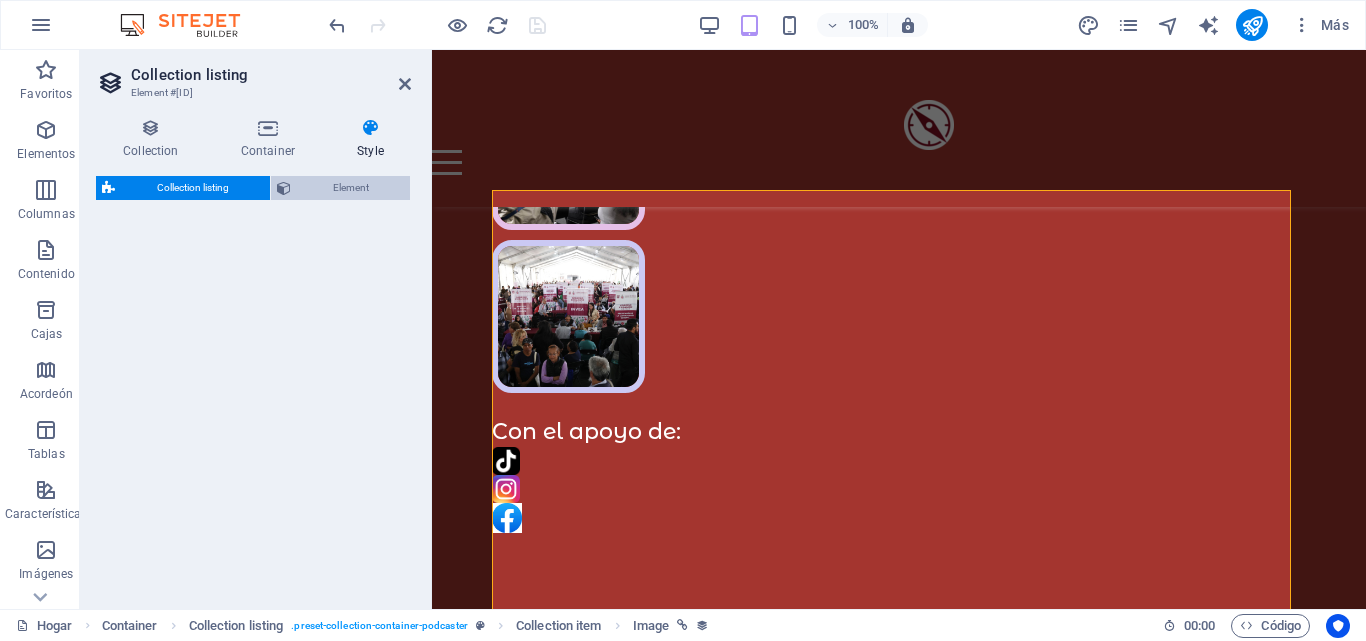 select on "rem" 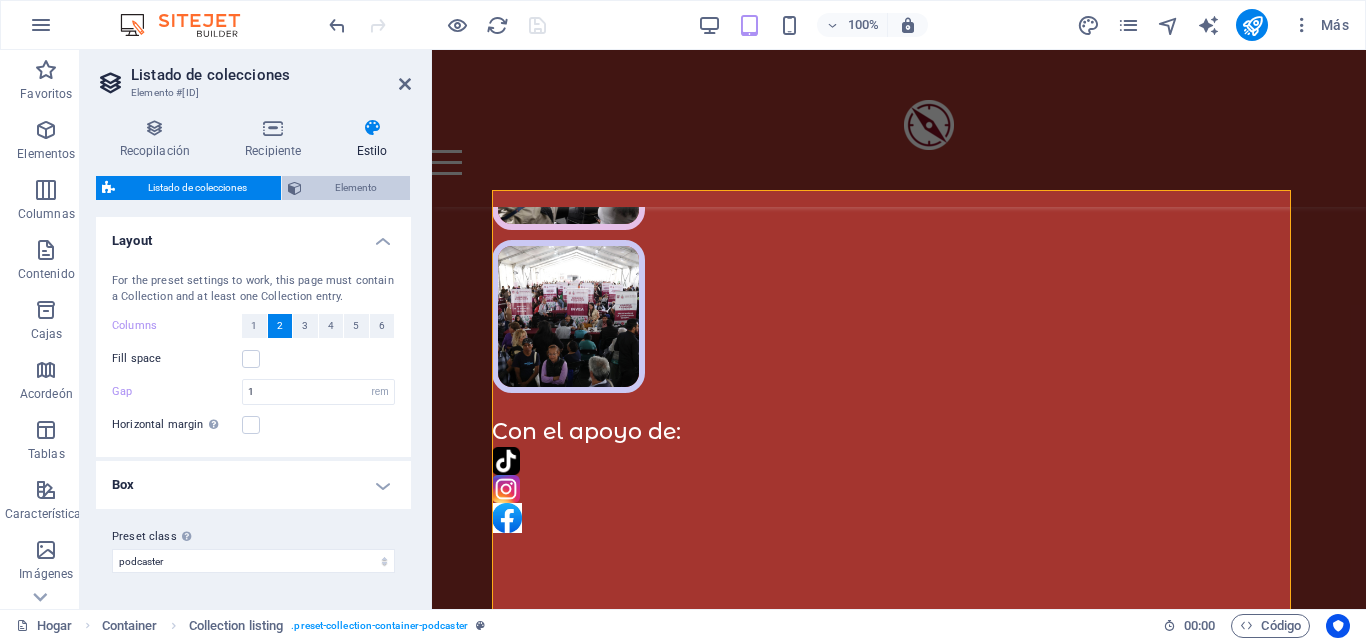 click on "Elemento" at bounding box center (356, 187) 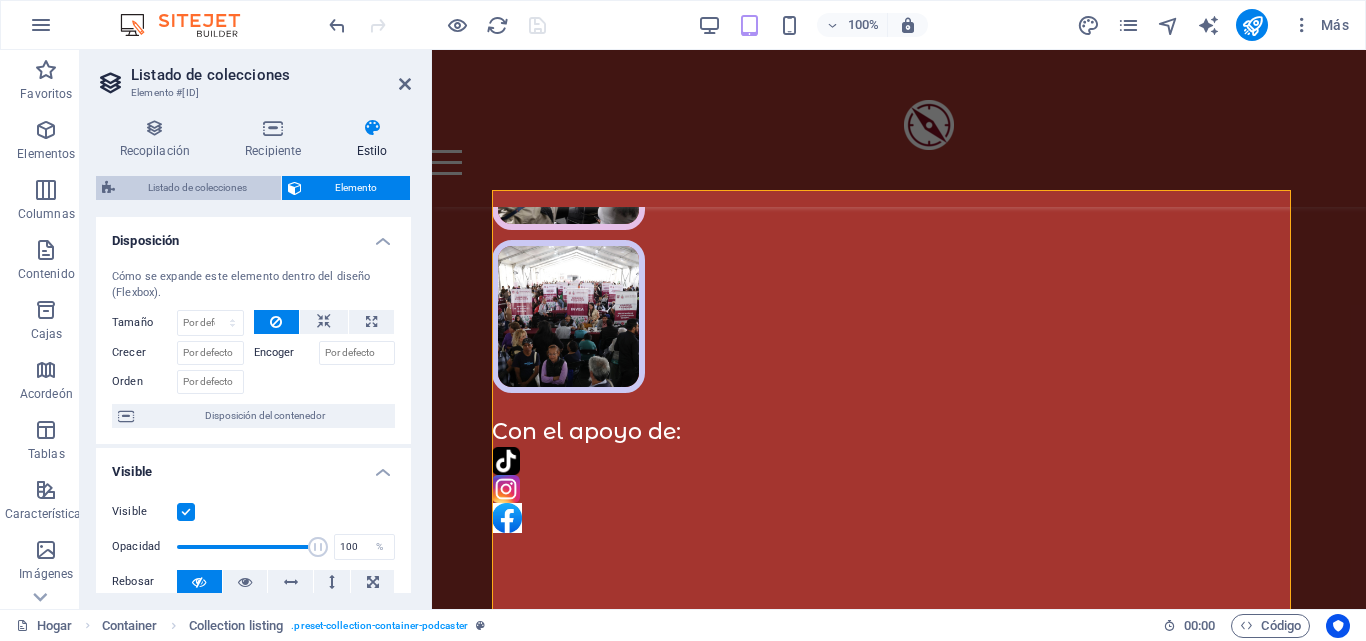 click on "Listado de colecciones" at bounding box center [198, 188] 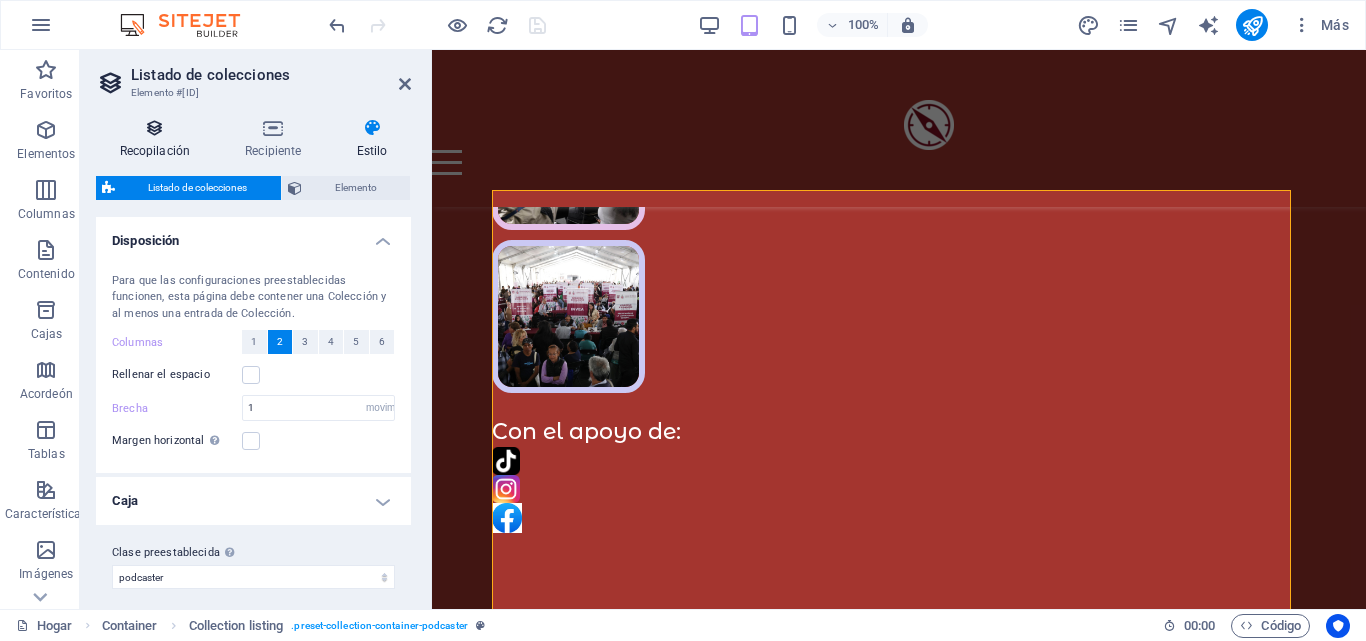 click at bounding box center (155, 128) 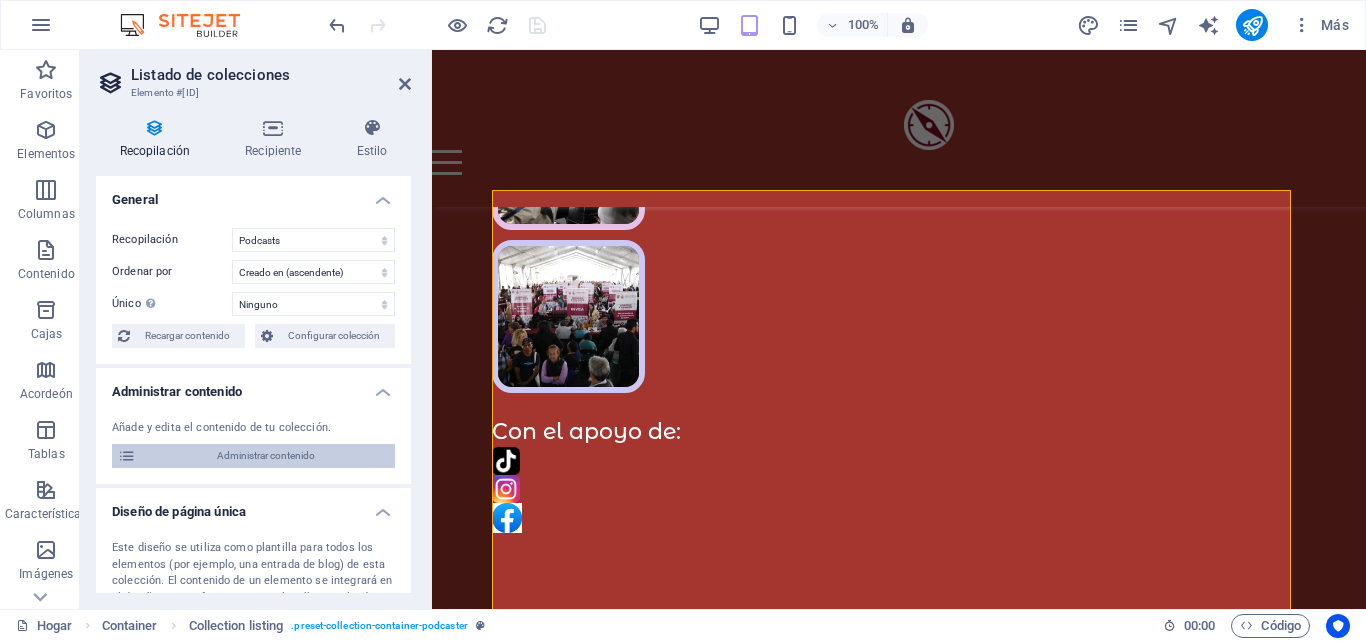 click on "Administrar contenido" at bounding box center (265, 456) 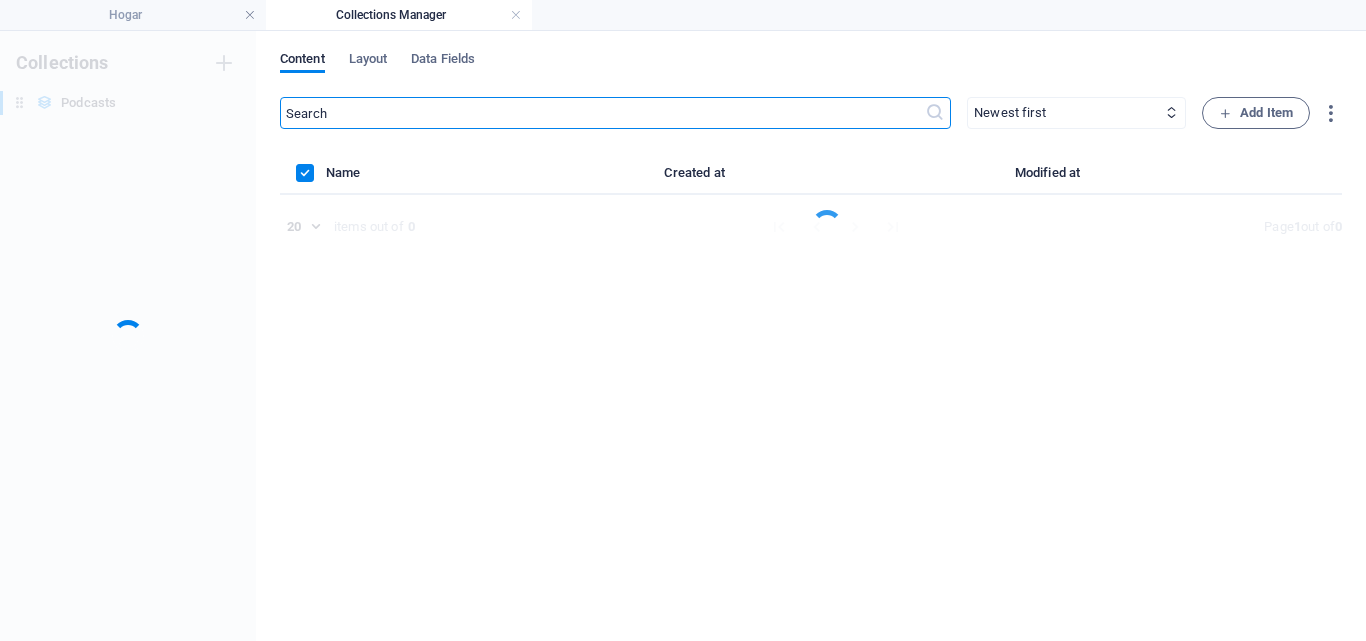 scroll, scrollTop: 0, scrollLeft: 0, axis: both 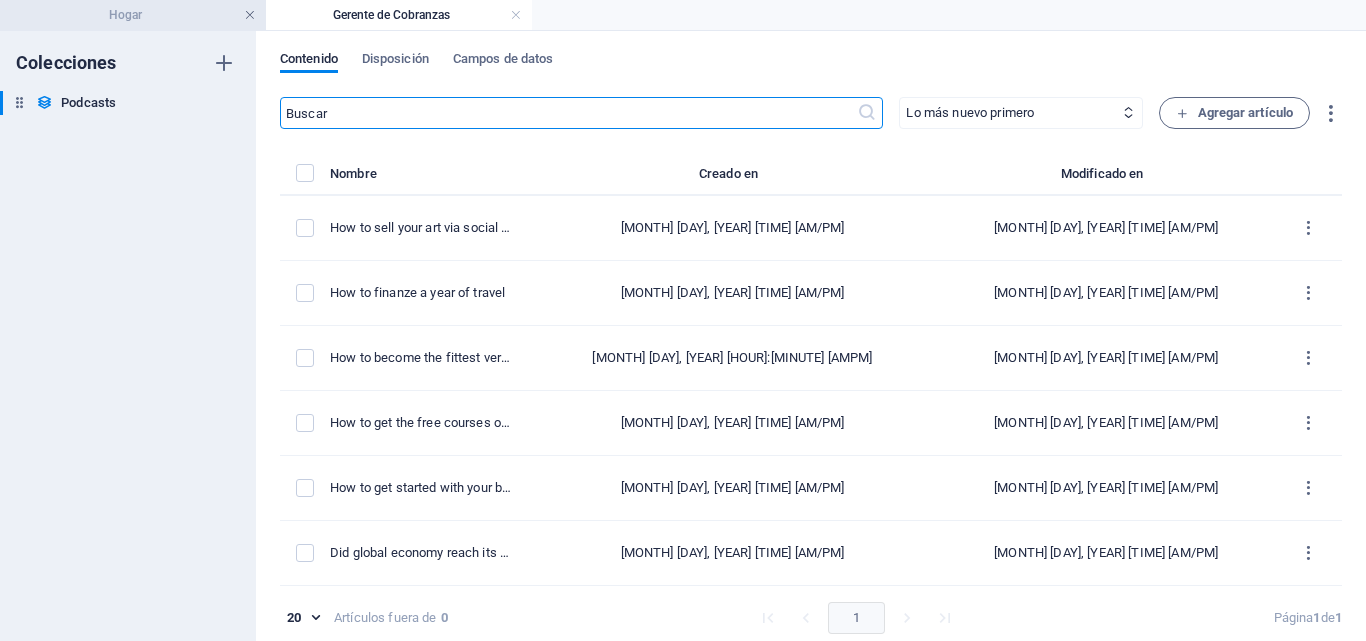 click at bounding box center (250, 15) 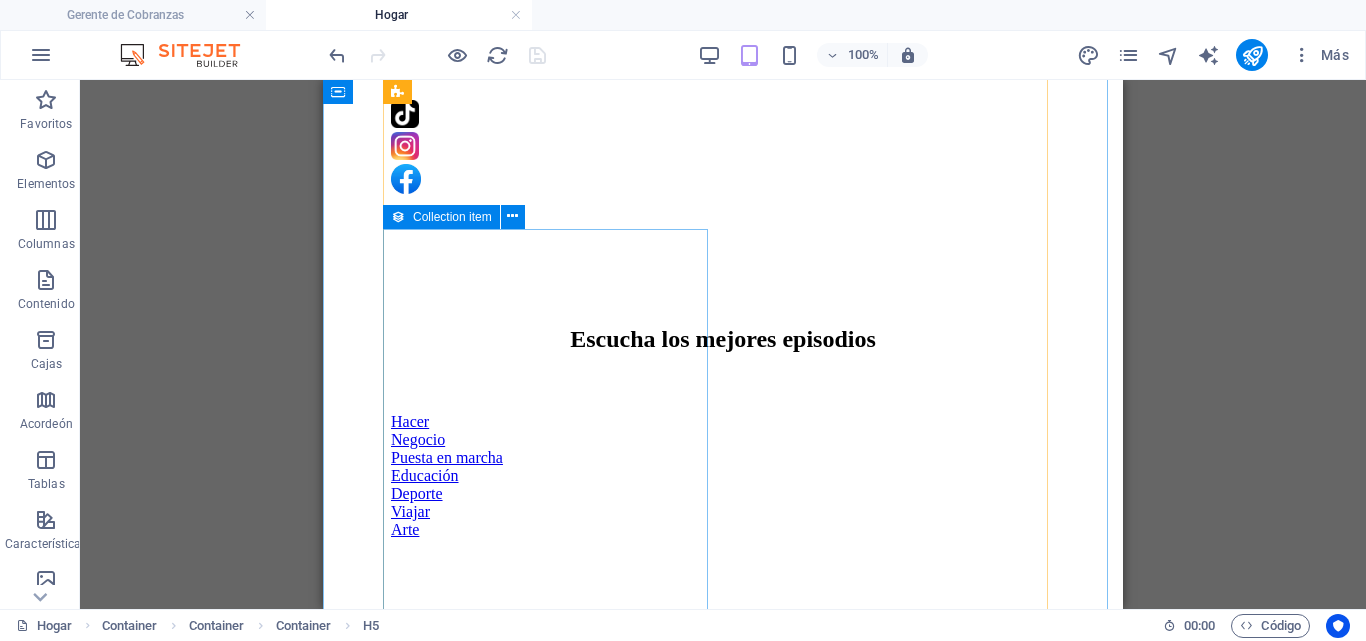 scroll, scrollTop: 1900, scrollLeft: 0, axis: vertical 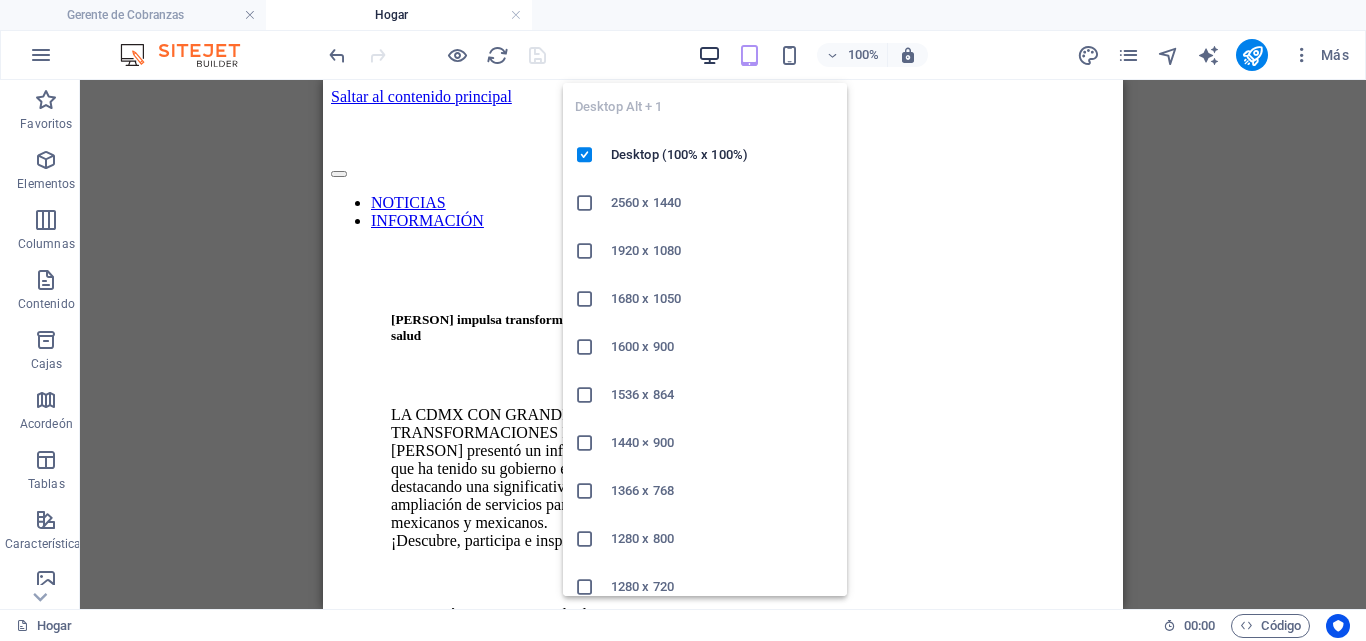 click at bounding box center (709, 55) 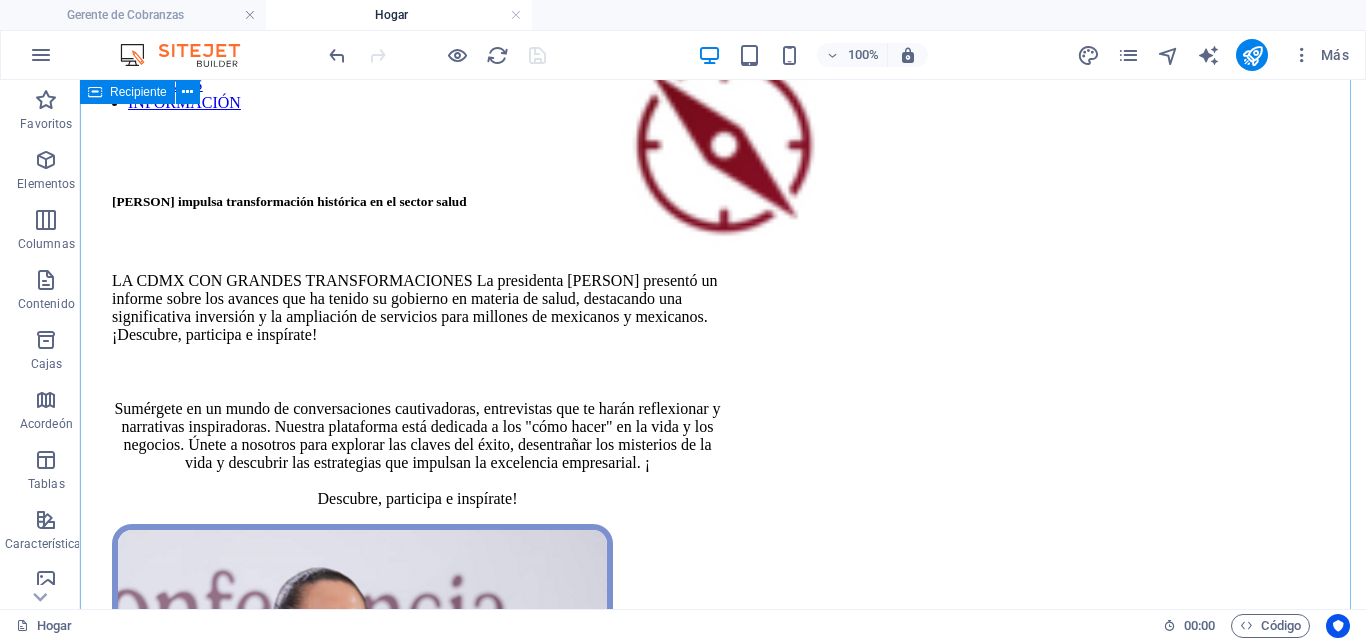 scroll, scrollTop: 0, scrollLeft: 0, axis: both 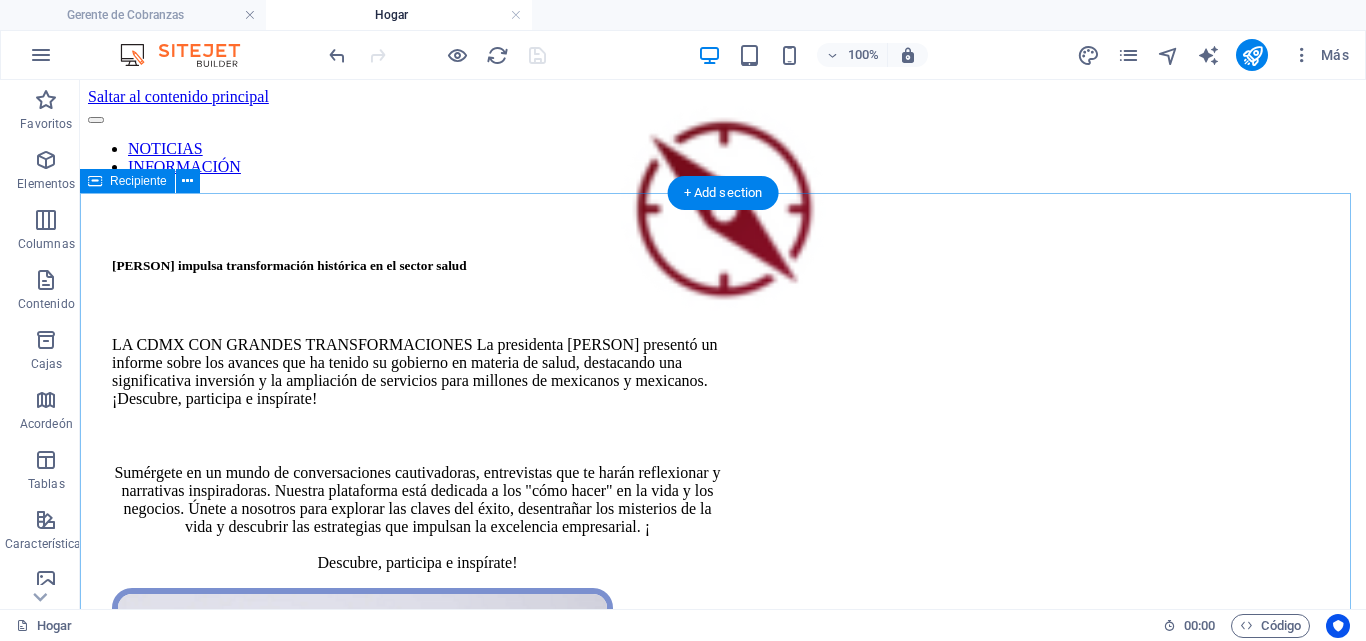 click on "[PERSON] impulsa transformación histórica en el sector salud LA CDMX CON GRANDES TRANSFORMACIONES La presidenta [PERSON] presentó un informe sobre los avances que ha tenido su gobierno en materia de salud, destacando una significativa inversión y la ampliación de servicios para millones de mexicanos y mexicanos.  ¡Descubre, participa e inspírate! Sumérgete en un mundo de conversaciones cautivadoras, entrevistas que te harán reflexionar y narrativas inspiradoras. Nuestra plataforma está dedicada a los "cómo hacer" en la vida y los negocios. Únete a nosotros para explorar las claves del éxito, desentrañar los misterios de la vida y descubrir las estrategias que impulsan la excelencia empresarial. ¡  Descubre, participa e inspírate! Con el apoyo de:" at bounding box center [723, 1527] 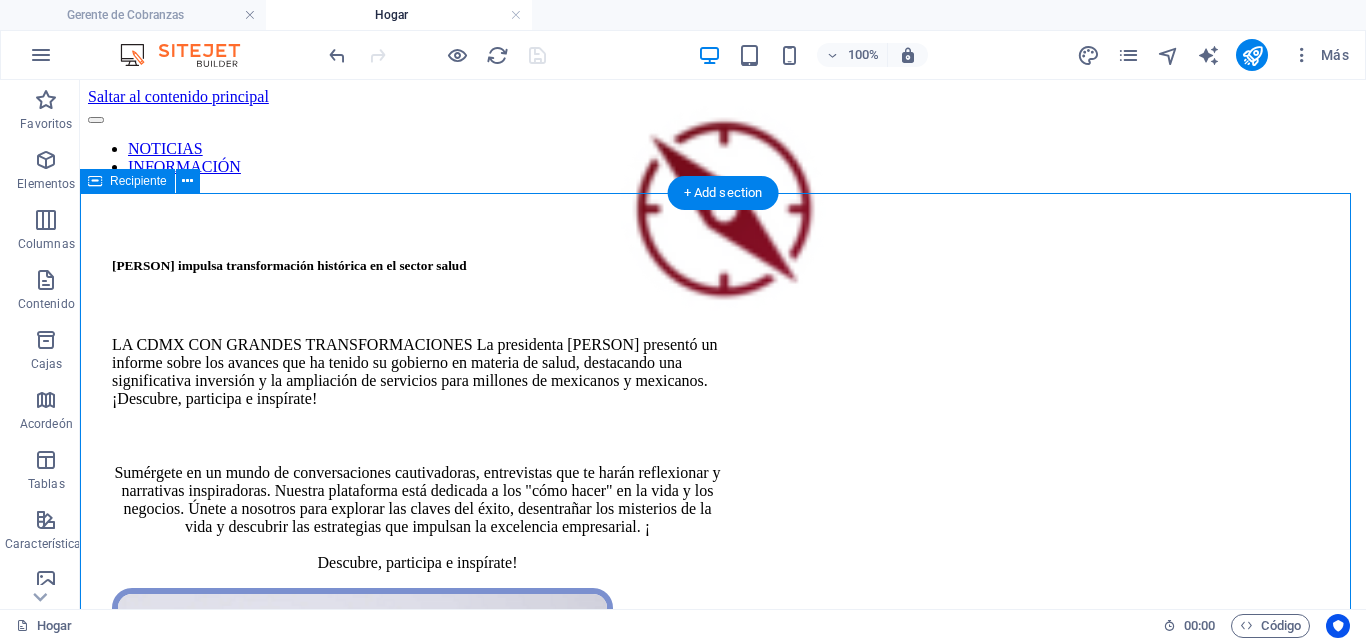 click on "[PERSON] impulsa transformación histórica en el sector salud LA CDMX CON GRANDES TRANSFORMACIONES La presidenta [PERSON] presentó un informe sobre los avances que ha tenido su gobierno en materia de salud, destacando una significativa inversión y la ampliación de servicios para millones de mexicanos y mexicanos.  ¡Descubre, participa e inspírate! Sumérgete en un mundo de conversaciones cautivadoras, entrevistas que te harán reflexionar y narrativas inspiradoras. Nuestra plataforma está dedicada a los "cómo hacer" en la vida y los negocios. Únete a nosotros para explorar las claves del éxito, desentrañar los misterios de la vida y descubrir las estrategias que impulsan la excelencia empresarial. ¡  Descubre, participa e inspírate! Con el apoyo de:" at bounding box center (723, 1527) 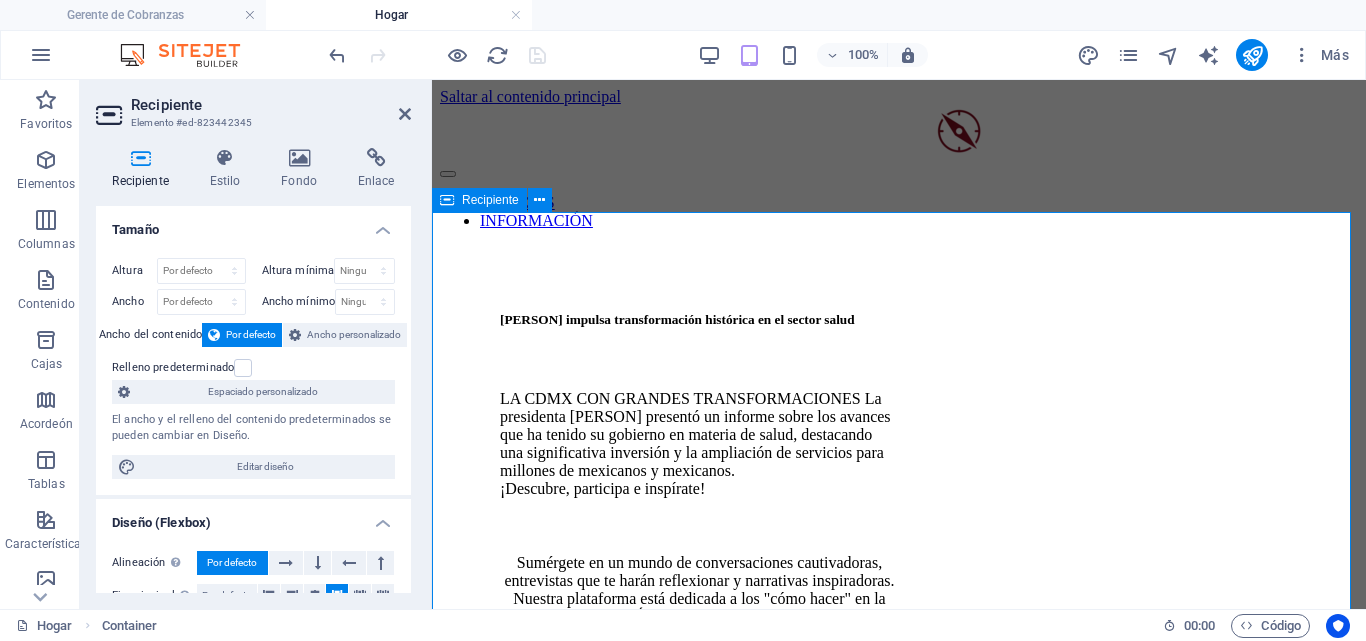 click on "[PERSON] impulsa transformación histórica en el sector salud LA CDMX CON GRANDES TRANSFORMACIONES La presidenta [PERSON] presentó un informe sobre los avances que ha tenido su gobierno en materia de salud, destacando una significativa inversión y la ampliación de servicios para millones de mexicanos y mexicanos.  ¡Descubre, participa e inspírate! Sumérgete en un mundo de conversaciones cautivadoras, entrevistas que te harán reflexionar y narrativas inspiradoras. Nuestra plataforma está dedicada a los "cómo hacer" en la vida y los negocios. Únete a nosotros para explorar las claves del éxito, desentrañar los misterios de la vida y descubrir las estrategias que impulsan la excelencia empresarial. ¡  Descubre, participa e inspírate! Con el apoyo de:" at bounding box center (899, 1272) 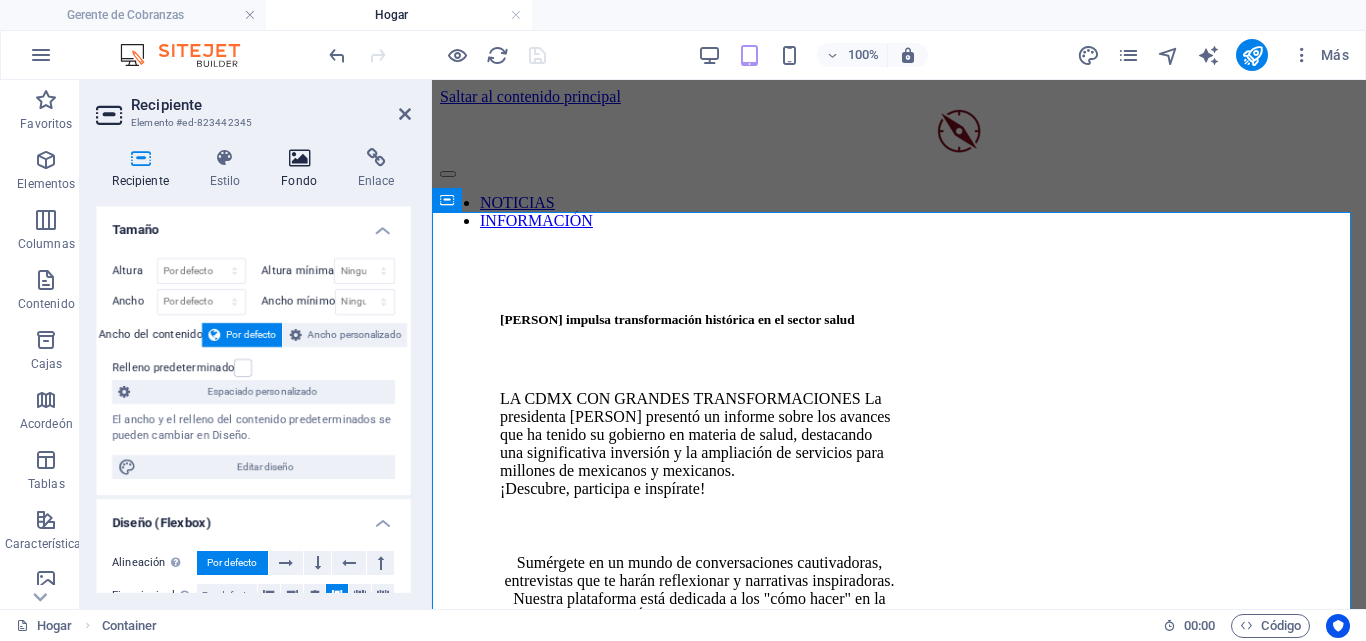 click at bounding box center (299, 158) 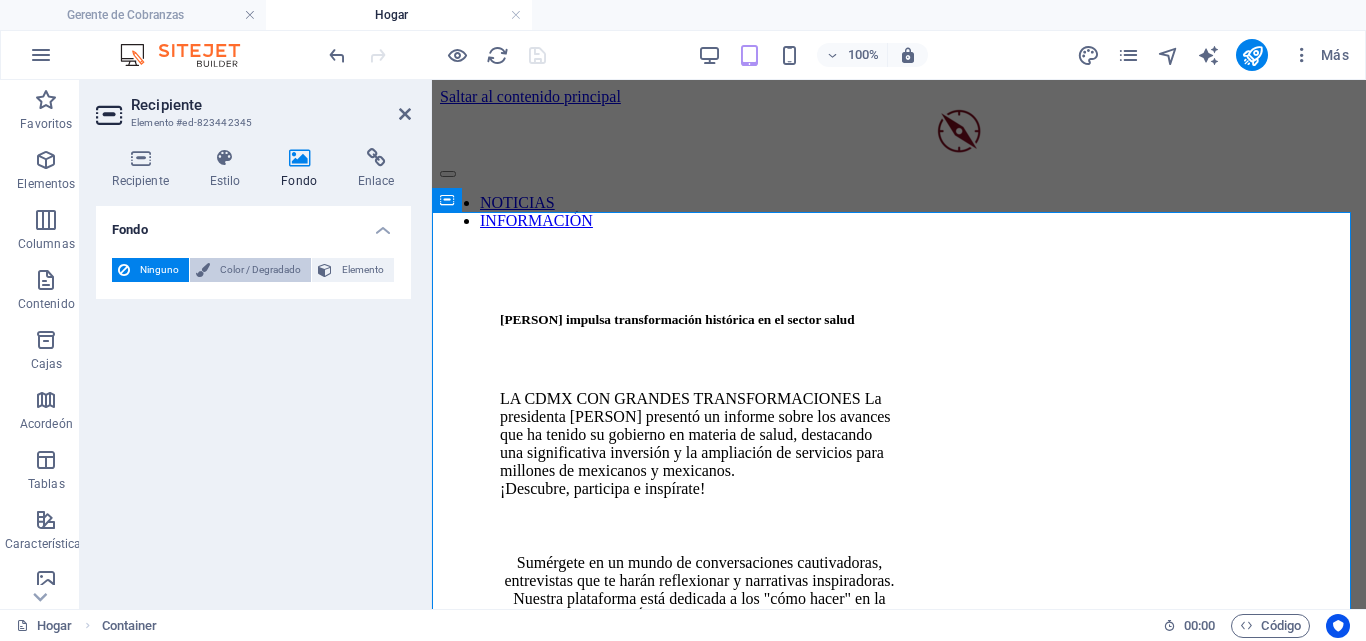 click on "Color / Degradado" at bounding box center [260, 270] 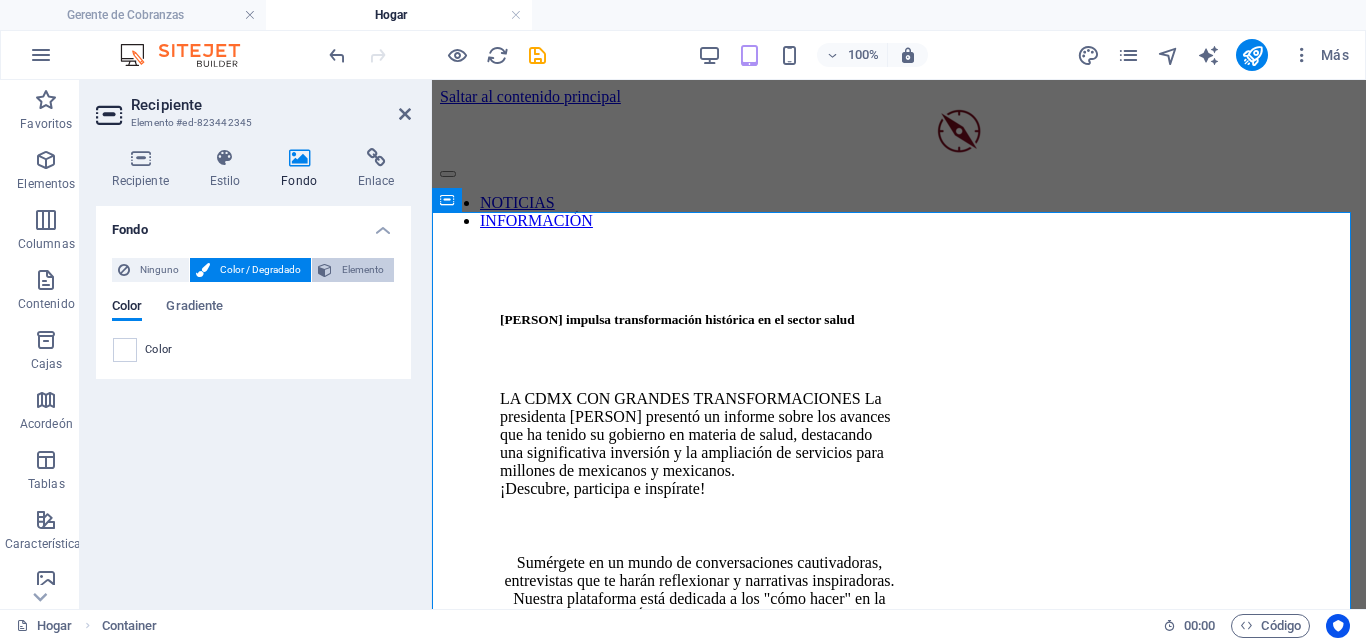 click on "Elemento" at bounding box center (363, 269) 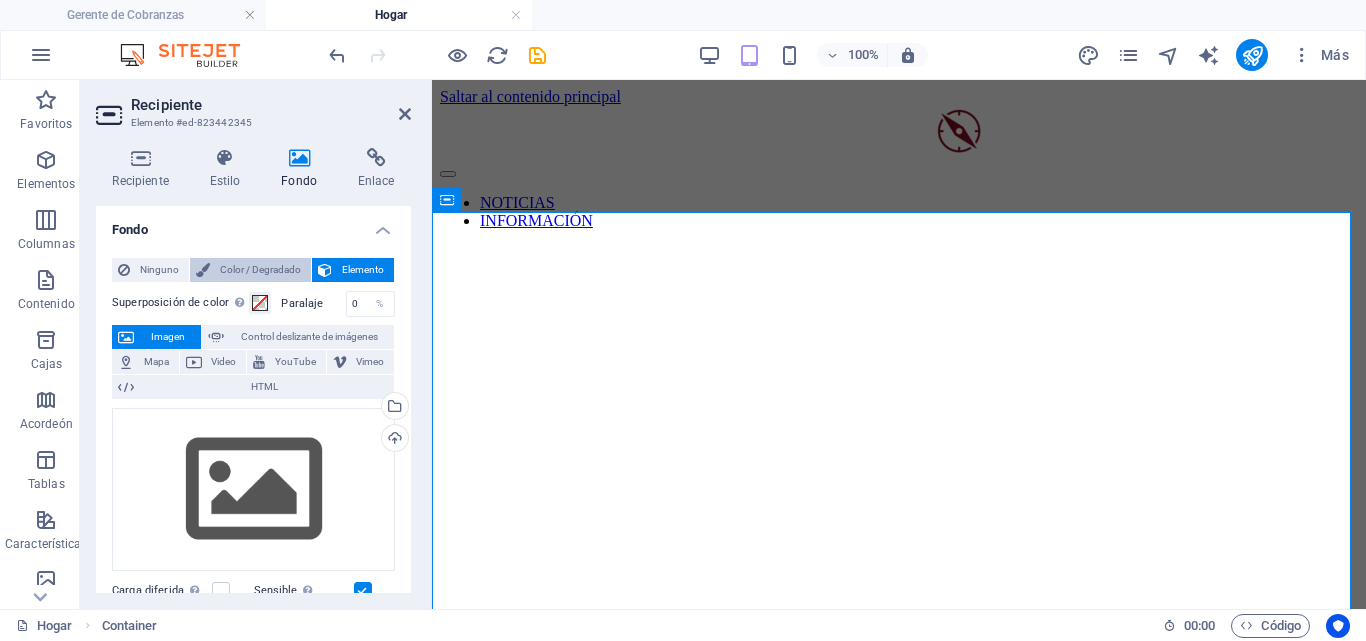 click on "Color / Degradado" at bounding box center [260, 270] 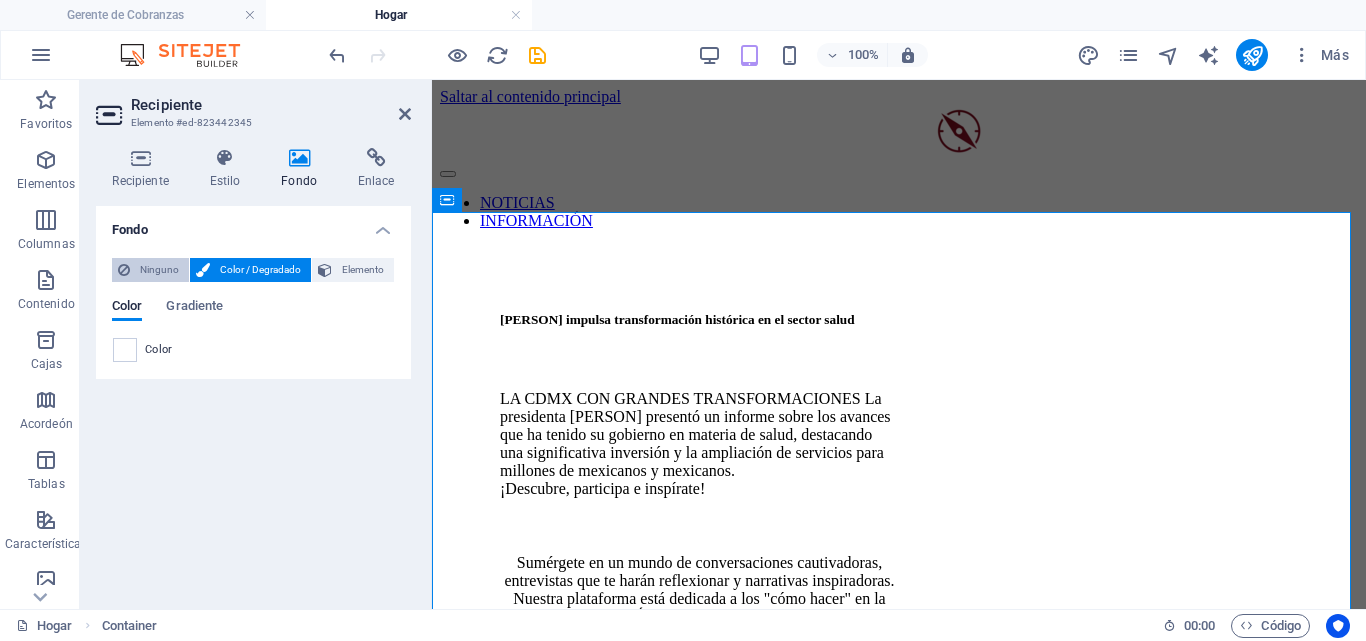 click on "Ninguno" at bounding box center [159, 269] 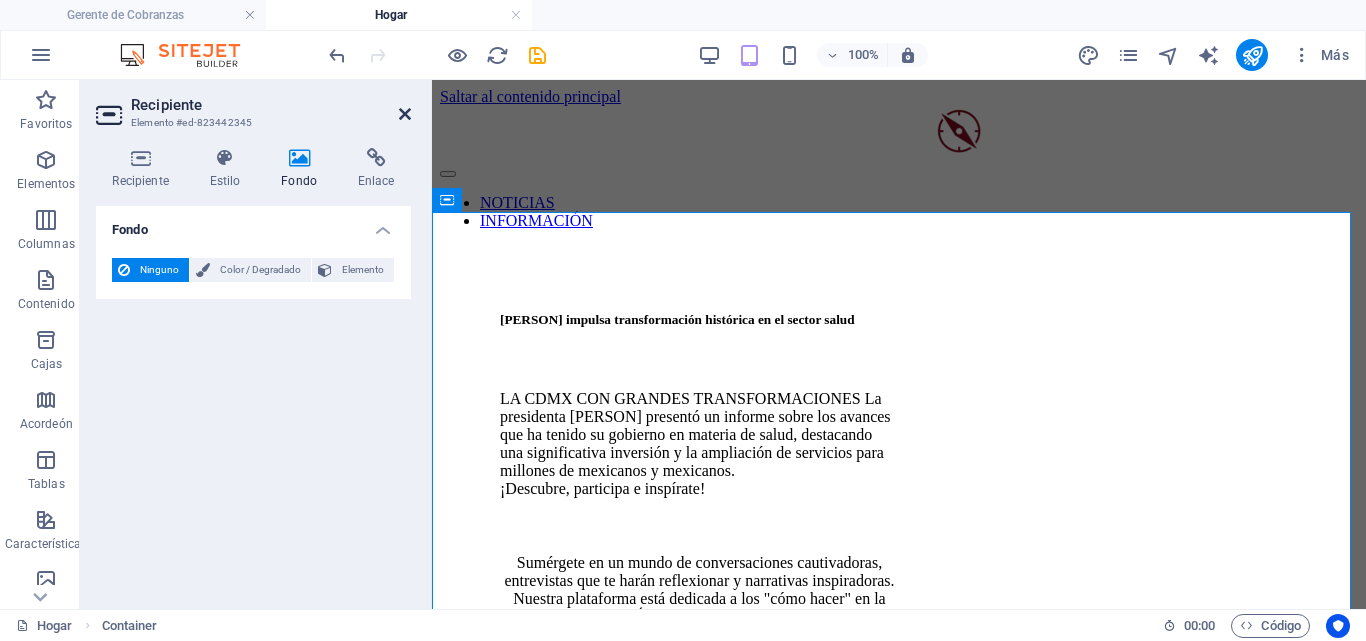 click at bounding box center [405, 114] 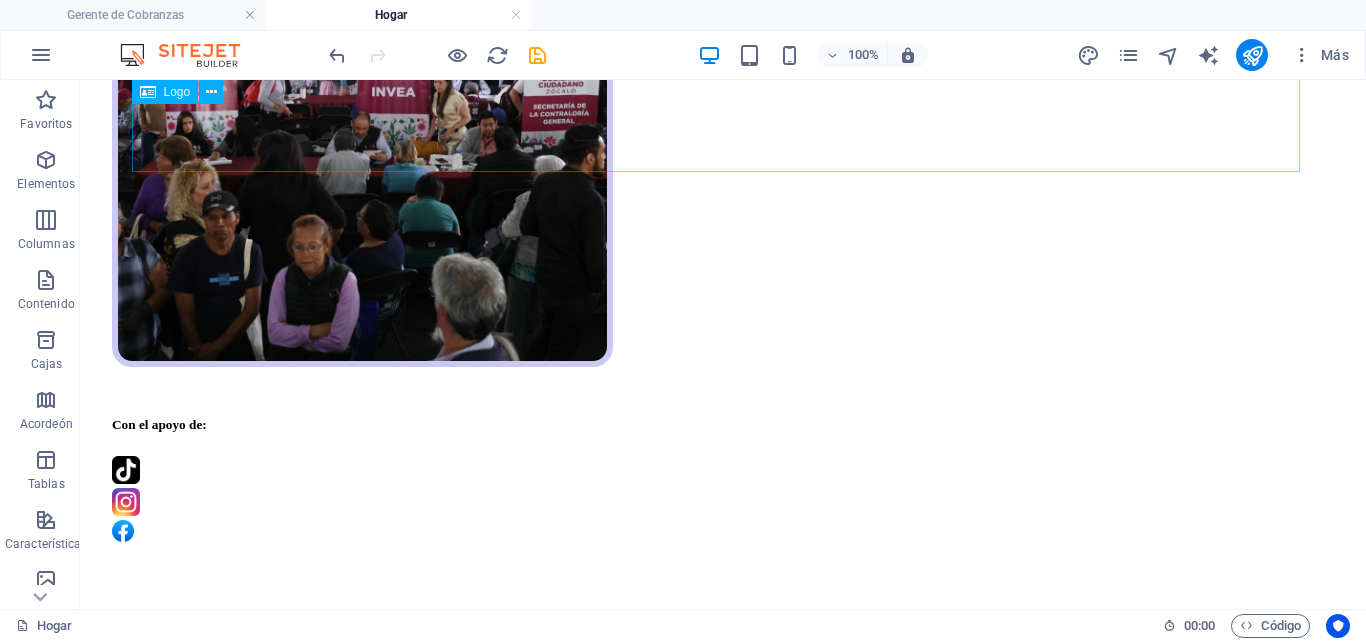 scroll, scrollTop: 2300, scrollLeft: 0, axis: vertical 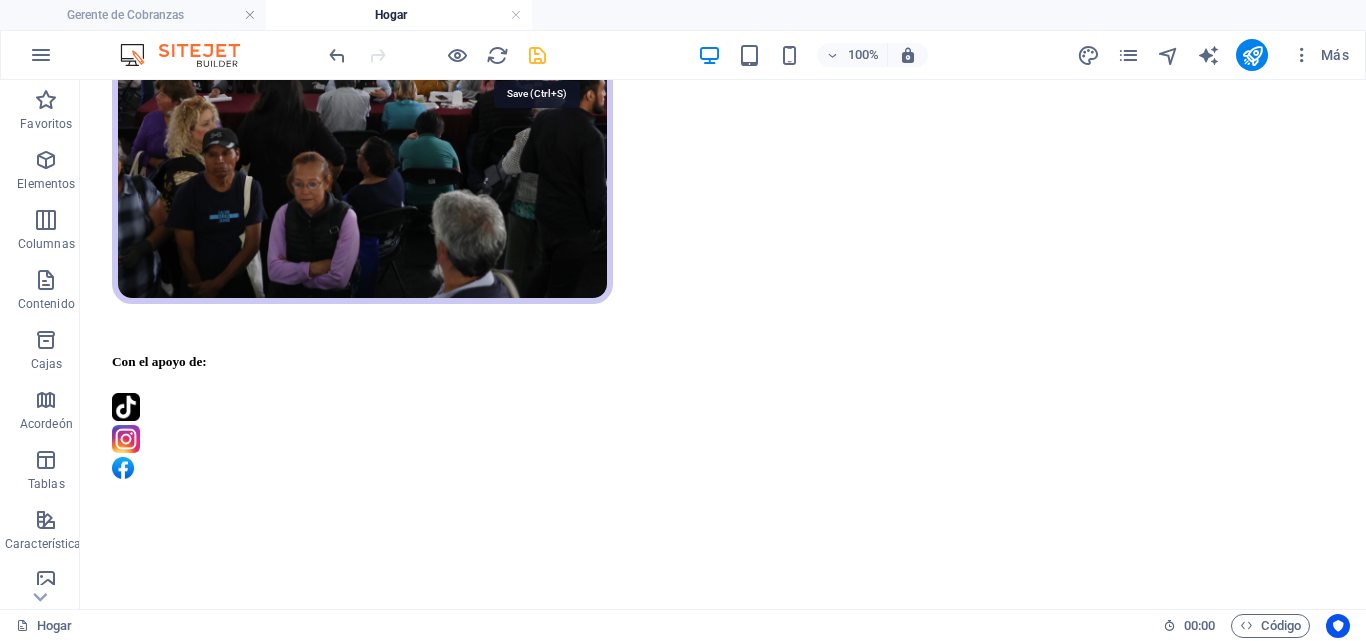 click at bounding box center [537, 55] 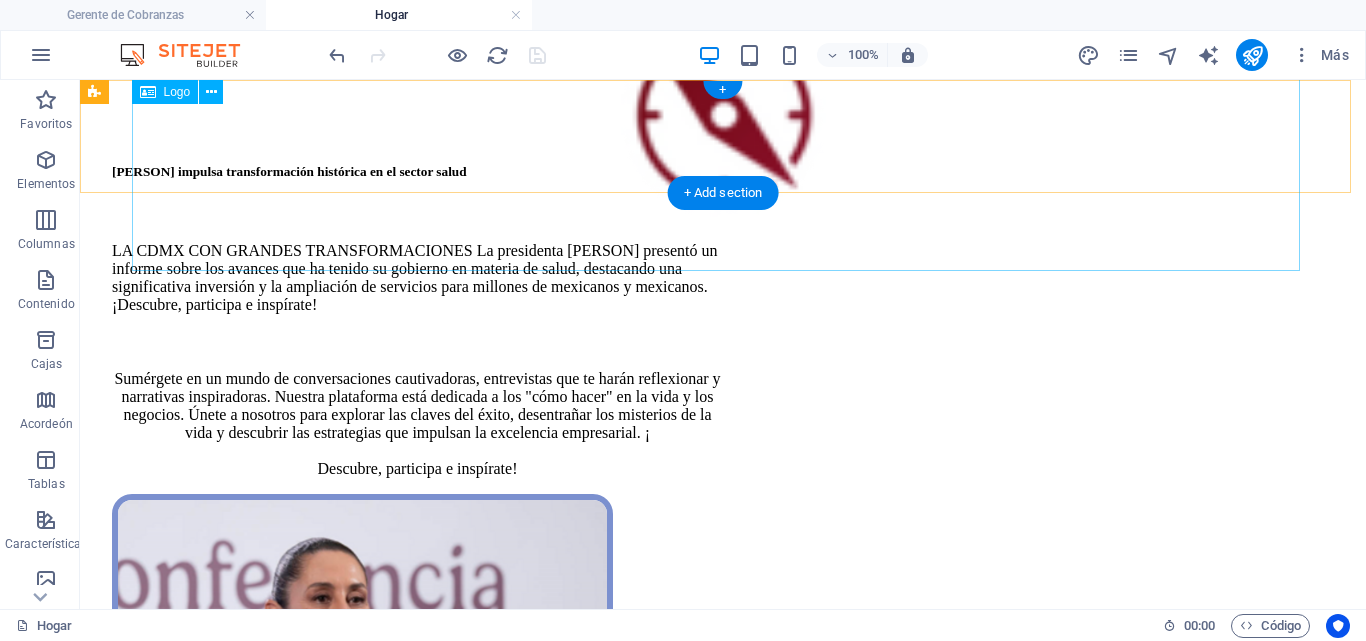 scroll, scrollTop: 0, scrollLeft: 0, axis: both 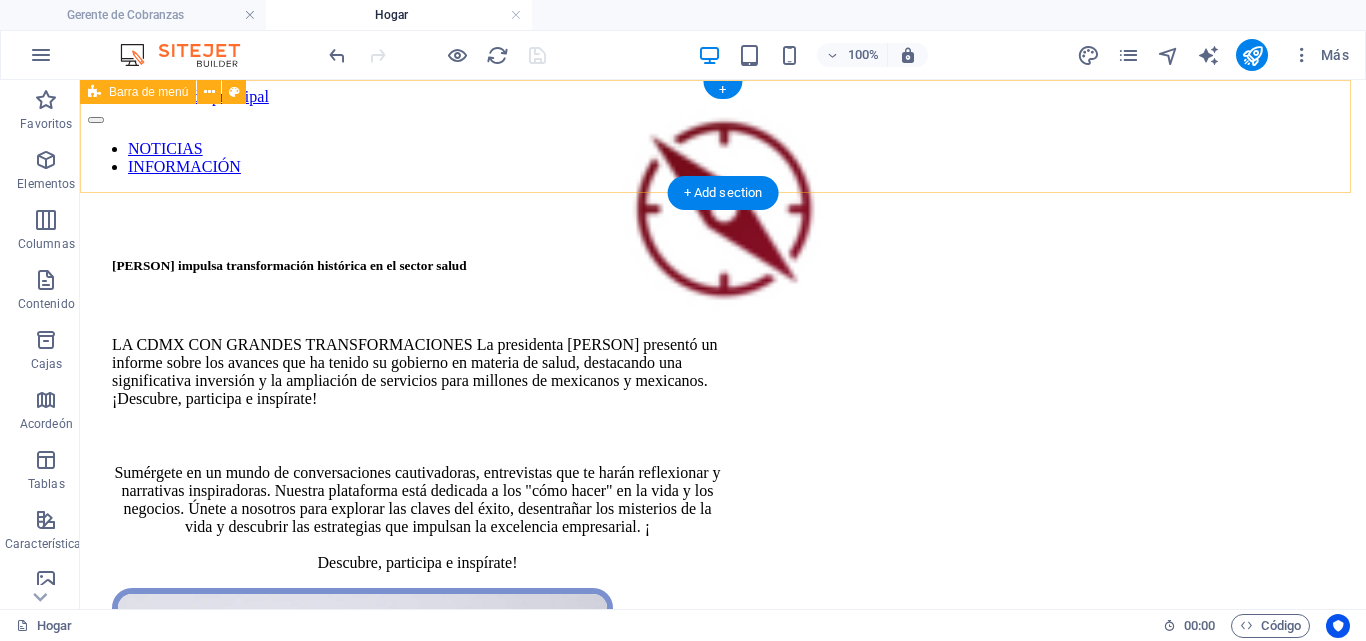 click on "NOTICIAS INFORMACIÓN" at bounding box center (723, 141) 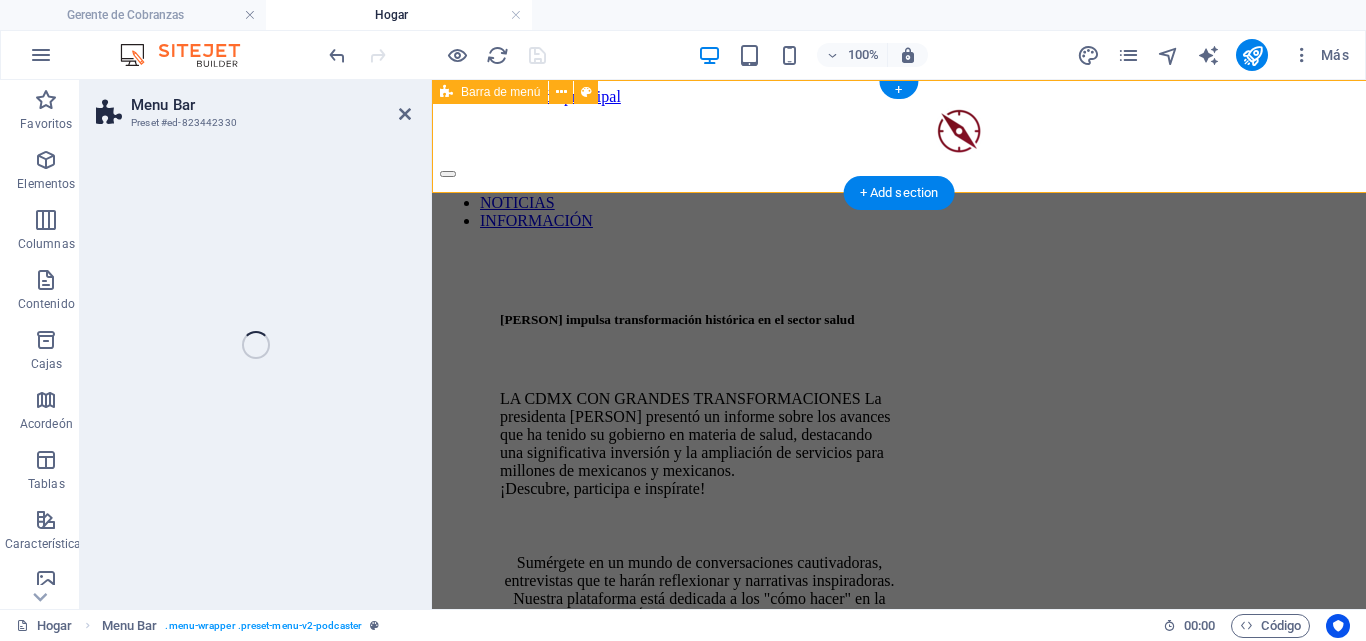 select on "header" 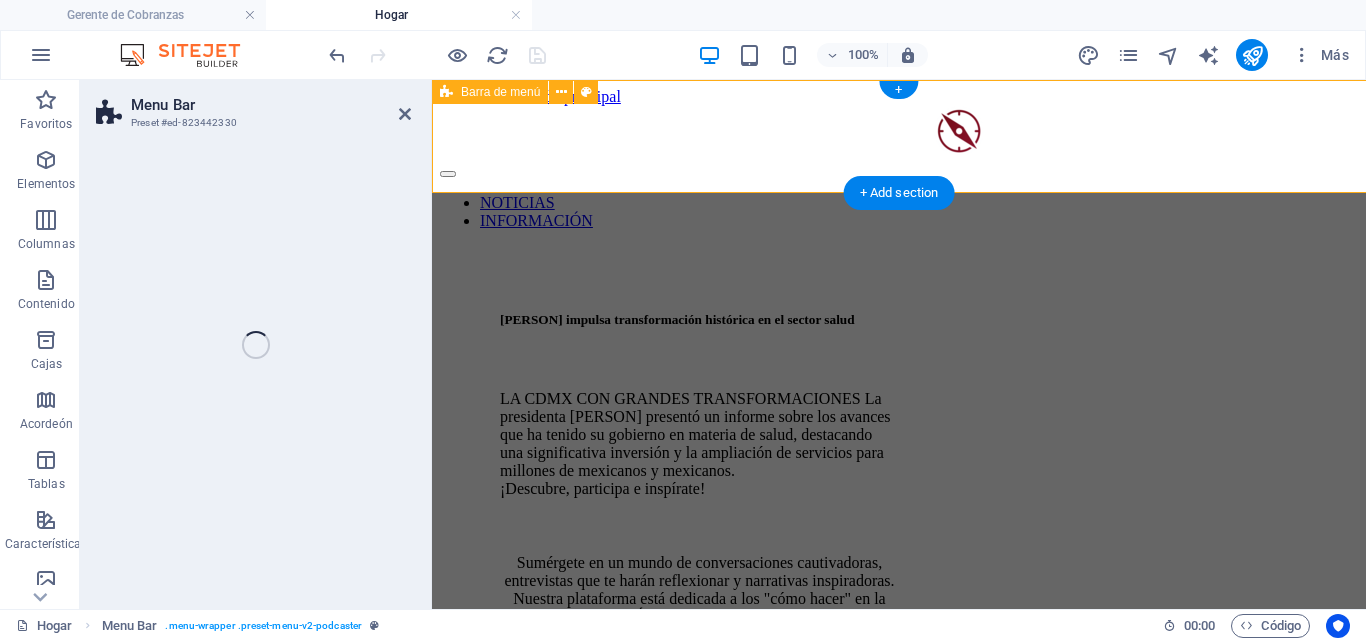 select on "px" 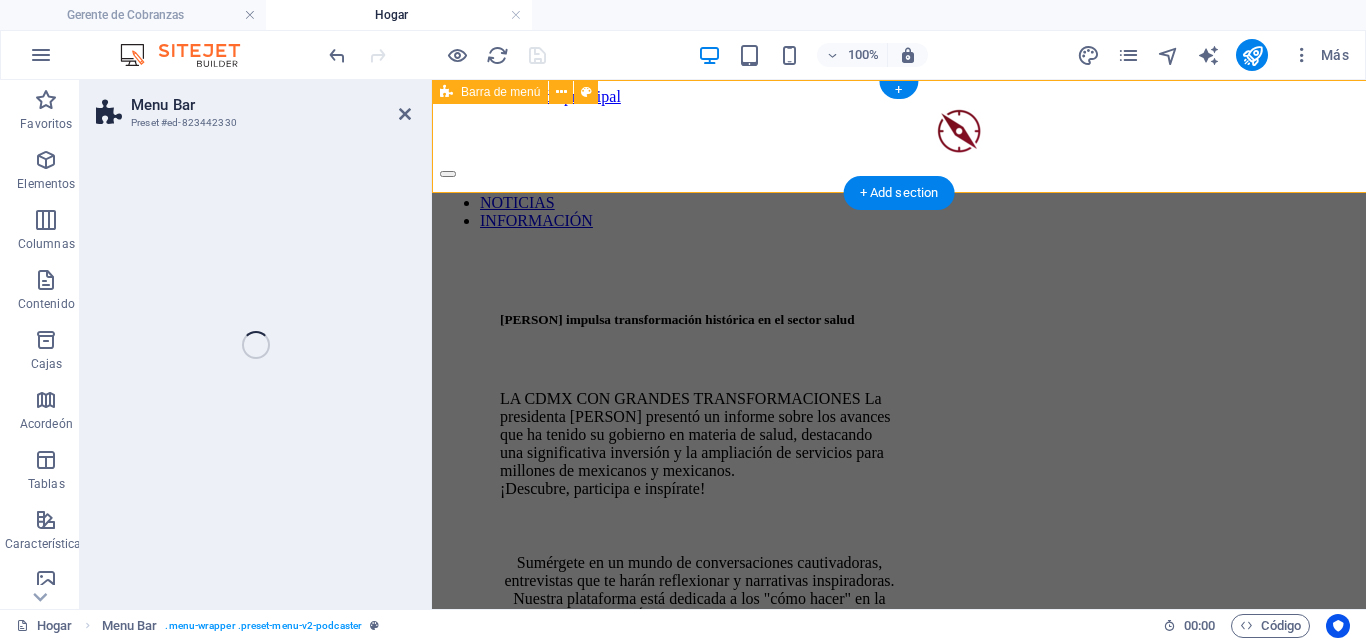 select on "px" 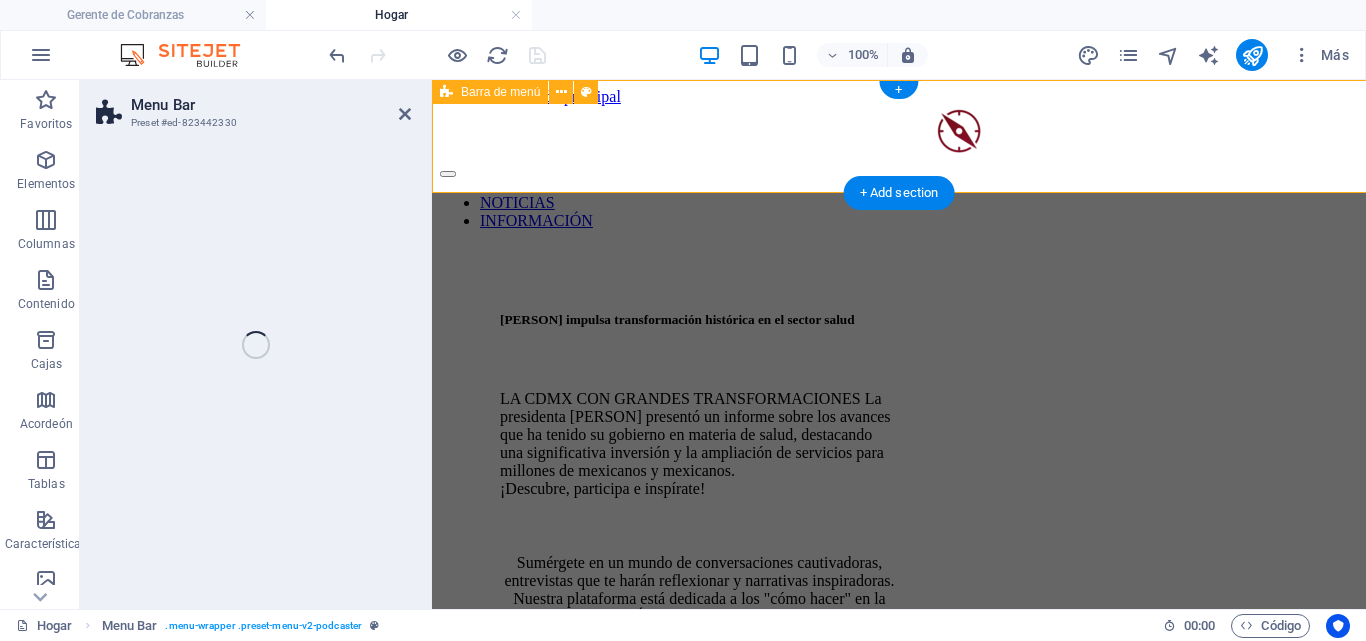 select on "px" 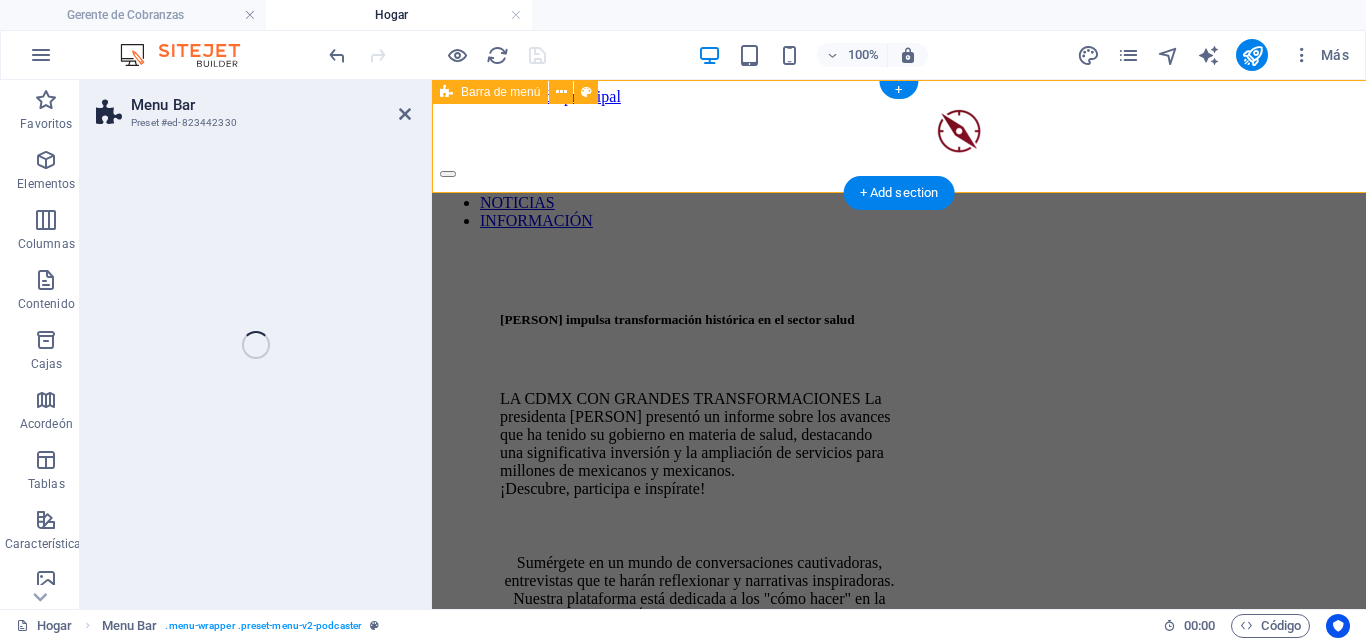 select on "rem" 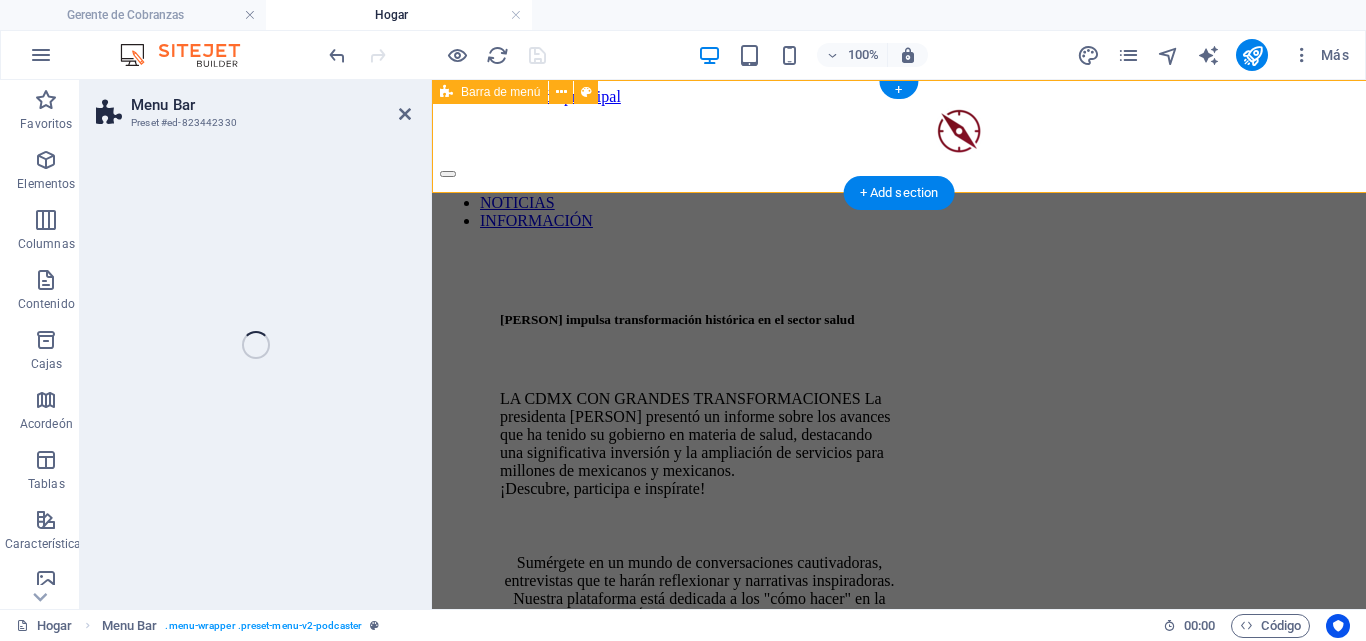 select on "rem" 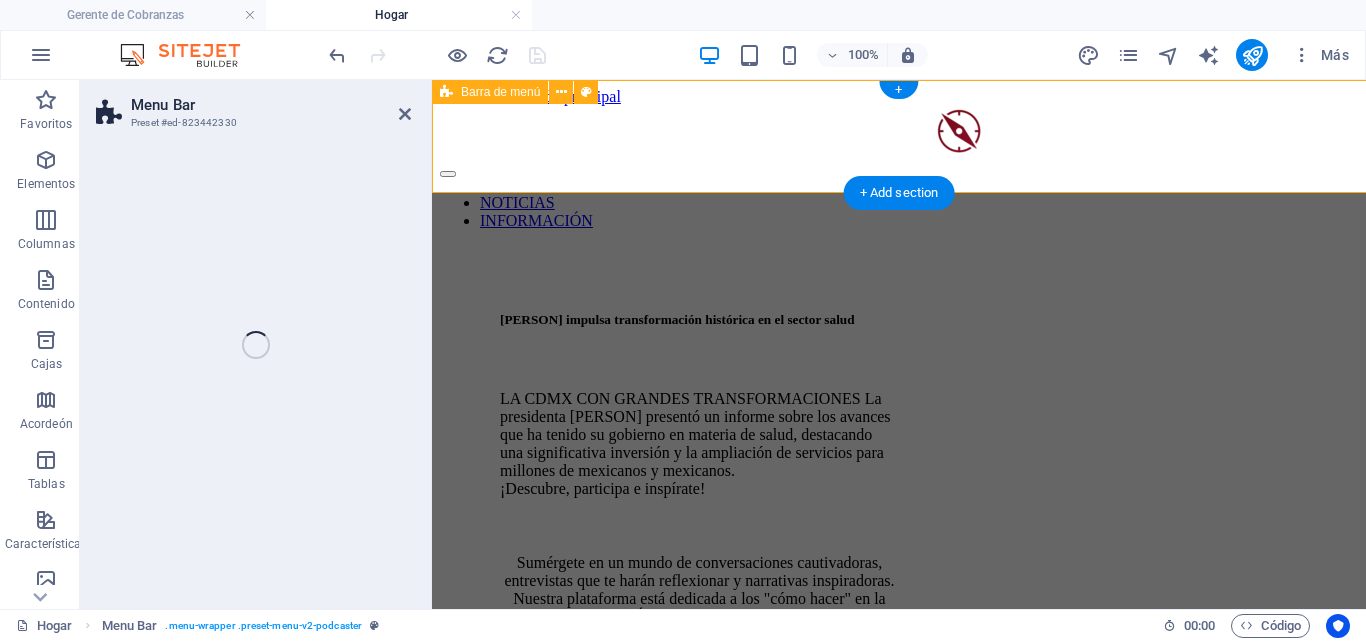 select on "rem" 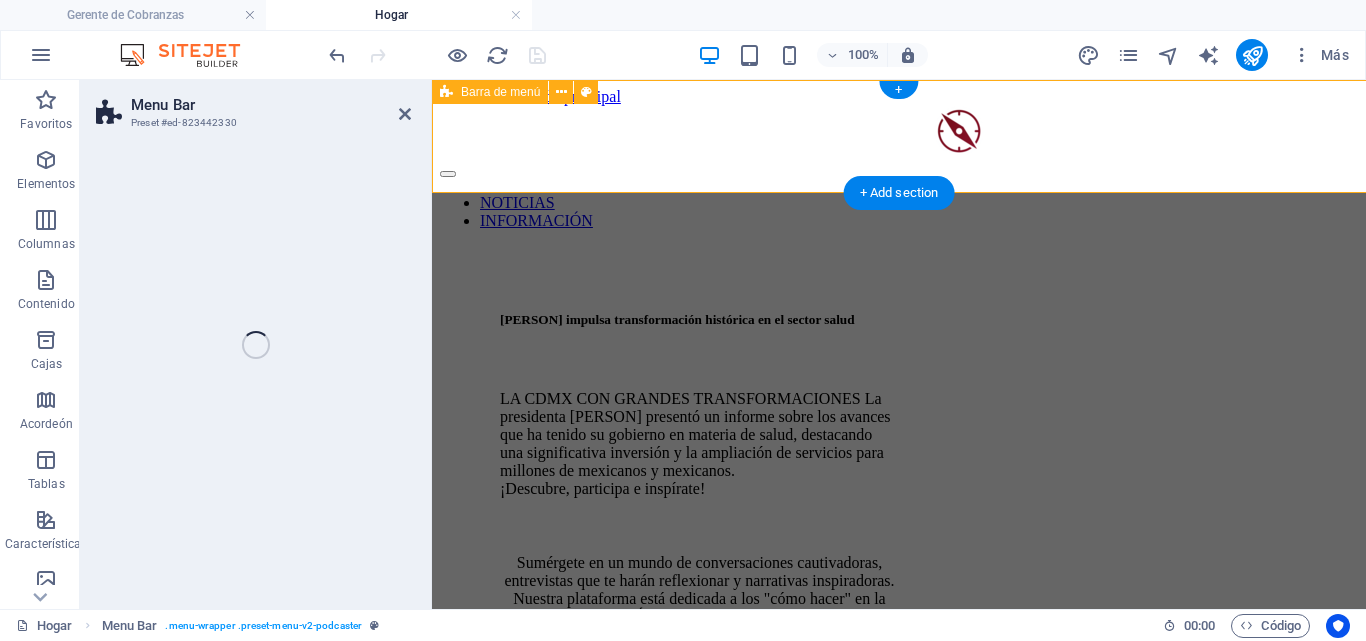 select on "rem" 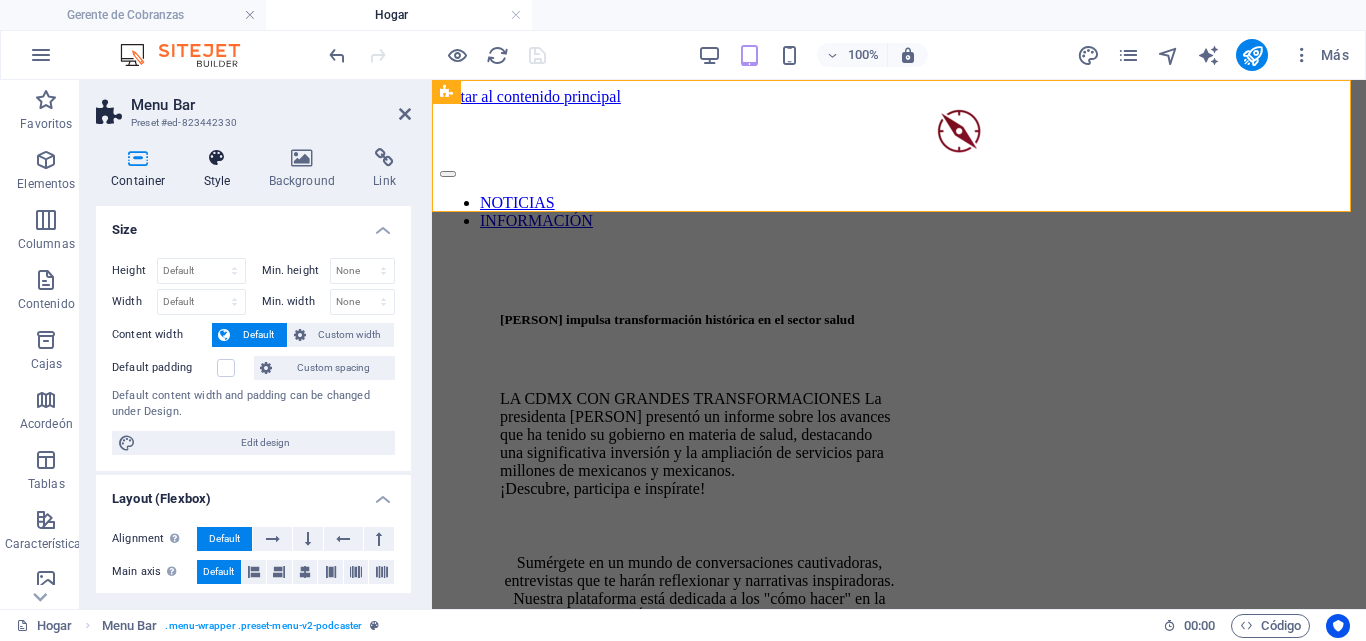 click at bounding box center (217, 158) 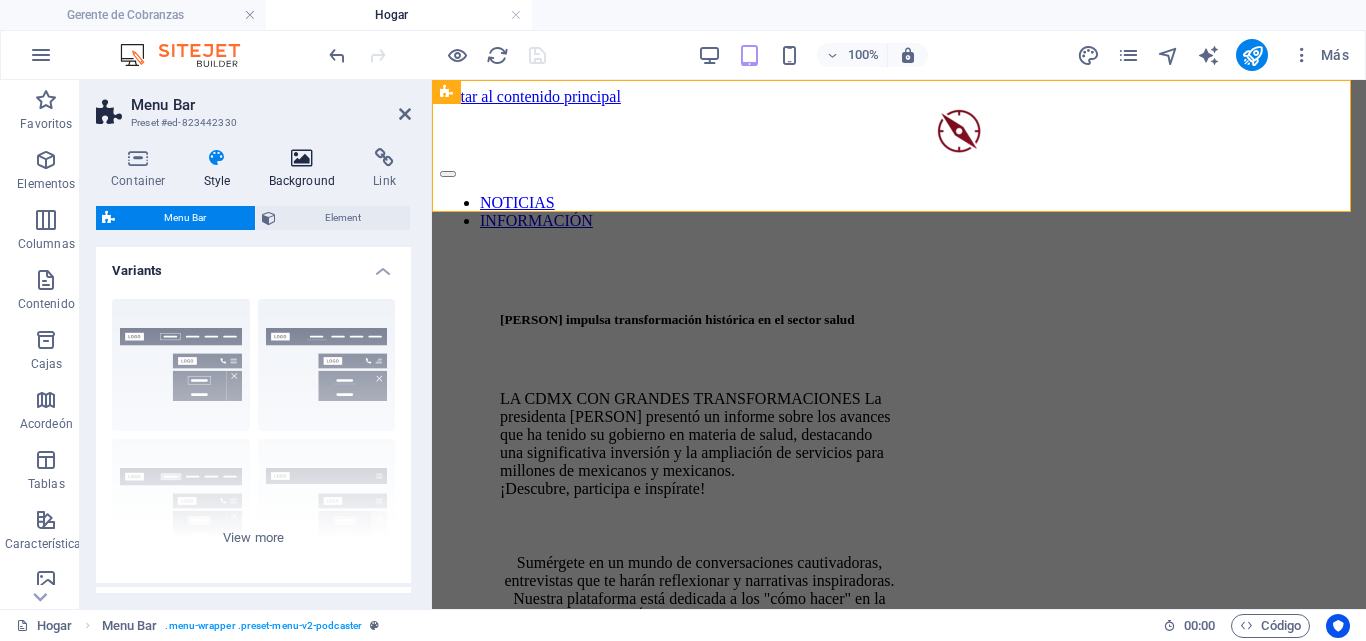 click at bounding box center (302, 158) 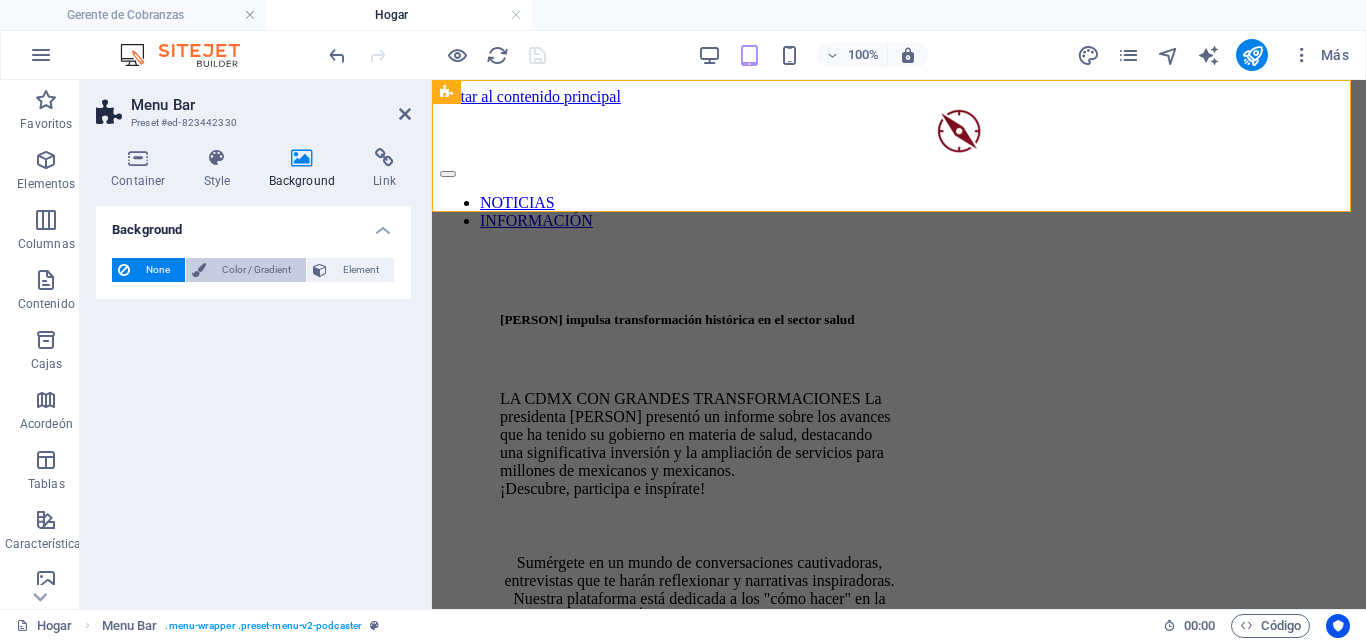 click on "Color / Gradient" at bounding box center [256, 270] 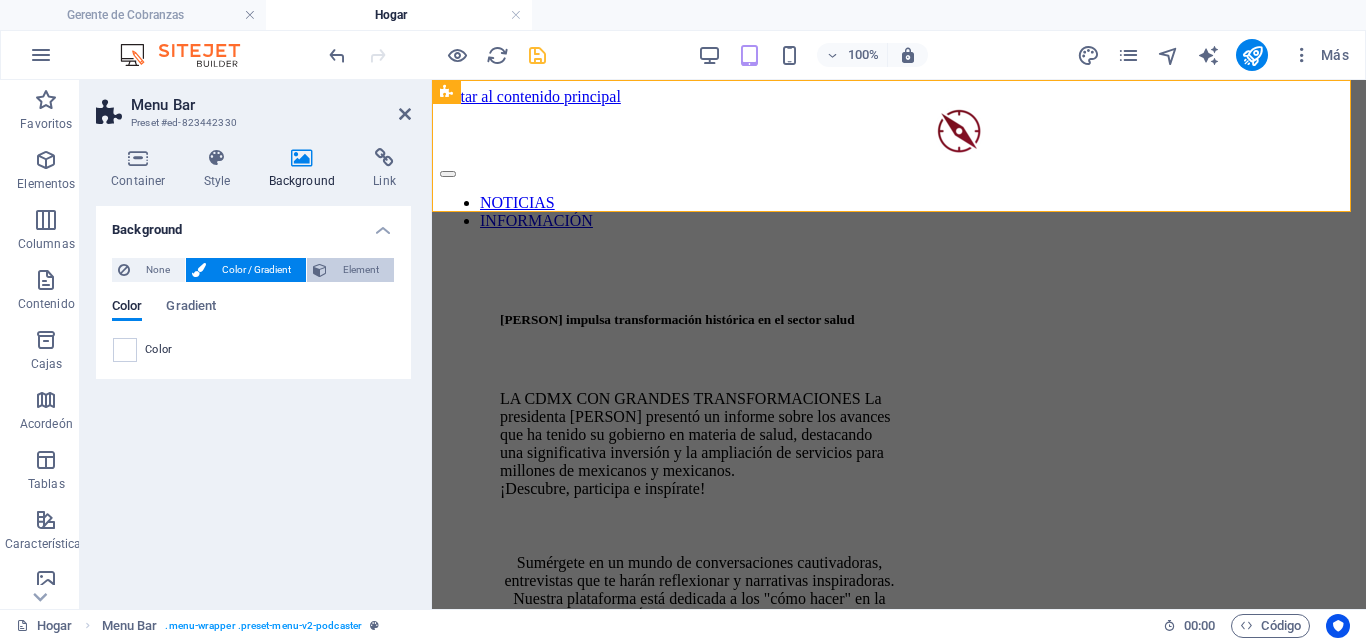 click on "Element" at bounding box center (360, 270) 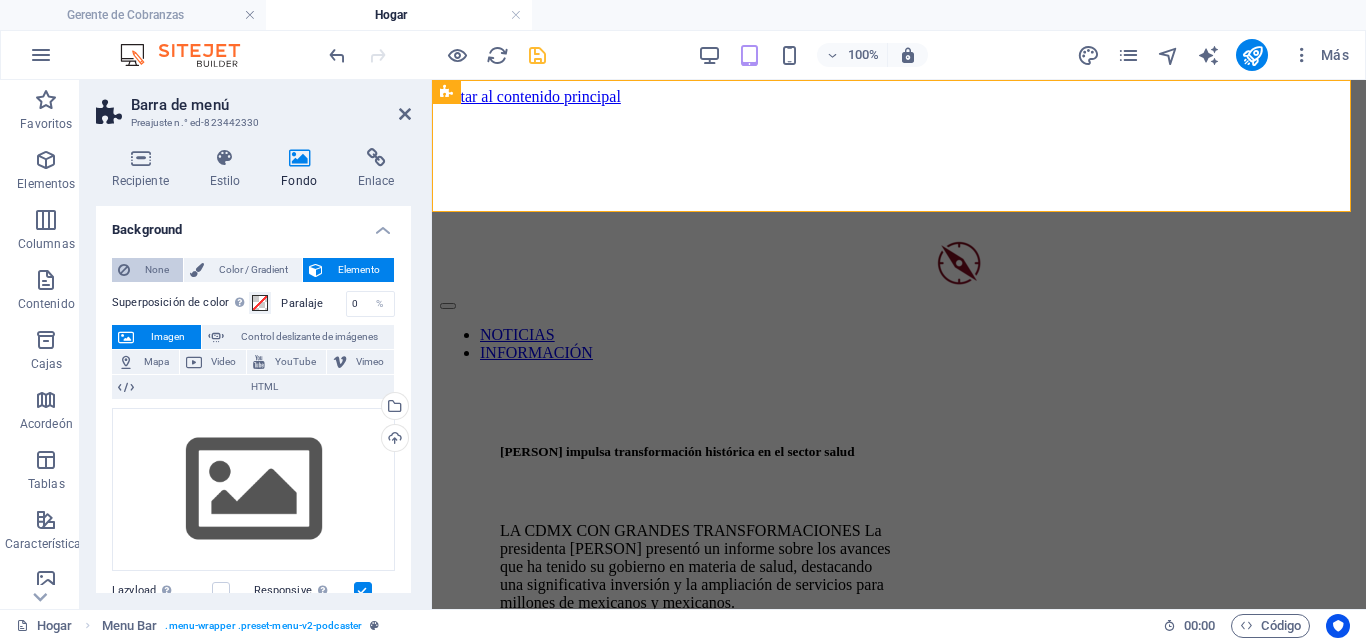 click on "None" at bounding box center [156, 270] 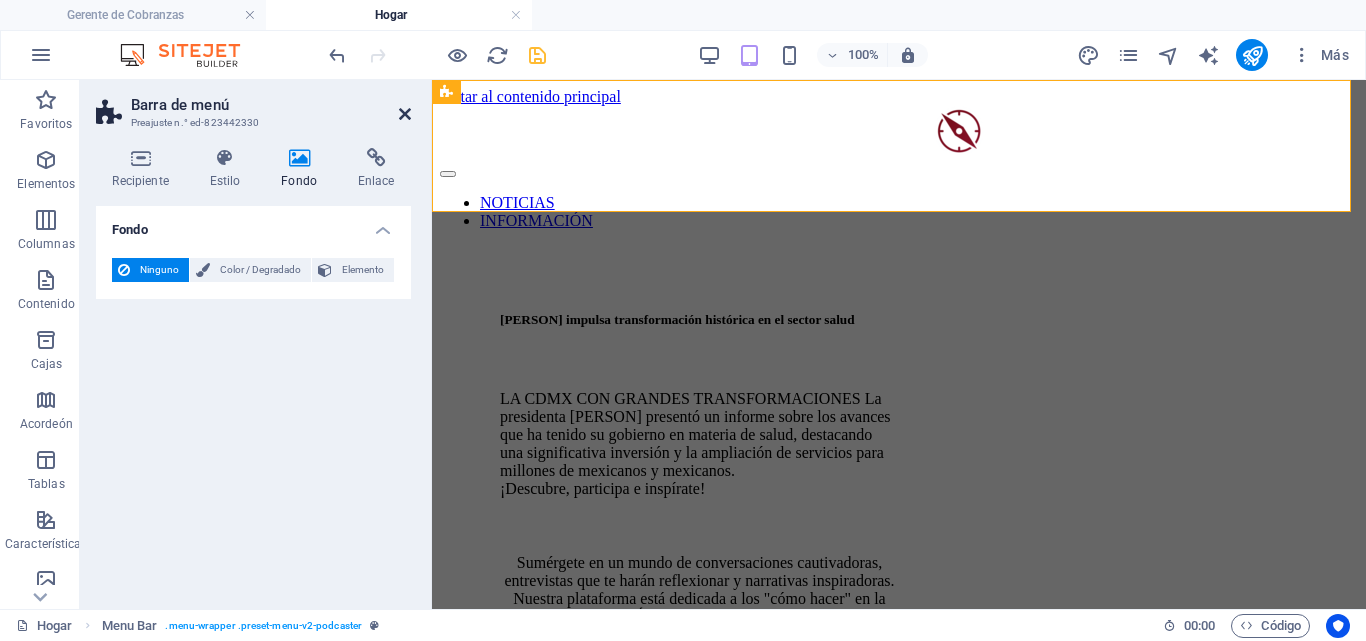 click at bounding box center (405, 114) 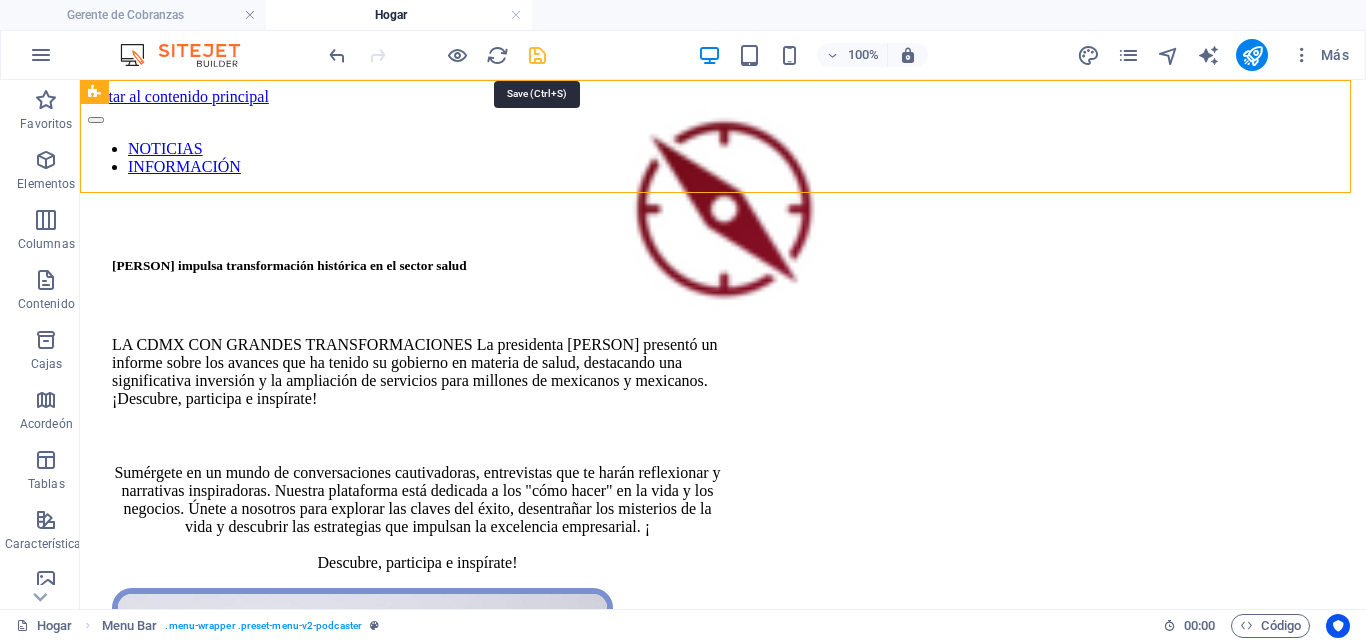 click at bounding box center (537, 55) 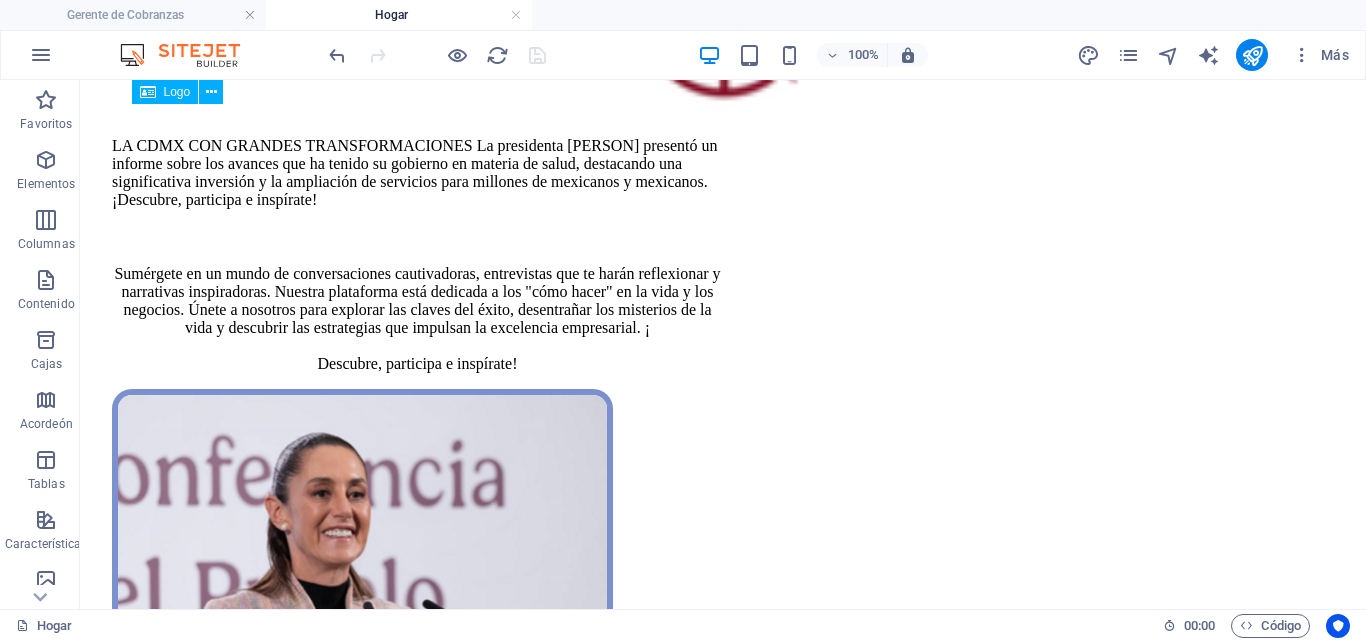 scroll, scrollTop: 0, scrollLeft: 0, axis: both 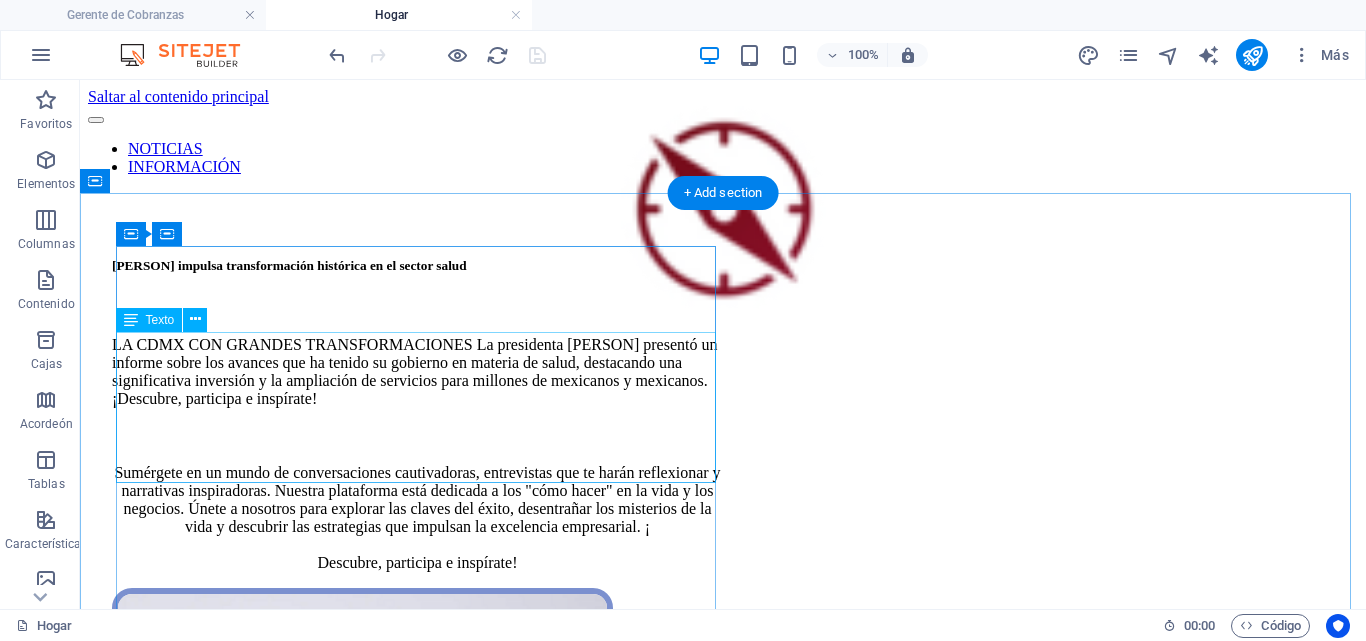 click on "LA CDMX CON GRANDES TRANSFORMACIONES La presidenta Claudia Sheinbaum presentó un informe sobre los avances que ha tenido su gobierno en materia de salud, destacando una significativa inversión y la ampliación de servicios para millones de mexicanos y mexicanos.  ¡Descubre, participa e inspírate!" at bounding box center (417, 372) 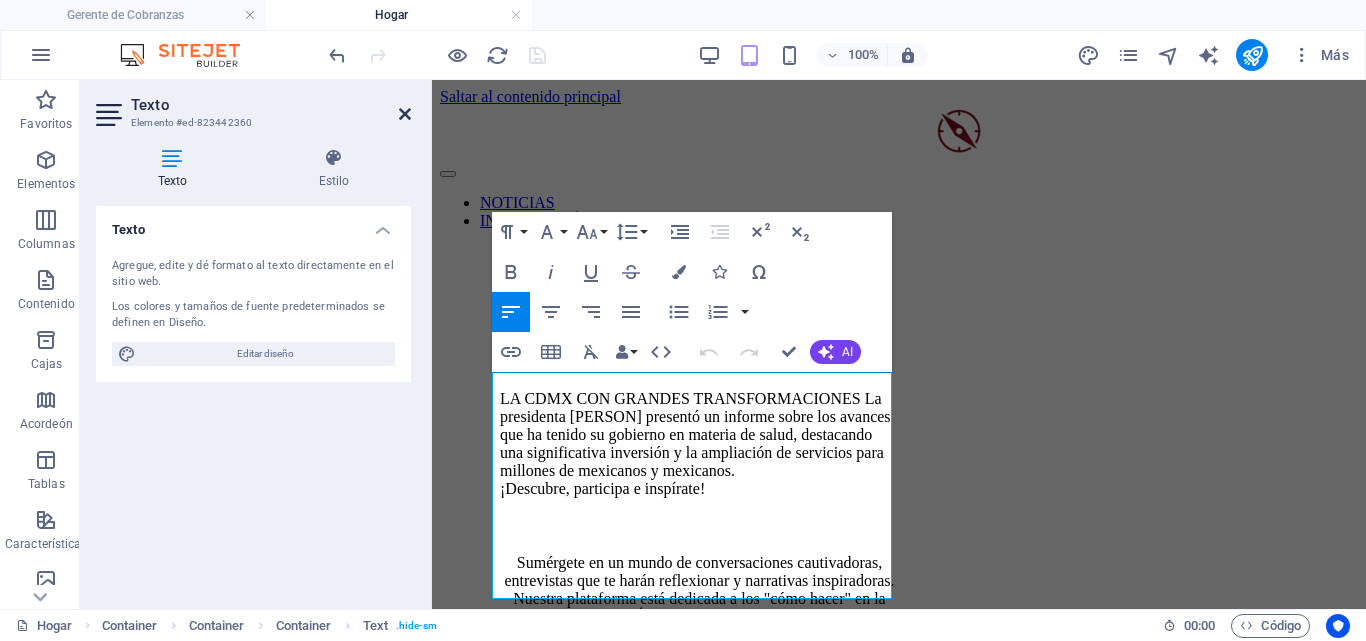 click at bounding box center (405, 114) 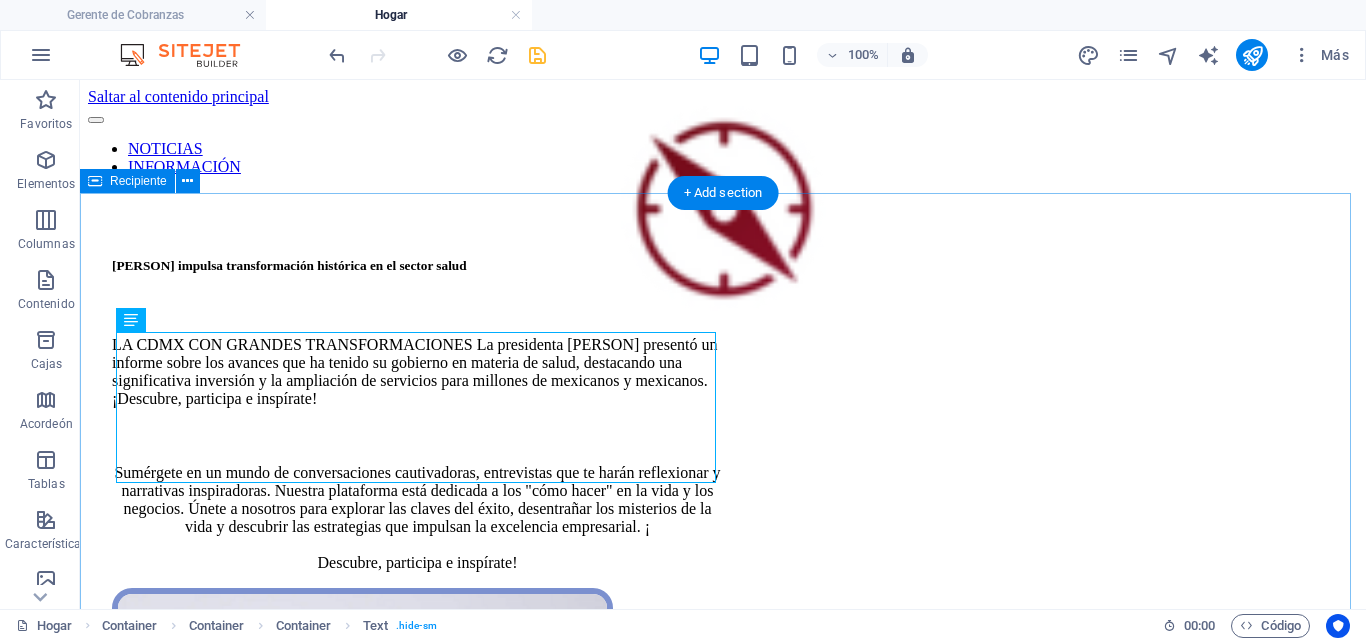 click on "[PERSON] impulsa transformación histórica en el sector salud LA CDMX CON GRANDES TRANSFORMACIONES La presidenta [PERSON] presentó un informe sobre los avances que ha tenido su gobierno en materia de salud, destacando una significativa inversión y la ampliación de servicios para millones de mexicanos y mexicanos.  ¡Descubre, participa e inspírate! Sumérgete en un mundo de conversaciones cautivadoras, entrevistas que te harán reflexionar y narrativas inspiradoras. Nuestra plataforma está dedicada a los "cómo hacer" en la vida y los negocios. Únete a nosotros para explorar las claves del éxito, desentrañar los misterios de la vida y descubrir las estrategias que impulsan la excelencia empresarial. ¡  Descubre, participa e inspírate! Con el apoyo de:" at bounding box center [723, 1527] 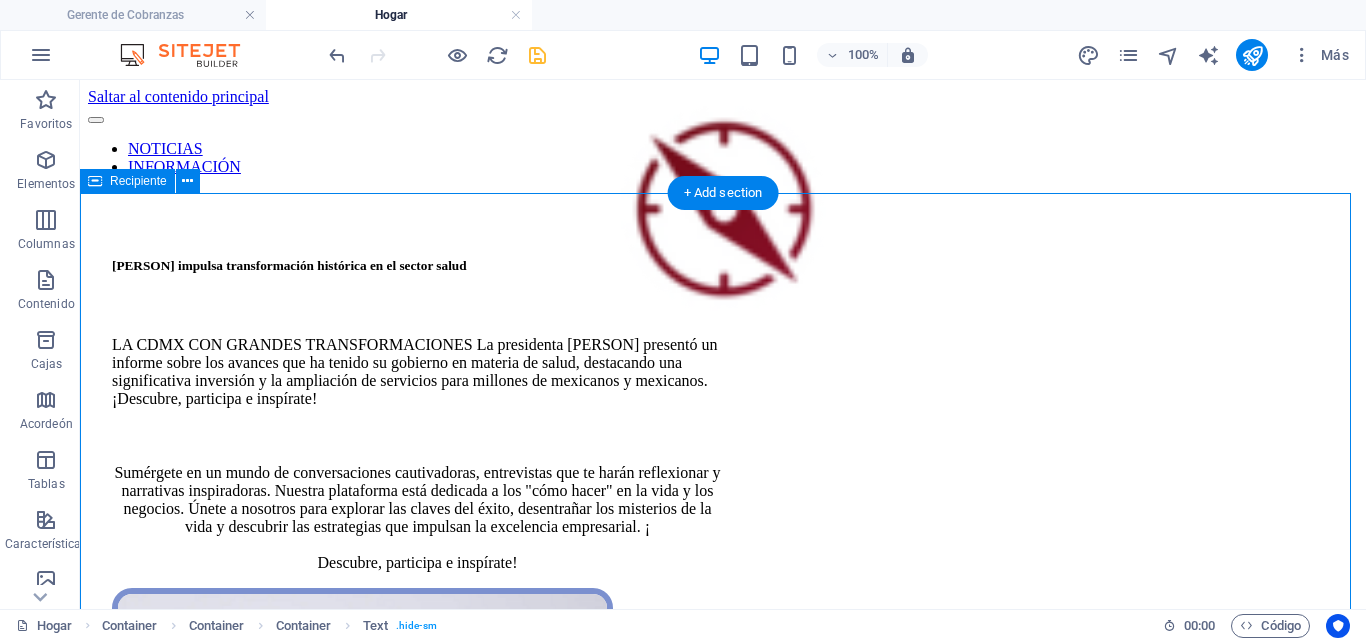 click on "[PERSON] impulsa transformación histórica en el sector salud LA CDMX CON GRANDES TRANSFORMACIONES La presidenta [PERSON] presentó un informe sobre los avances que ha tenido su gobierno en materia de salud, destacando una significativa inversión y la ampliación de servicios para millones de mexicanos y mexicanos.  ¡Descubre, participa e inspírate! Sumérgete en un mundo de conversaciones cautivadoras, entrevistas que te harán reflexionar y narrativas inspiradoras. Nuestra plataforma está dedicada a los "cómo hacer" en la vida y los negocios. Únete a nosotros para explorar las claves del éxito, desentrañar los misterios de la vida y descubrir las estrategias que impulsan la excelencia empresarial. ¡  Descubre, participa e inspírate! Con el apoyo de:" at bounding box center [723, 1527] 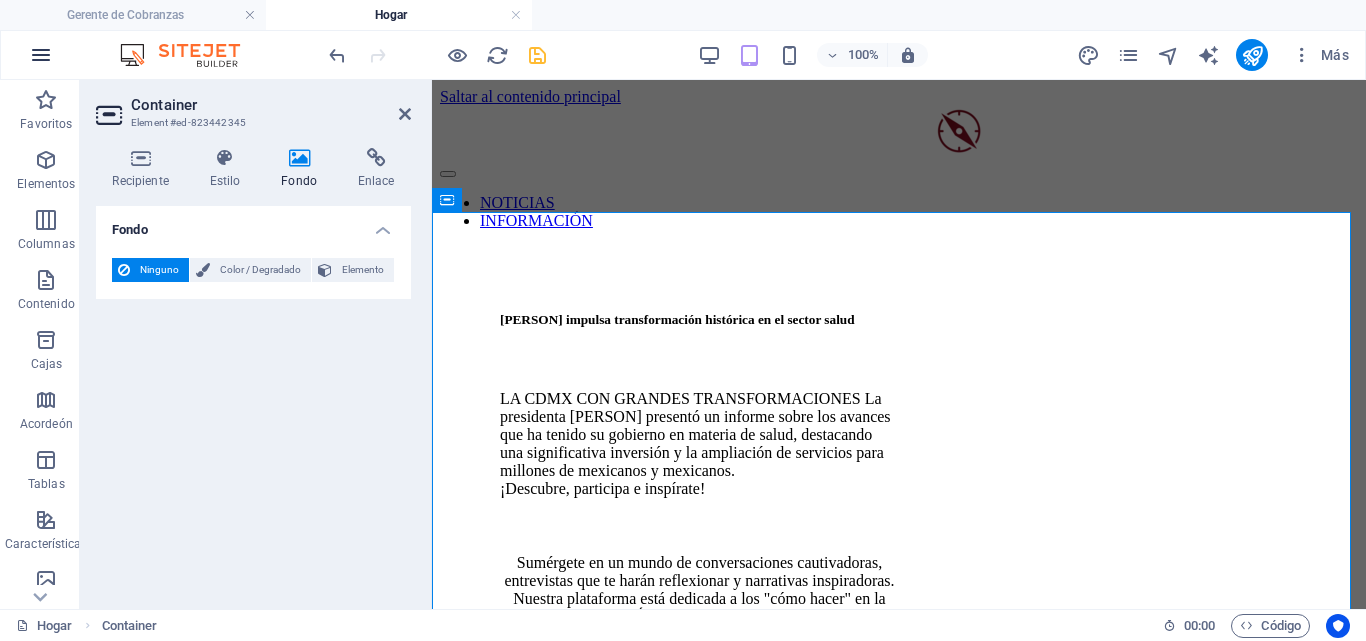 click at bounding box center (41, 55) 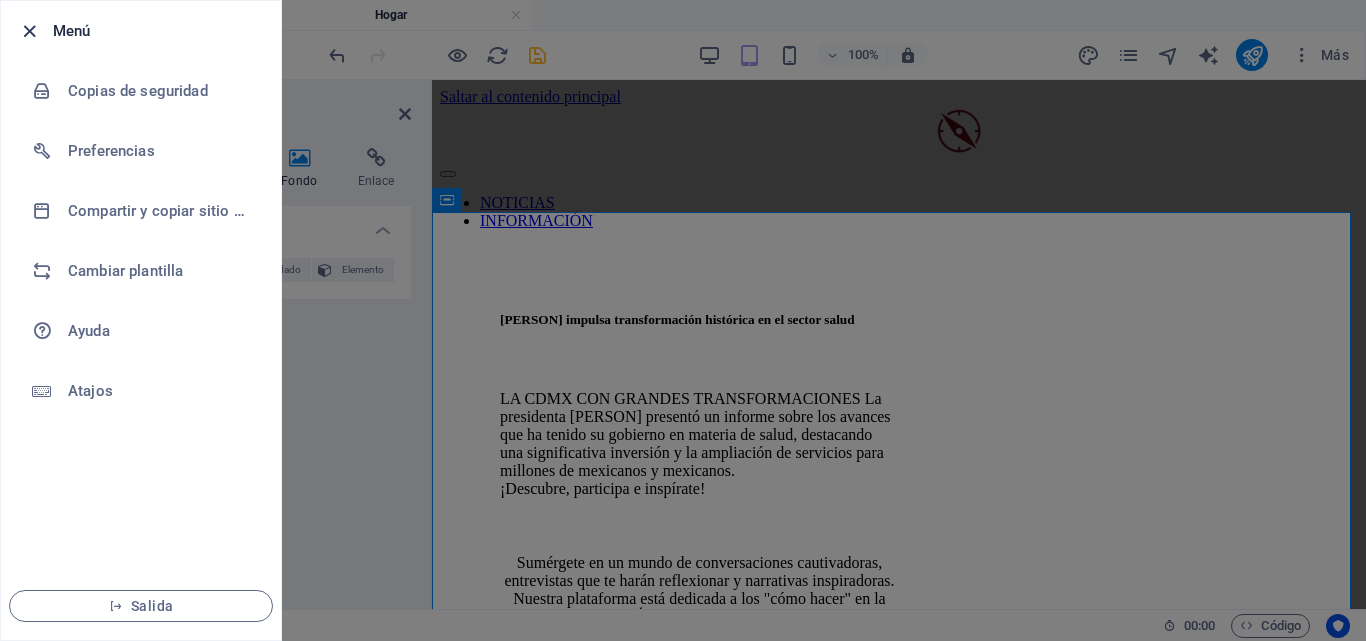 click at bounding box center (29, 31) 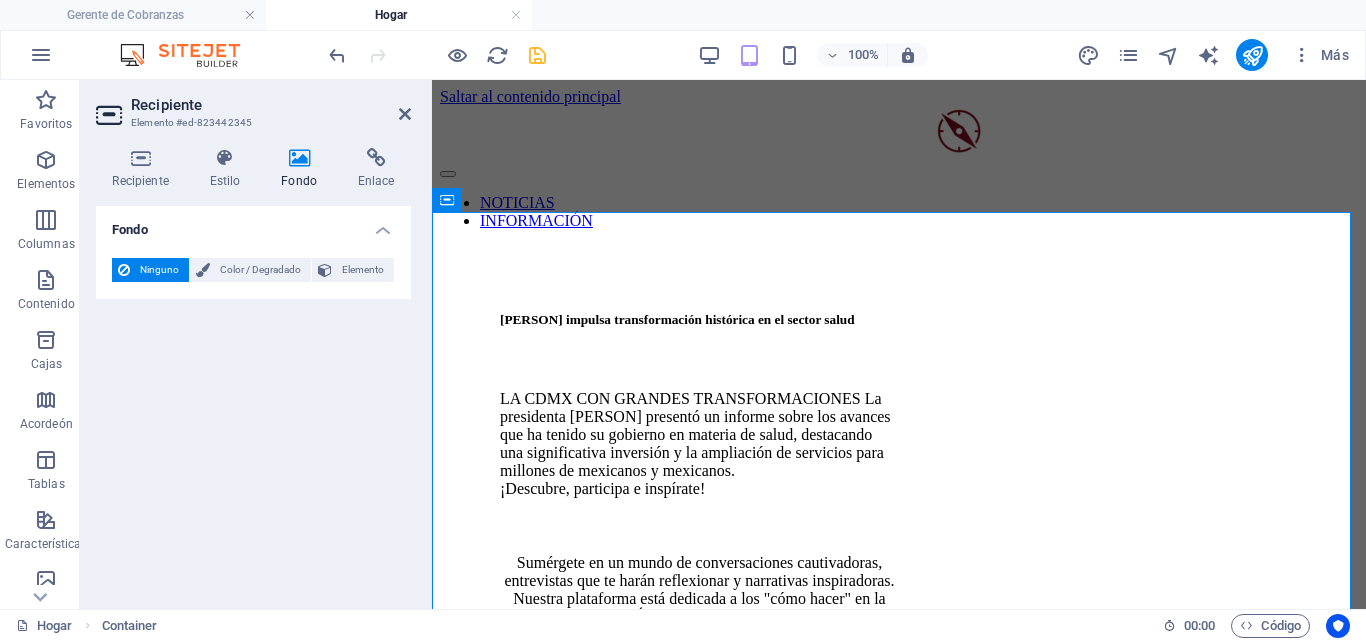 click at bounding box center (537, 55) 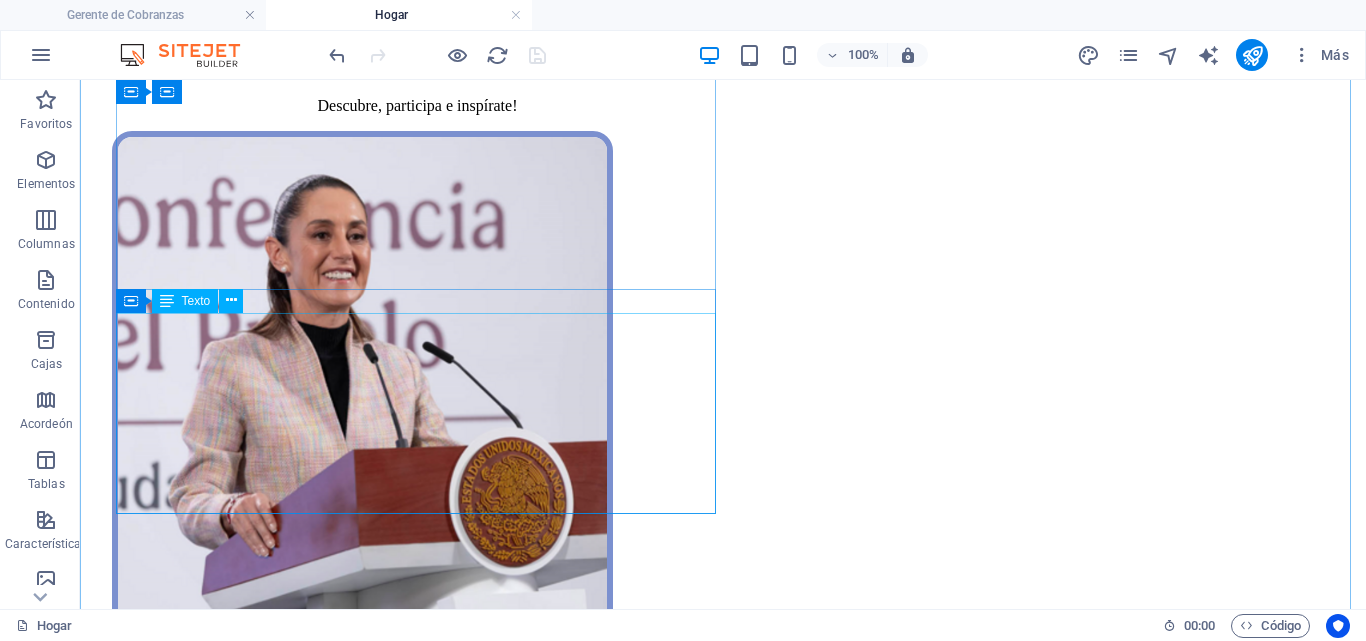 scroll, scrollTop: 0, scrollLeft: 0, axis: both 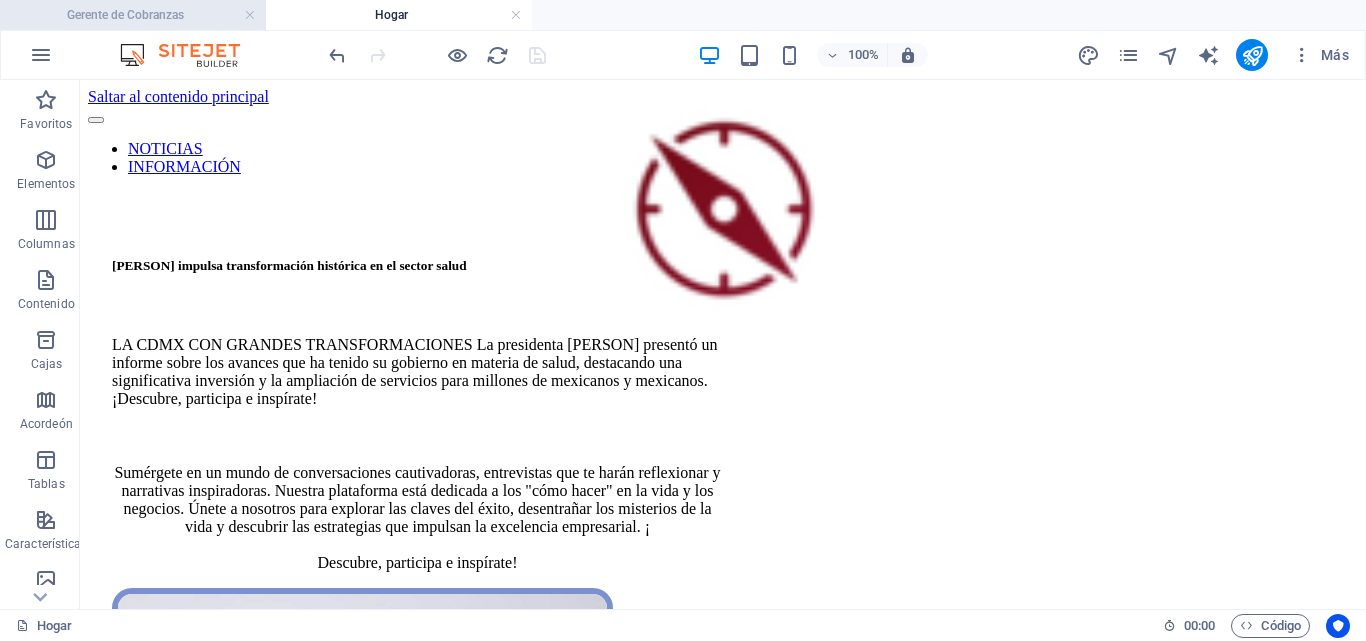 click on "Gerente de Cobranzas" at bounding box center (133, 15) 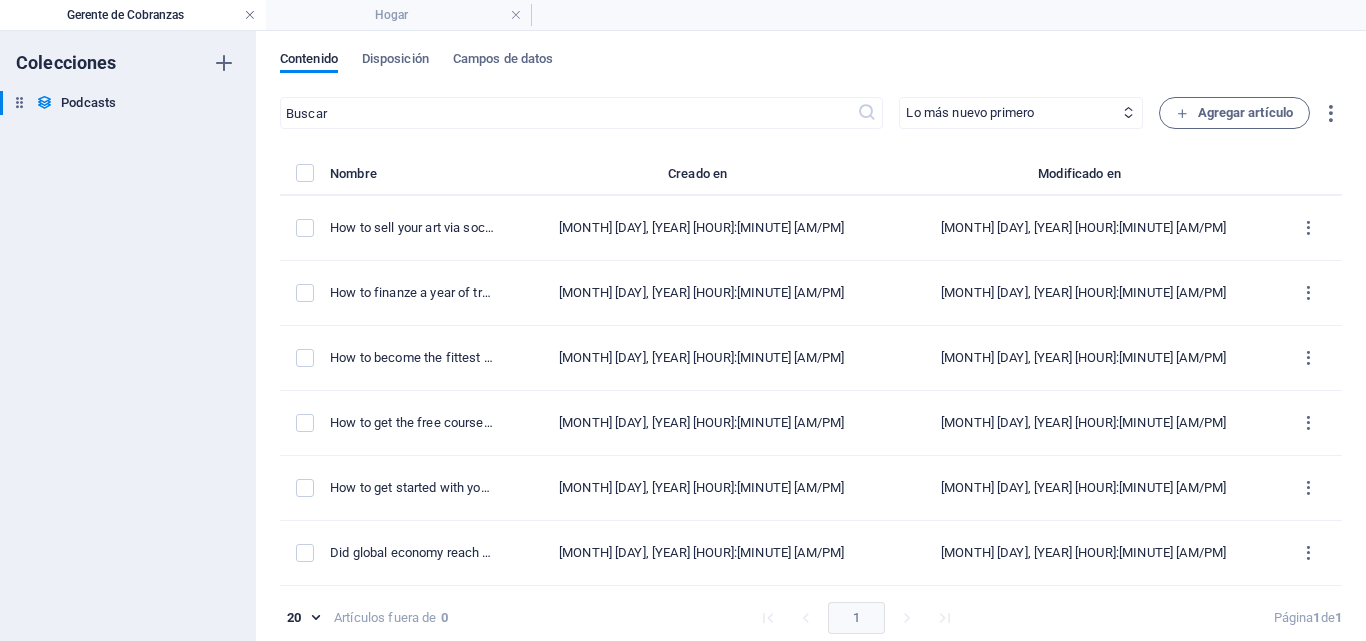 click at bounding box center [250, 15] 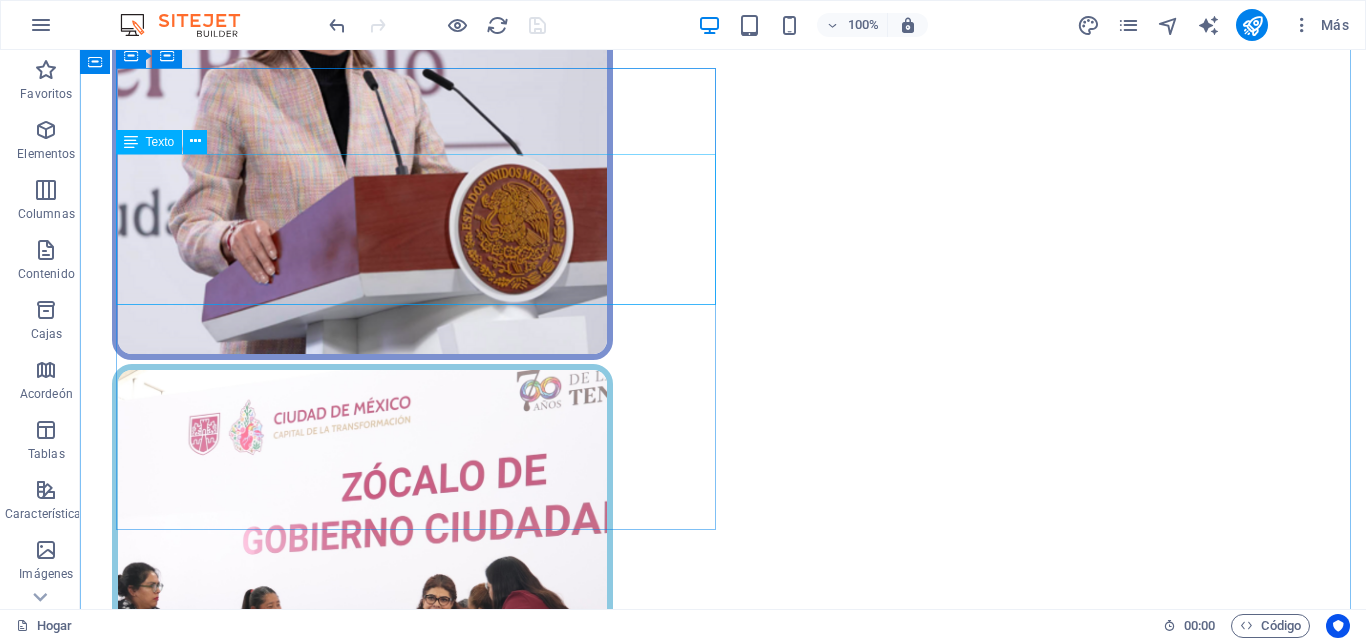 scroll, scrollTop: 0, scrollLeft: 0, axis: both 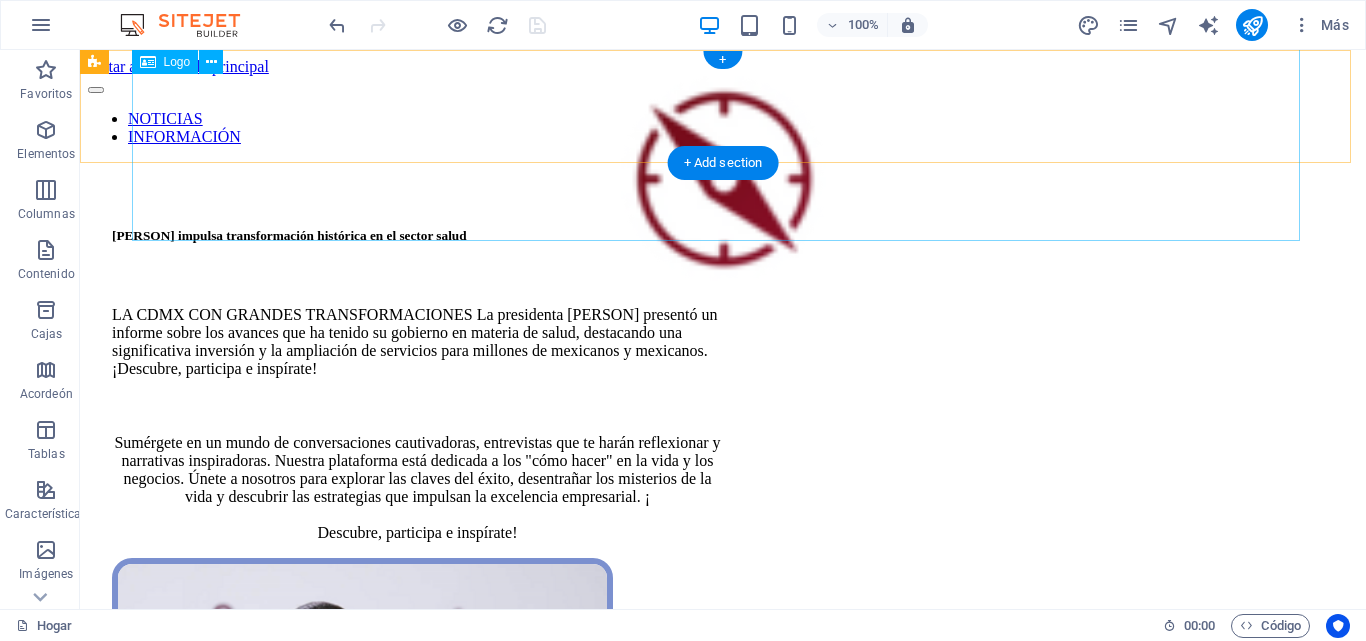 click at bounding box center (723, 180) 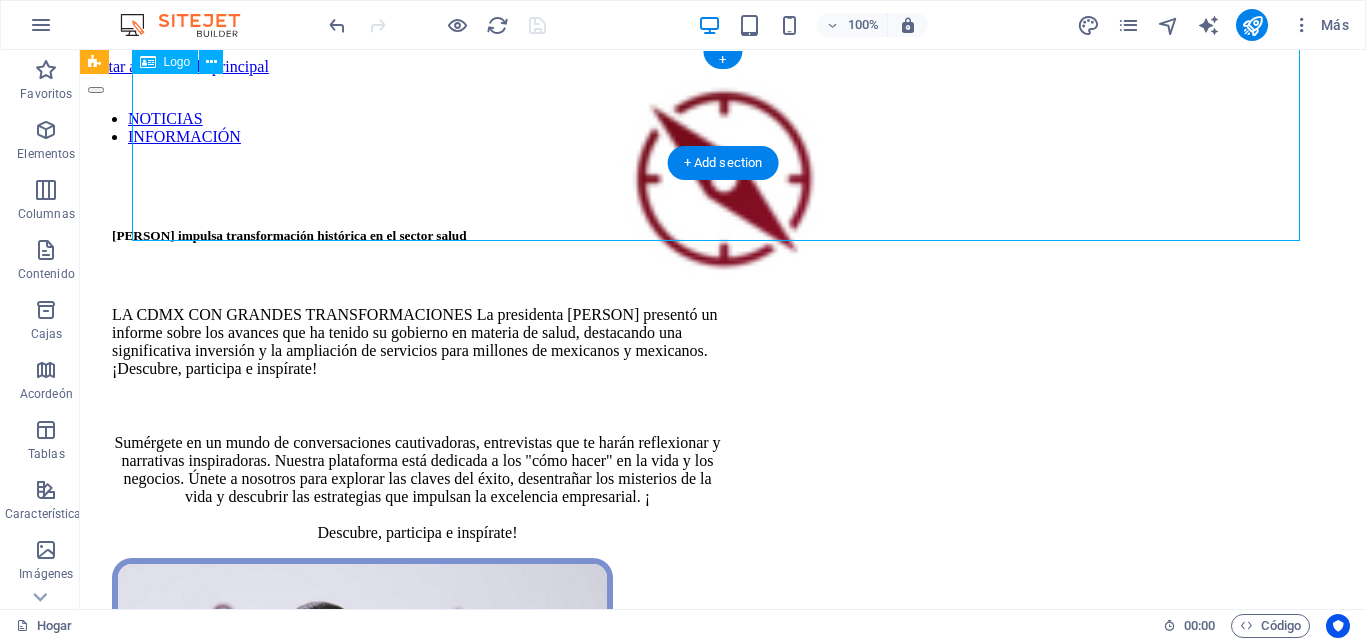 click at bounding box center (723, 180) 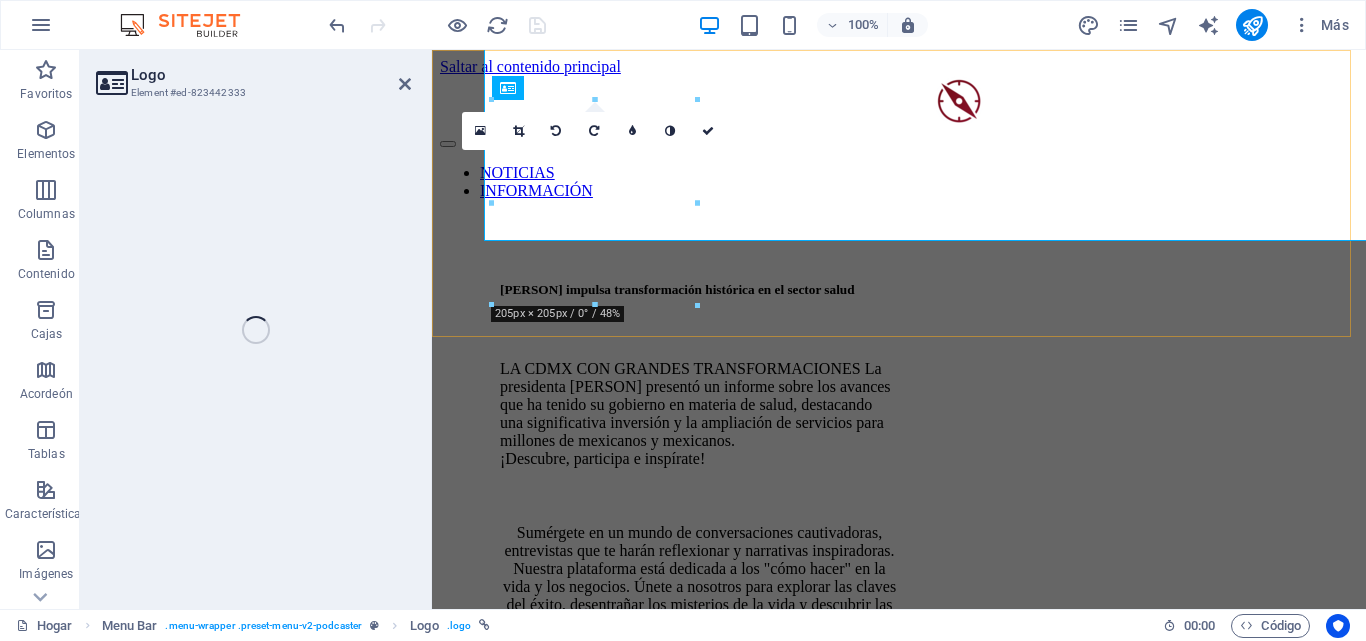 select on "px" 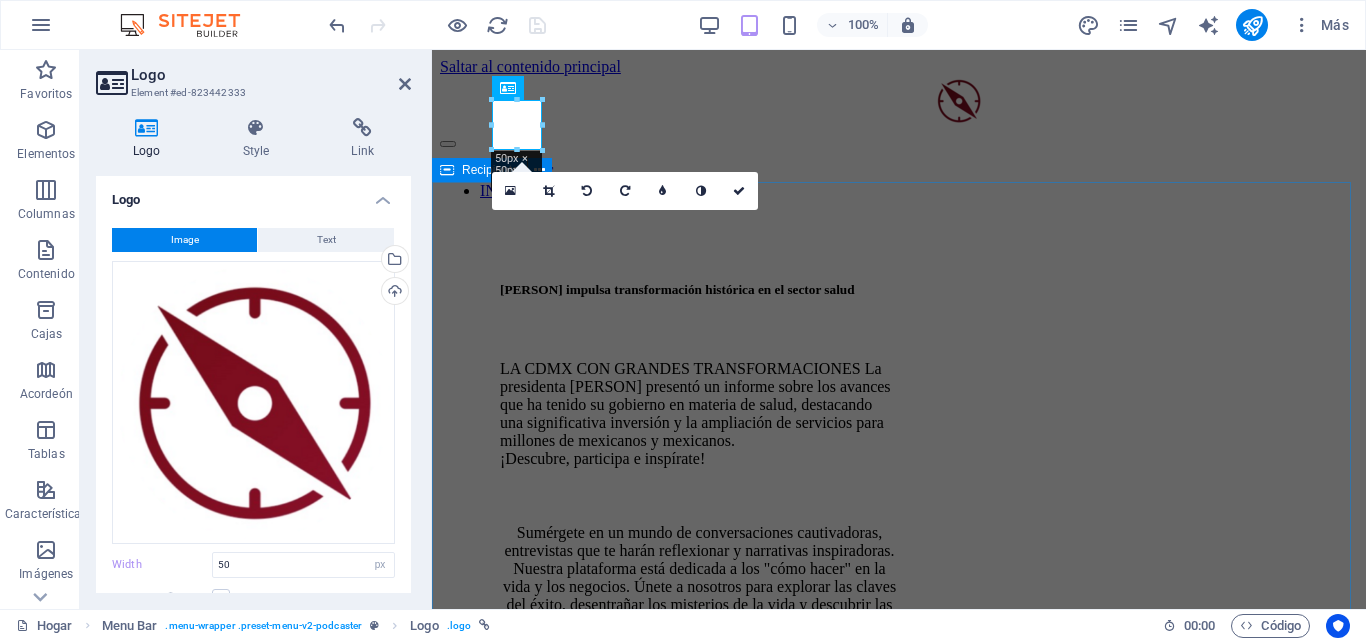 click on "[PERSON] impulsa transformación histórica en el sector salud LA CDMX CON GRANDES TRANSFORMACIONES La presidenta [PERSON] presentó un informe sobre los avances que ha tenido su gobierno en materia de salud, destacando una significativa inversión y la ampliación de servicios para millones de mexicanos y mexicanos.  ¡Descubre, participa e inspírate! Sumérgete en un mundo de conversaciones cautivadoras, entrevistas que te harán reflexionar y narrativas inspiradoras. Nuestra plataforma está dedicada a los "cómo hacer" en la vida y los negocios. Únete a nosotros para explorar las claves del éxito, desentrañar los misterios de la vida y descubrir las estrategias que impulsan la excelencia empresarial. ¡  Descubre, participa e inspírate! Con el apoyo de:" at bounding box center [899, 1242] 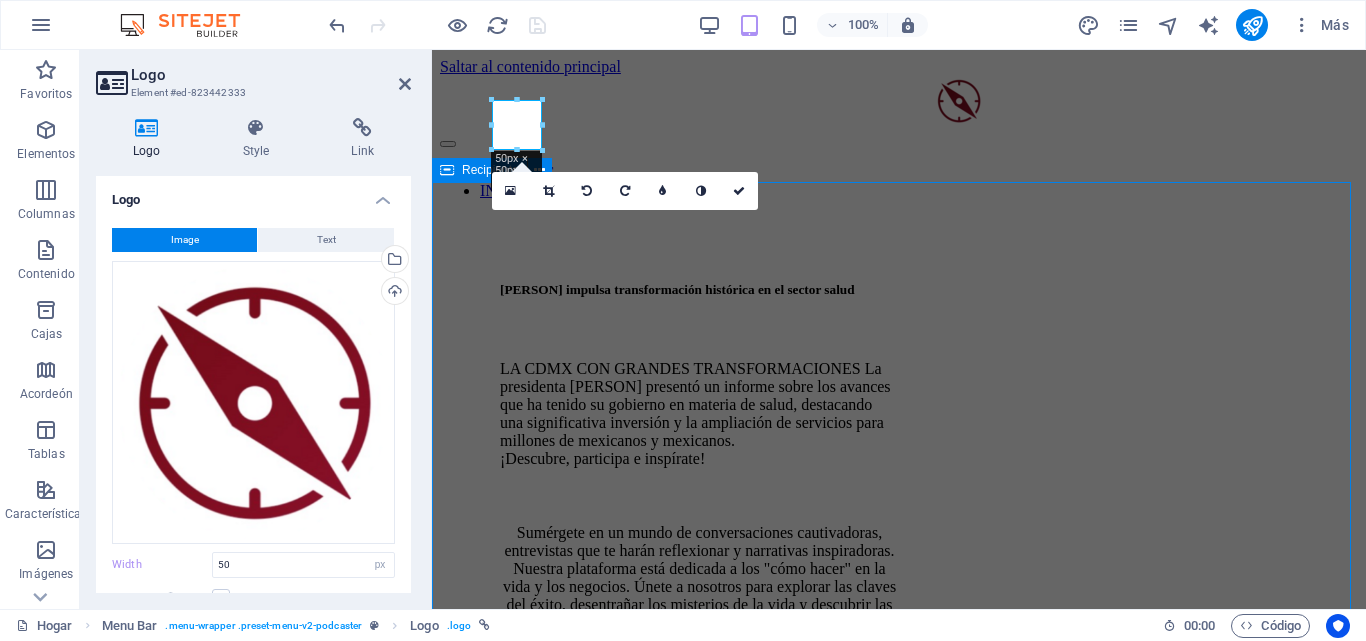 click on "[PERSON] impulsa transformación histórica en el sector salud LA CDMX CON GRANDES TRANSFORMACIONES La presidenta [PERSON] presentó un informe sobre los avances que ha tenido su gobierno en materia de salud, destacando una significativa inversión y la ampliación de servicios para millones de mexicanos y mexicanos.  ¡Descubre, participa e inspírate! Sumérgete en un mundo de conversaciones cautivadoras, entrevistas que te harán reflexionar y narrativas inspiradoras. Nuestra plataforma está dedicada a los "cómo hacer" en la vida y los negocios. Únete a nosotros para explorar las claves del éxito, desentrañar los misterios de la vida y descubrir las estrategias que impulsan la excelencia empresarial. ¡  Descubre, participa e inspírate! Con el apoyo de:" at bounding box center [899, 1242] 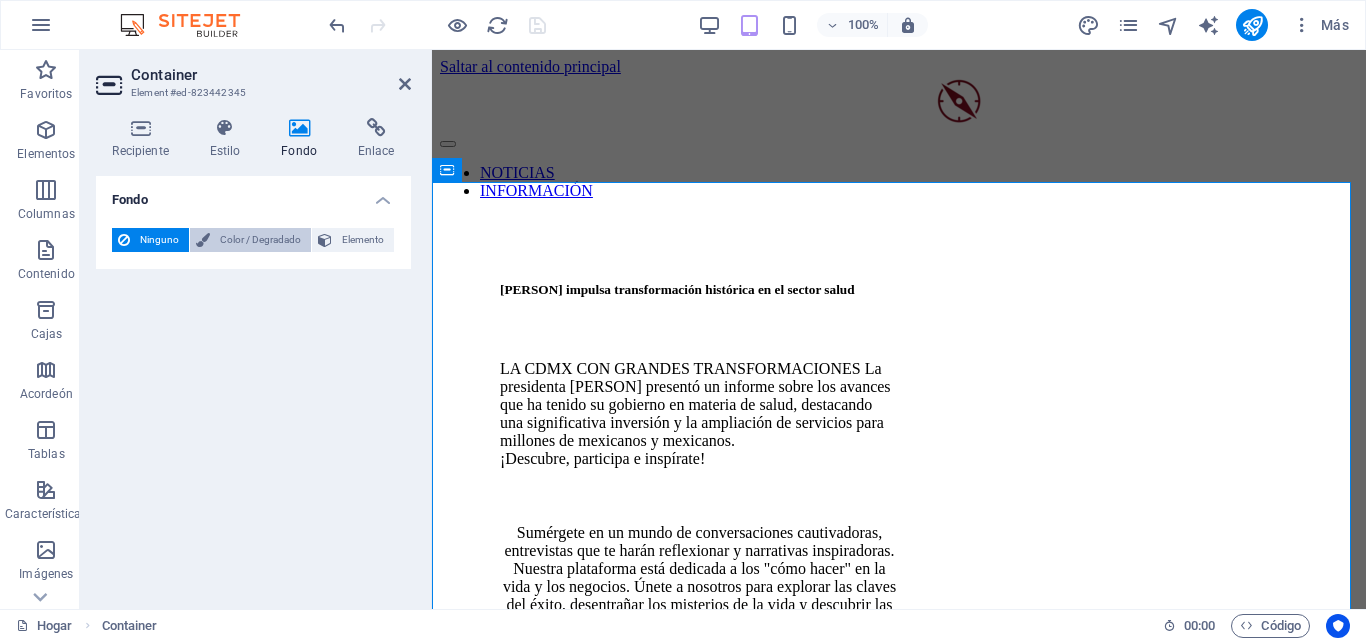 click on "Color / Degradado" at bounding box center (260, 239) 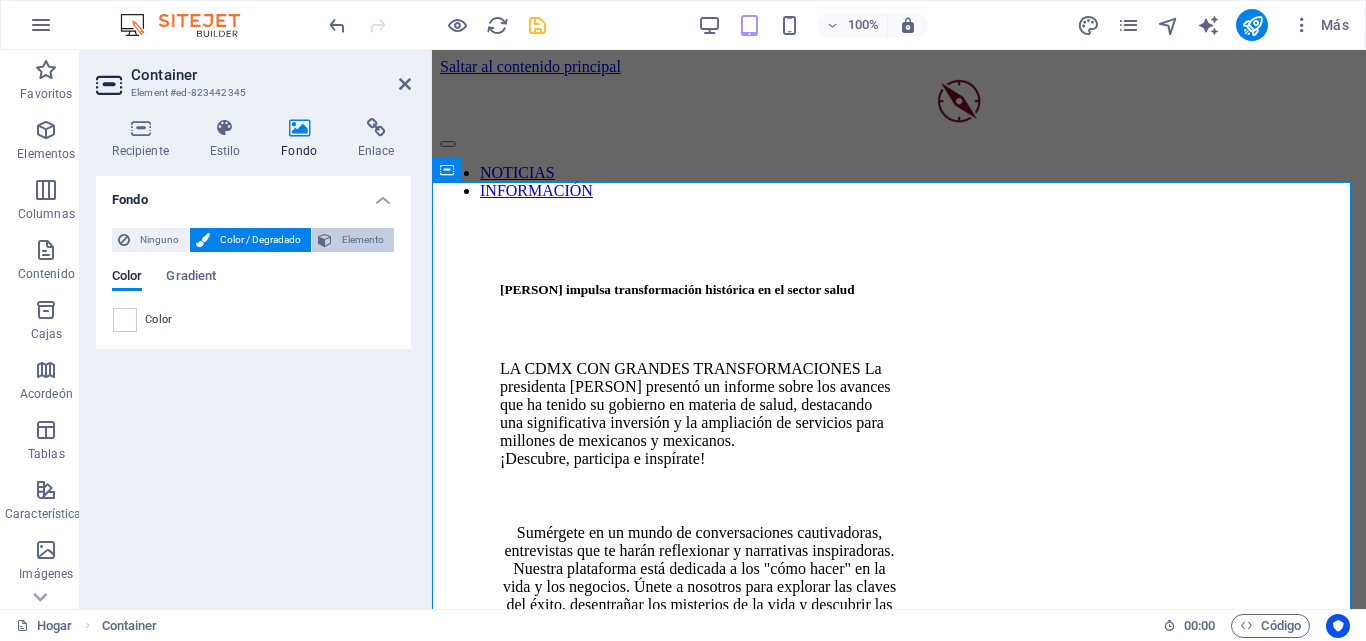 click on "Elemento" at bounding box center [363, 239] 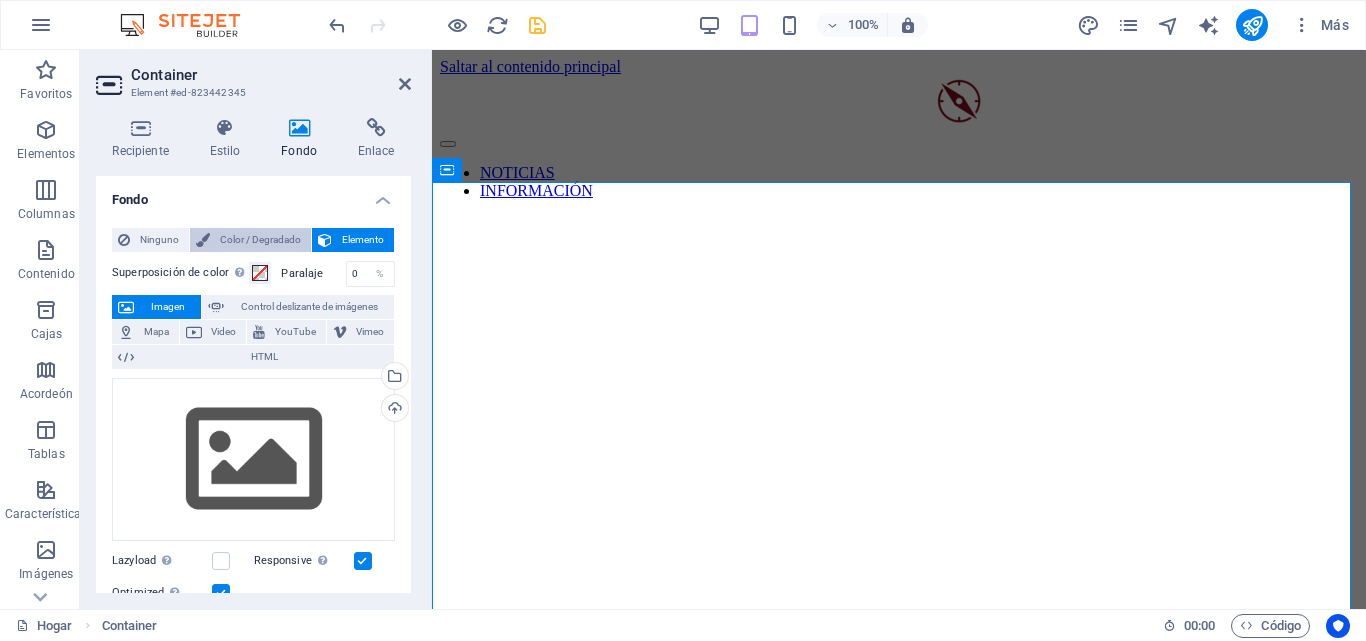 click on "Color / Degradado" at bounding box center [260, 239] 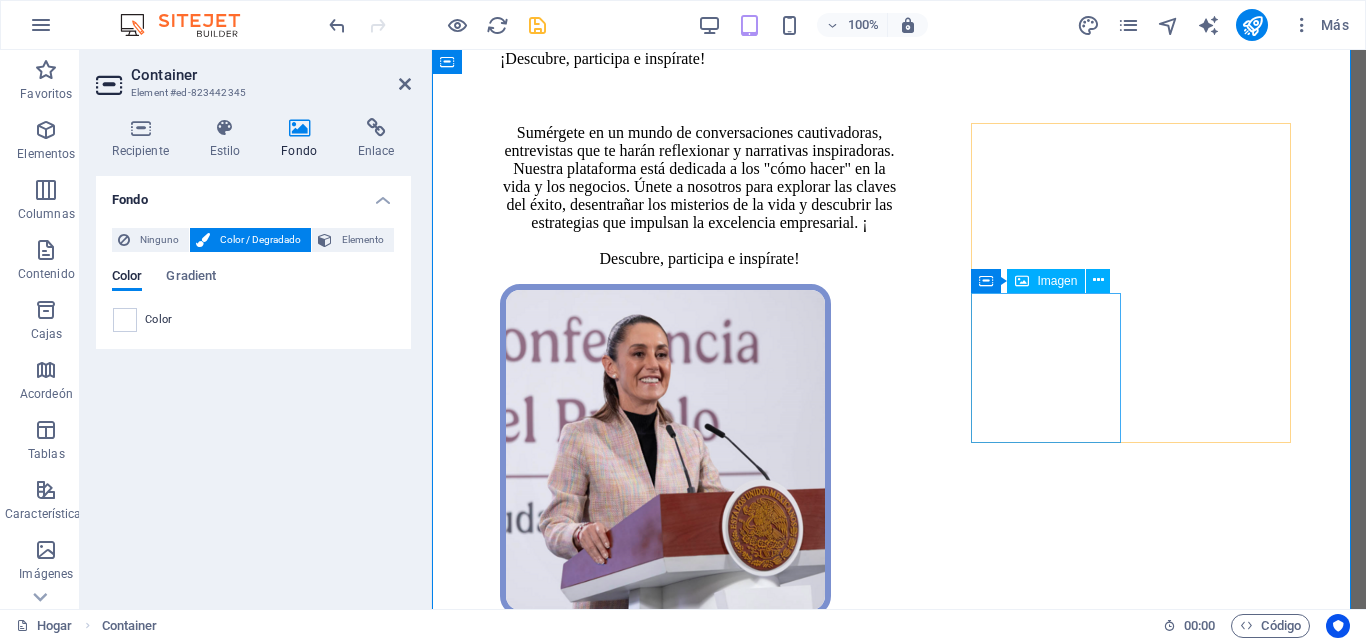 scroll, scrollTop: 100, scrollLeft: 0, axis: vertical 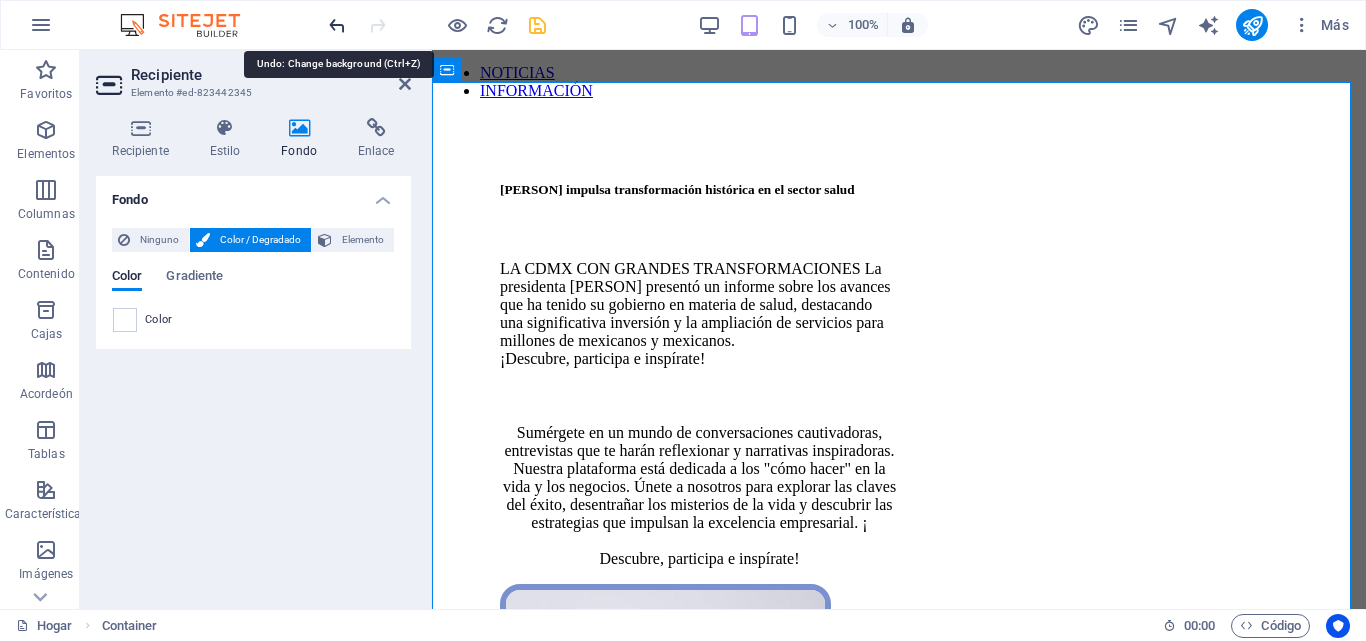 click at bounding box center (337, 25) 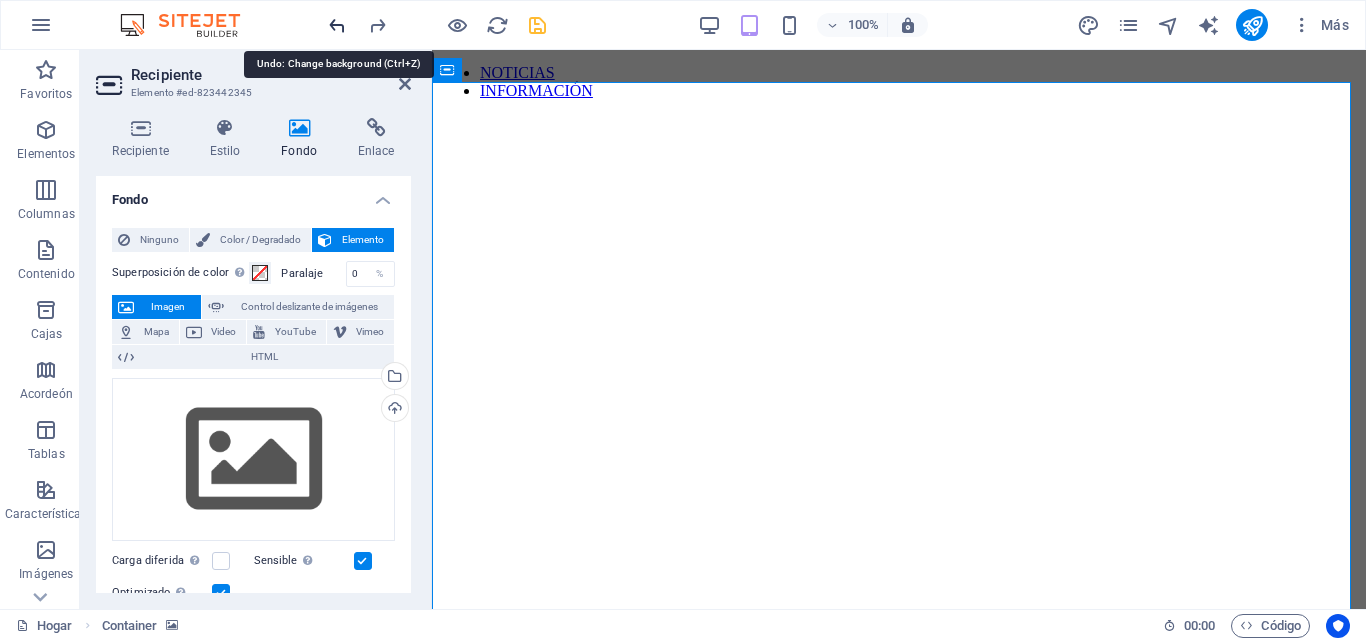 click at bounding box center (337, 25) 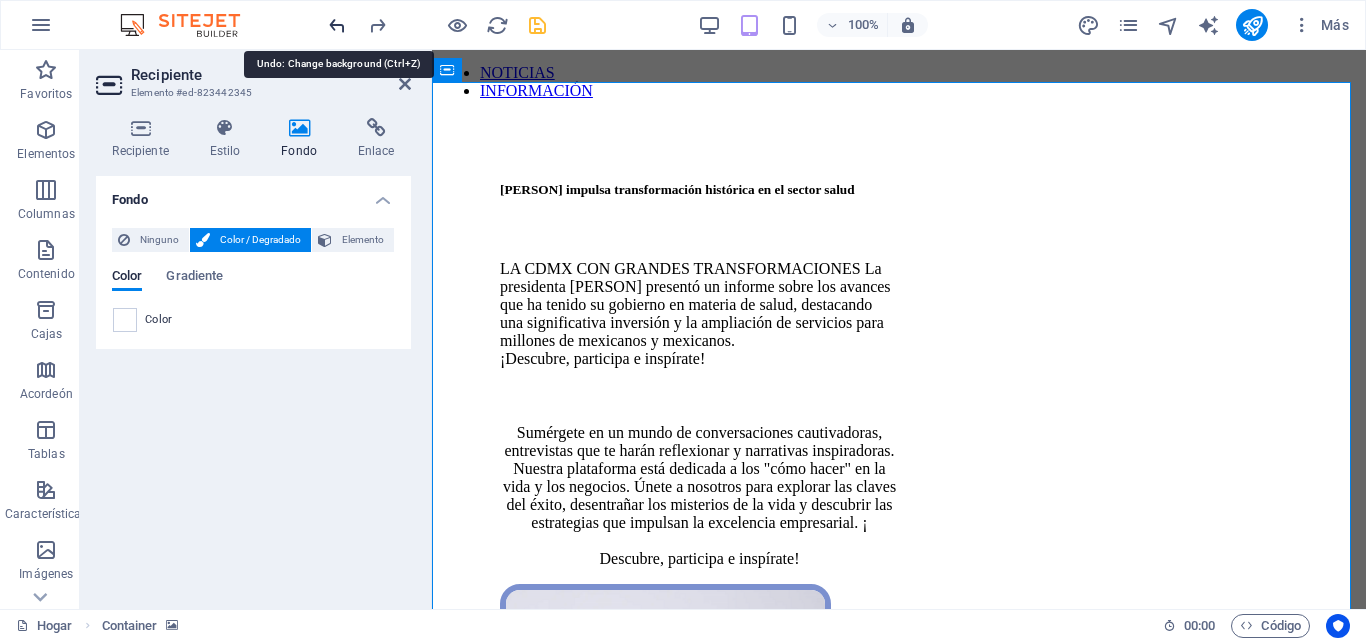 click at bounding box center (337, 25) 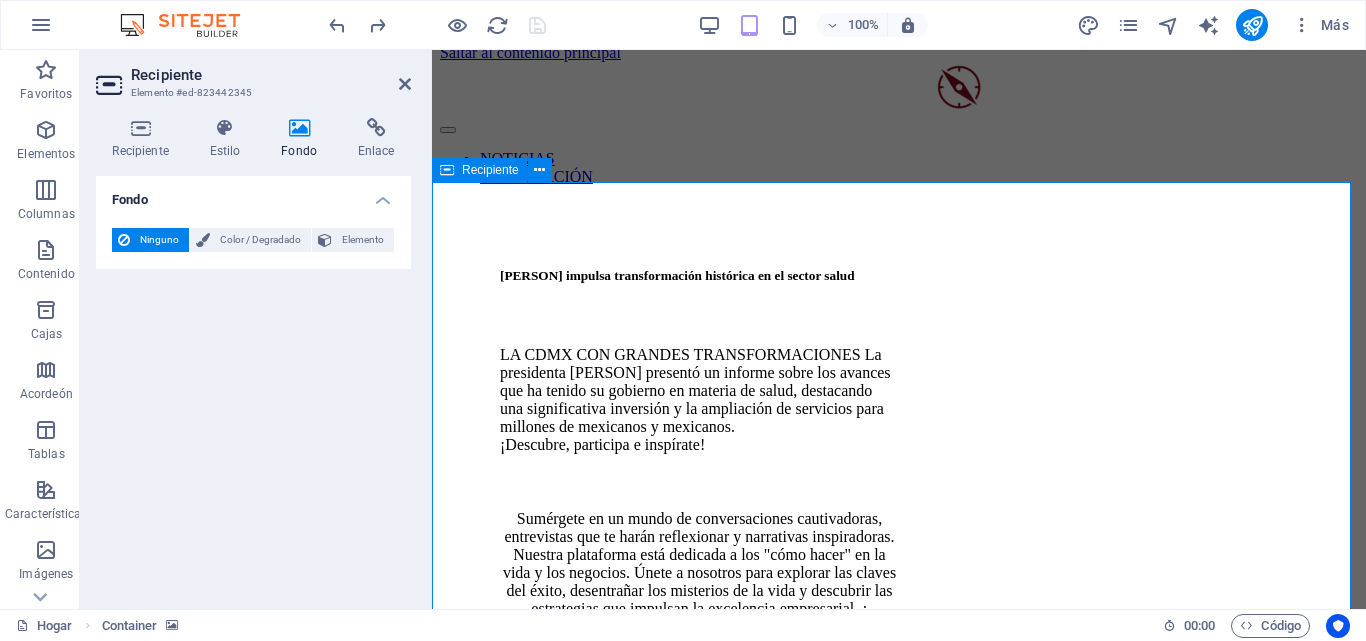 scroll, scrollTop: 0, scrollLeft: 0, axis: both 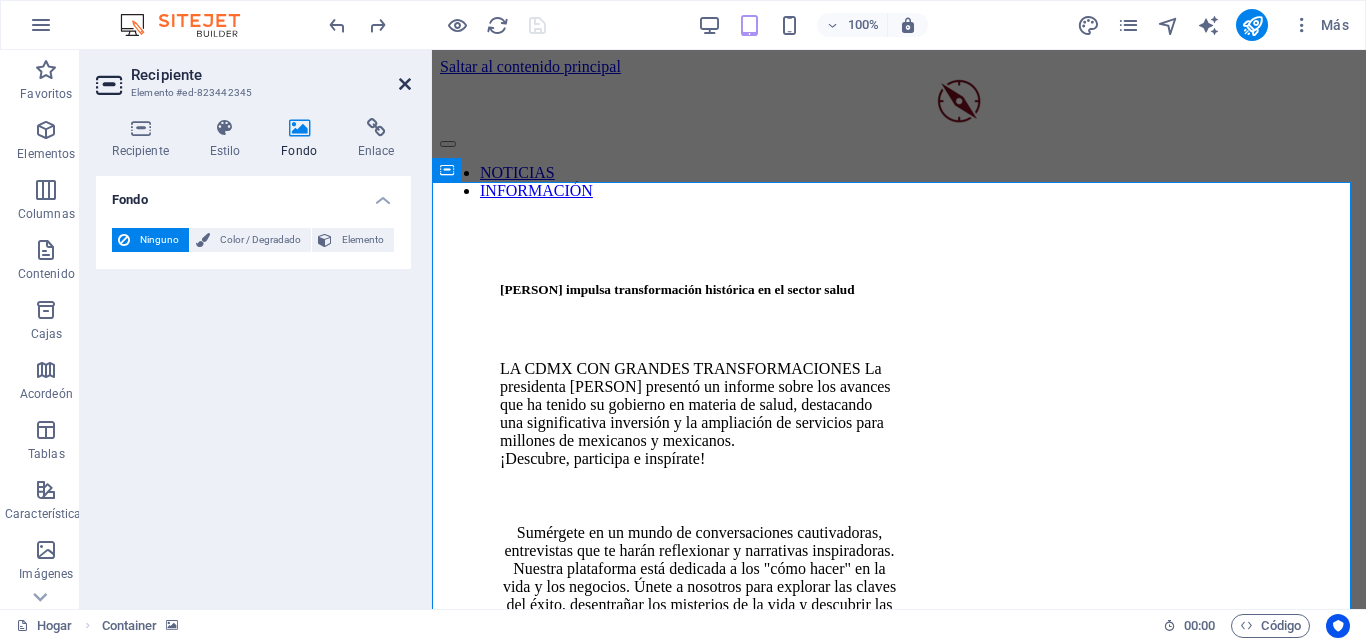click at bounding box center (405, 84) 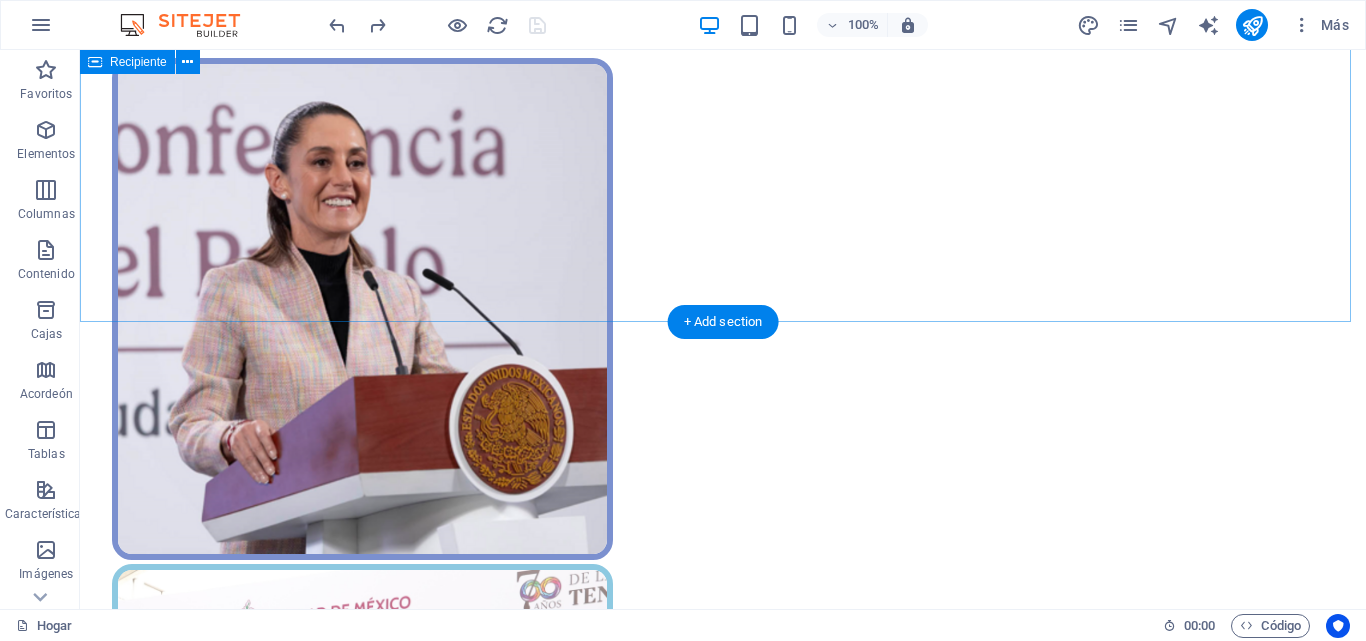 scroll, scrollTop: 0, scrollLeft: 0, axis: both 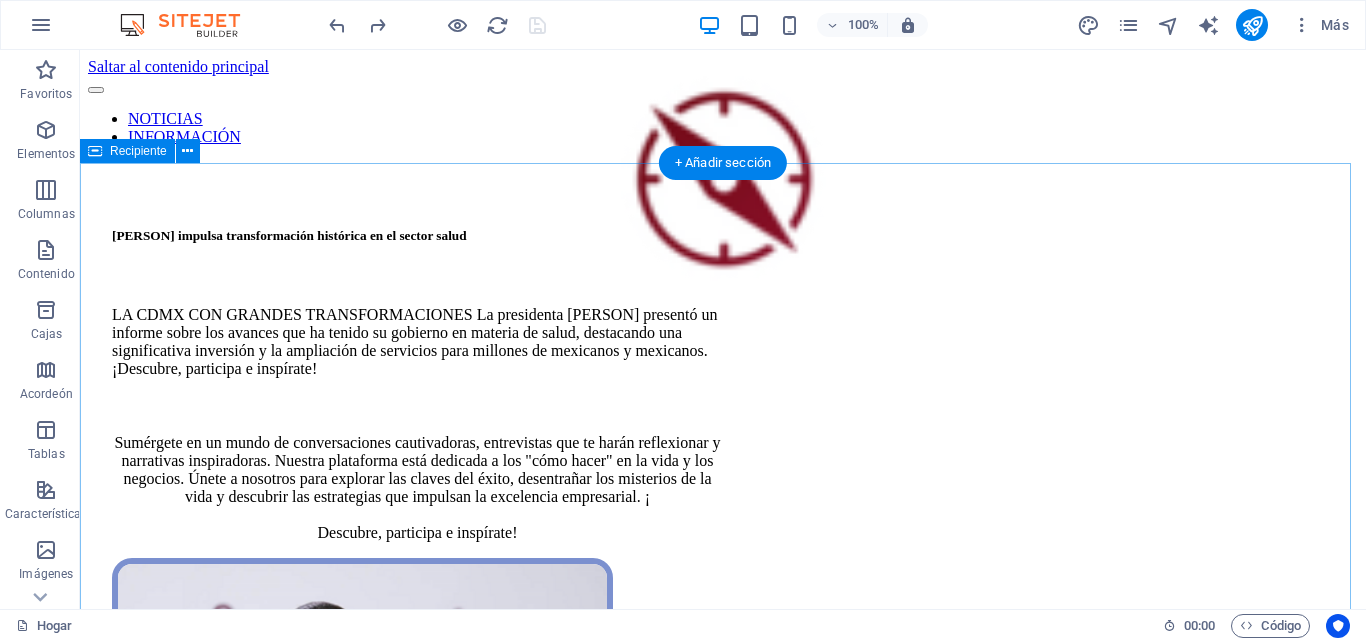 click on "[PERSON] impulsa transformación histórica en el sector salud LA CDMX CON GRANDES TRANSFORMACIONES La presidenta [PERSON] presentó un informe sobre los avances que ha tenido su gobierno en materia de salud, destacando una significativa inversión y la ampliación de servicios para millones de mexicanos y mexicanos.  ¡Descubre, participa e inspírate! Sumérgete en un mundo de conversaciones cautivadoras, entrevistas que te harán reflexionar y narrativas inspiradoras. Nuestra plataforma está dedicada a los "cómo hacer" en la vida y los negocios. Únete a nosotros para explorar las claves del éxito, desentrañar los misterios de la vida y descubrir las estrategias que impulsan la excelencia empresarial. ¡  Descubre, participa e inspírate! Con el apoyo de:" at bounding box center (723, 1497) 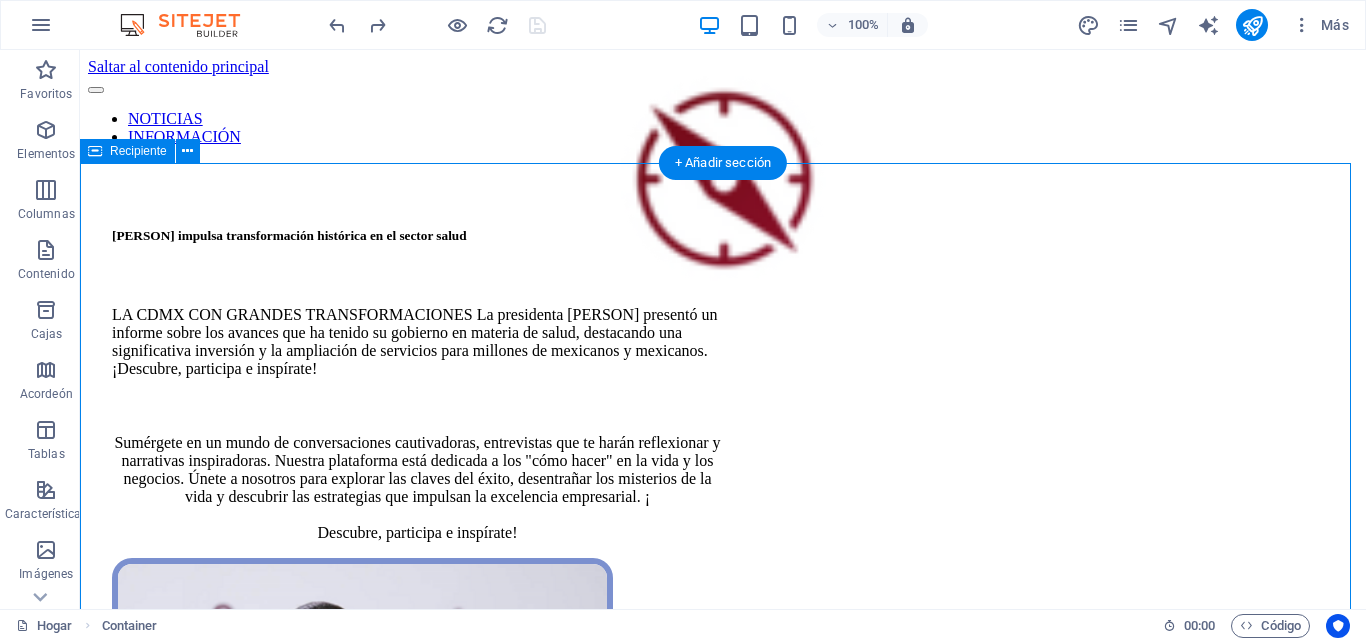 click on "[PERSON] impulsa transformación histórica en el sector salud LA CDMX CON GRANDES TRANSFORMACIONES La presidenta [PERSON] presentó un informe sobre los avances que ha tenido su gobierno en materia de salud, destacando una significativa inversión y la ampliación de servicios para millones de mexicanos y mexicanos.  ¡Descubre, participa e inspírate! Sumérgete en un mundo de conversaciones cautivadoras, entrevistas que te harán reflexionar y narrativas inspiradoras. Nuestra plataforma está dedicada a los "cómo hacer" en la vida y los negocios. Únete a nosotros para explorar las claves del éxito, desentrañar los misterios de la vida y descubrir las estrategias que impulsan la excelencia empresarial. ¡  Descubre, participa e inspírate! Con el apoyo de:" at bounding box center [723, 1497] 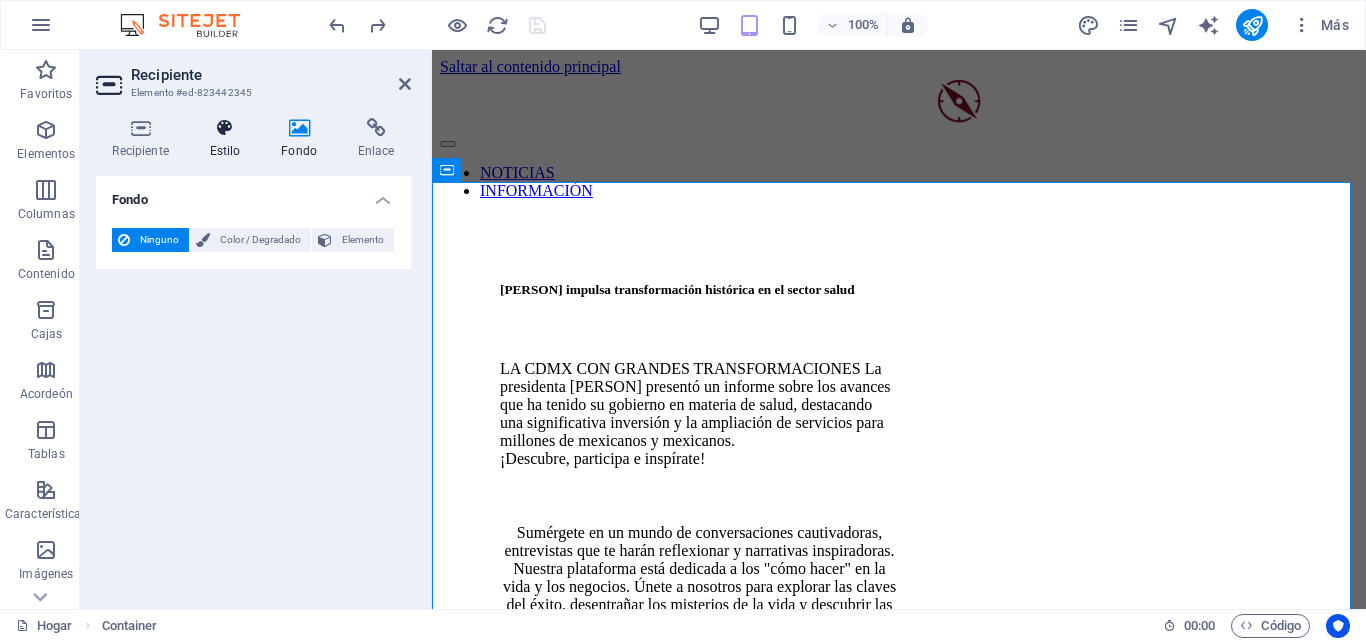click on "Estilo" at bounding box center (225, 151) 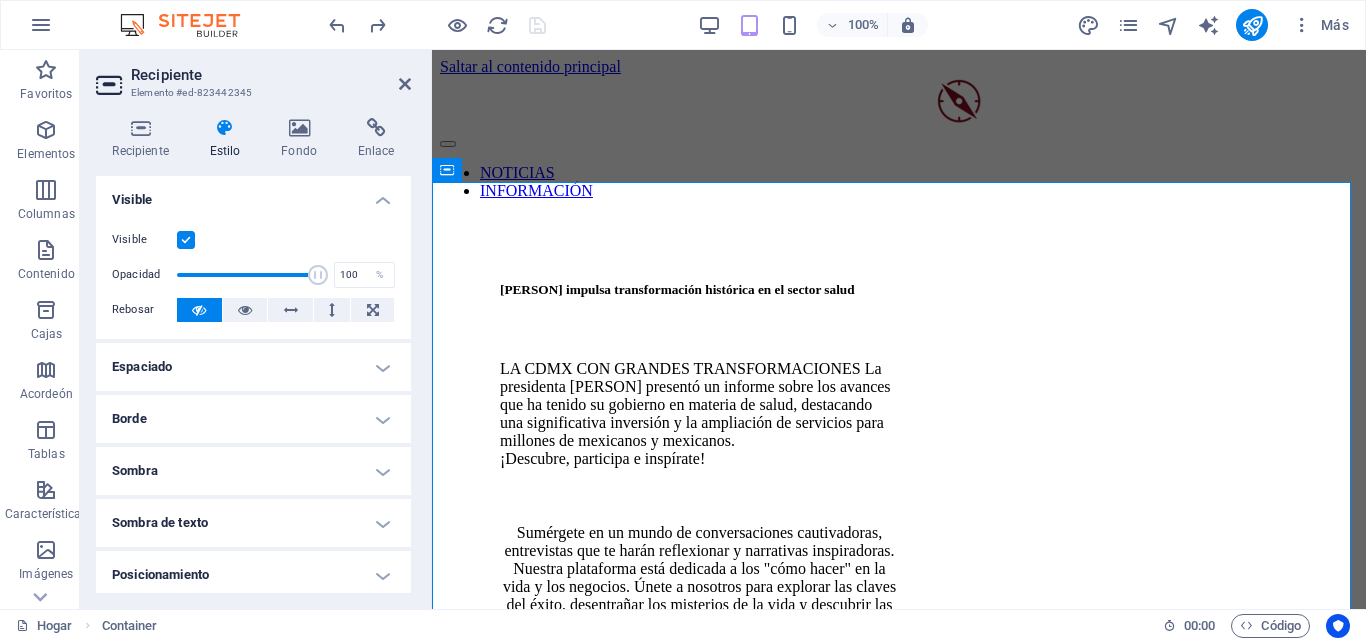 click on "Recipiente Estilo Fondo Enlace Tamaño Altura Por defecto píxeles movimiento rápido del ojo % vh Volkswagen Altura mínima Ninguno píxeles movimiento rápido del ojo % vh Volkswagen Ancho Por defecto píxeles movimiento rápido del ojo % ellos vh Volkswagen Ancho mínimo Ninguno píxeles movimiento rápido del ojo % vh Volkswagen Ancho del contenido Por defecto Ancho personalizado Ancho Por defecto píxeles movimiento rápido del ojo % ellos vh Volkswagen Ancho mínimo Ninguno píxeles movimiento rápido del ojo % vh Volkswagen Relleno predeterminado Espaciado personalizado El ancho y el relleno del contenido predeterminados se pueden cambiar en Diseño. Editar diseño Diseño (Flexbox) Alineación Determina la dirección de flexión. Por defecto Eje principal Determinar cómo deben comportarse los elementos a lo largo del eje principal dentro de este contenedor (justificar el contenido). Por defecto Eje lateral Por defecto Envoltura Por defecto En Apagado Llenar Por defecto Accesibilidad" at bounding box center [253, 355] 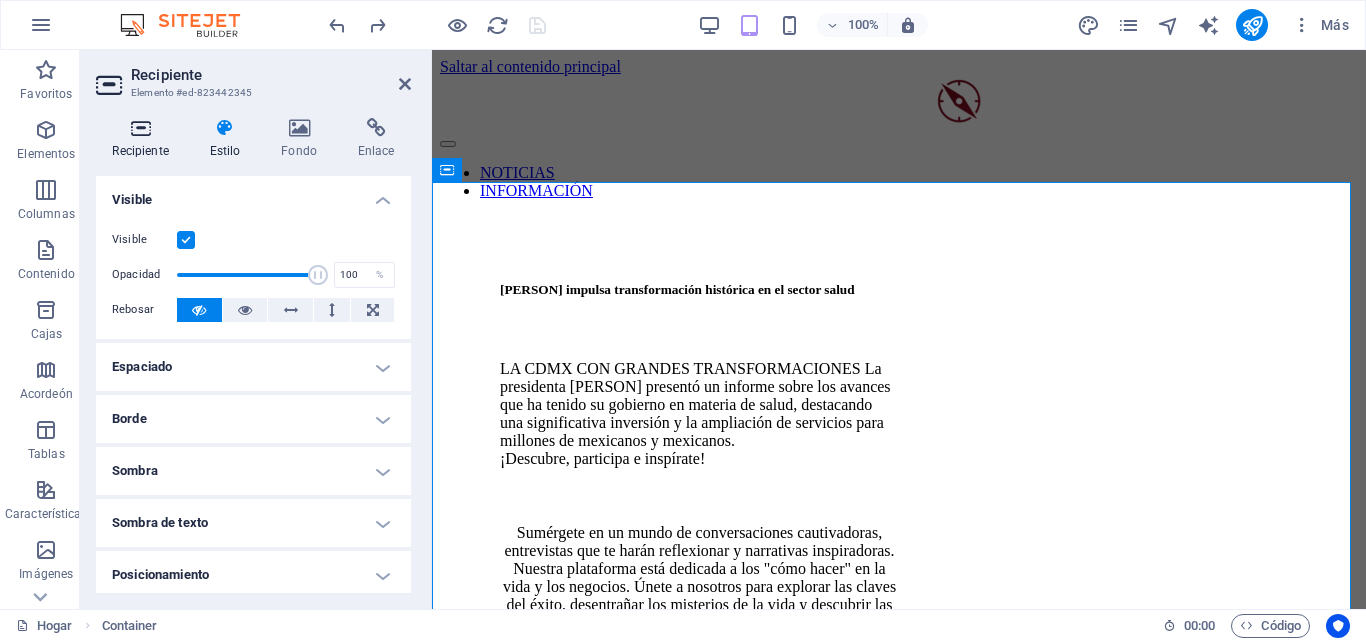 click on "Recipiente" at bounding box center (140, 151) 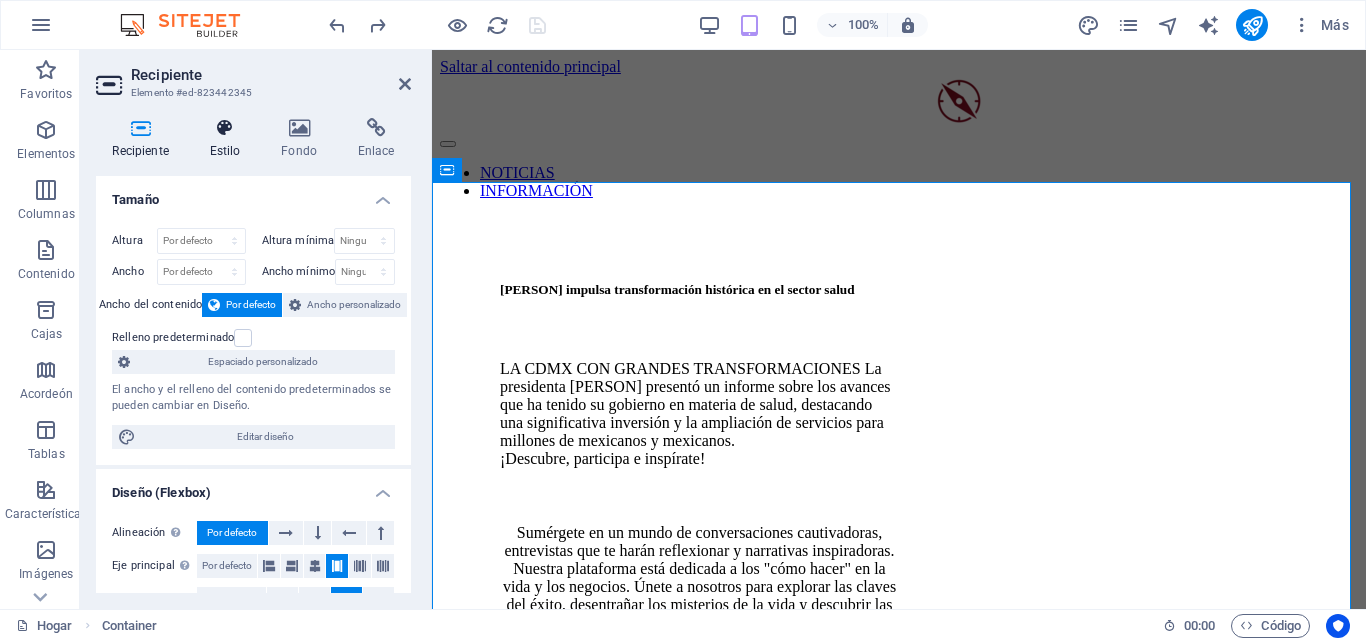 click on "Estilo" at bounding box center [225, 151] 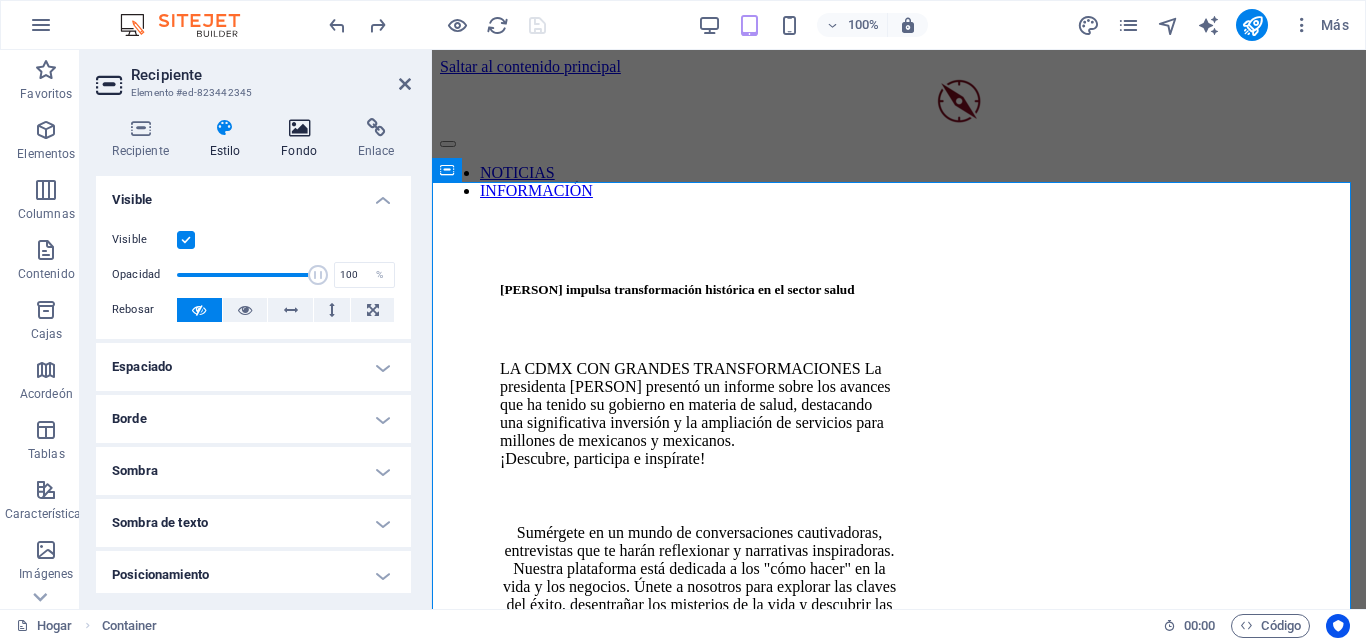 click on "Fondo" at bounding box center [303, 139] 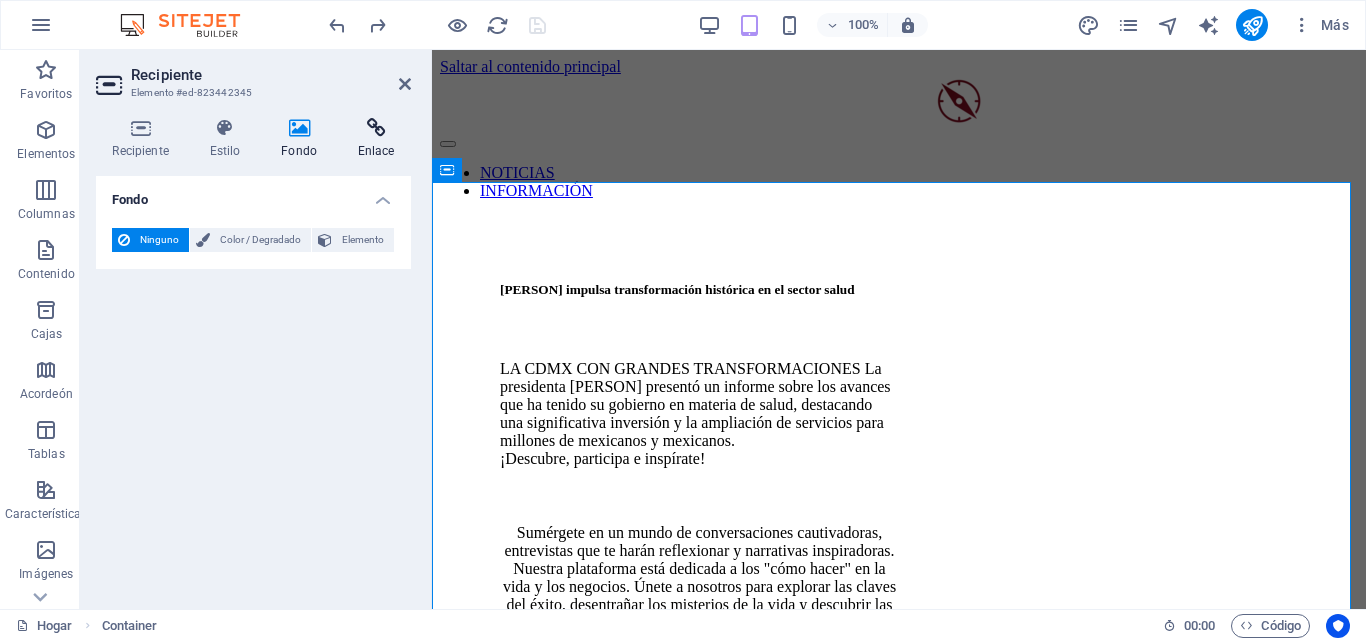 click on "Enlace" at bounding box center (376, 139) 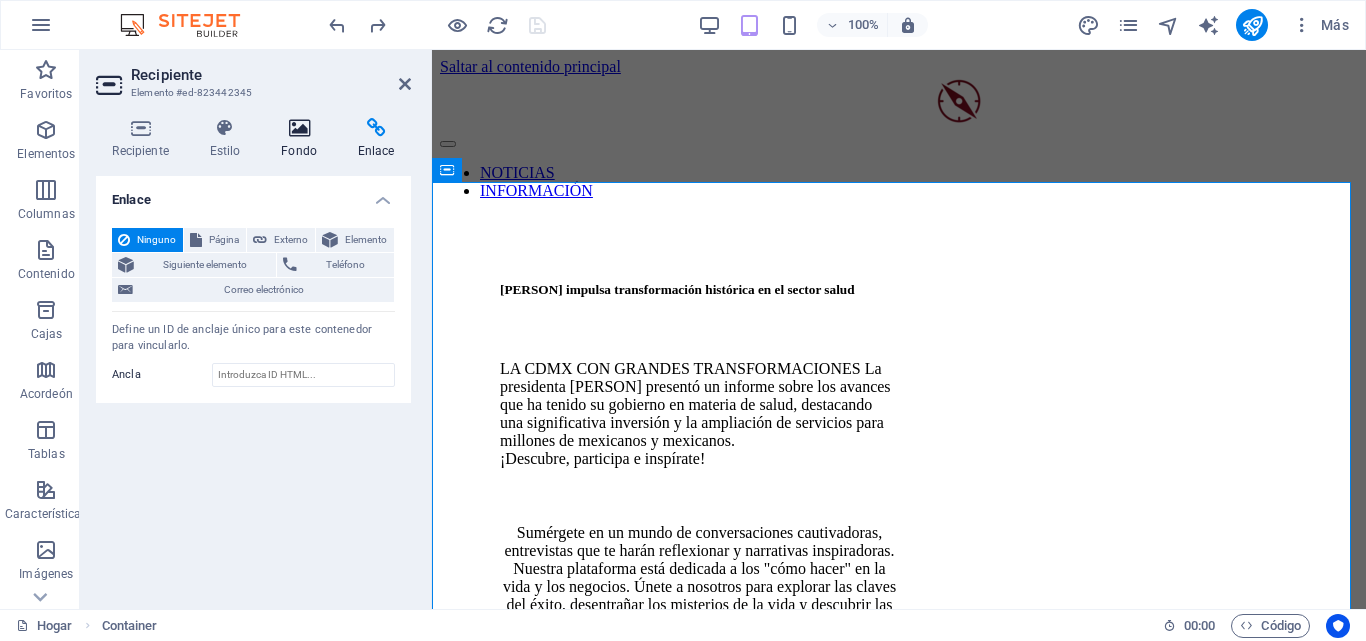 click on "Fondo" at bounding box center (299, 151) 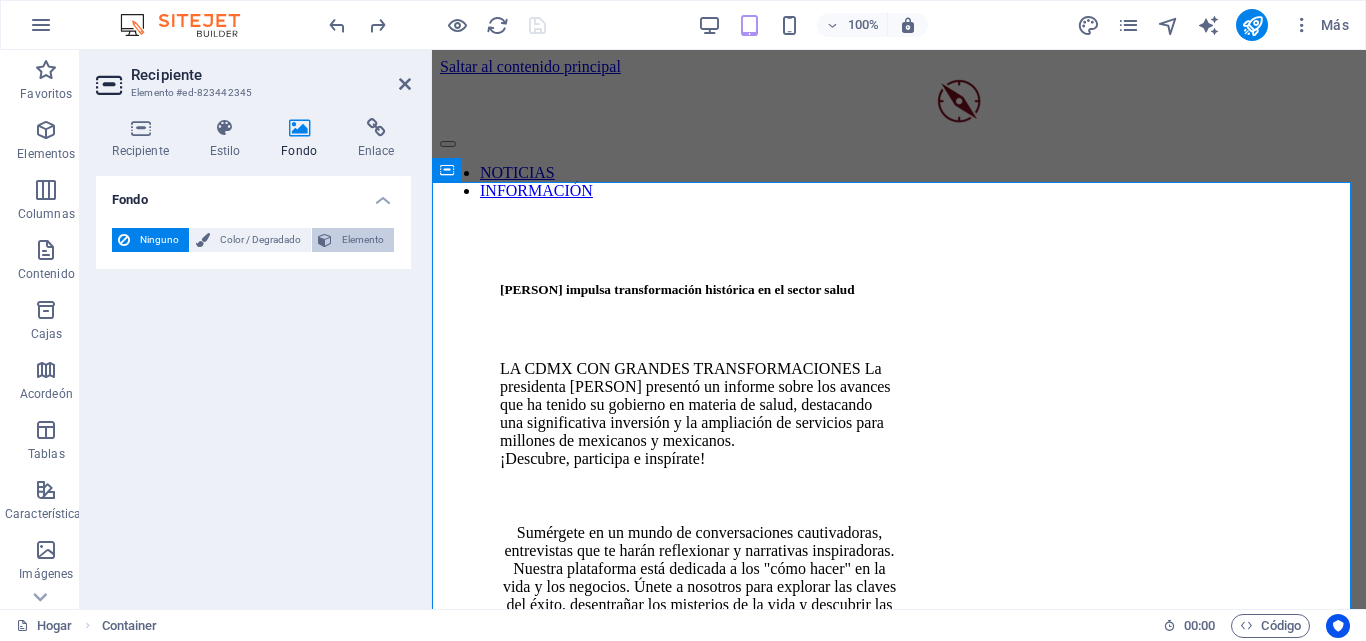 click on "Elemento" at bounding box center (363, 240) 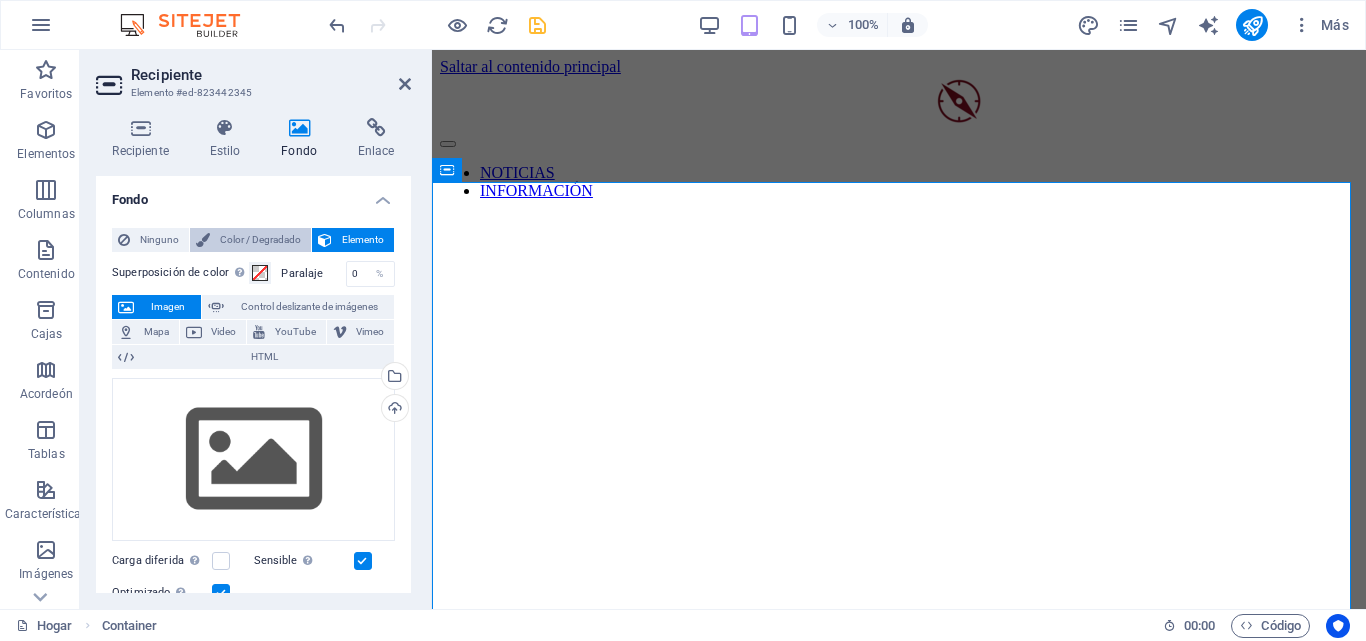 click on "Color / Degradado" at bounding box center [260, 239] 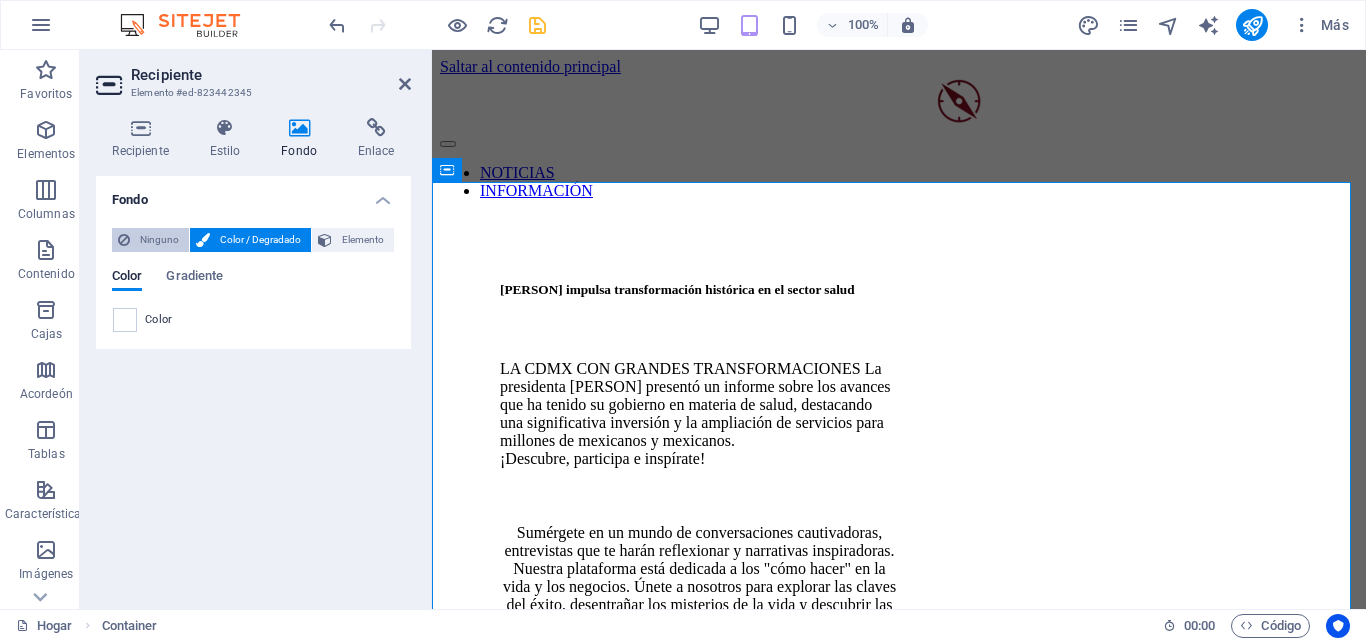 click on "Ninguno" at bounding box center [159, 240] 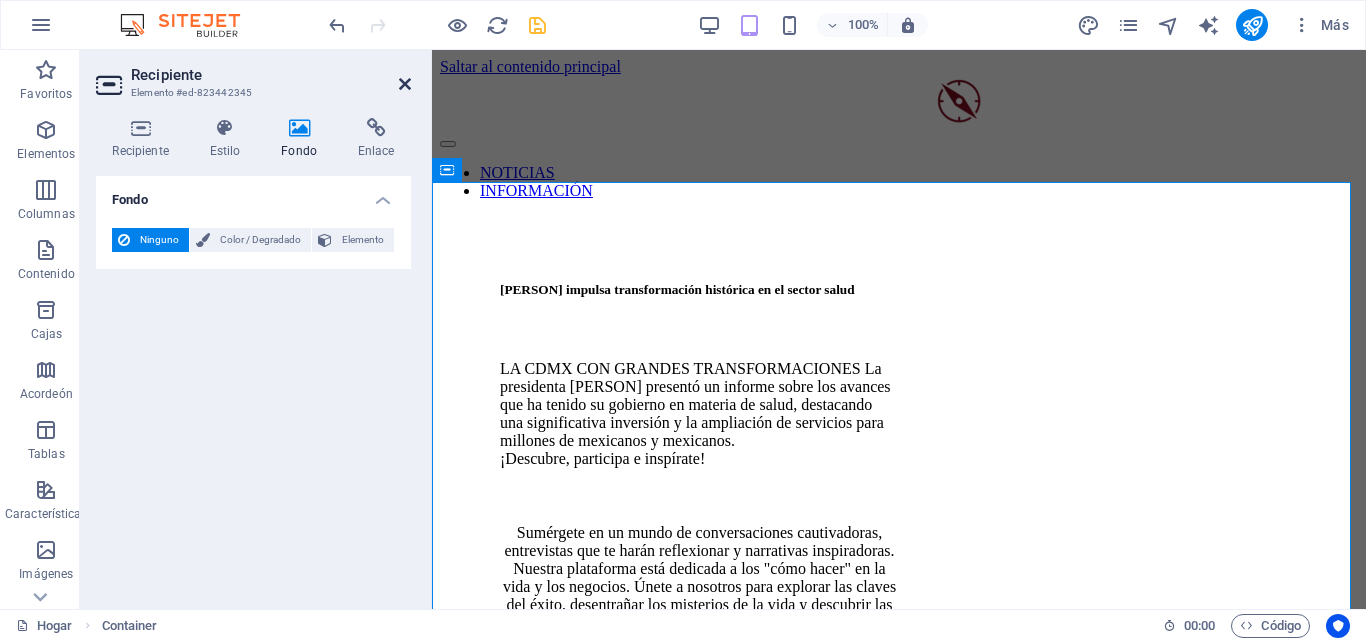 click at bounding box center [405, 84] 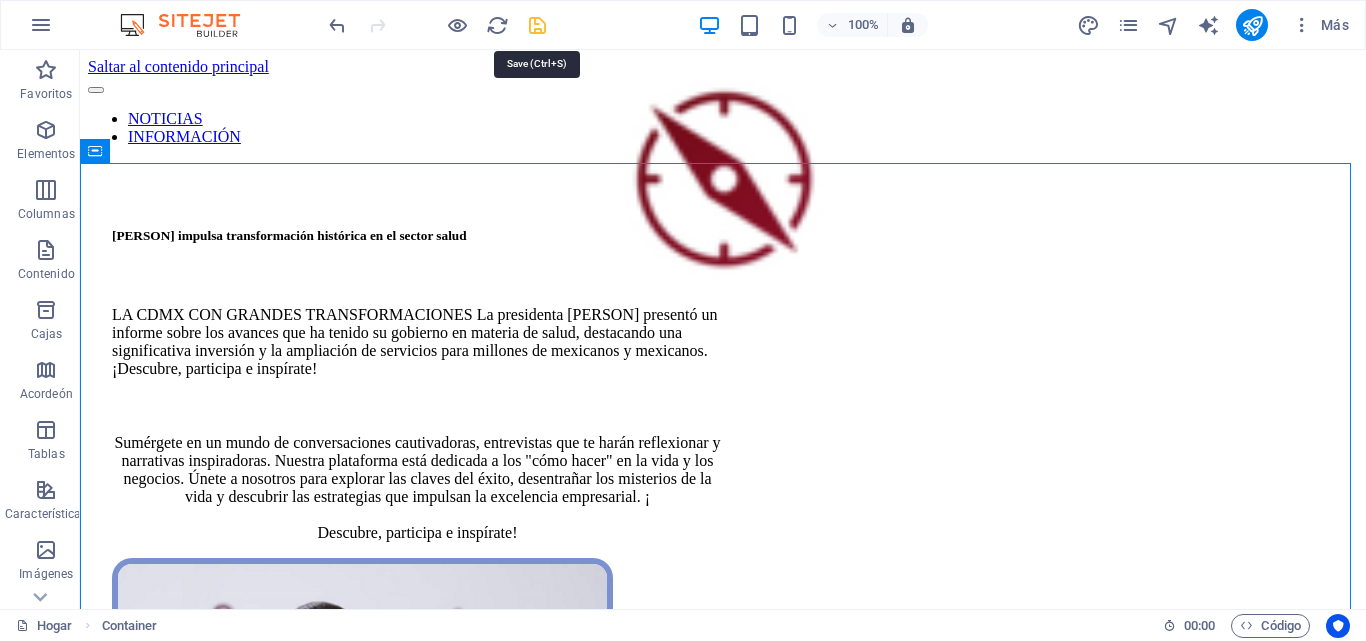 click at bounding box center (537, 25) 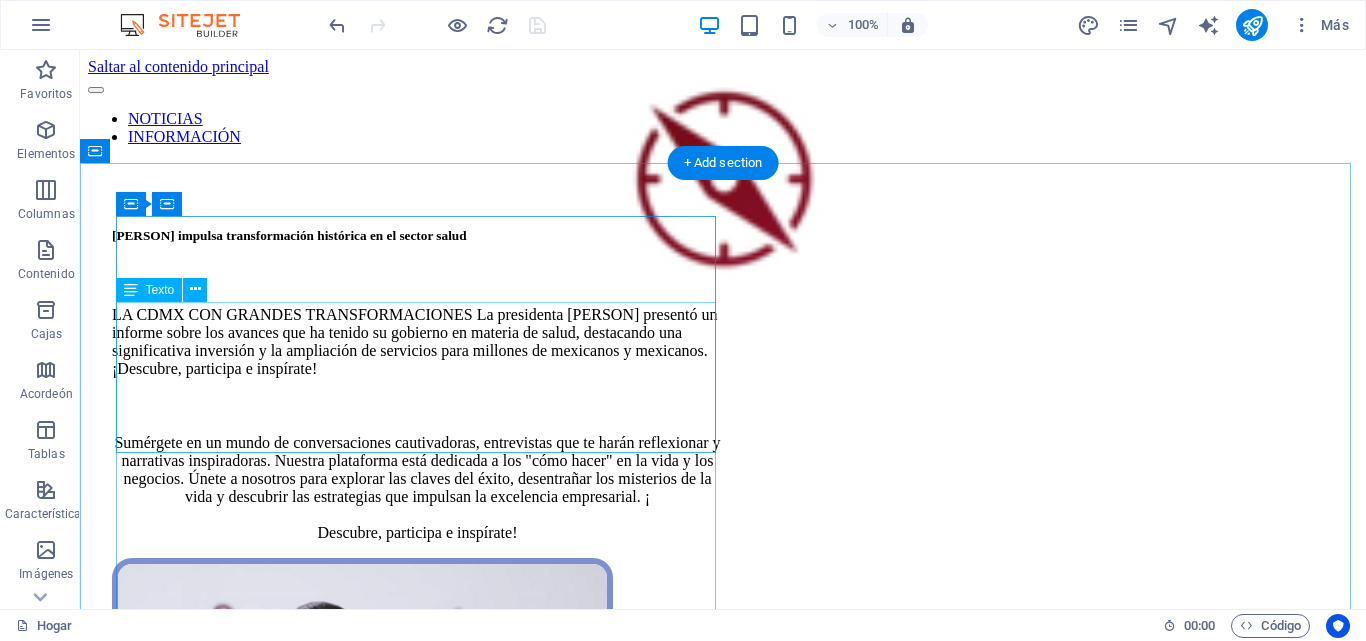 click on "LA CDMX CON GRANDES TRANSFORMACIONES La presidenta Claudia Sheinbaum presentó un informe sobre los avances que ha tenido su gobierno en materia de salud, destacando una significativa inversión y la ampliación de servicios para millones de mexicanos y mexicanos.  ¡Descubre, participa e inspírate!" at bounding box center (417, 342) 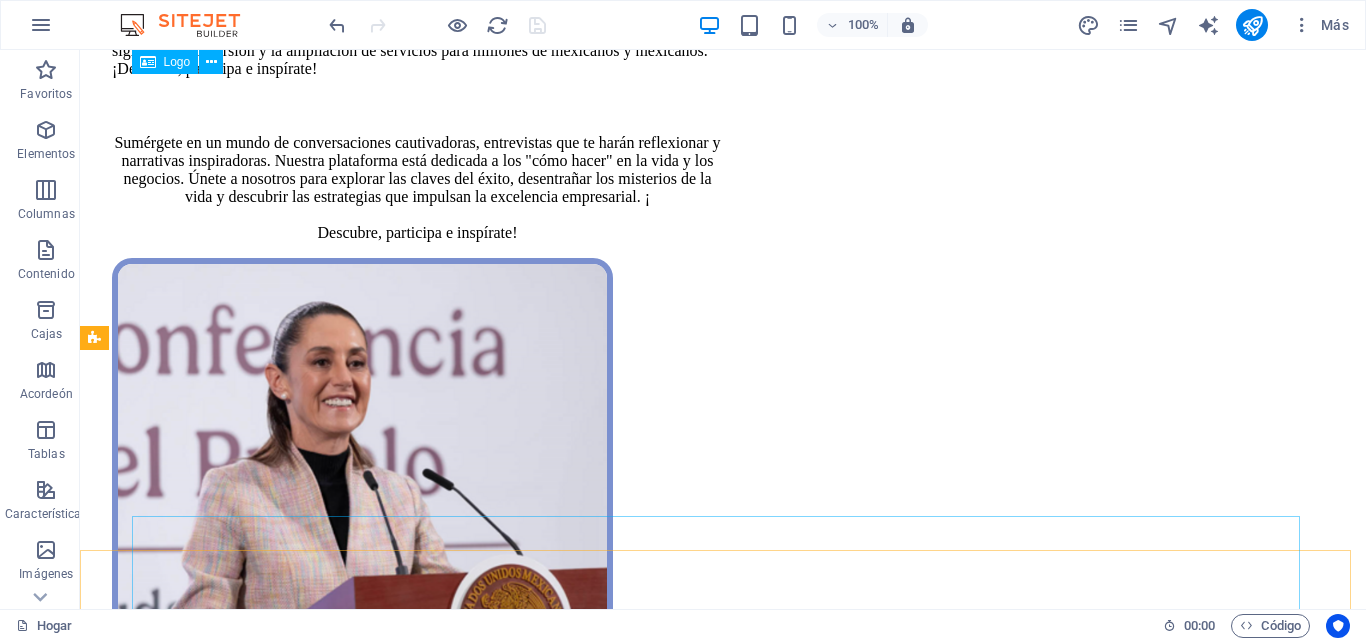 scroll, scrollTop: 0, scrollLeft: 0, axis: both 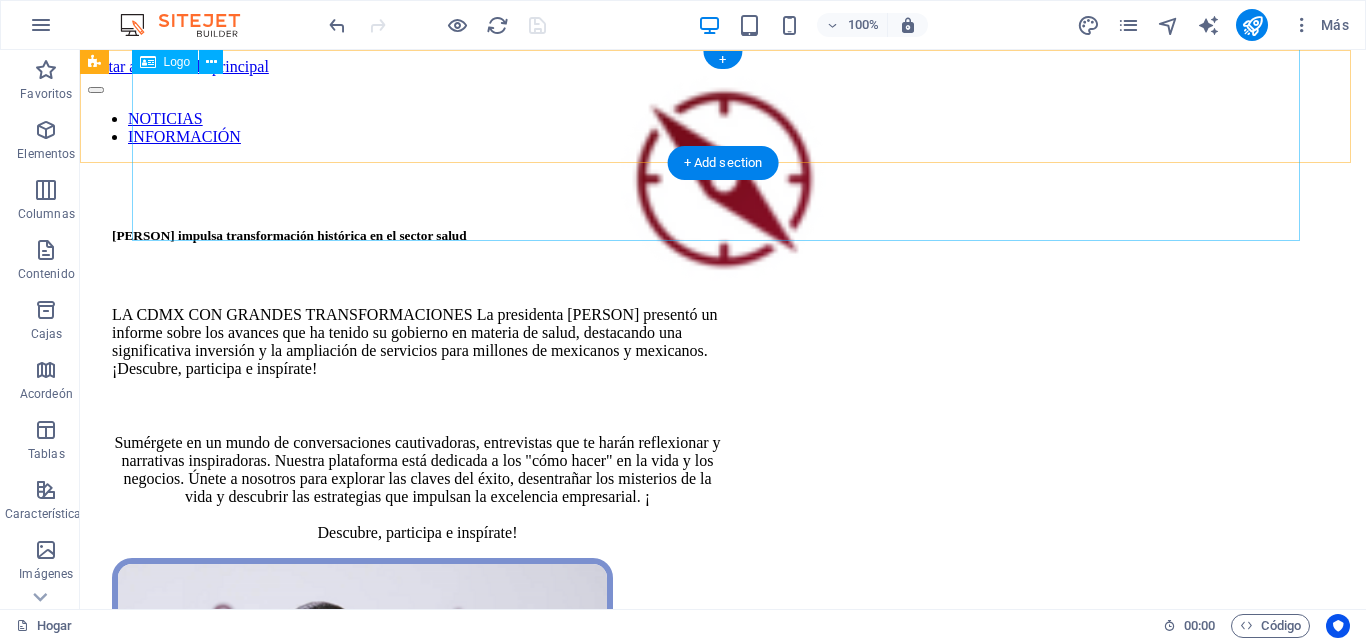 click at bounding box center (723, 180) 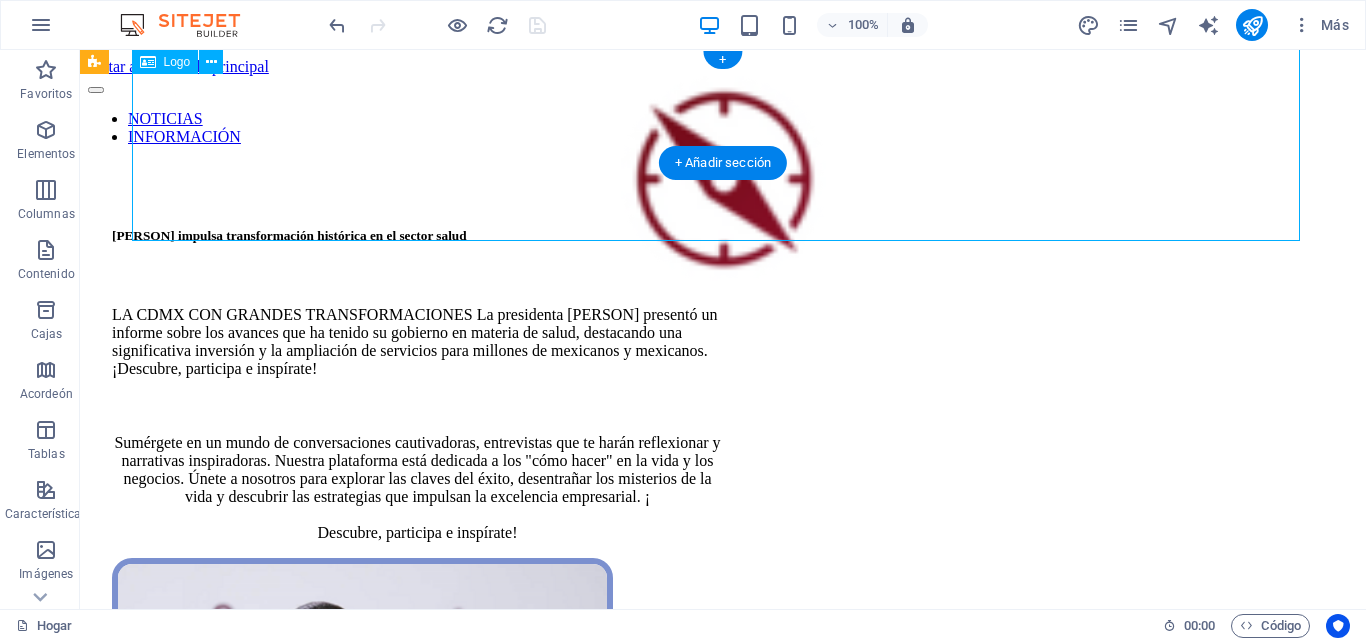click at bounding box center [723, 180] 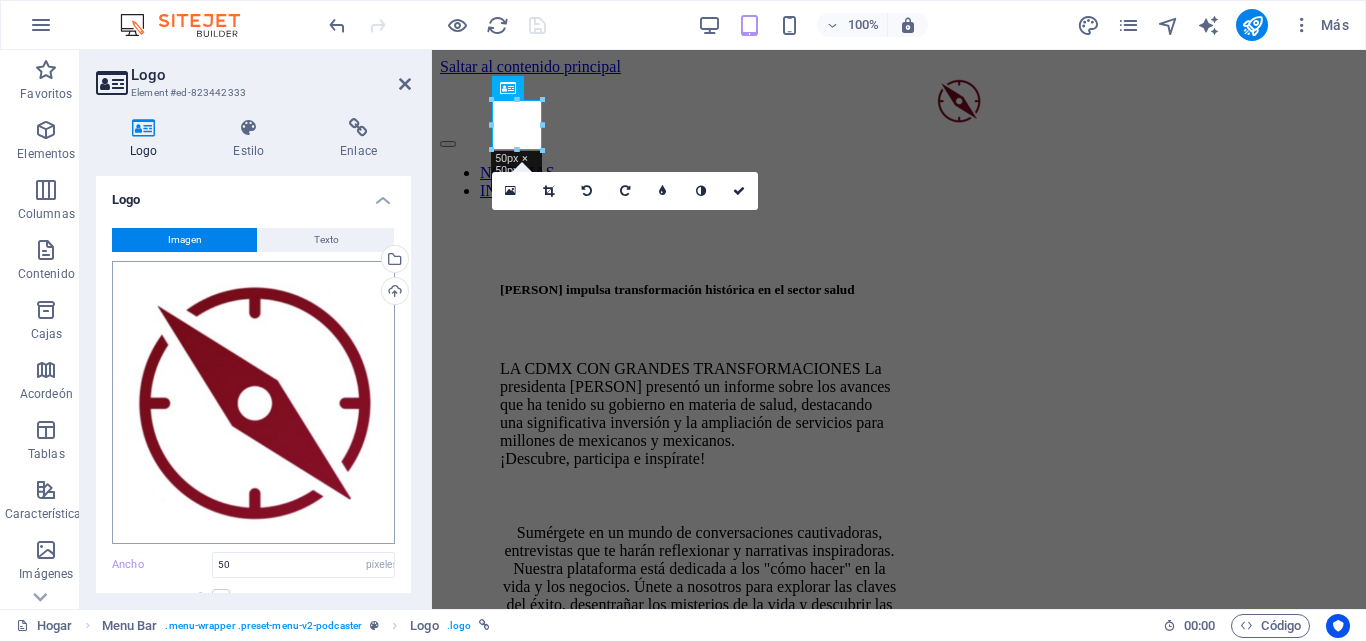 scroll, scrollTop: 206, scrollLeft: 0, axis: vertical 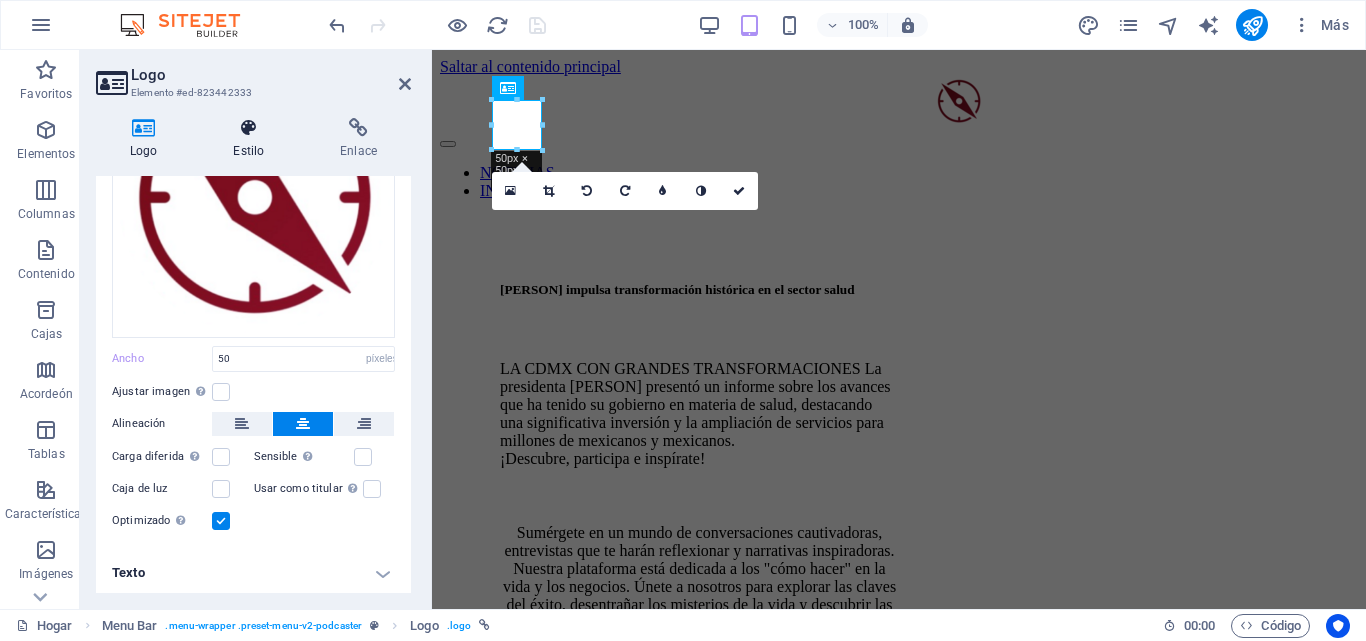 click on "Estilo" at bounding box center (252, 139) 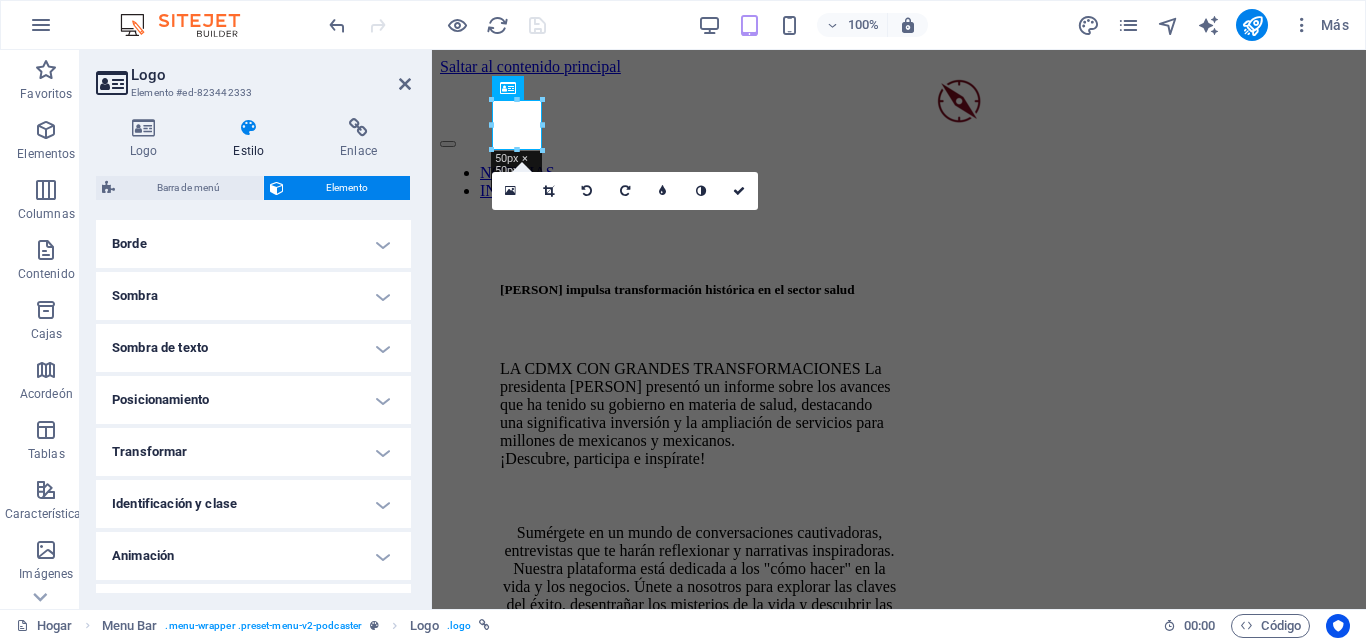 scroll, scrollTop: 486, scrollLeft: 0, axis: vertical 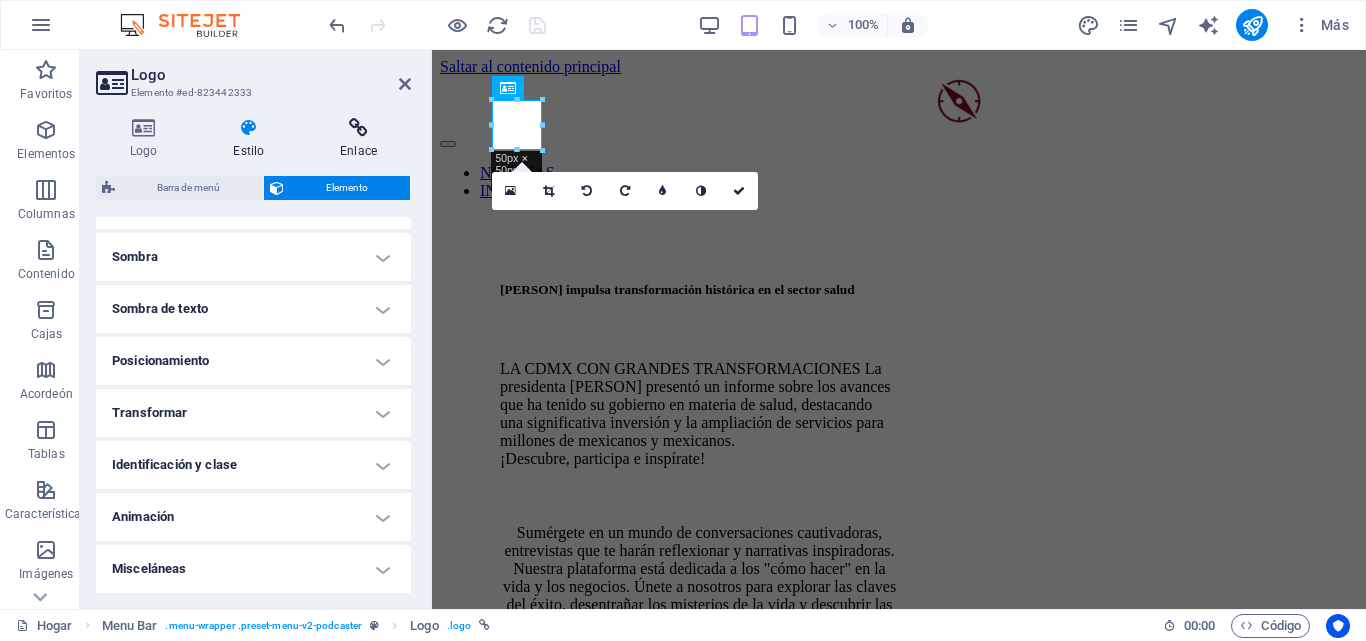 click at bounding box center (358, 128) 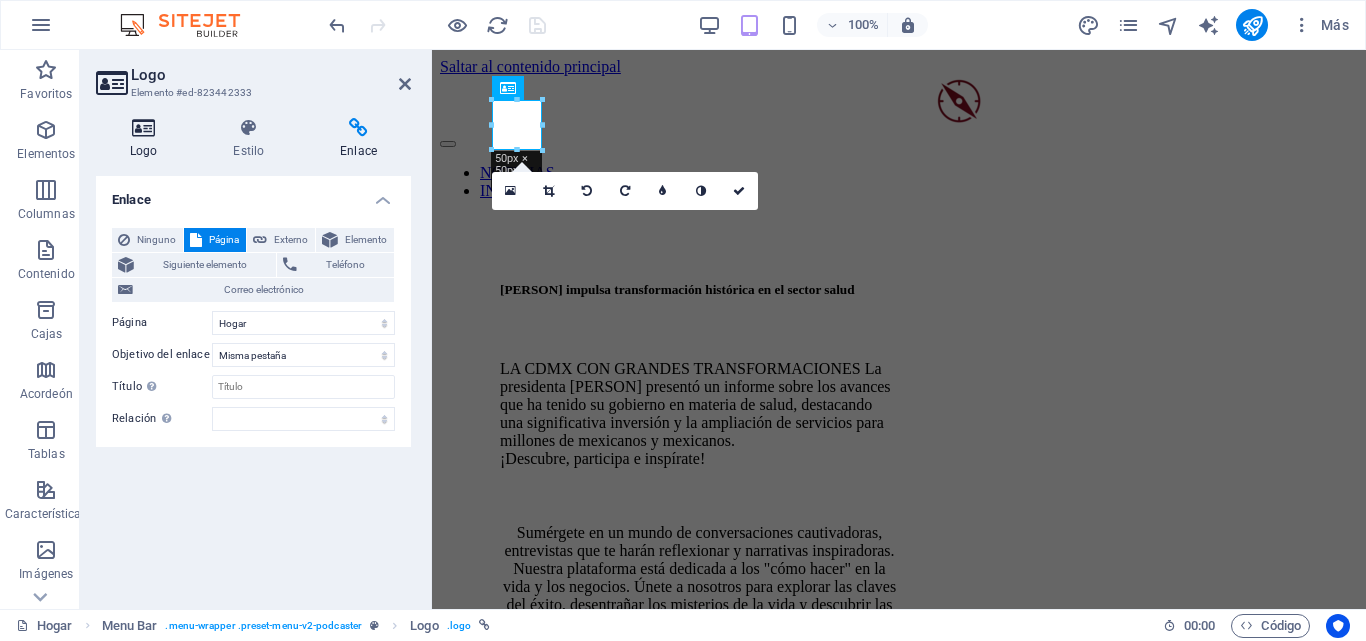 click on "Logo" at bounding box center (144, 151) 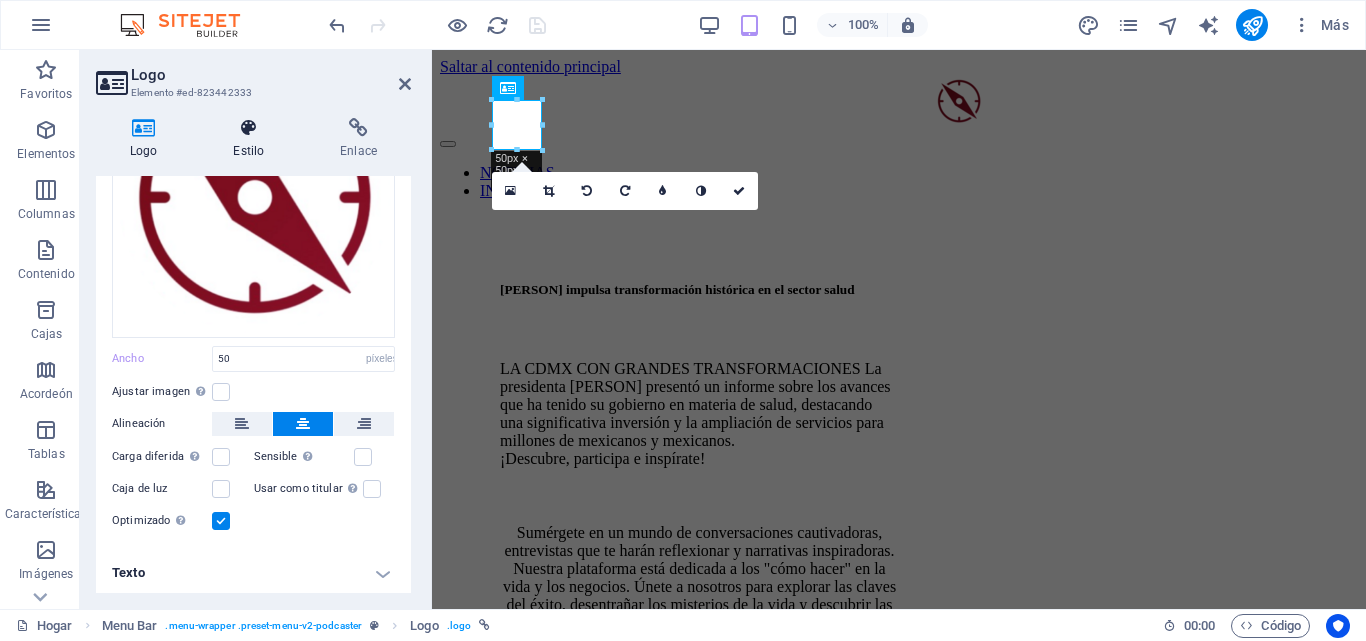 click on "Estilo" at bounding box center [252, 139] 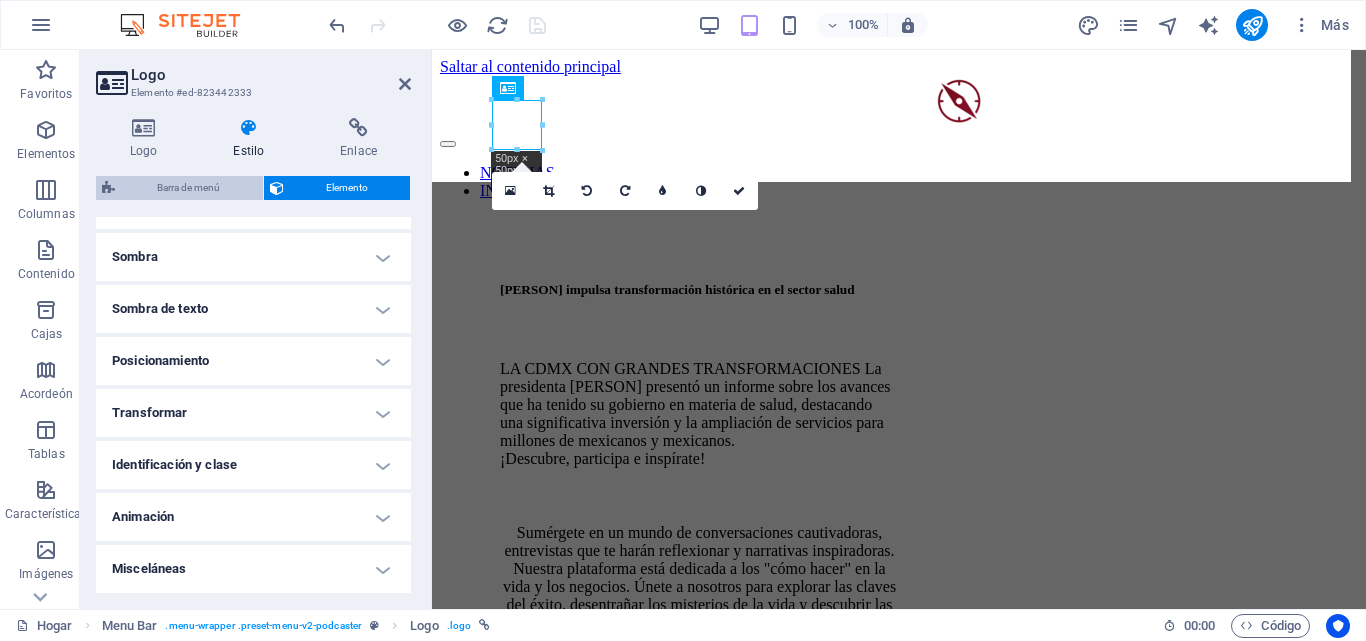 click on "Barra de menú" at bounding box center (188, 187) 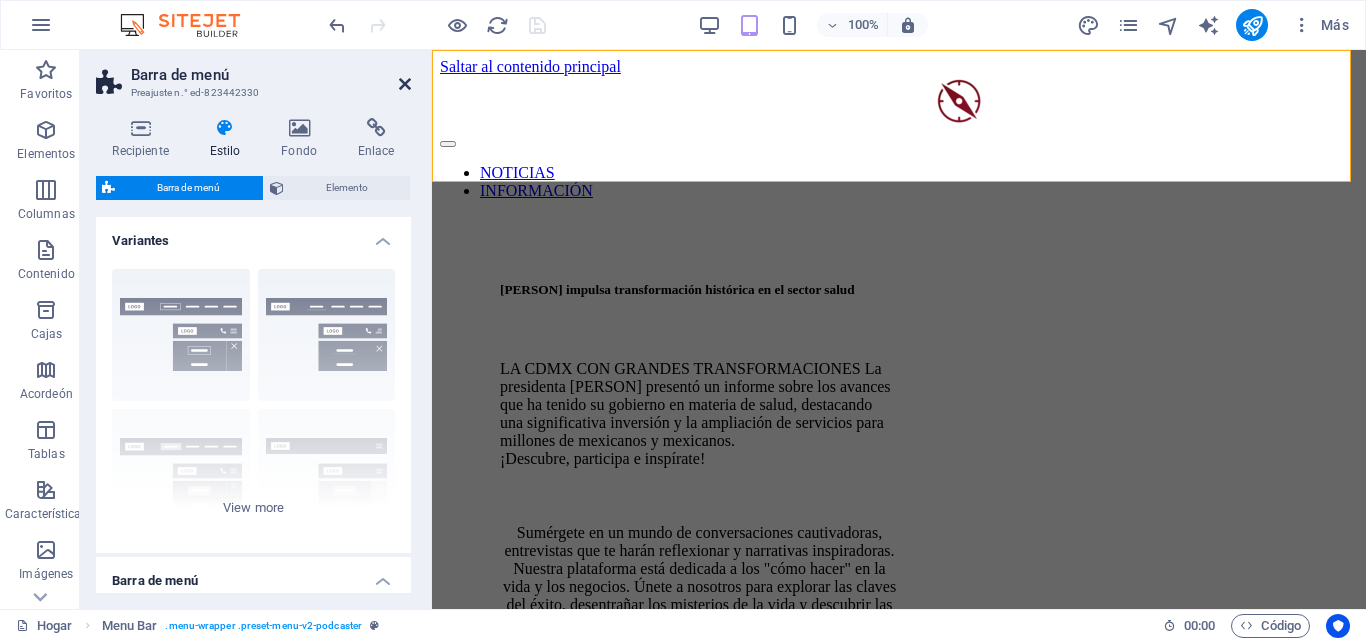 click at bounding box center (405, 84) 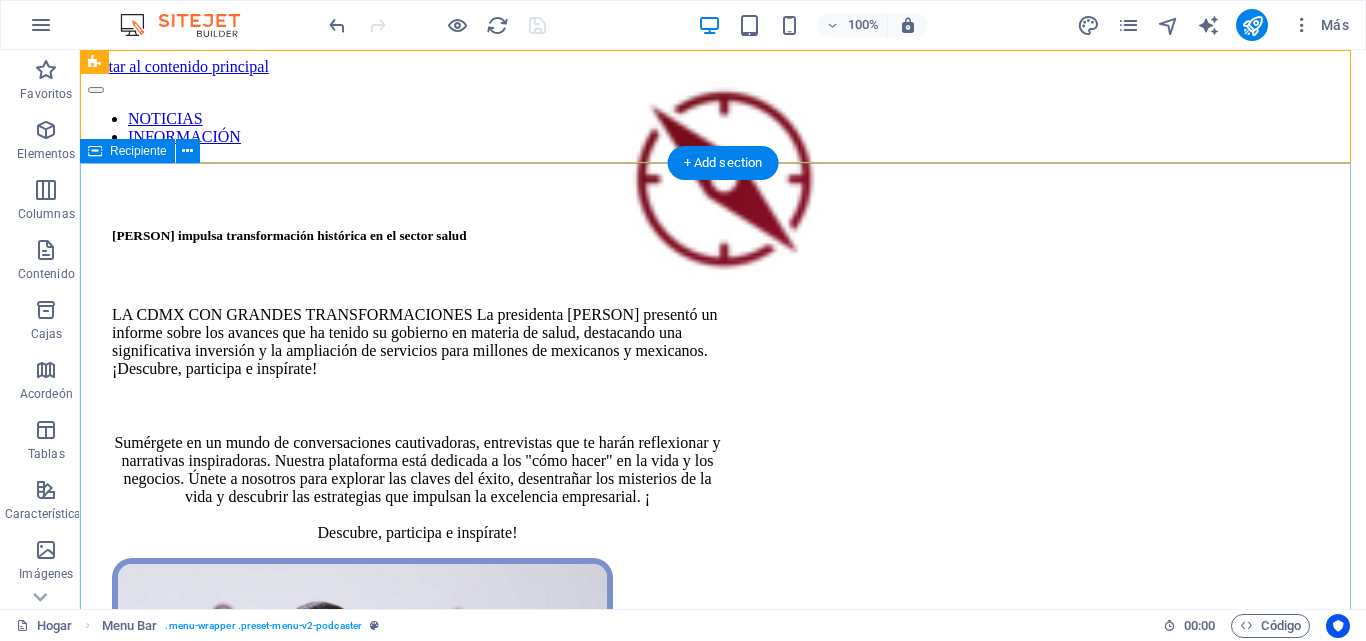 click on "[PERSON] impulsa transformación histórica en el sector salud LA CDMX CON GRANDES TRANSFORMACIONES La presidenta [PERSON] presentó un informe sobre los avances que ha tenido su gobierno en materia de salud, destacando una significativa inversión y la ampliación de servicios para millones de mexicanos y mexicanos.  ¡Descubre, participa e inspírate! Sumérgete en un mundo de conversaciones cautivadoras, entrevistas que te harán reflexionar y narrativas inspiradoras. Nuestra plataforma está dedicada a los "cómo hacer" en la vida y los negocios. Únete a nosotros para explorar las claves del éxito, desentrañar los misterios de la vida y descubrir las estrategias que impulsan la excelencia empresarial. ¡  Descubre, participa e inspírate! Con el apoyo de:" at bounding box center (723, 1497) 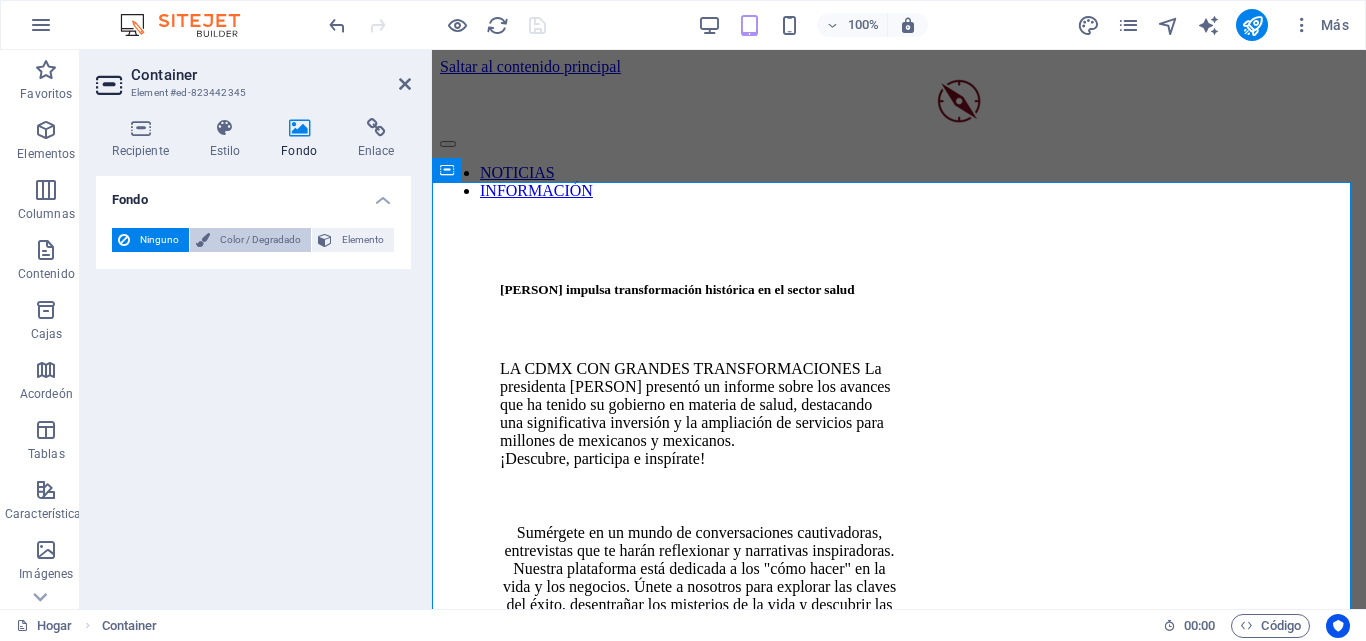 click on "Color / Degradado" at bounding box center [260, 240] 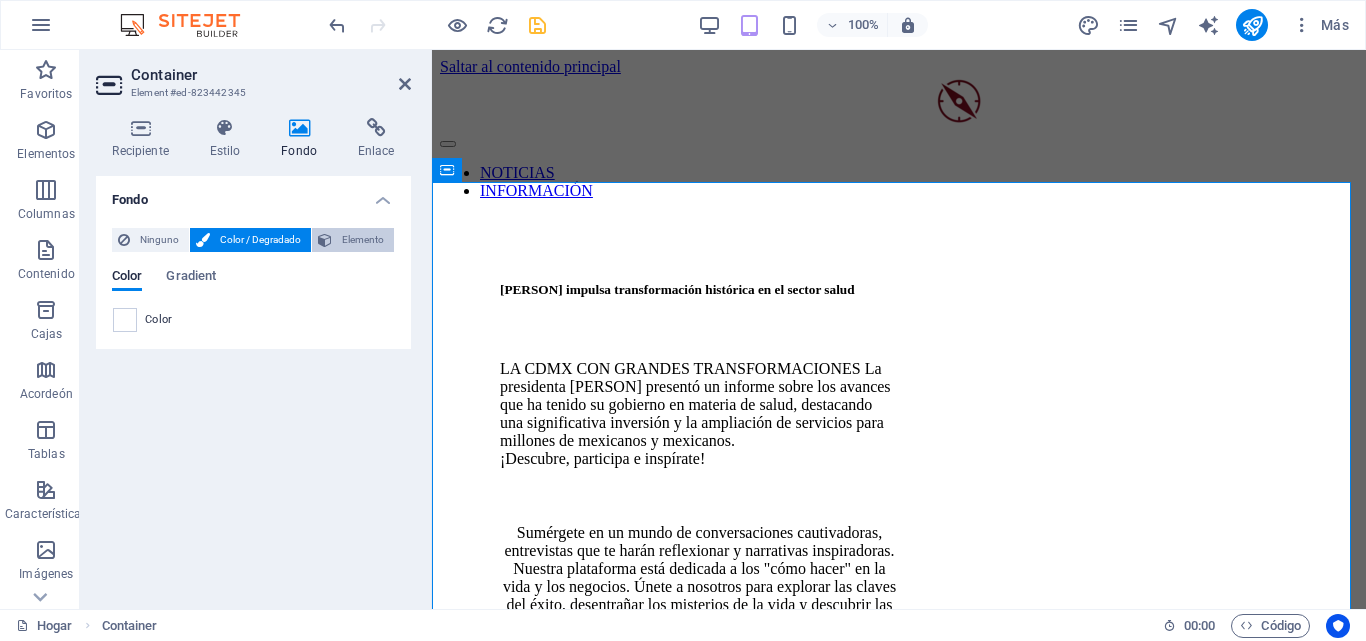 click on "Elemento" at bounding box center (363, 239) 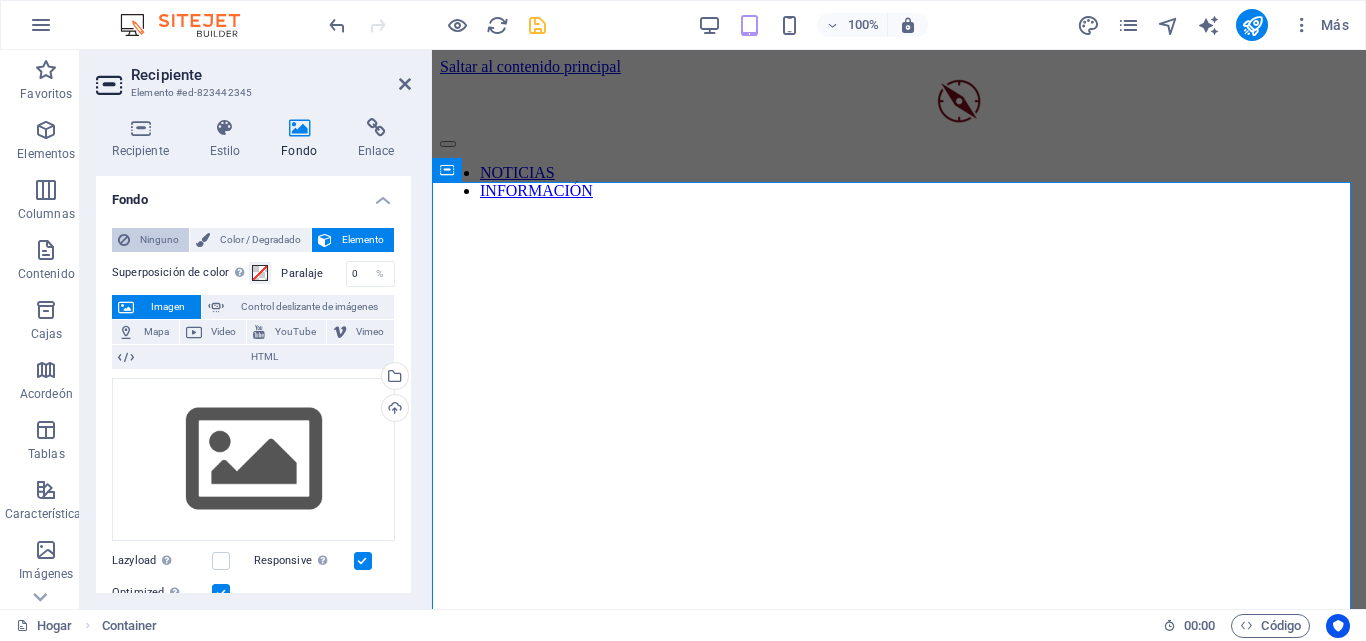 click on "Ninguno" at bounding box center (159, 239) 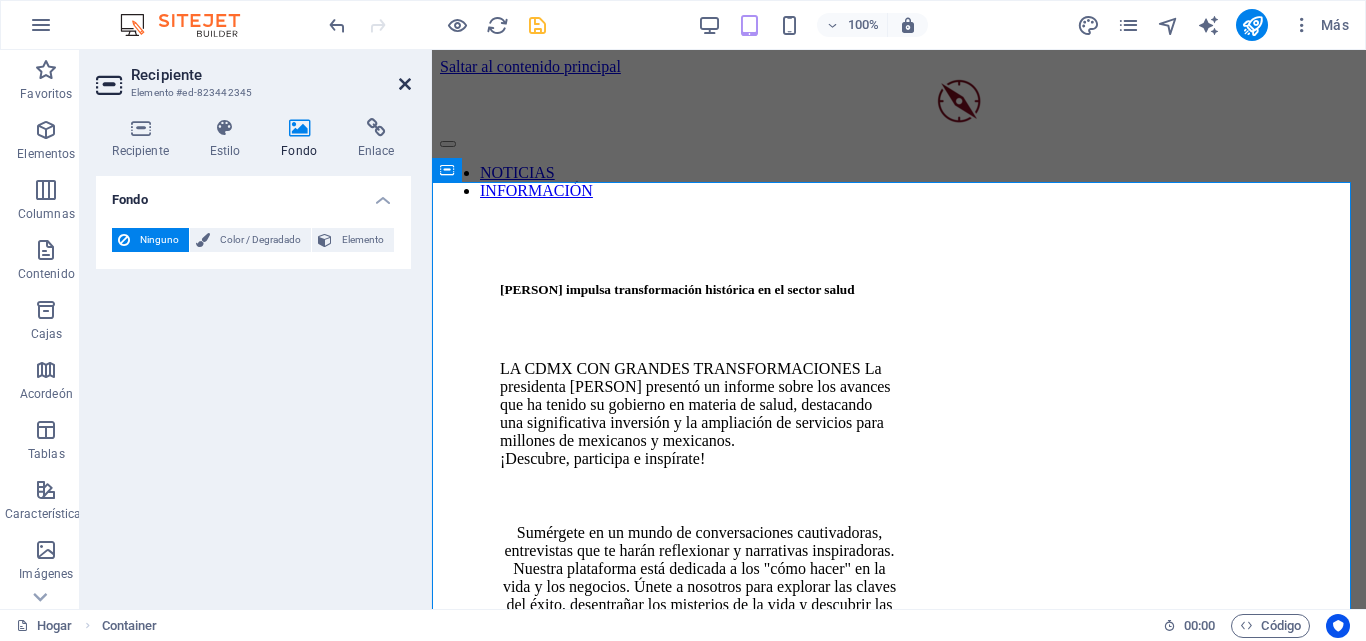 click at bounding box center (405, 84) 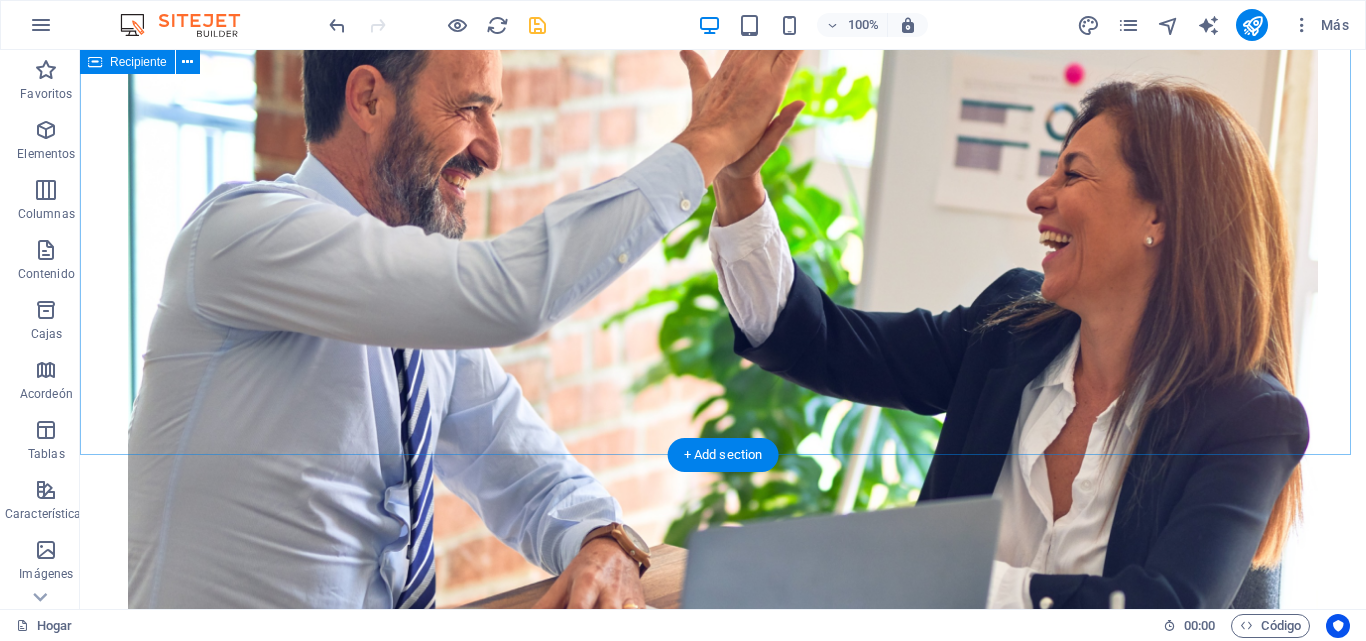 scroll, scrollTop: 5164, scrollLeft: 0, axis: vertical 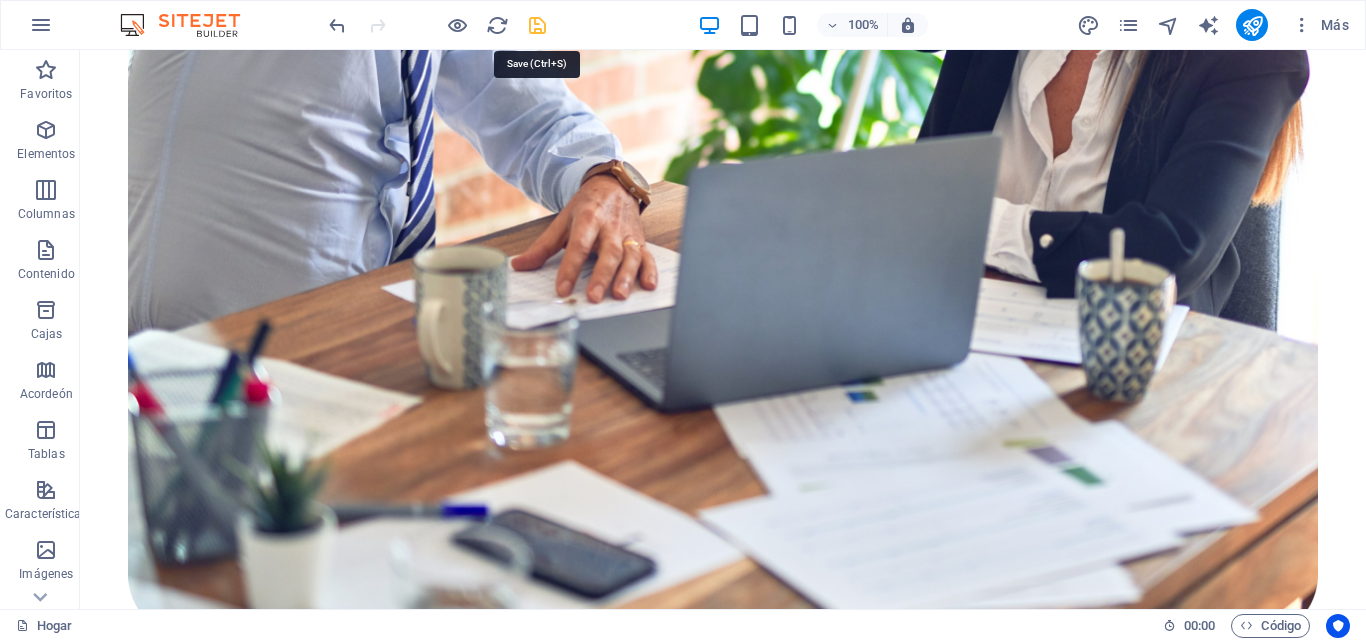 click at bounding box center [537, 25] 